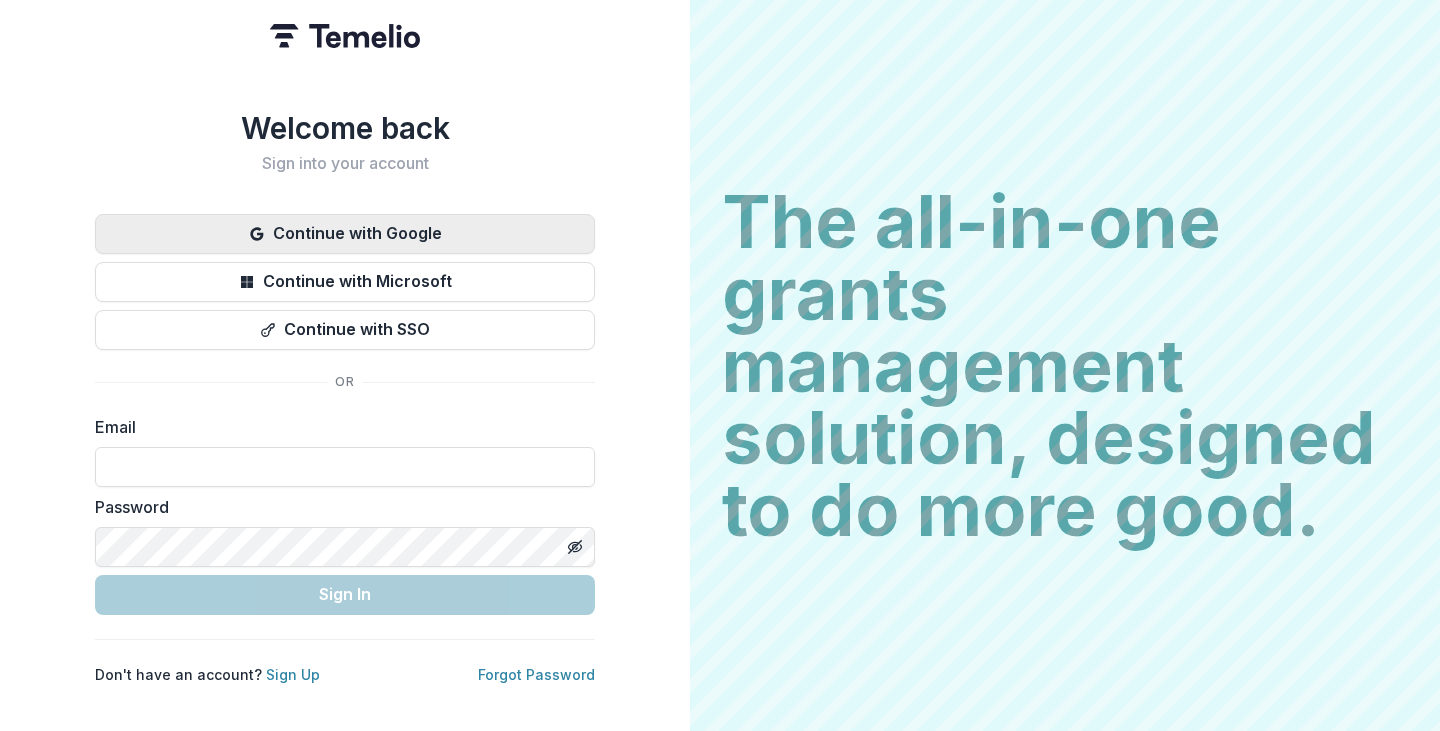 scroll, scrollTop: 0, scrollLeft: 0, axis: both 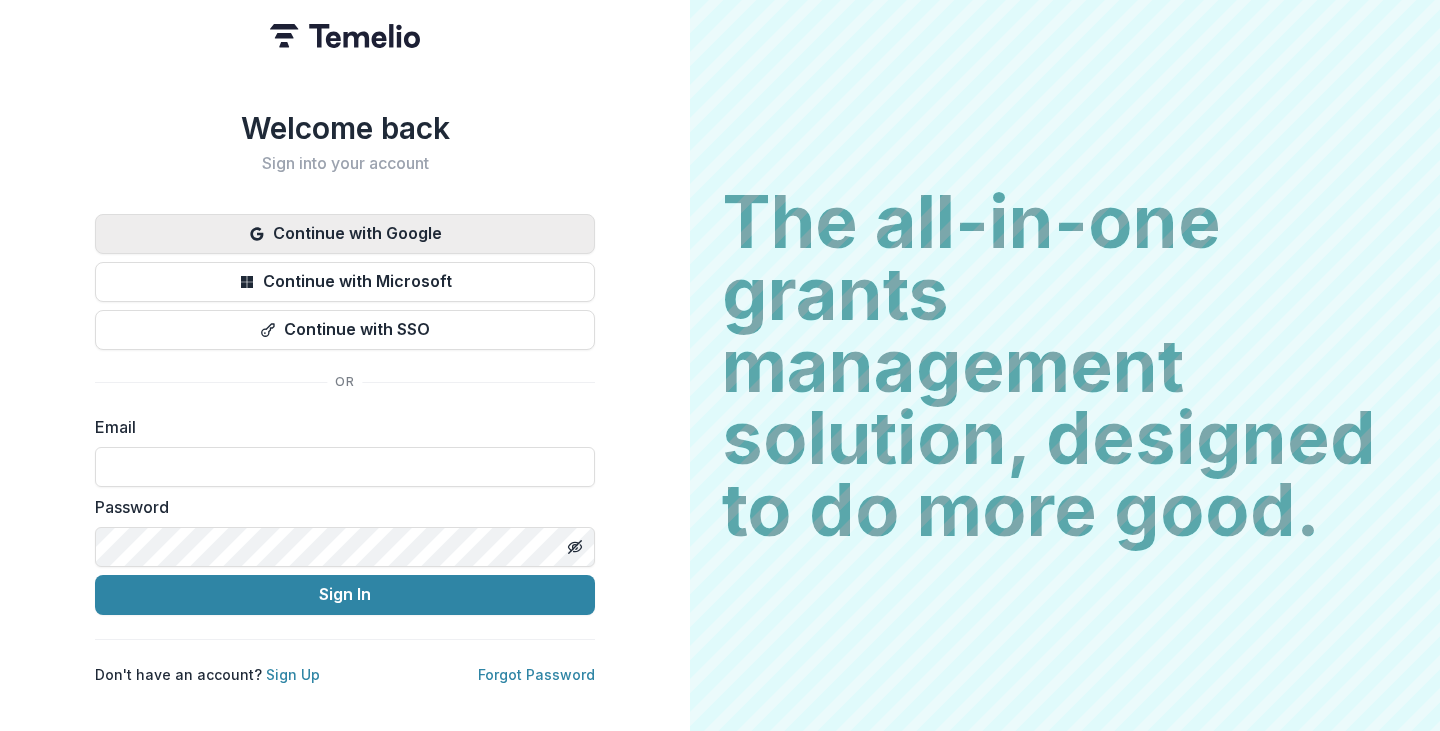 click on "Continue with Google" at bounding box center [345, 234] 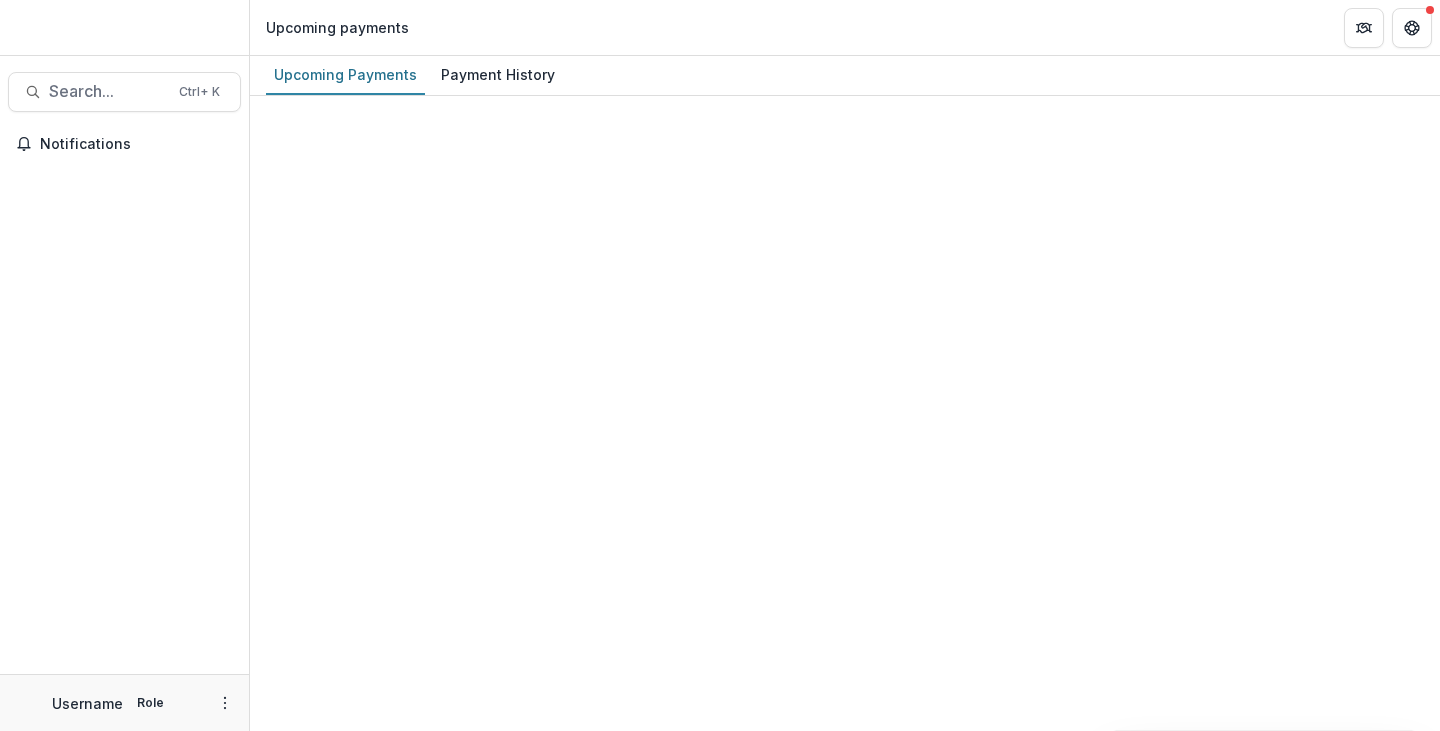 scroll, scrollTop: 0, scrollLeft: 0, axis: both 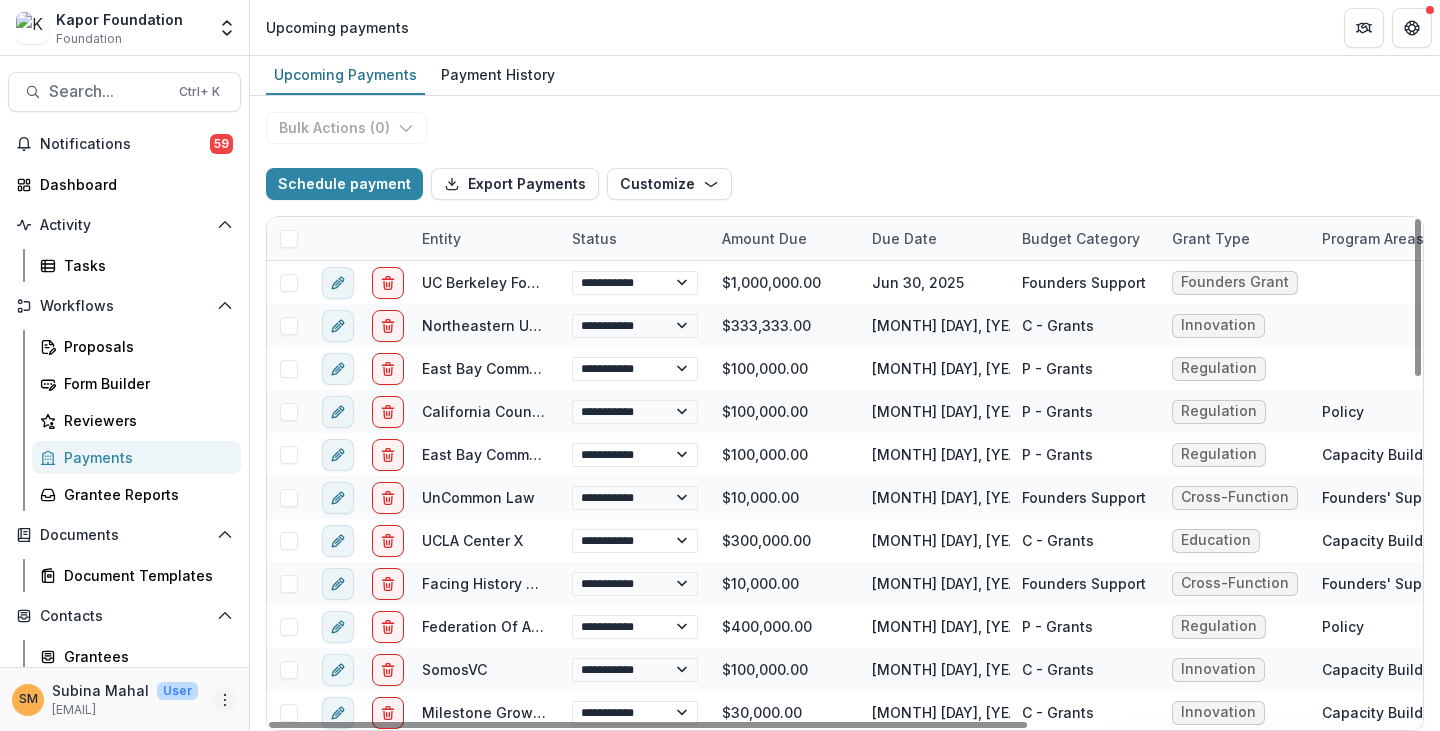 click 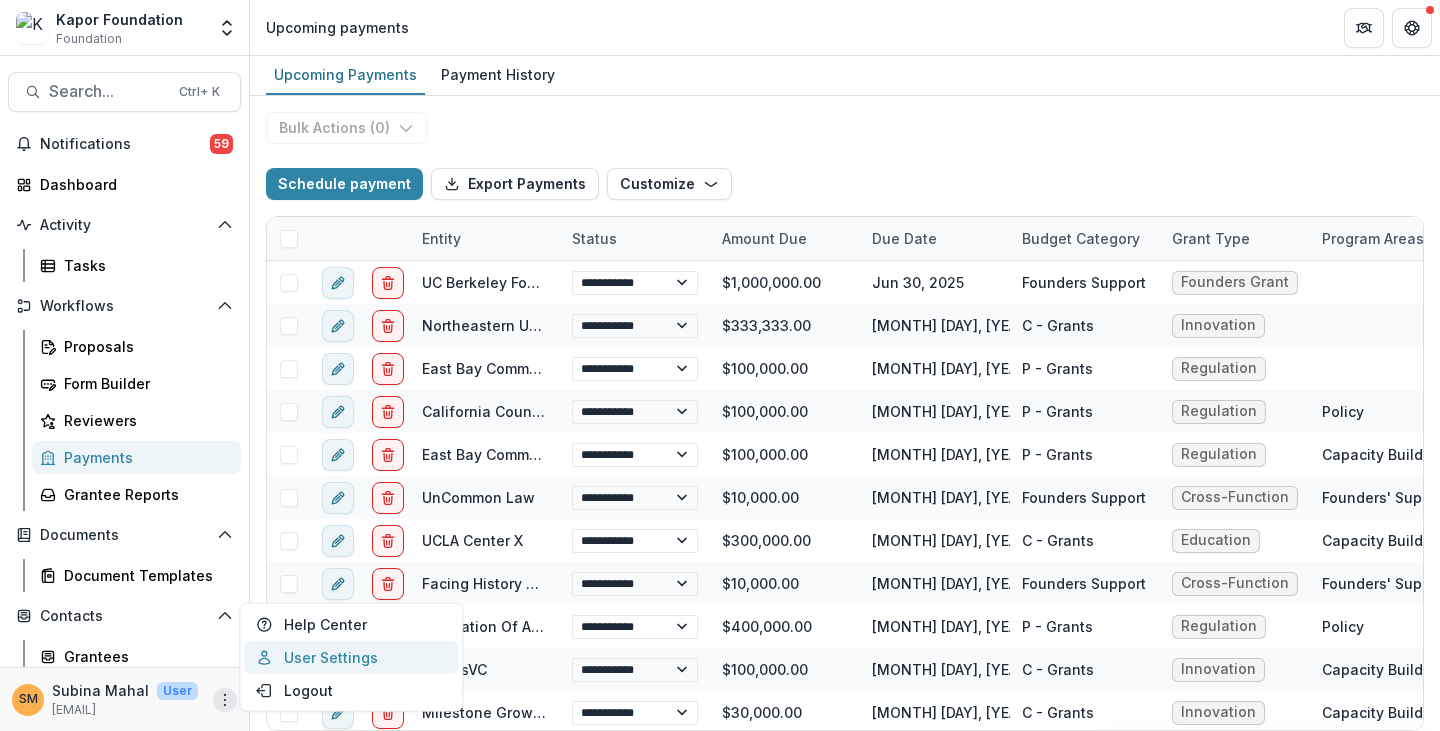 click on "User Settings" at bounding box center [351, 657] 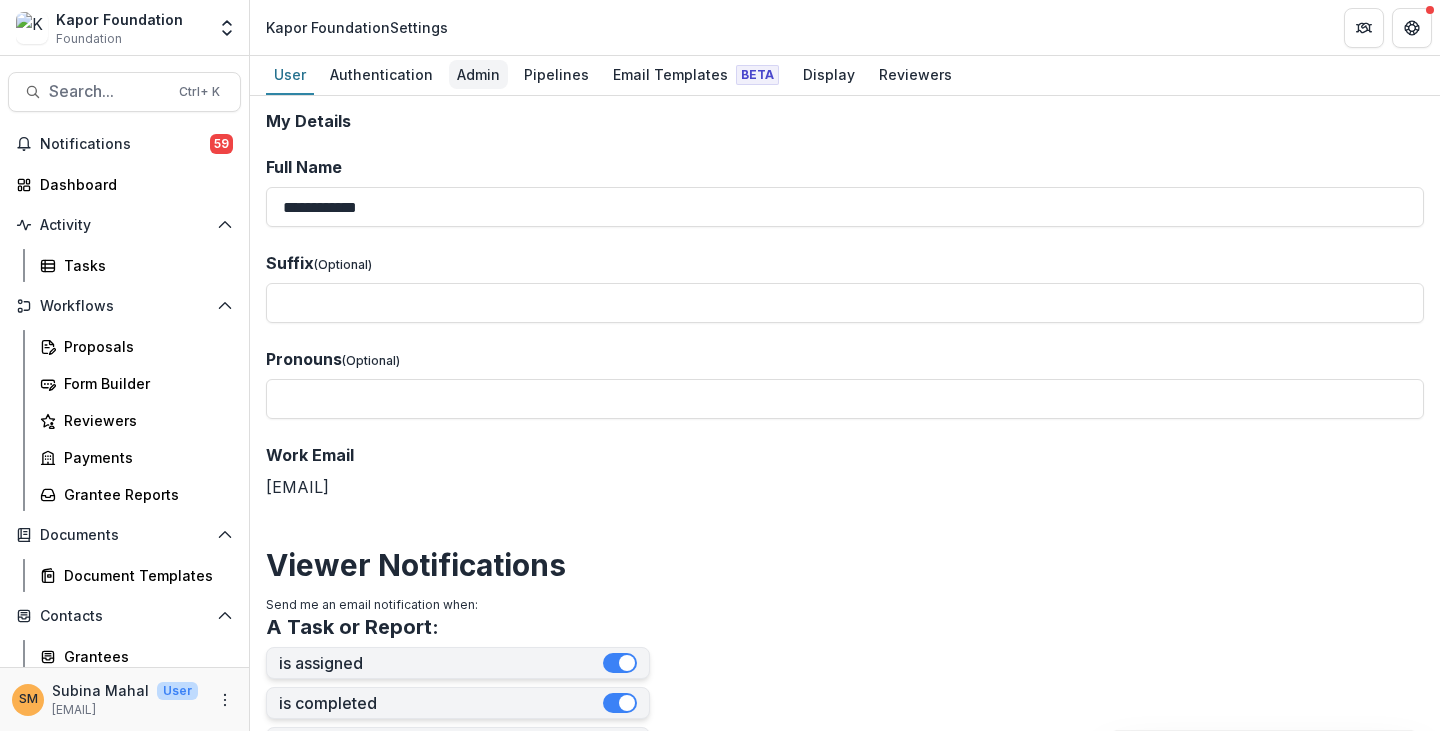 click on "Admin" at bounding box center (478, 74) 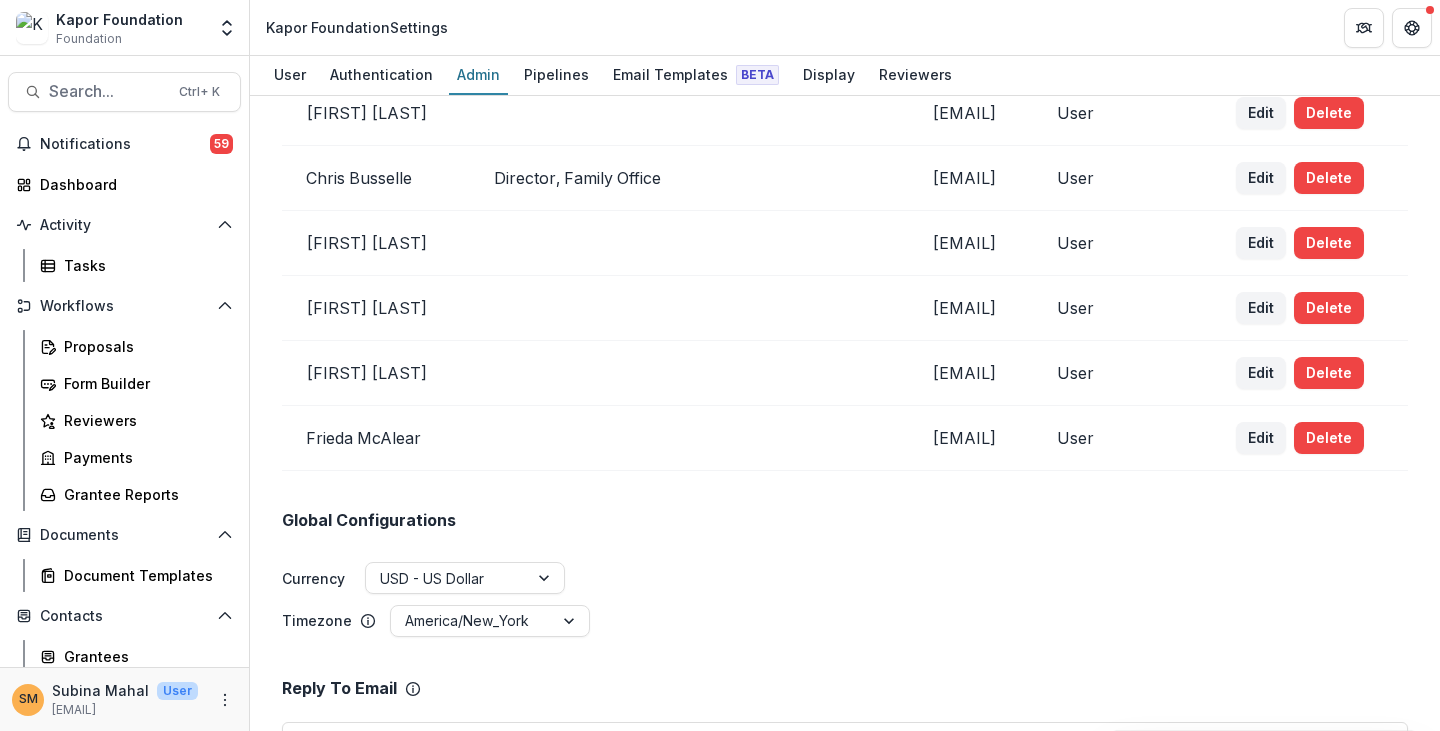 scroll, scrollTop: 600, scrollLeft: 0, axis: vertical 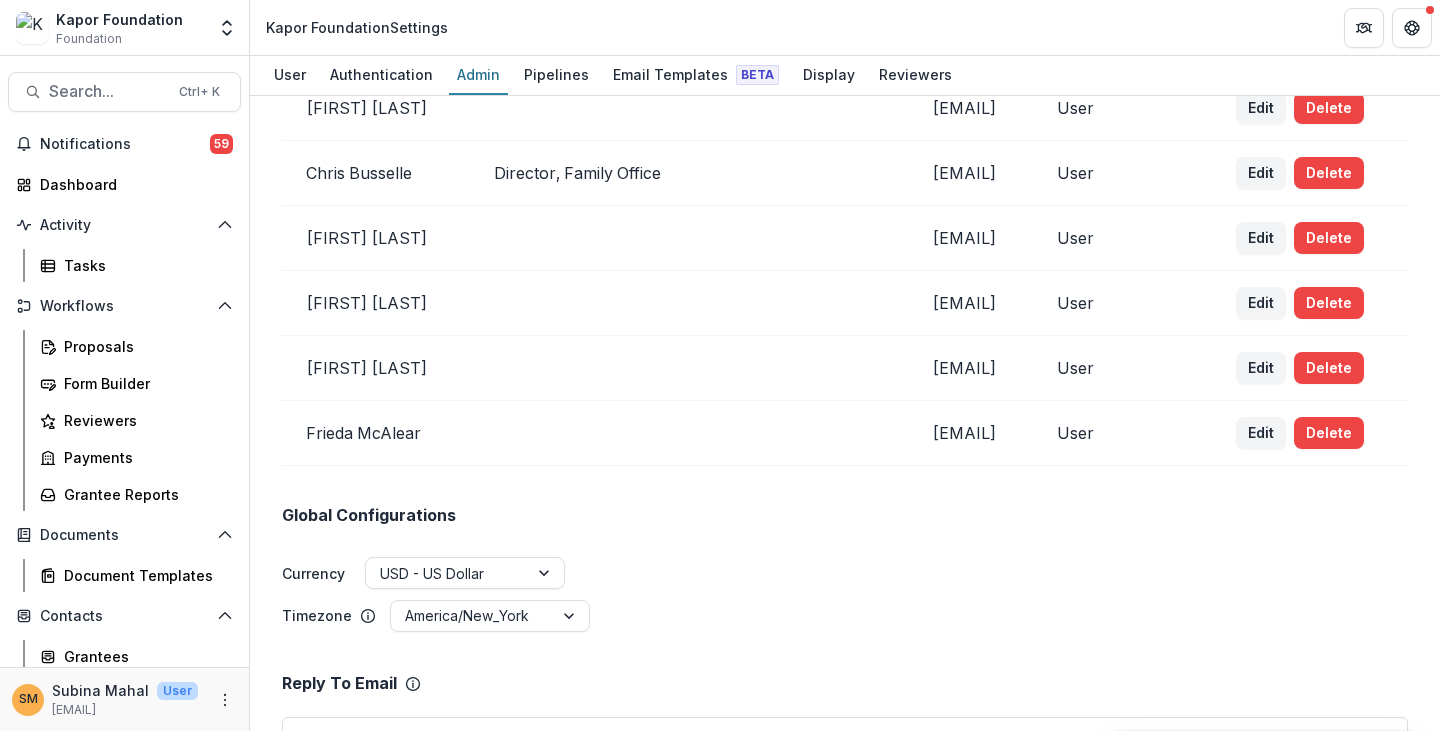 drag, startPoint x: 846, startPoint y: 398, endPoint x: 963, endPoint y: 400, distance: 117.01709 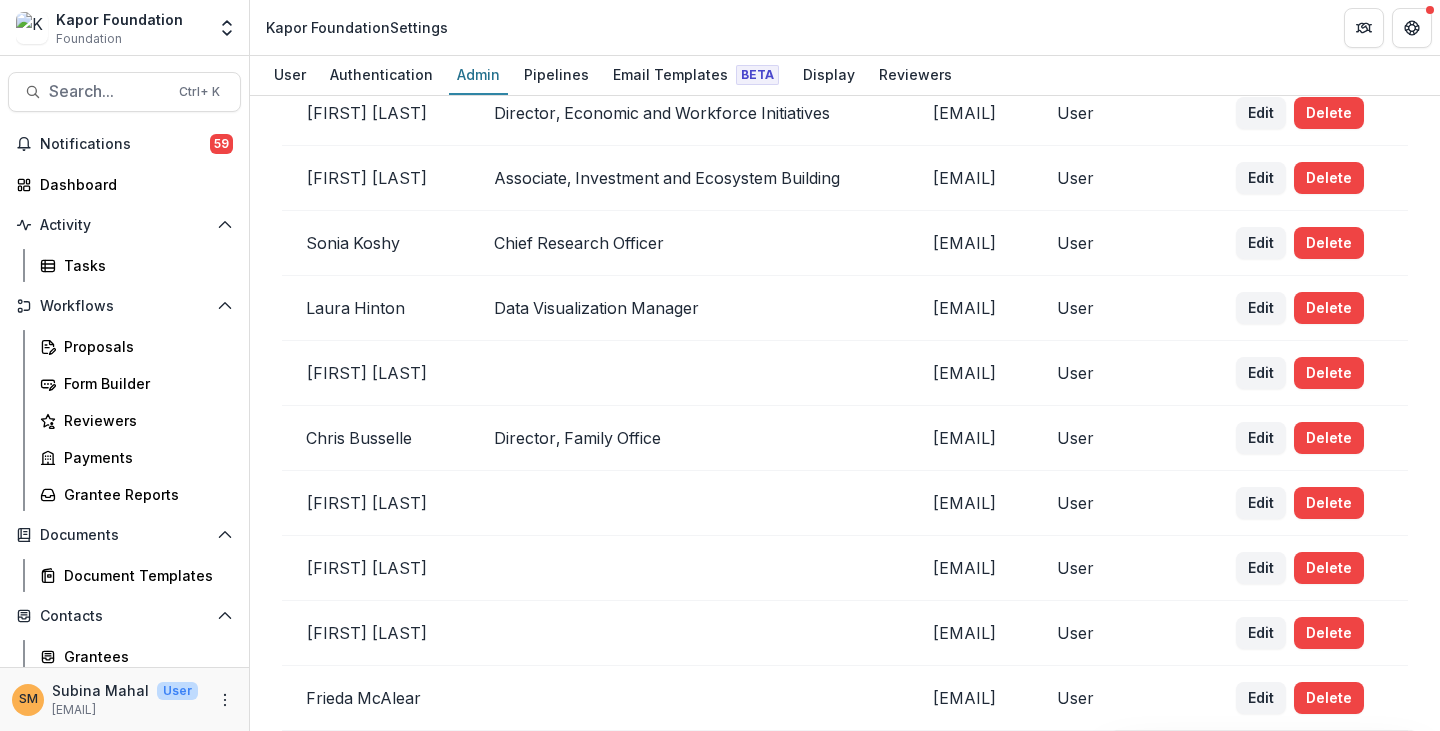 scroll, scrollTop: 0, scrollLeft: 0, axis: both 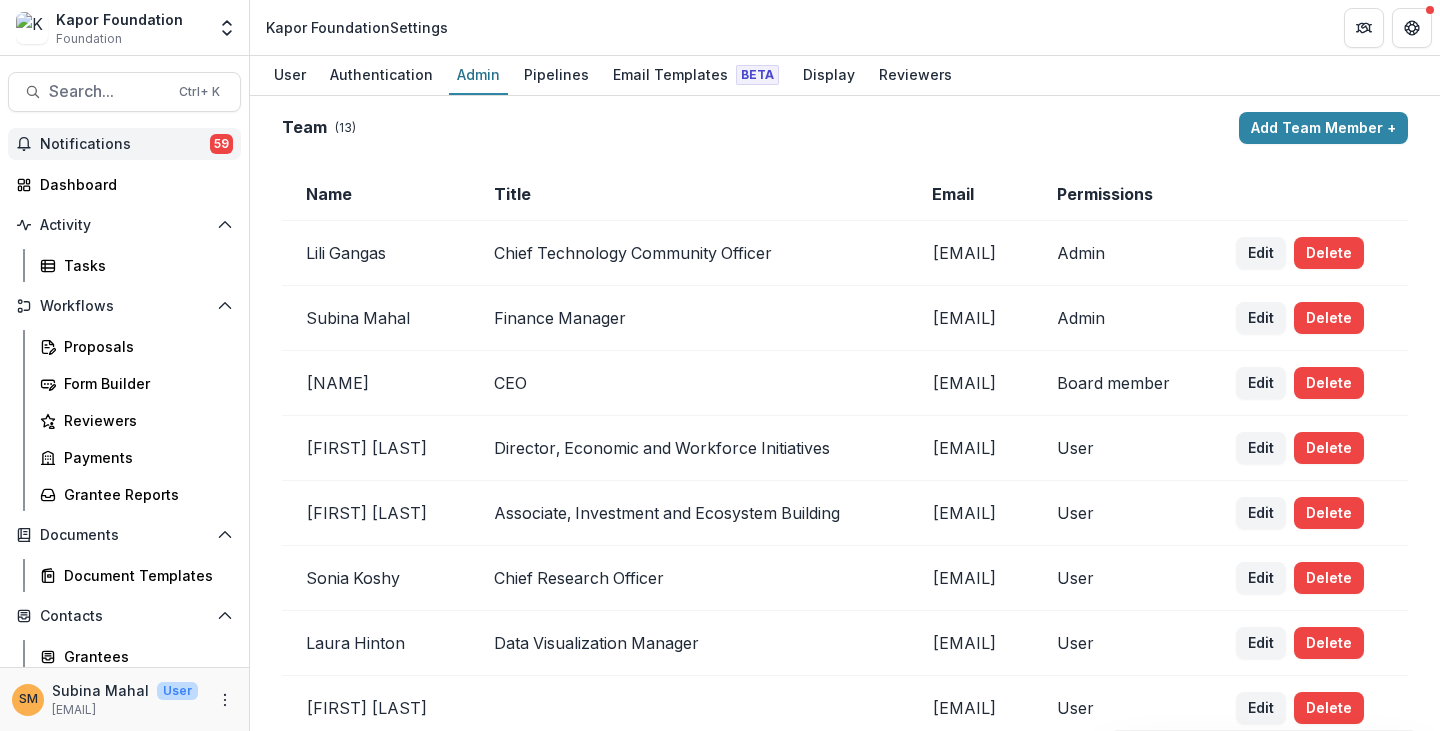 click on "Notifications" at bounding box center (125, 144) 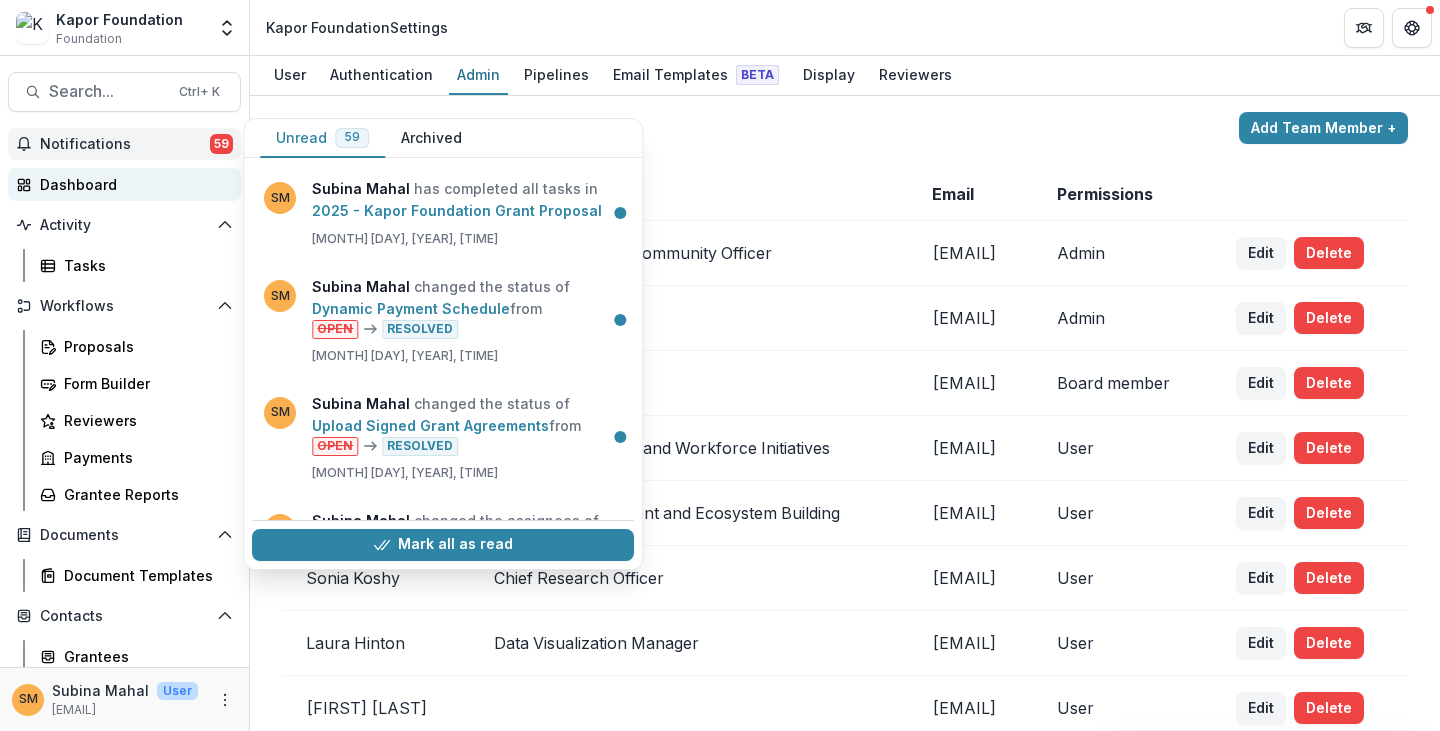 click on "Dashboard" at bounding box center [132, 184] 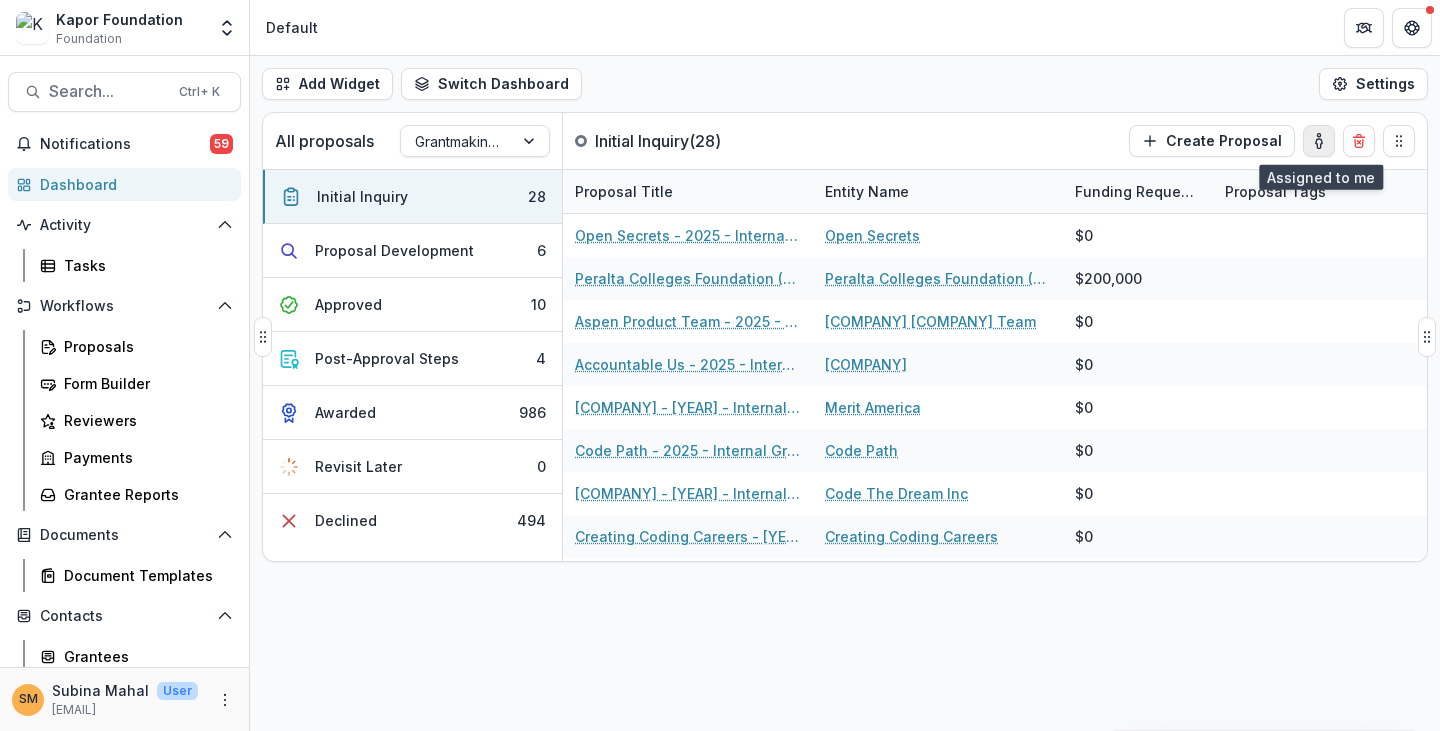 click 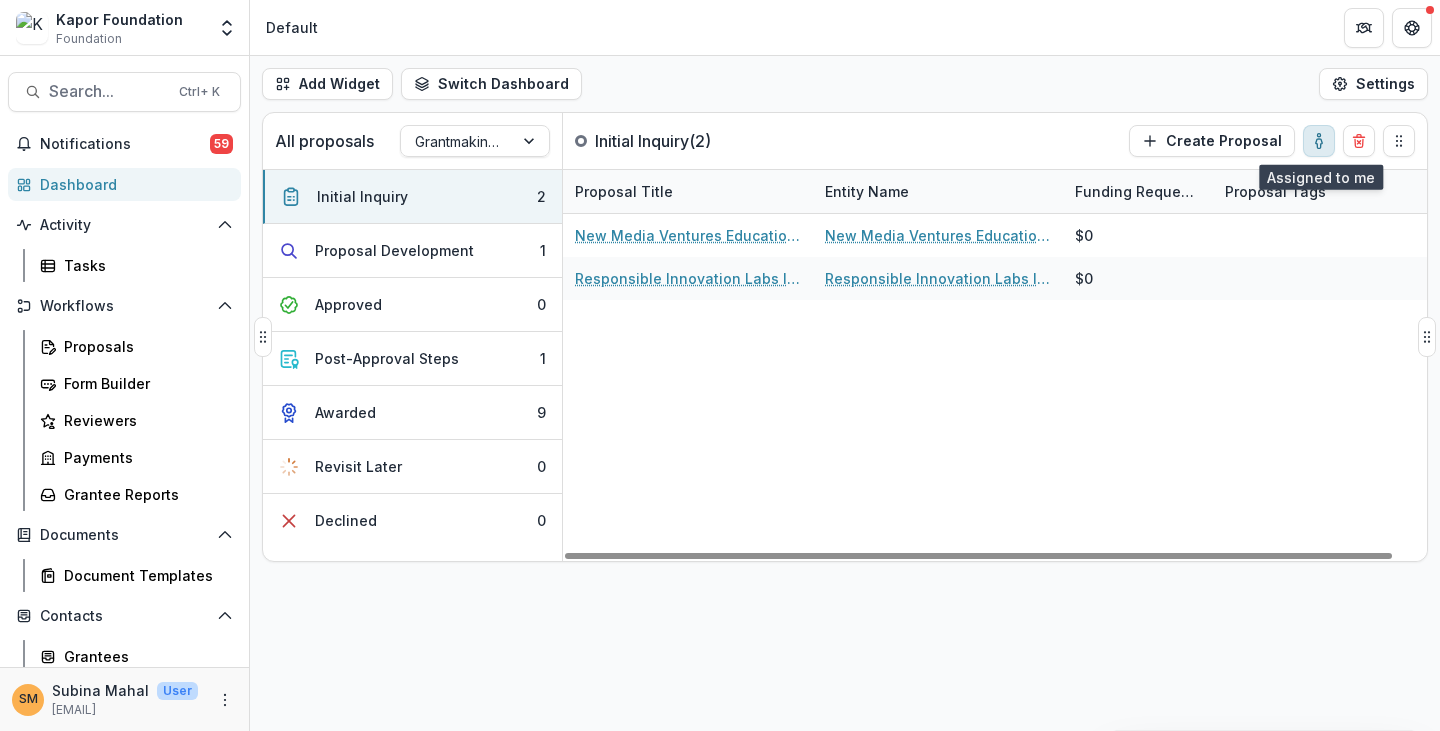 click 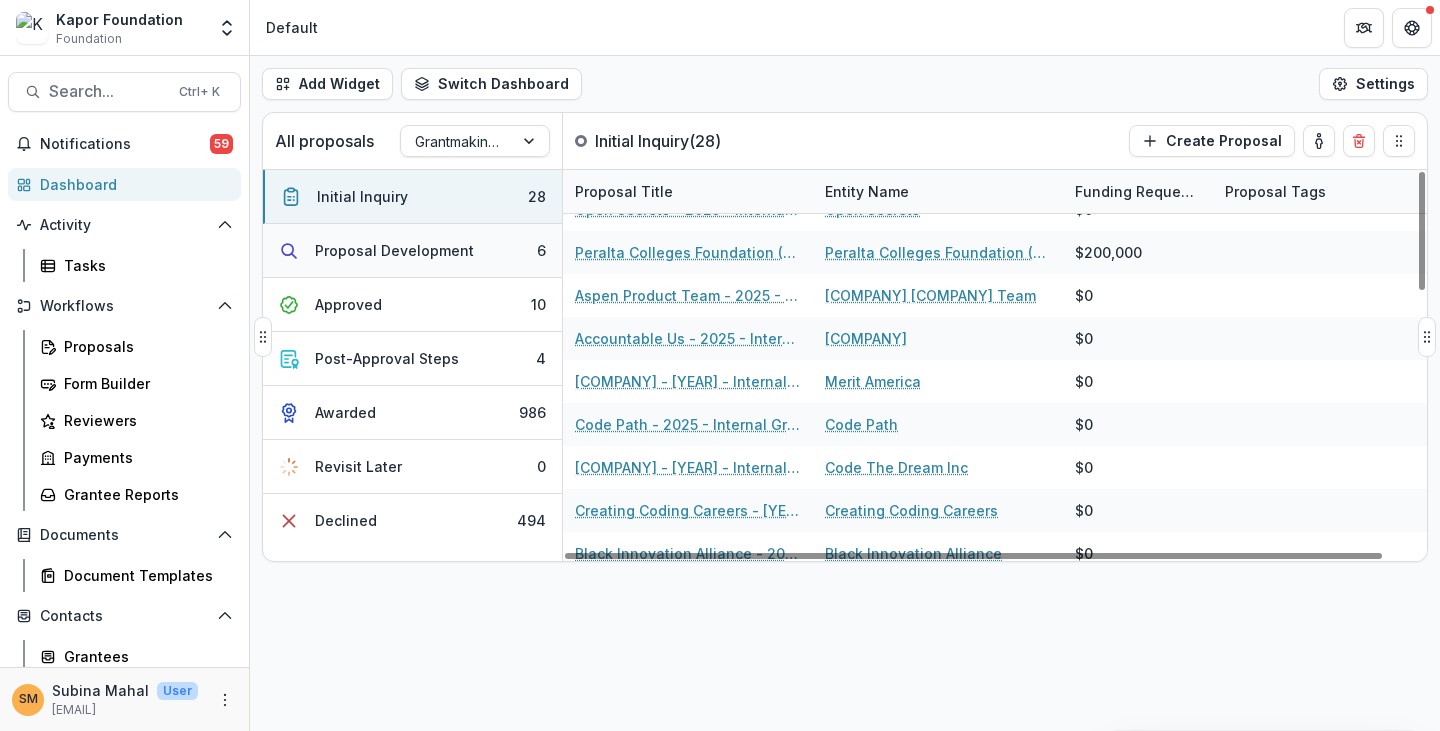 scroll, scrollTop: 0, scrollLeft: 0, axis: both 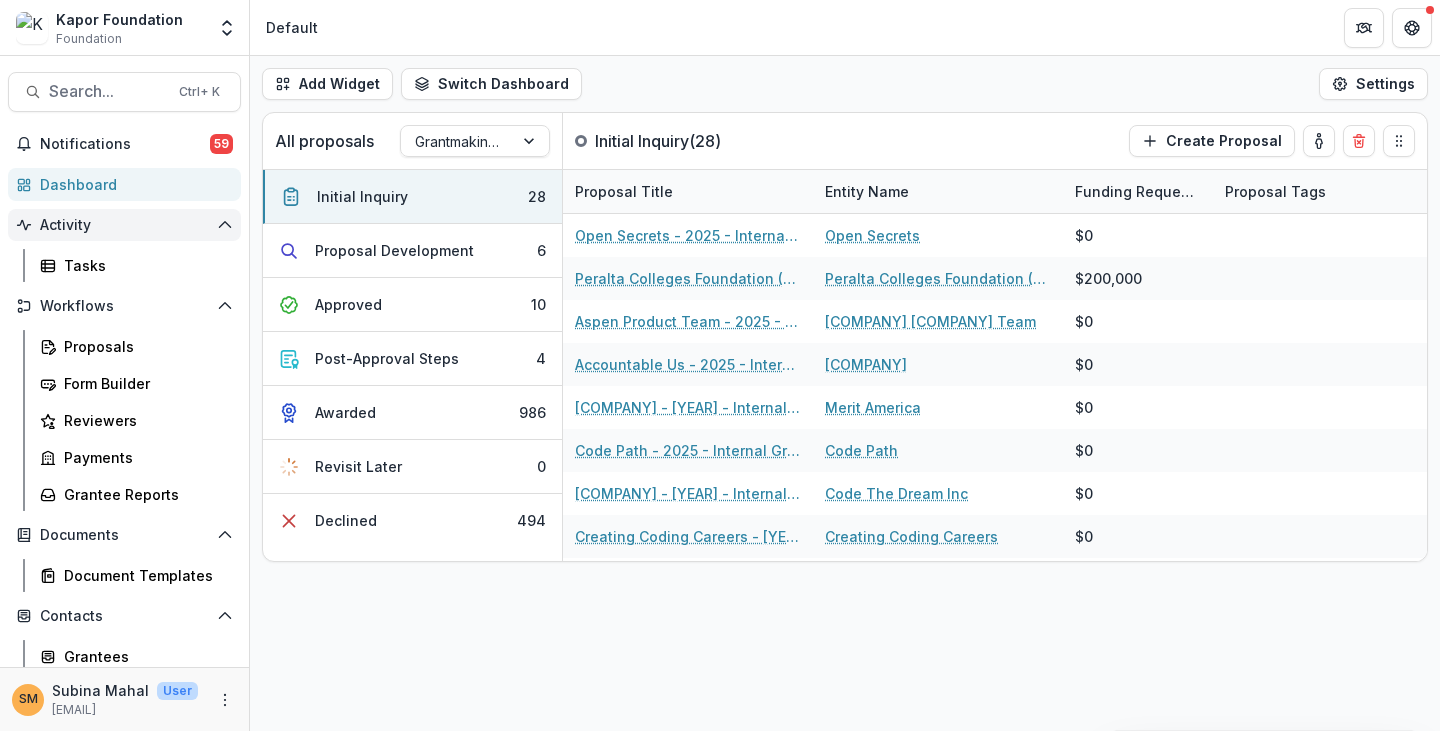 click 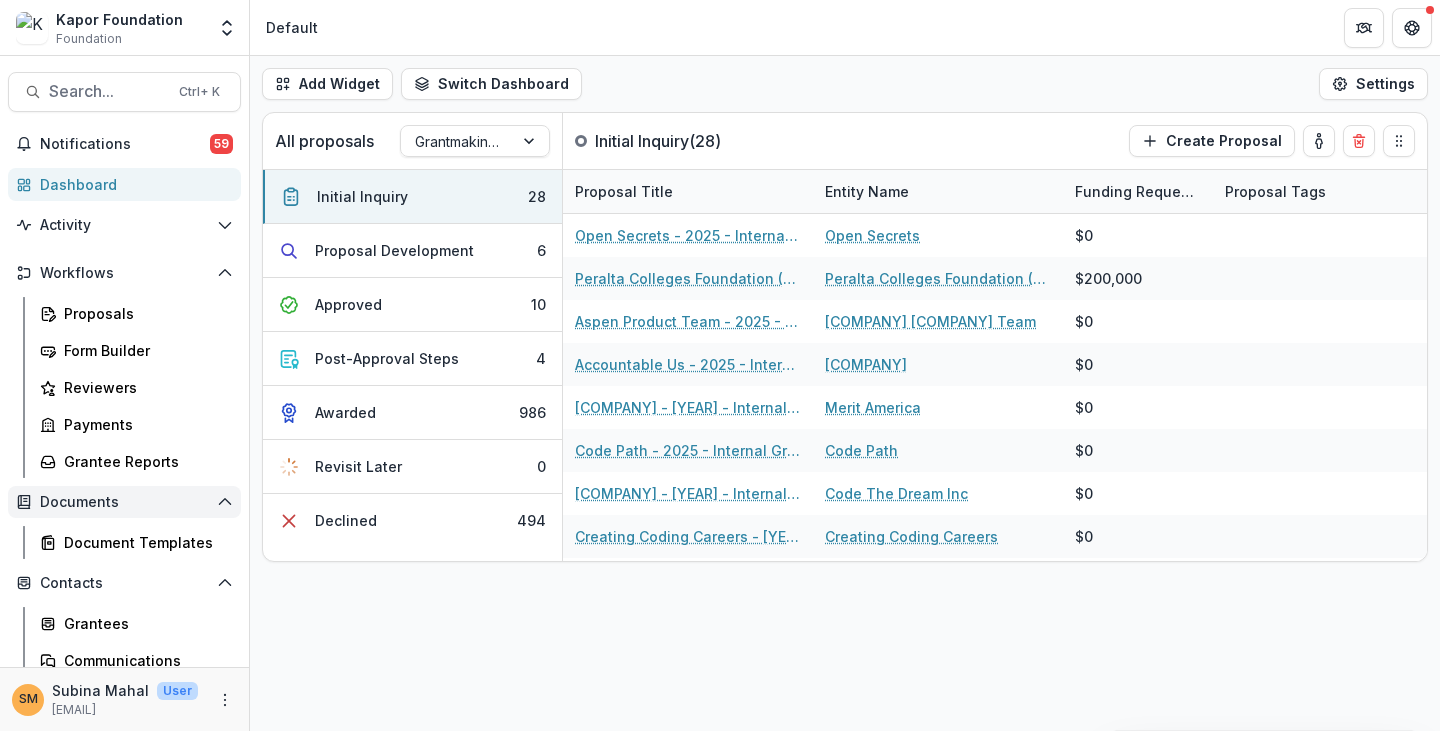 click 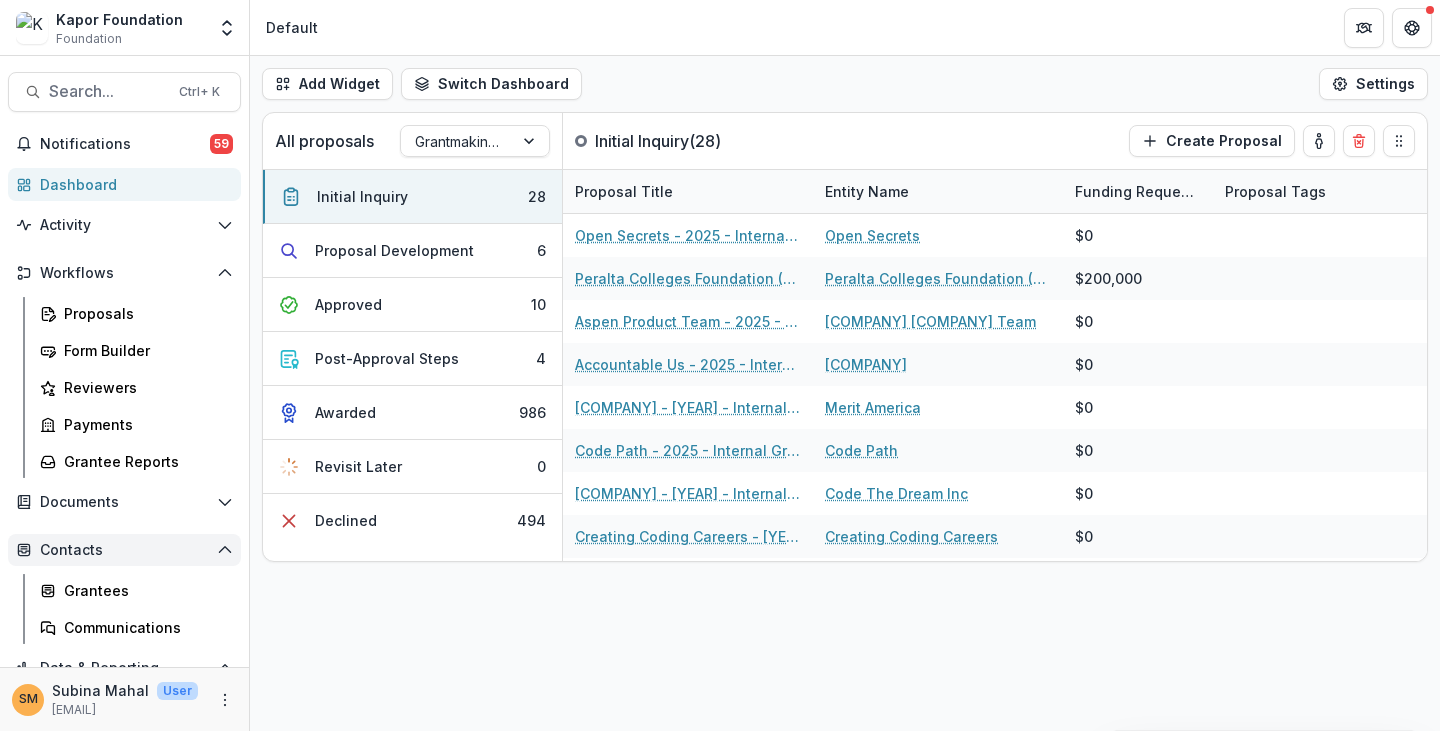 click 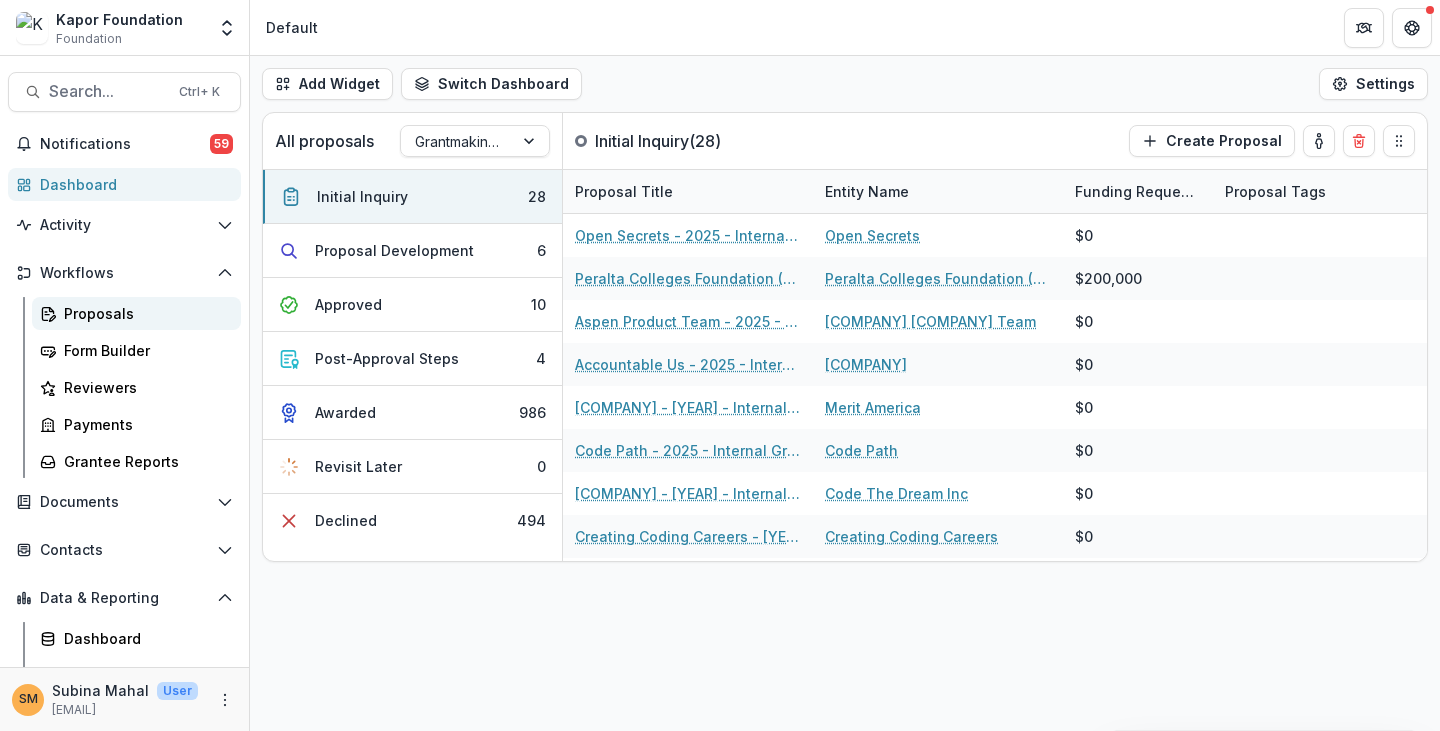 click on "Proposals" at bounding box center (144, 313) 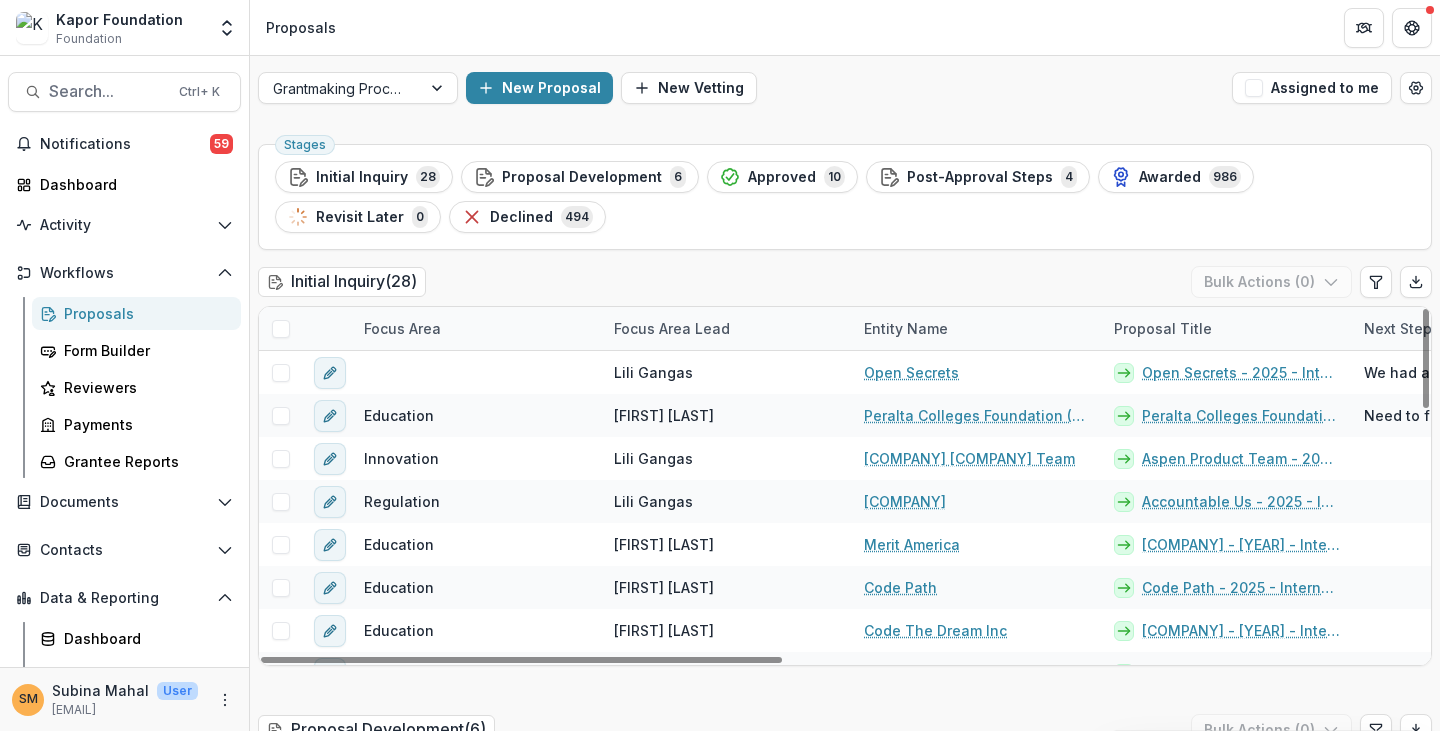 click on "Focus Area" at bounding box center (402, 328) 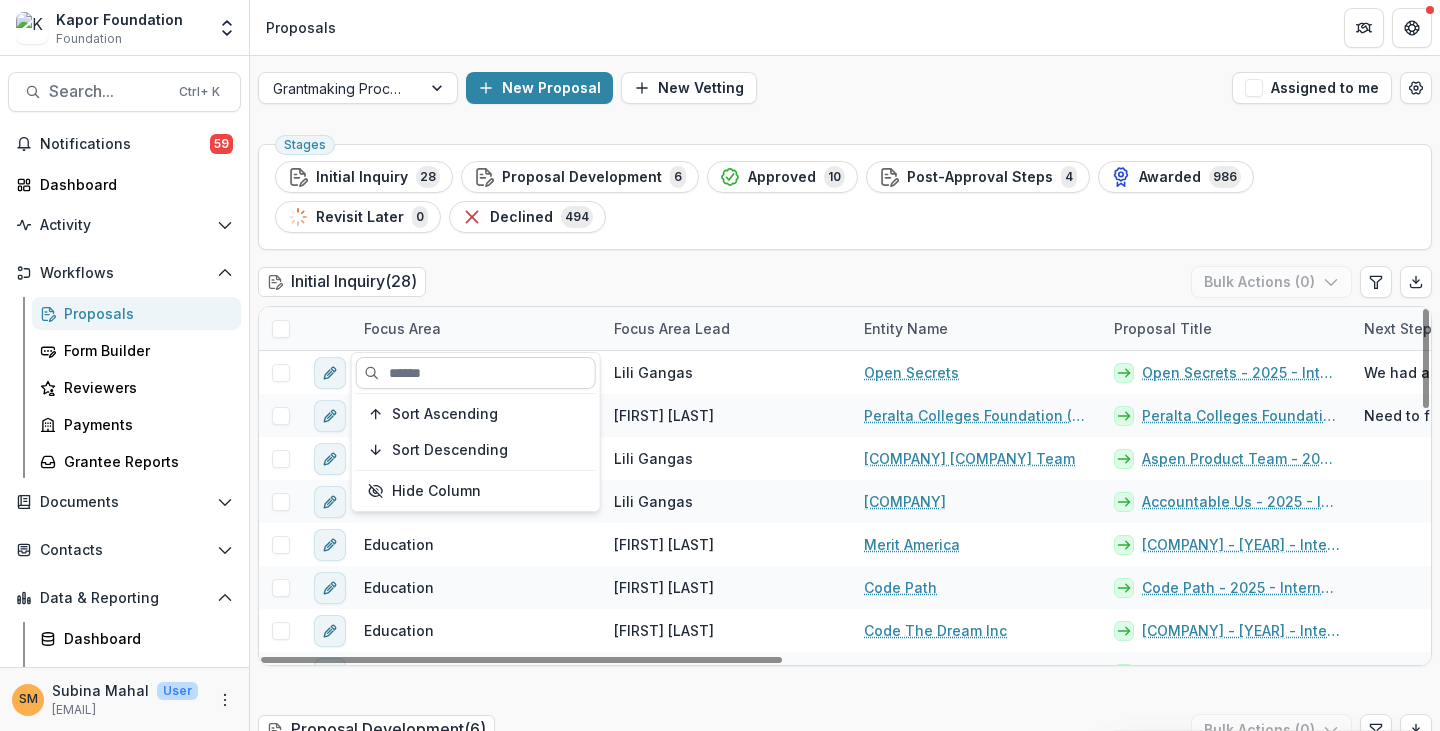 click at bounding box center [476, 373] 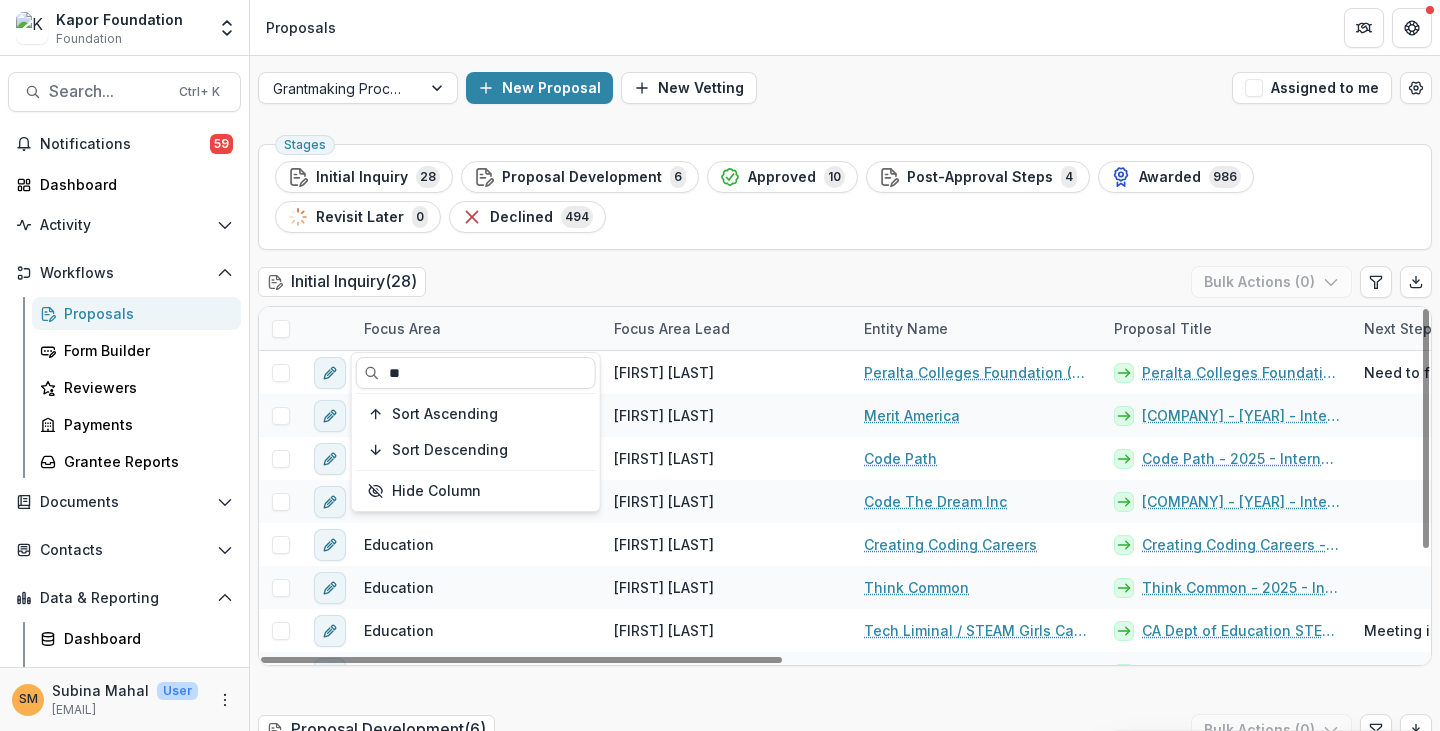 type on "**" 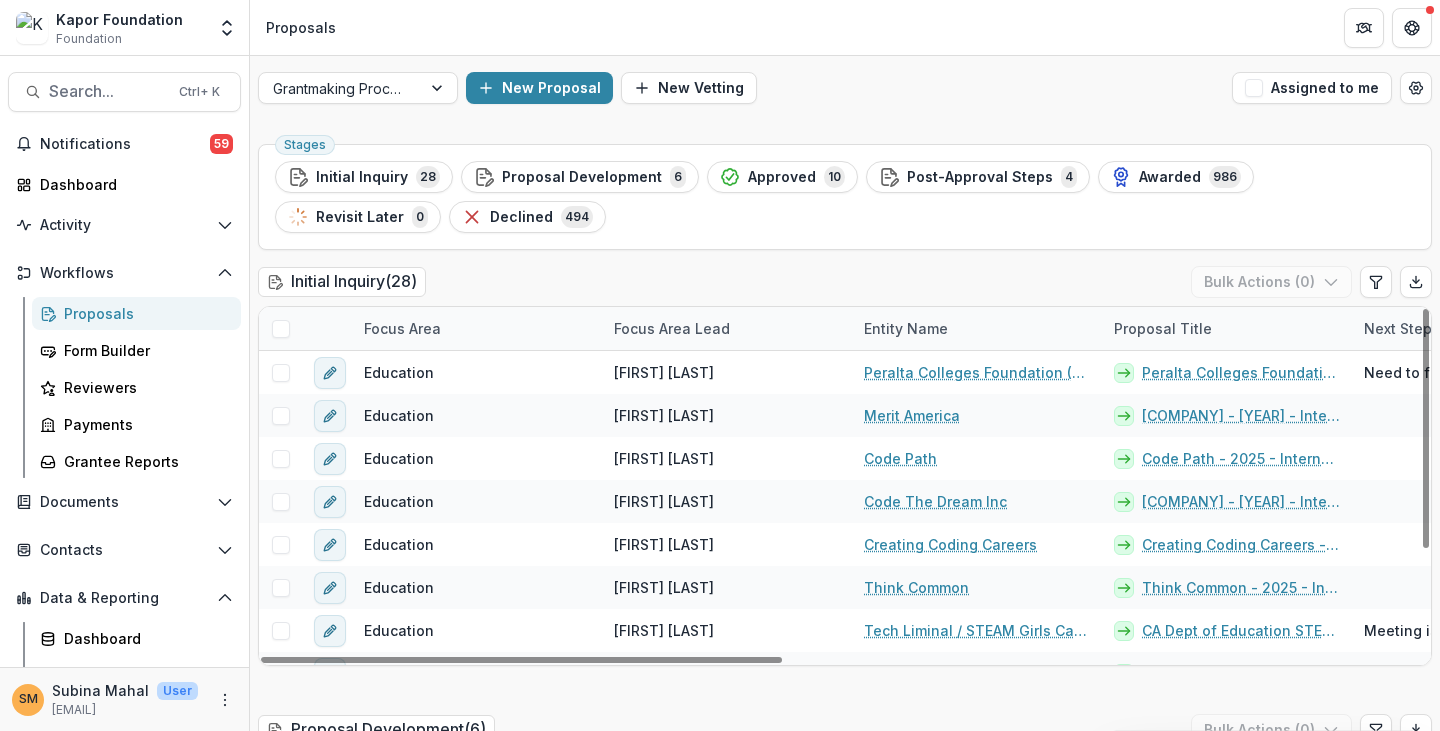 click on "Initial Inquiry  ( 28 ) Bulk Actions ( 0 )" at bounding box center [845, 286] 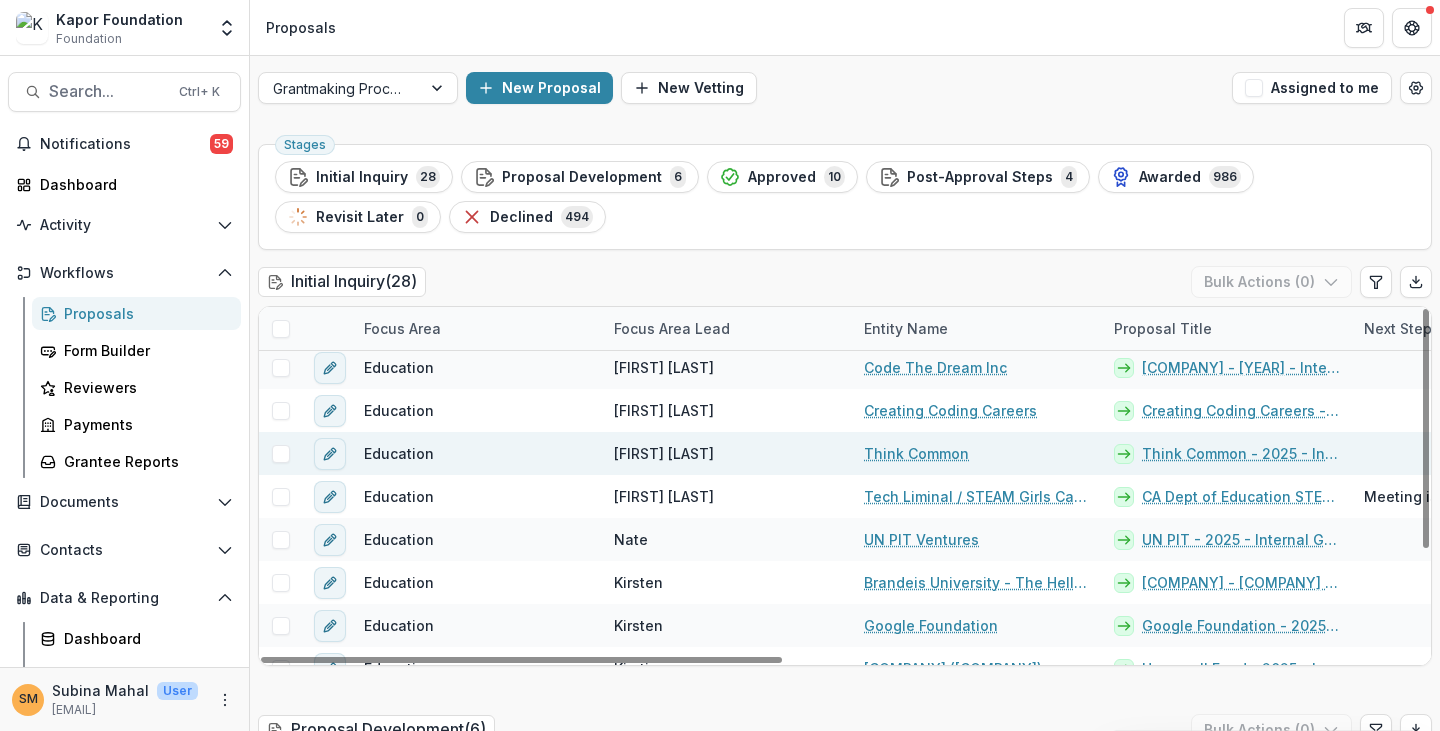 scroll, scrollTop: 158, scrollLeft: 0, axis: vertical 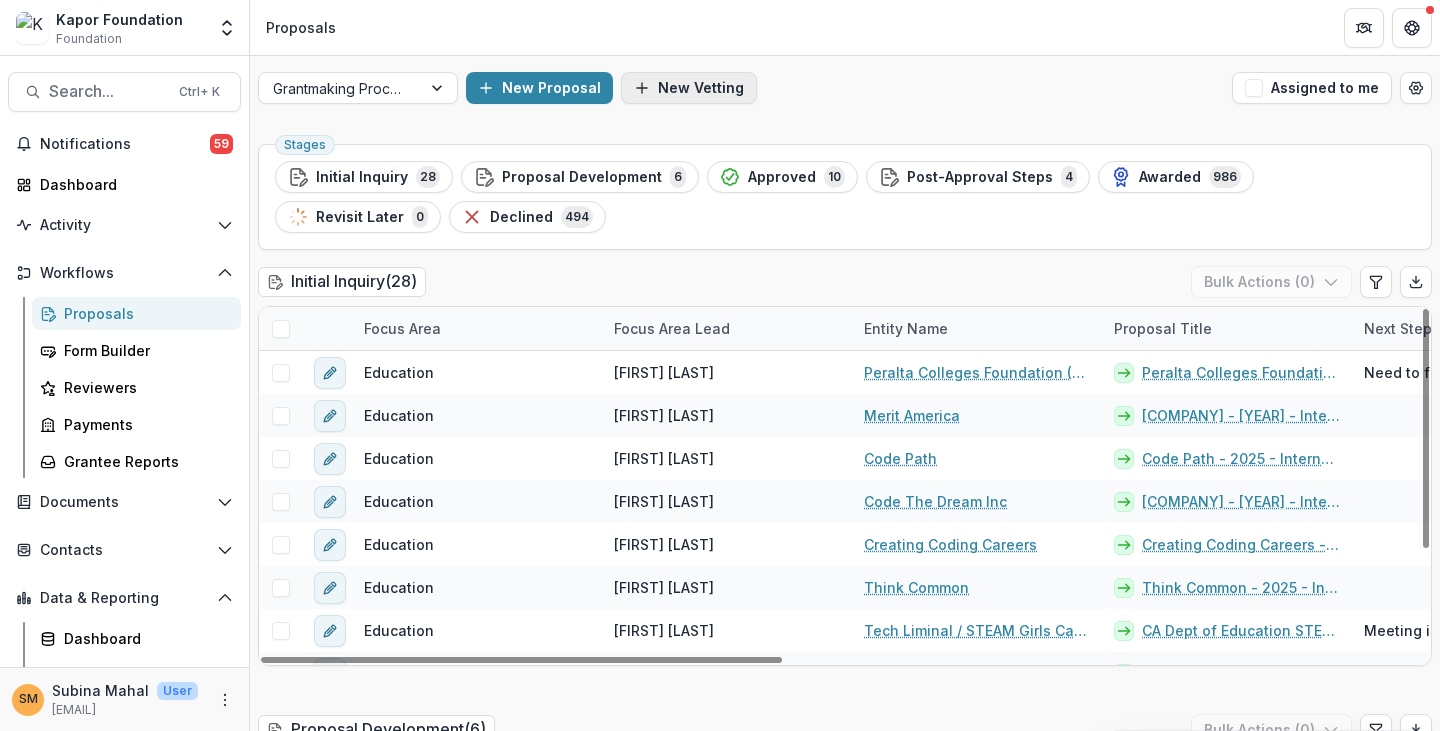 click on "New Vetting" at bounding box center (689, 88) 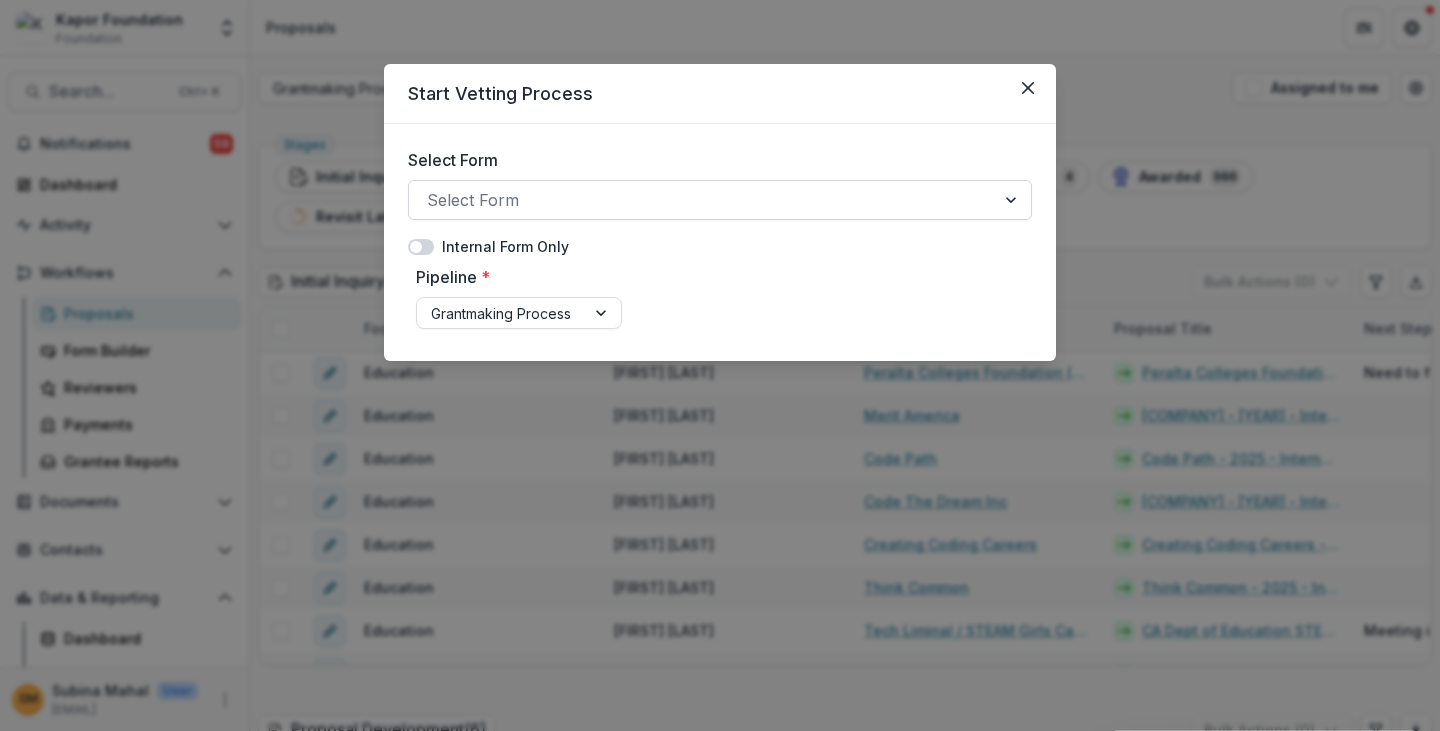 click at bounding box center [702, 200] 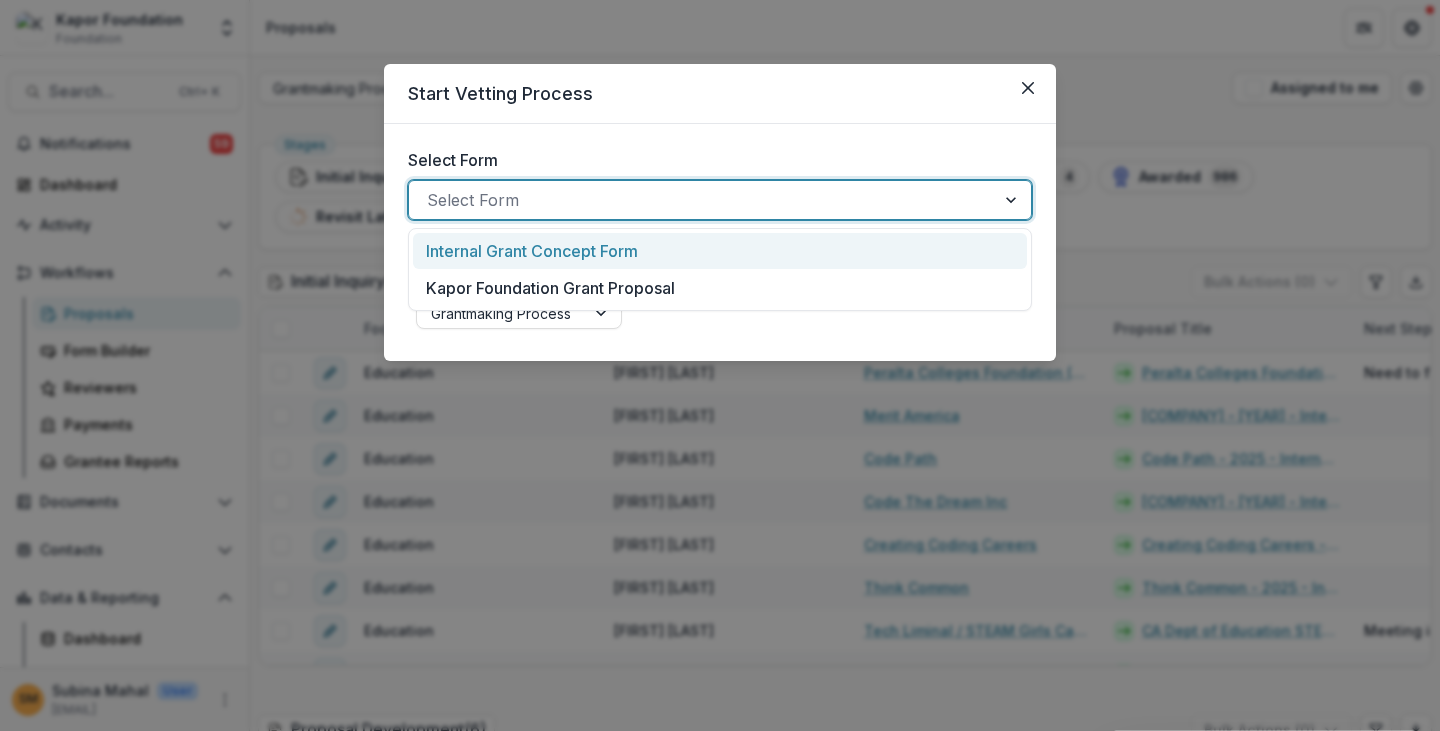 click on "Internal Grant Concept Form" at bounding box center (532, 251) 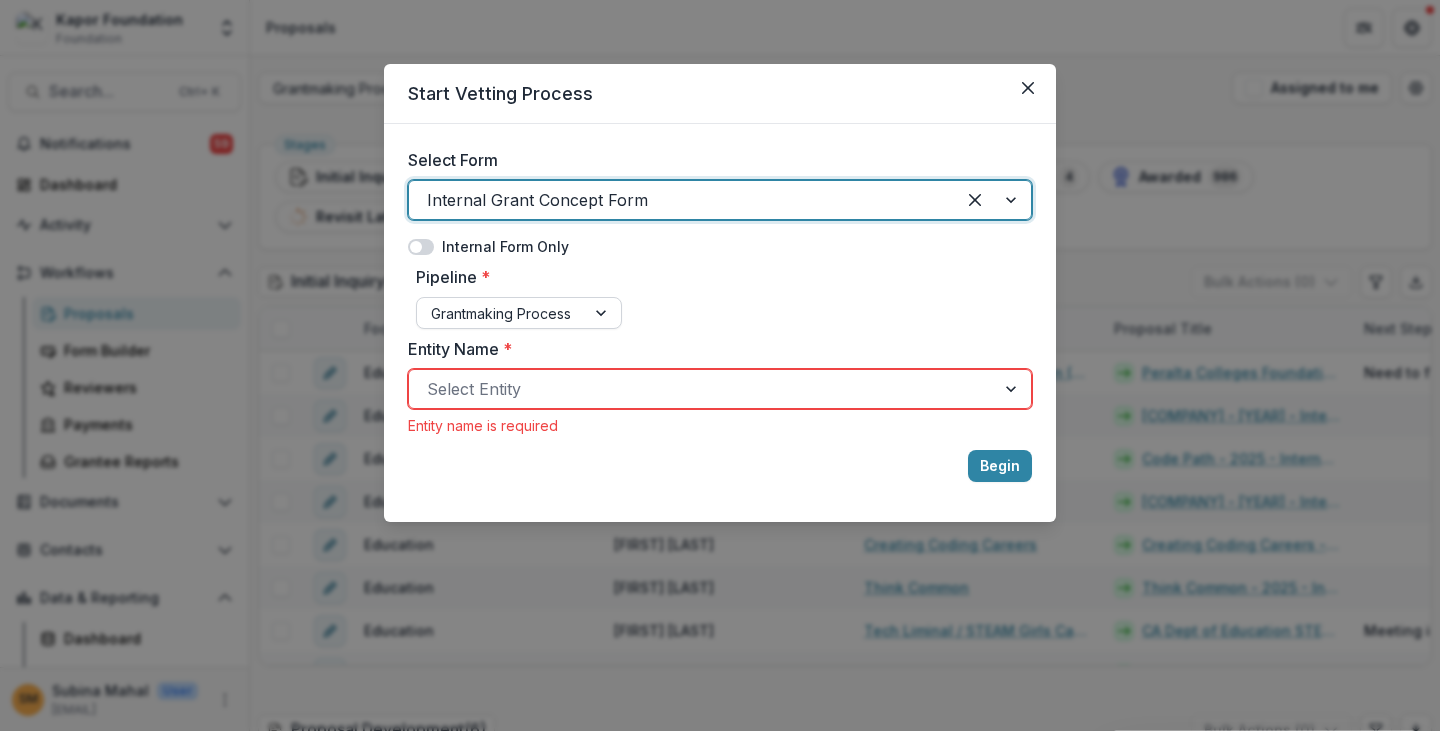 click at bounding box center (501, 313) 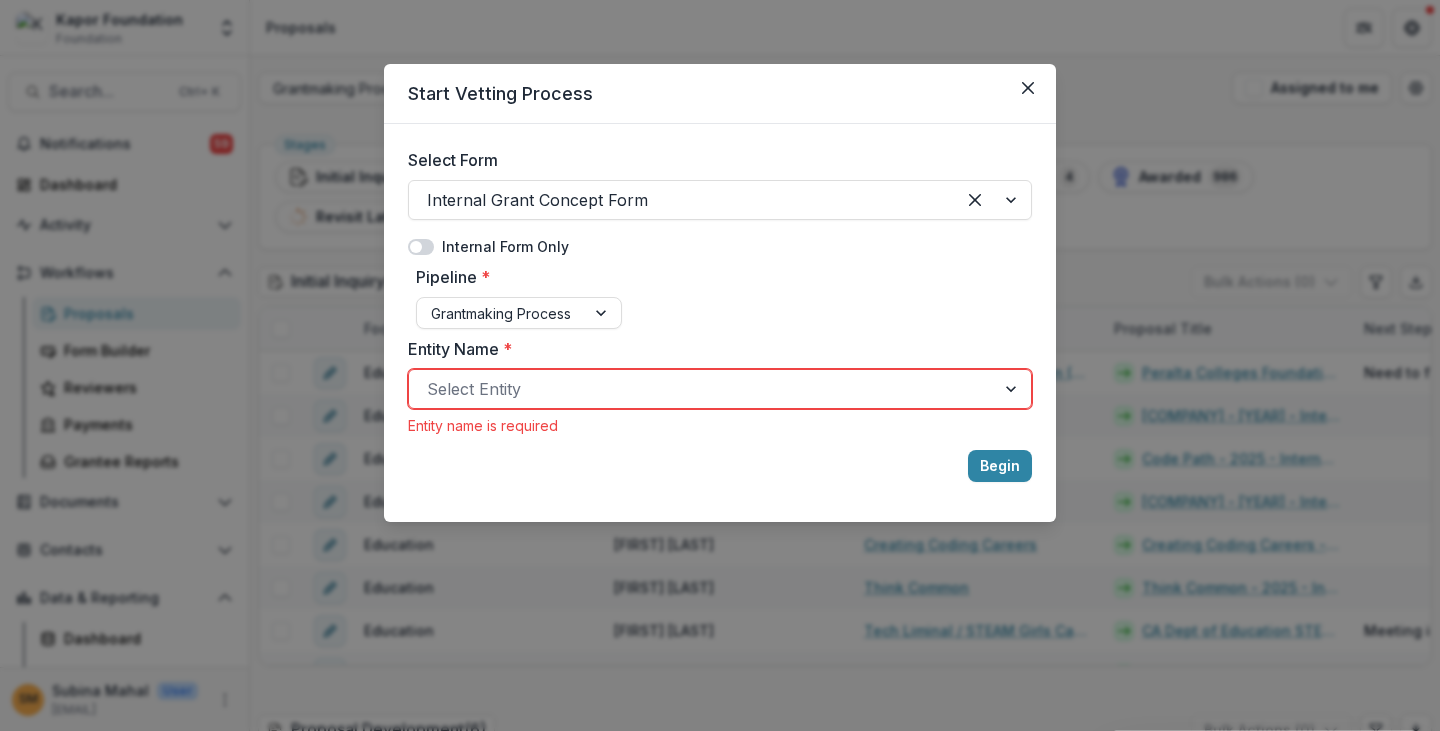 click on "Pipeline * Grantmaking Process" at bounding box center [720, 297] 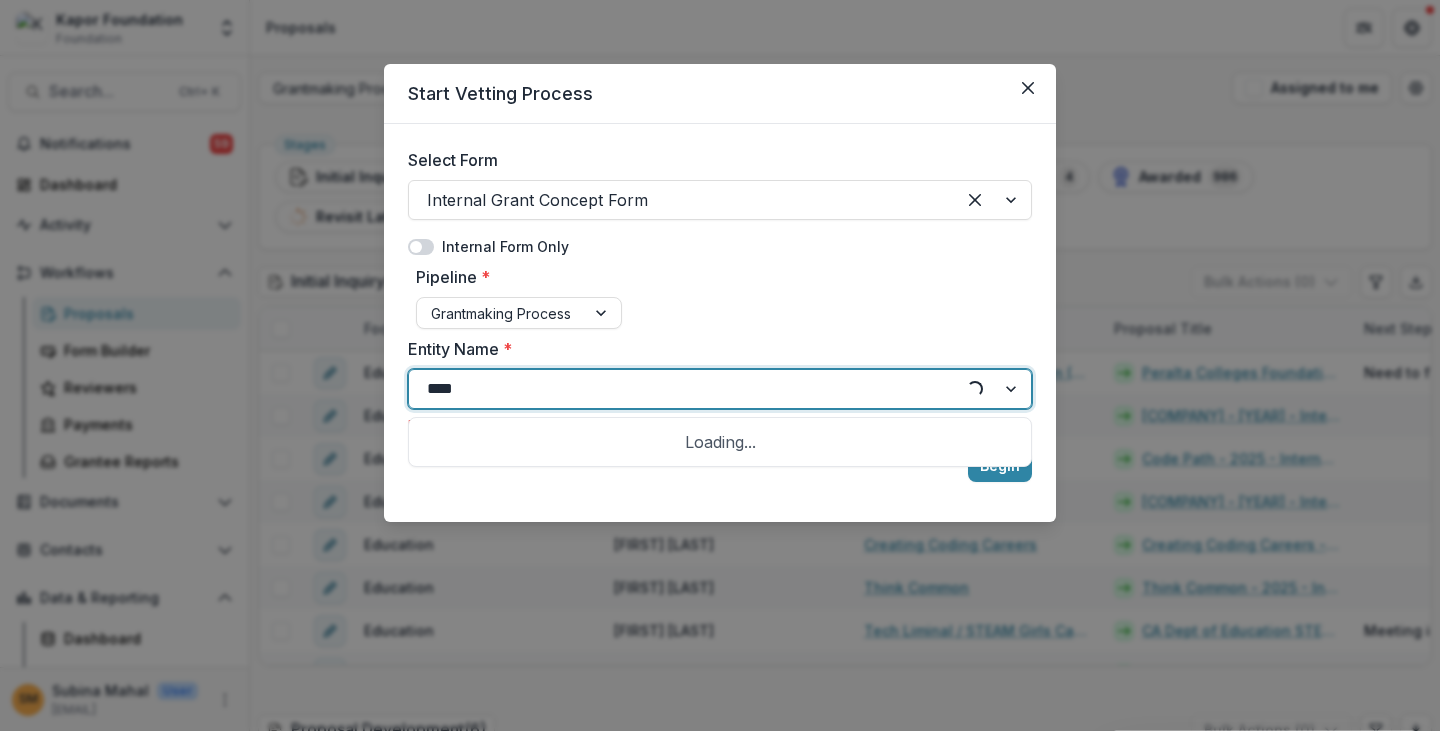 type on "***" 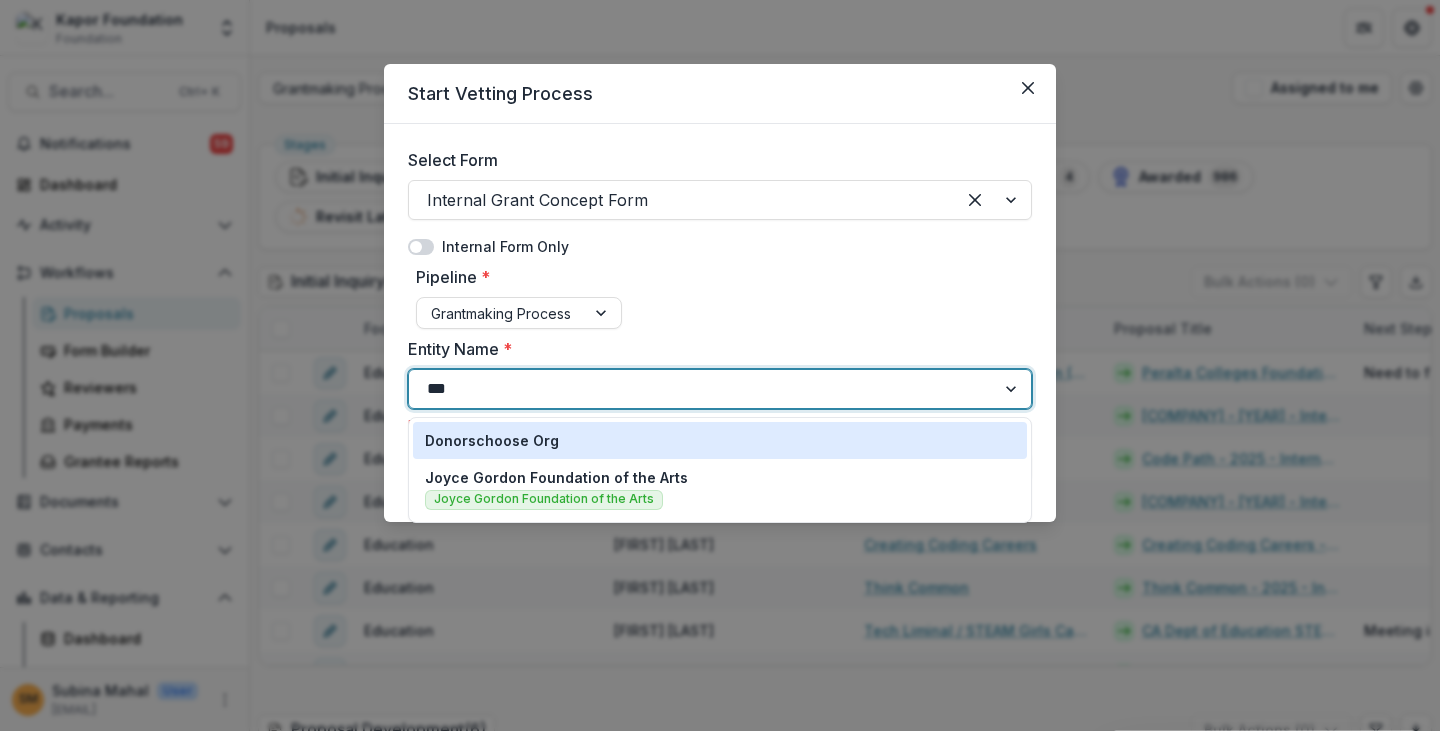 click on "Donorschoose Org" at bounding box center (492, 440) 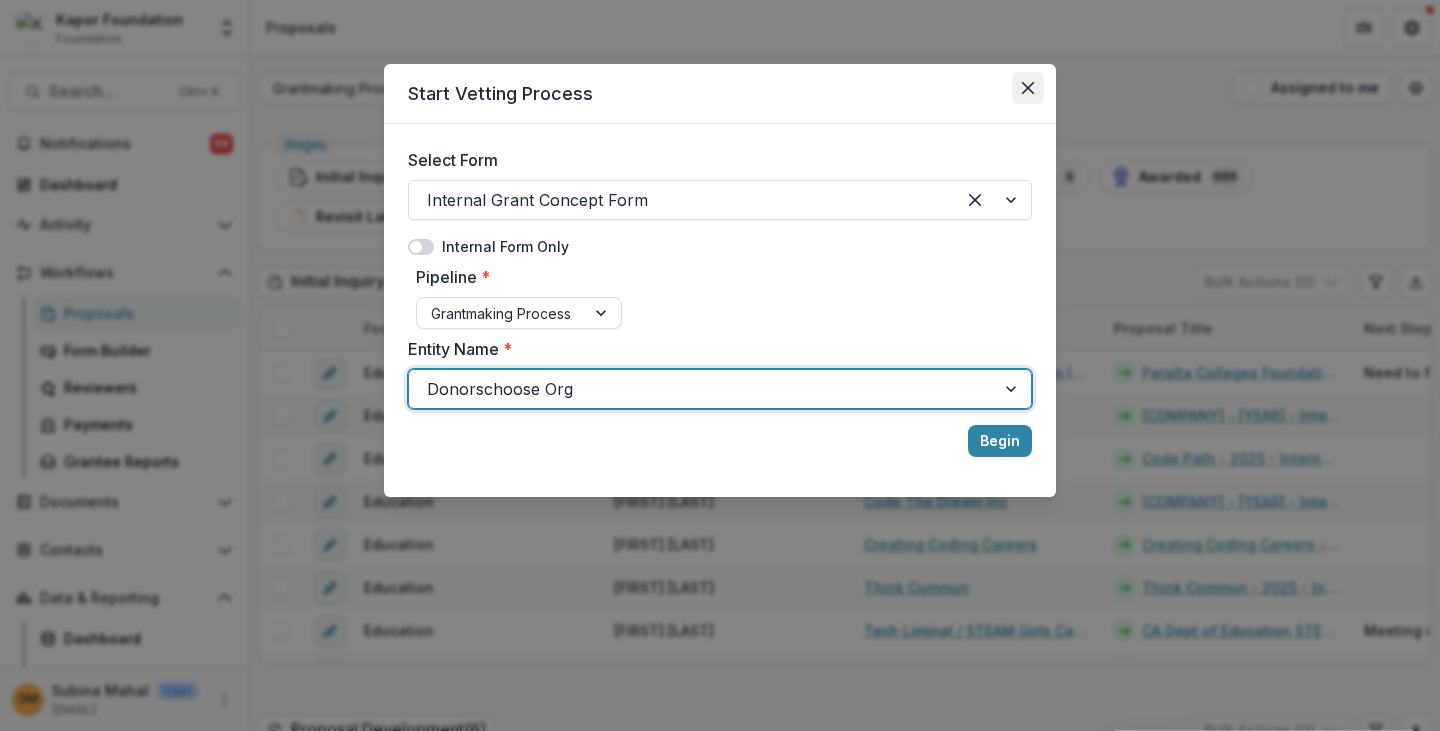 click 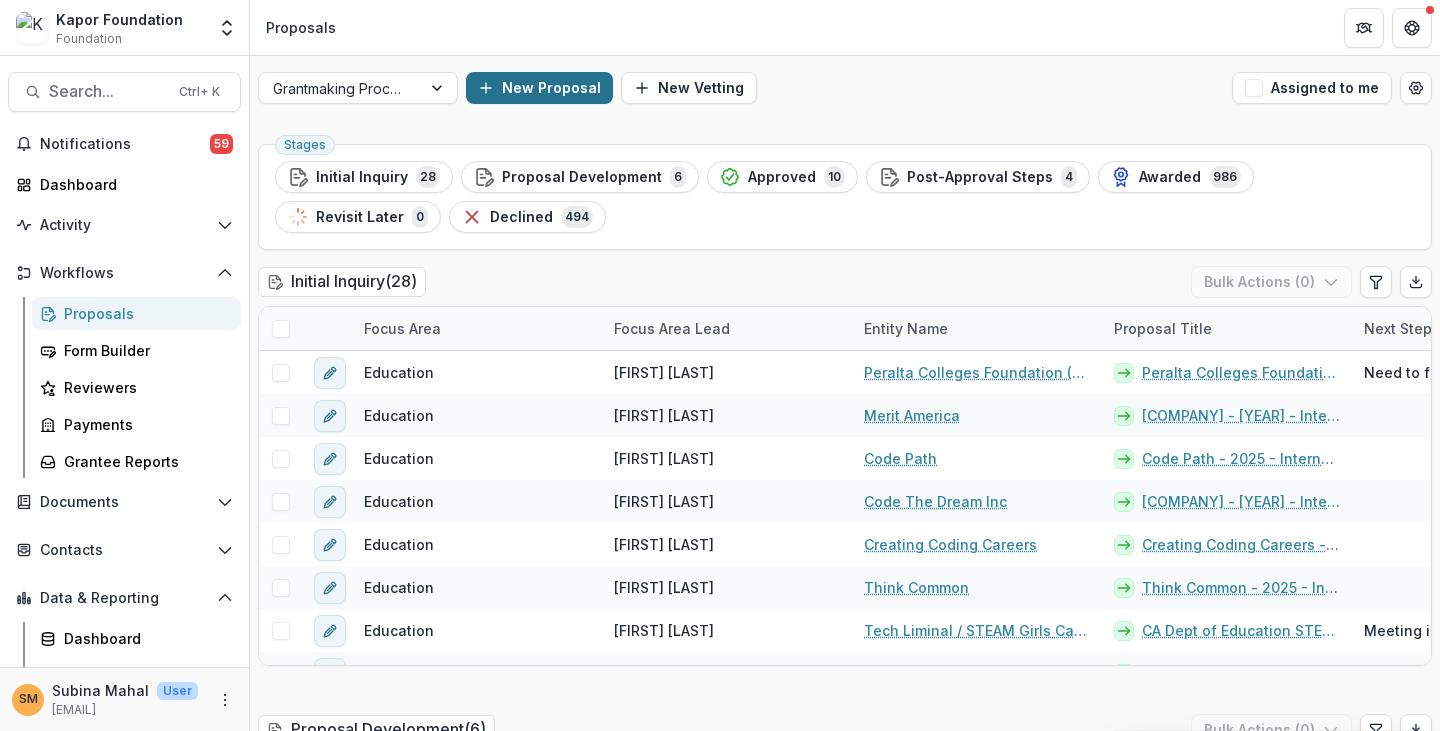 click on "New Proposal" at bounding box center (539, 88) 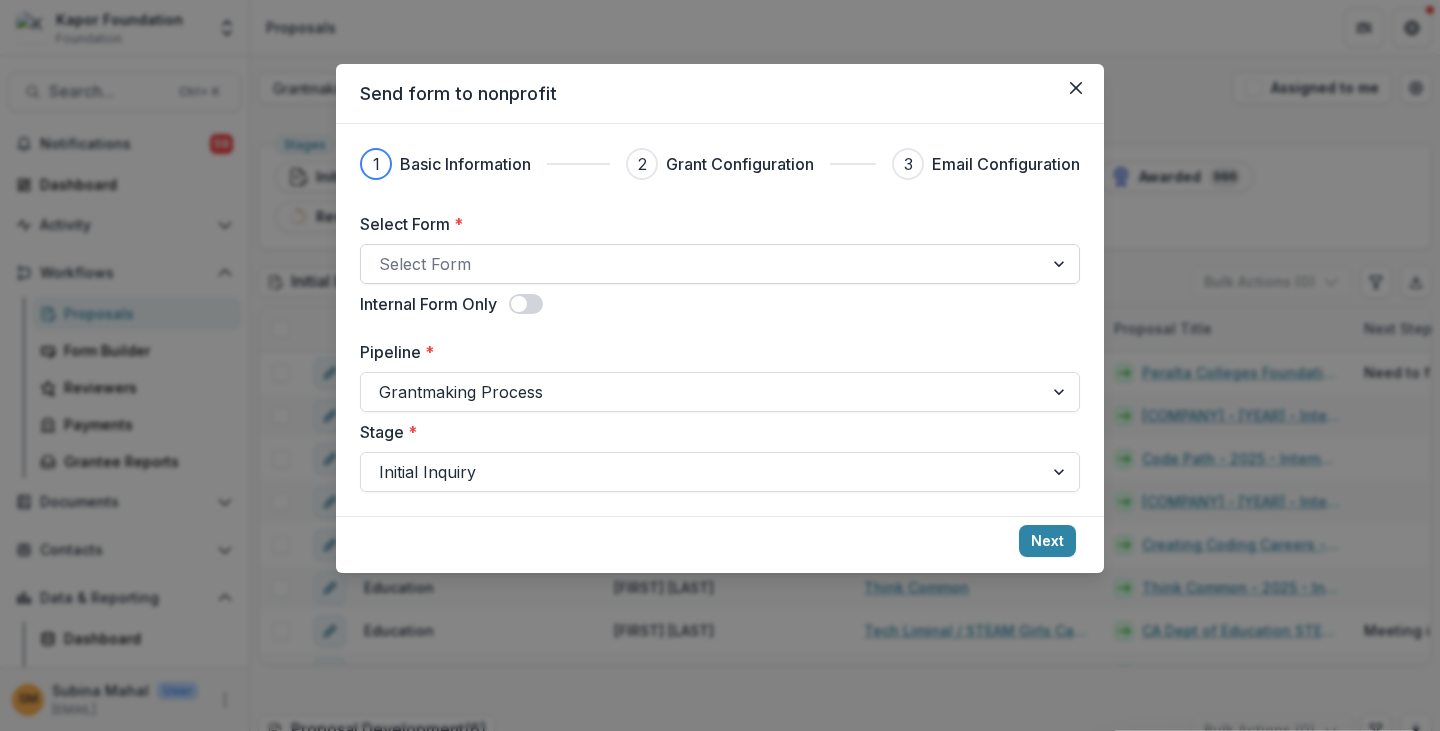 click at bounding box center [702, 264] 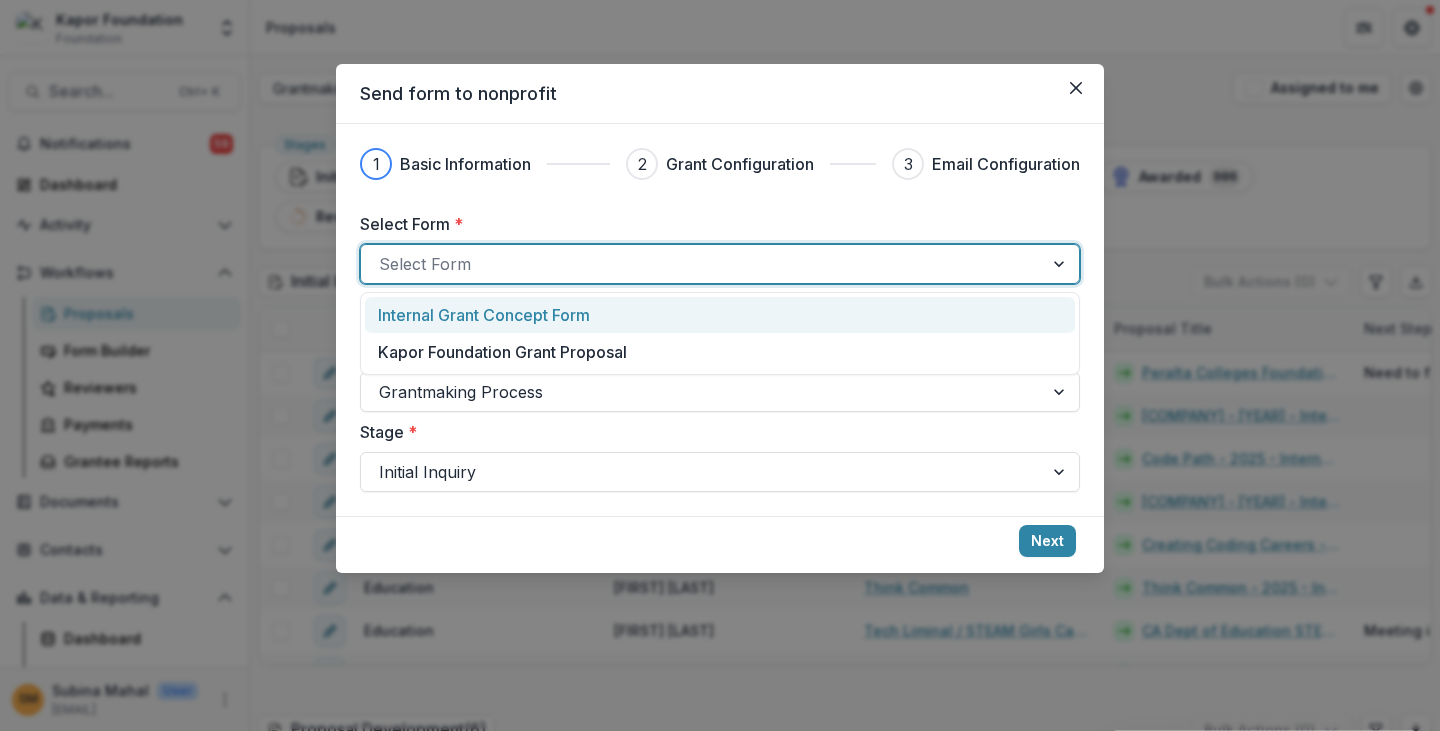click on "Internal Grant Concept Form" at bounding box center (484, 315) 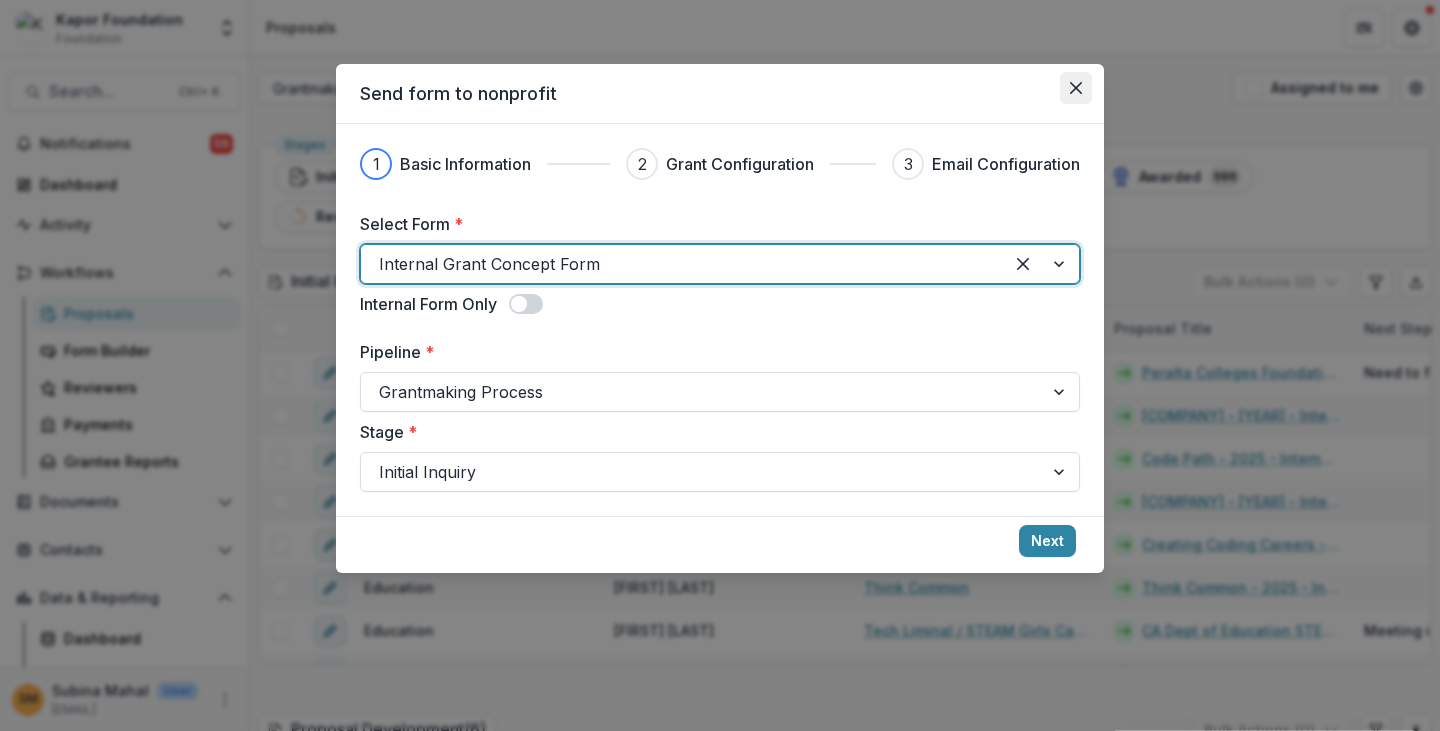 click at bounding box center [1076, 88] 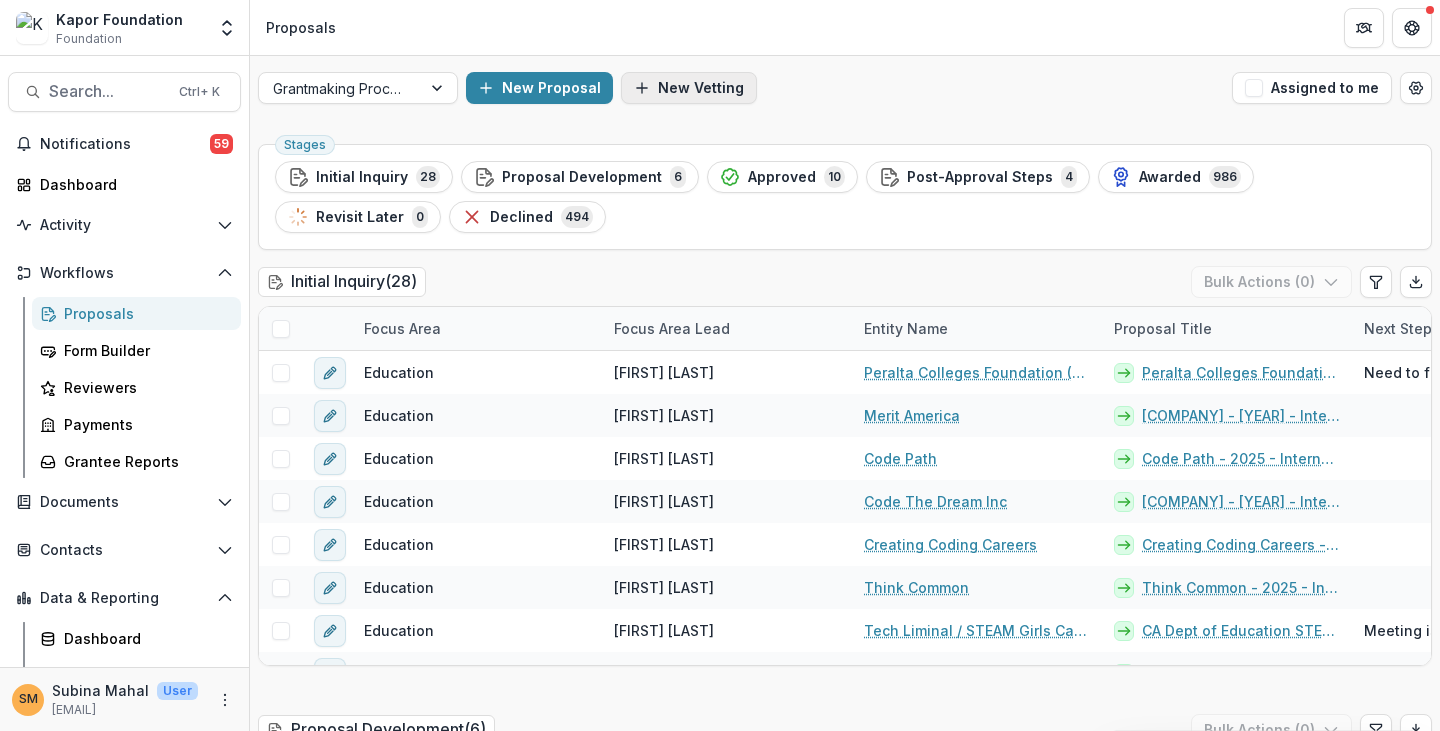 click on "New Vetting" at bounding box center [689, 88] 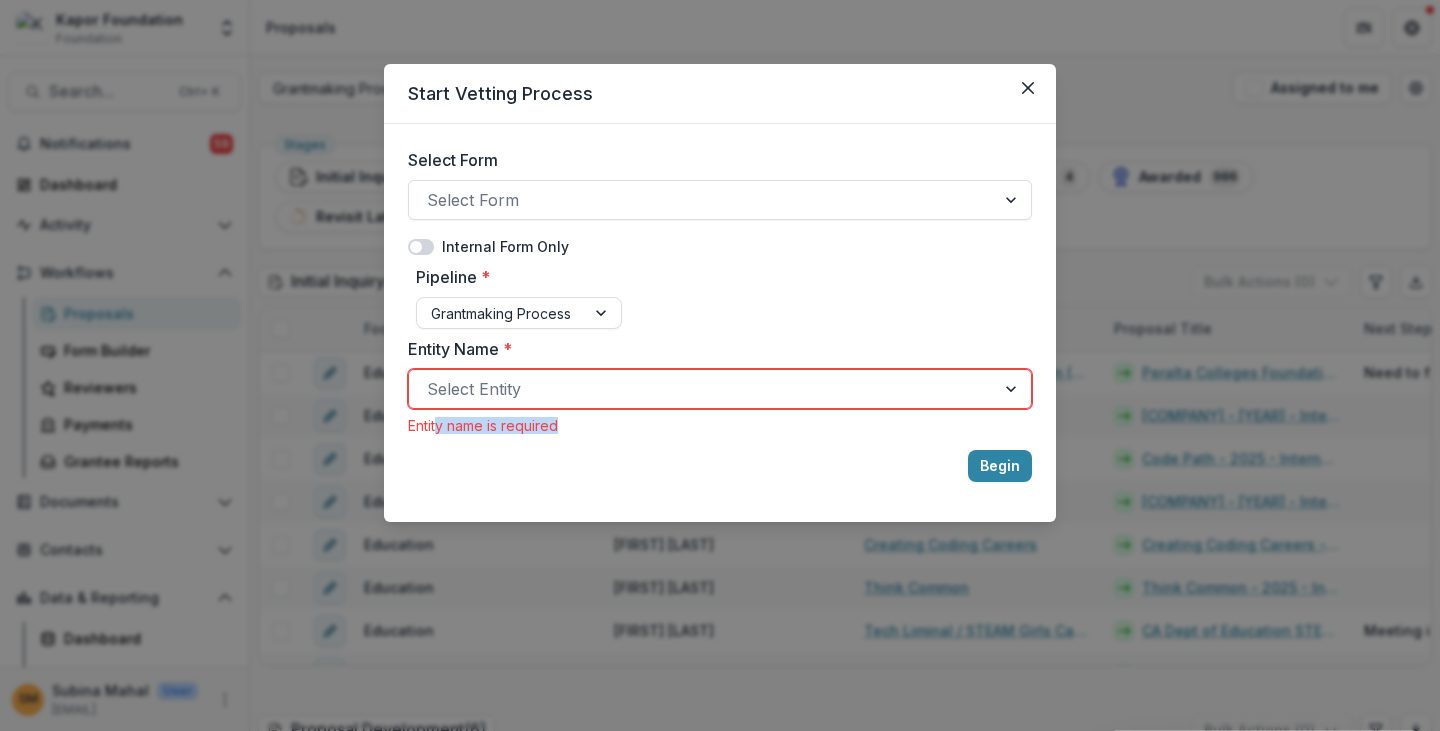 drag, startPoint x: 441, startPoint y: 431, endPoint x: 556, endPoint y: 435, distance: 115.06954 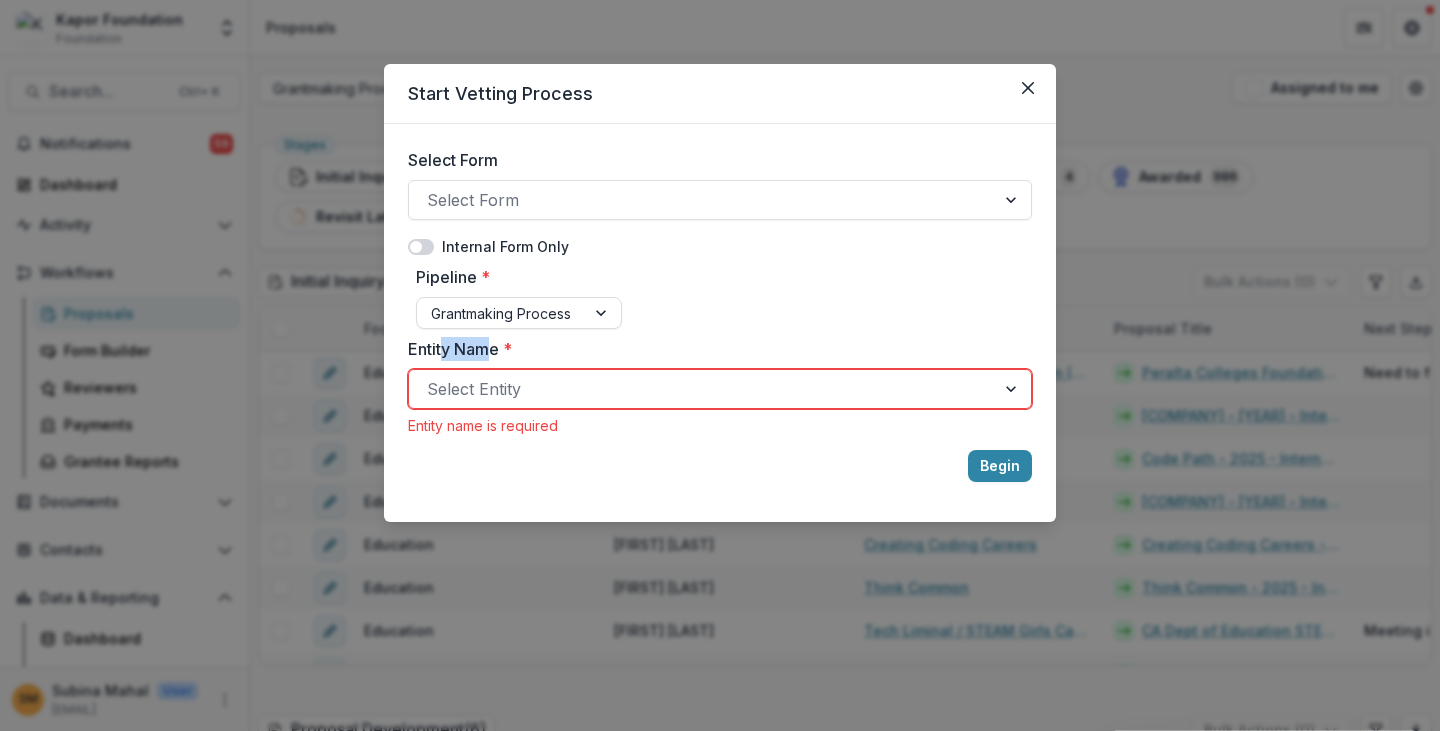 drag, startPoint x: 449, startPoint y: 348, endPoint x: 496, endPoint y: 345, distance: 47.095646 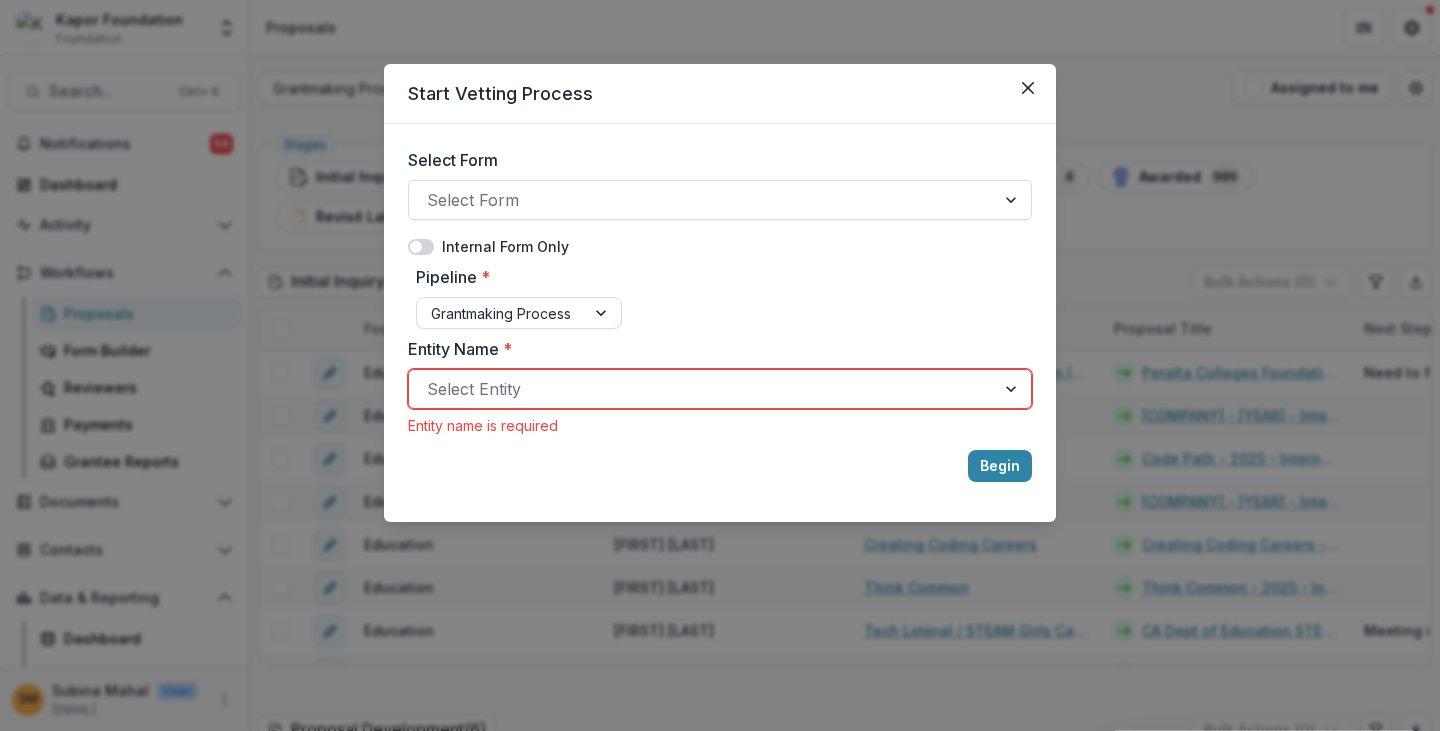 click on "Entity Name *" at bounding box center [714, 349] 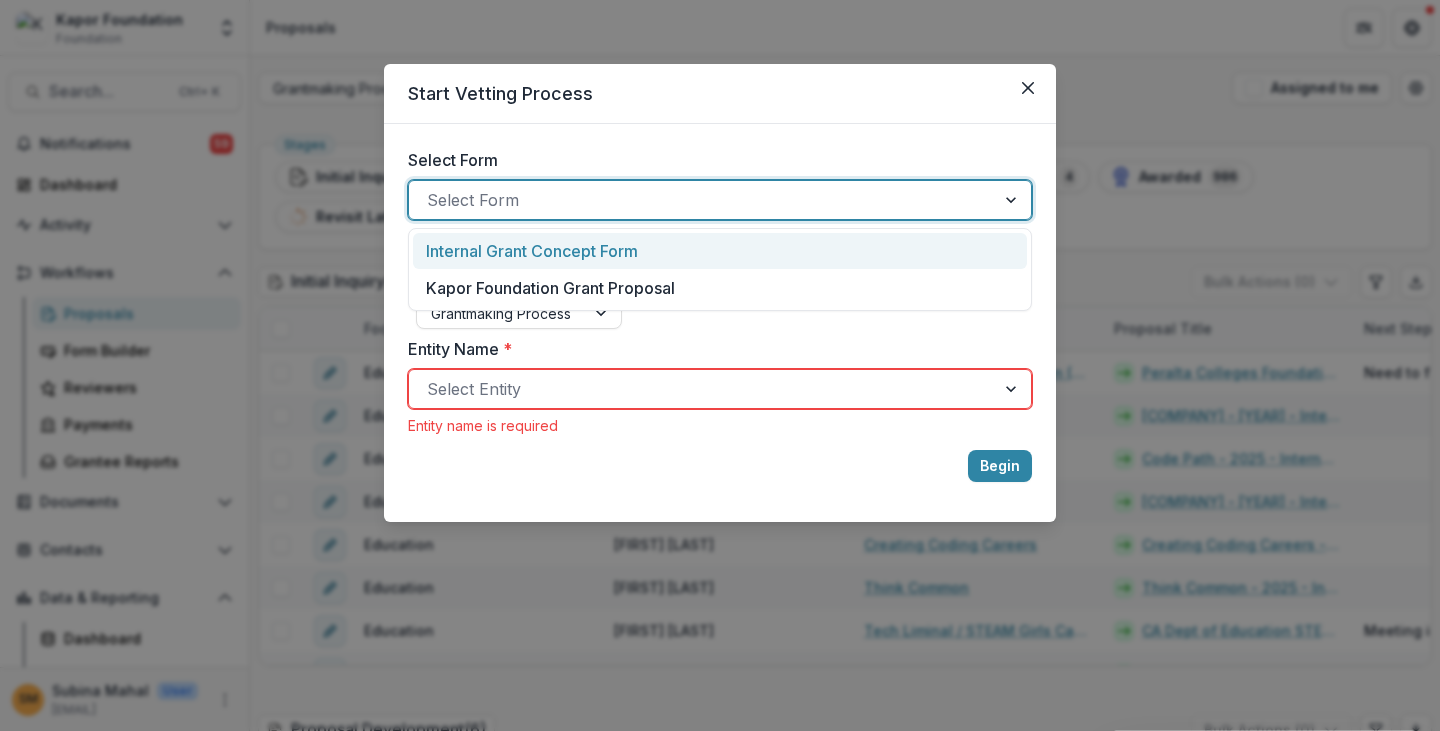 click at bounding box center [702, 200] 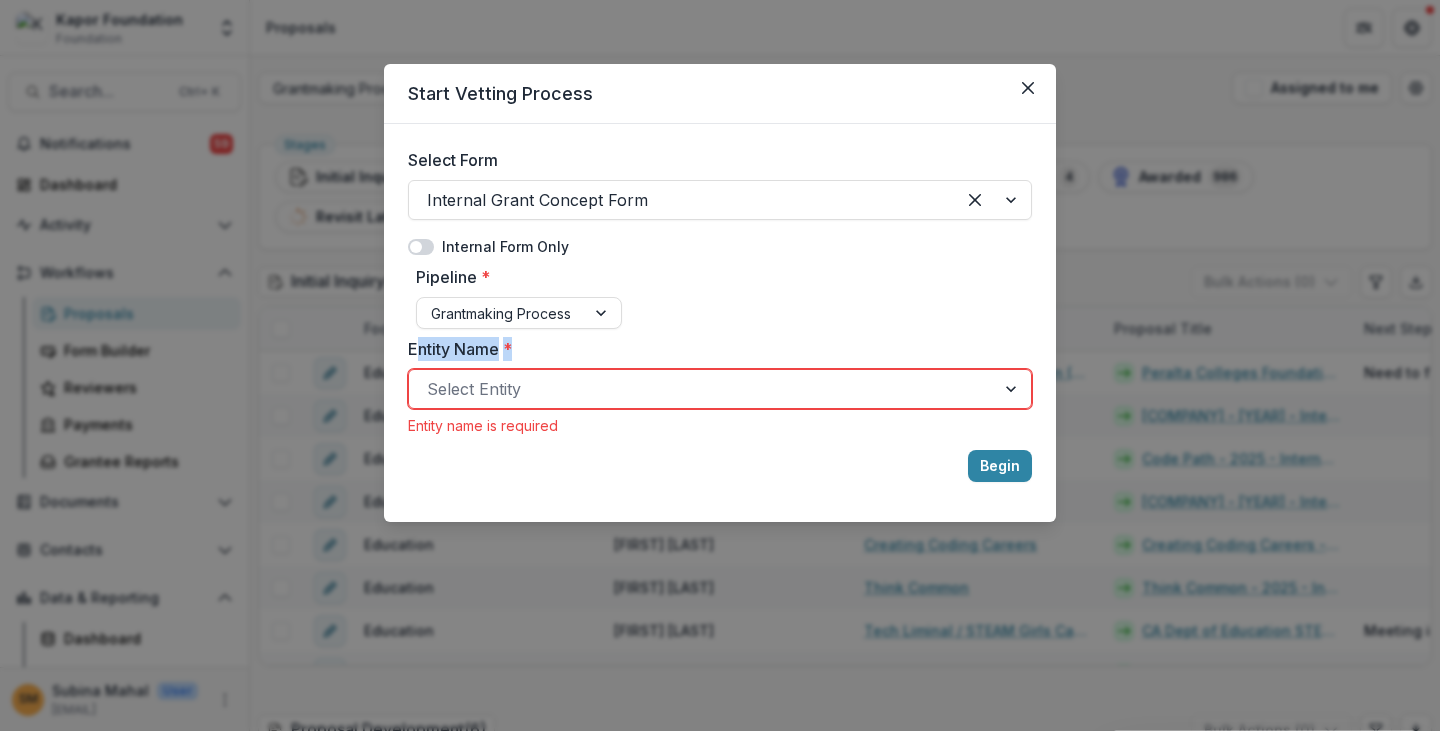 drag, startPoint x: 415, startPoint y: 351, endPoint x: 510, endPoint y: 353, distance: 95.02105 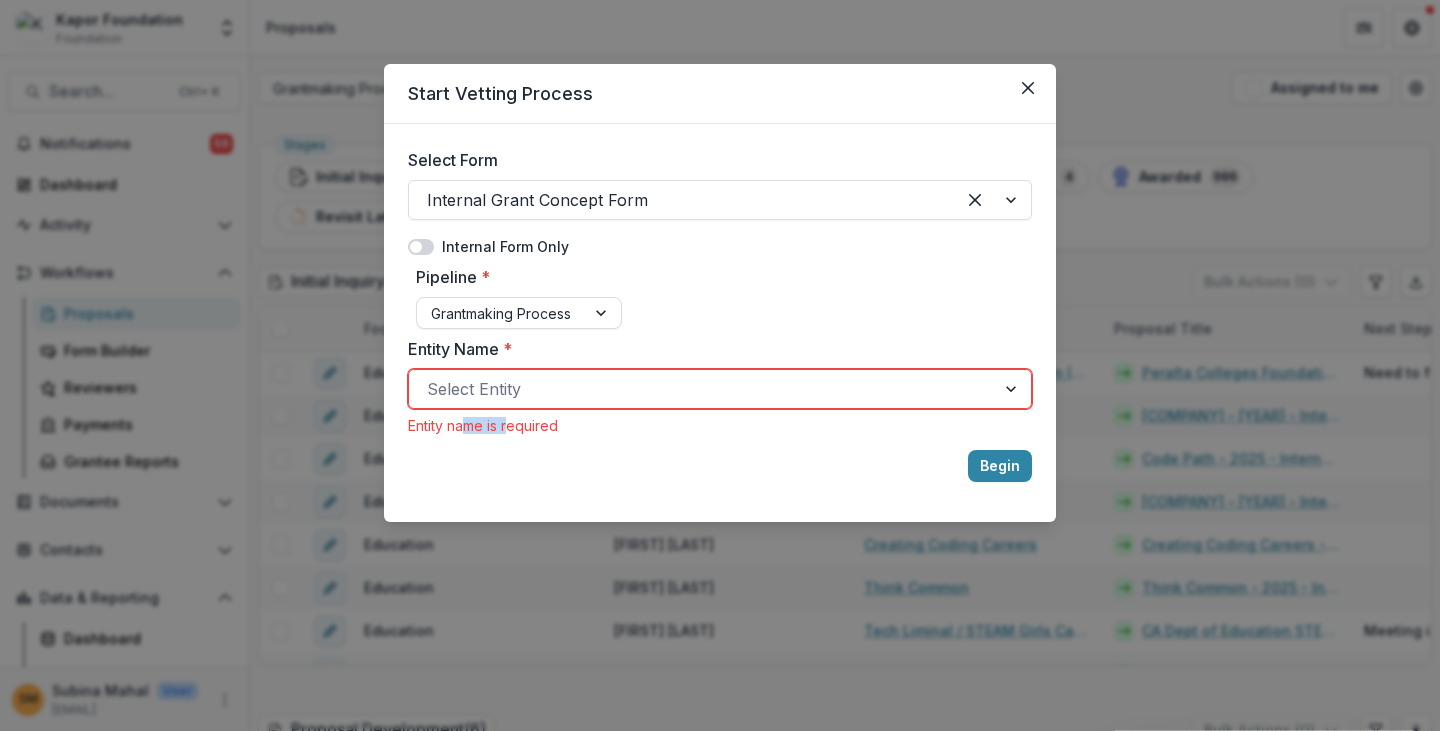 drag, startPoint x: 467, startPoint y: 427, endPoint x: 513, endPoint y: 426, distance: 46.010868 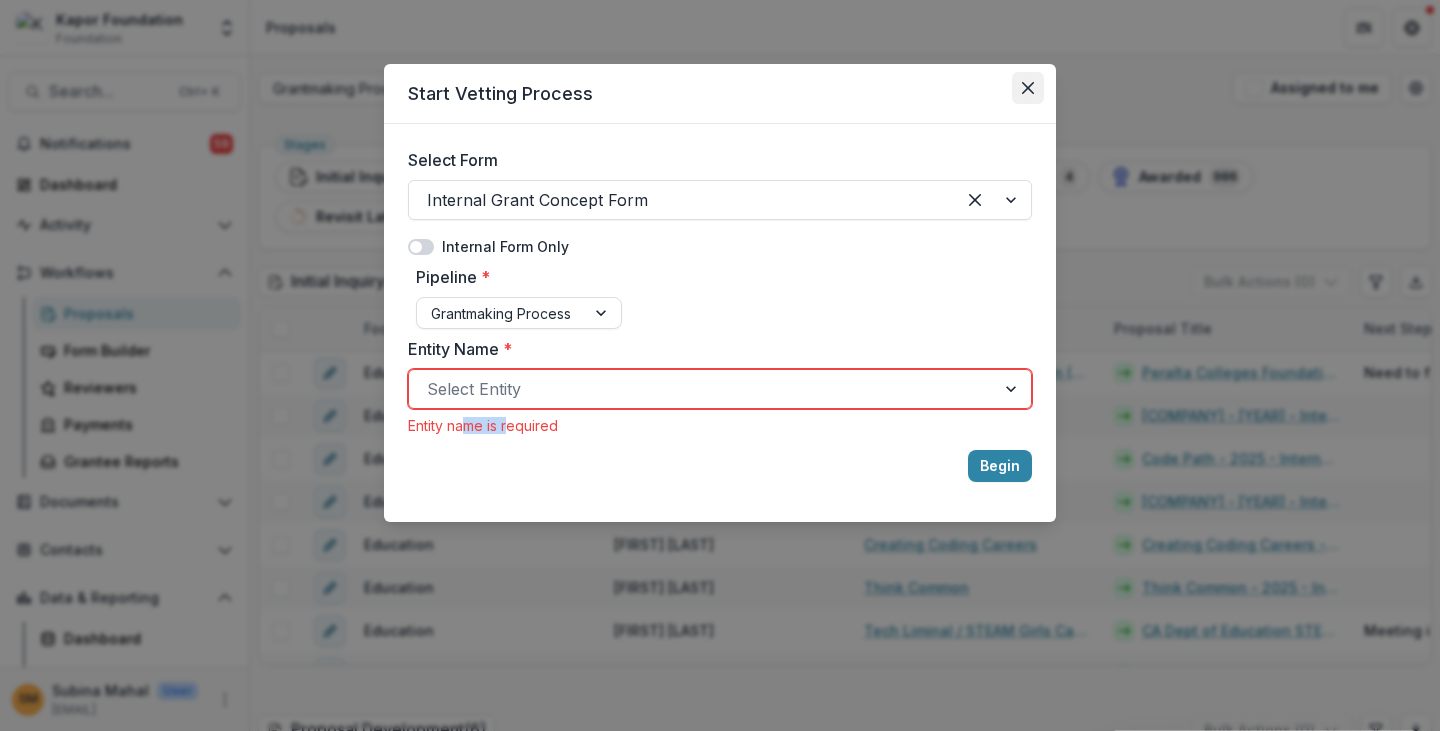 click 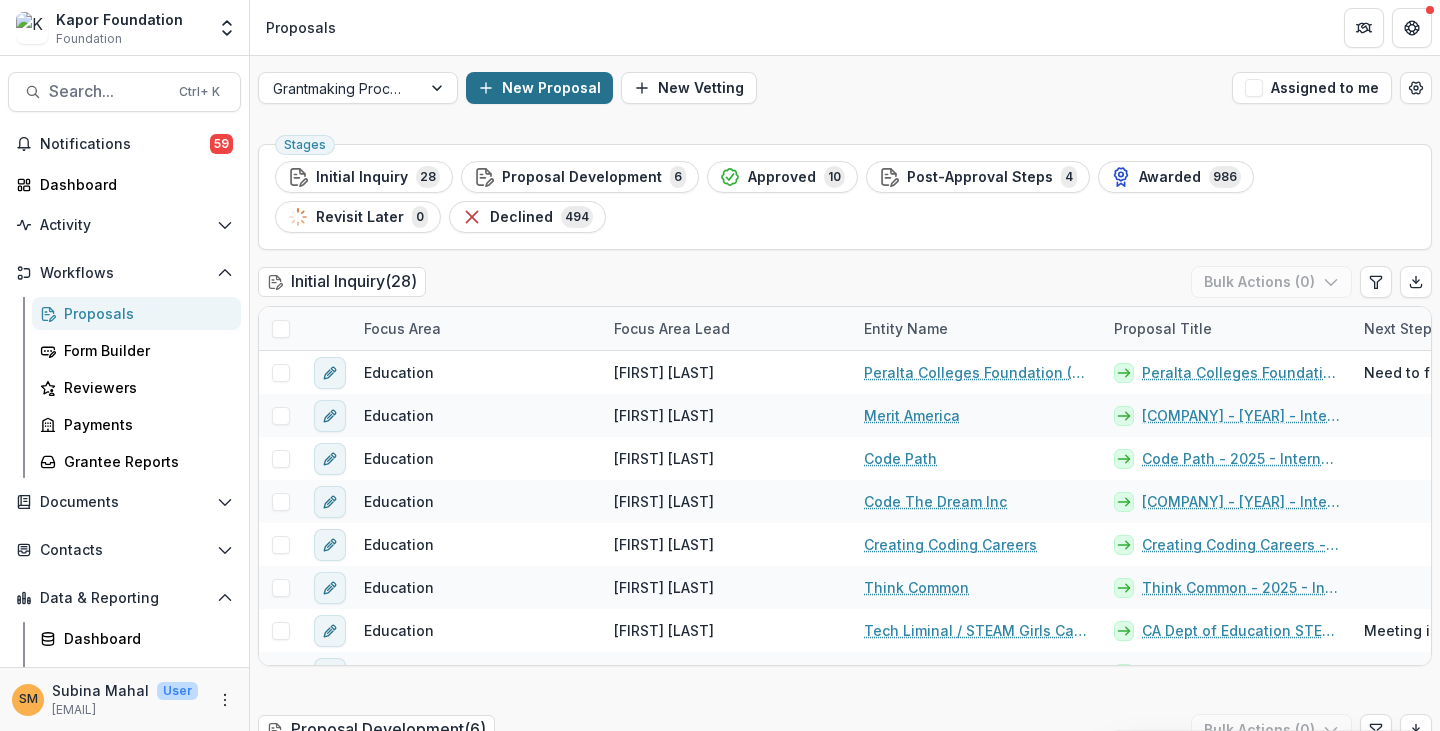 click on "New Proposal" at bounding box center [539, 88] 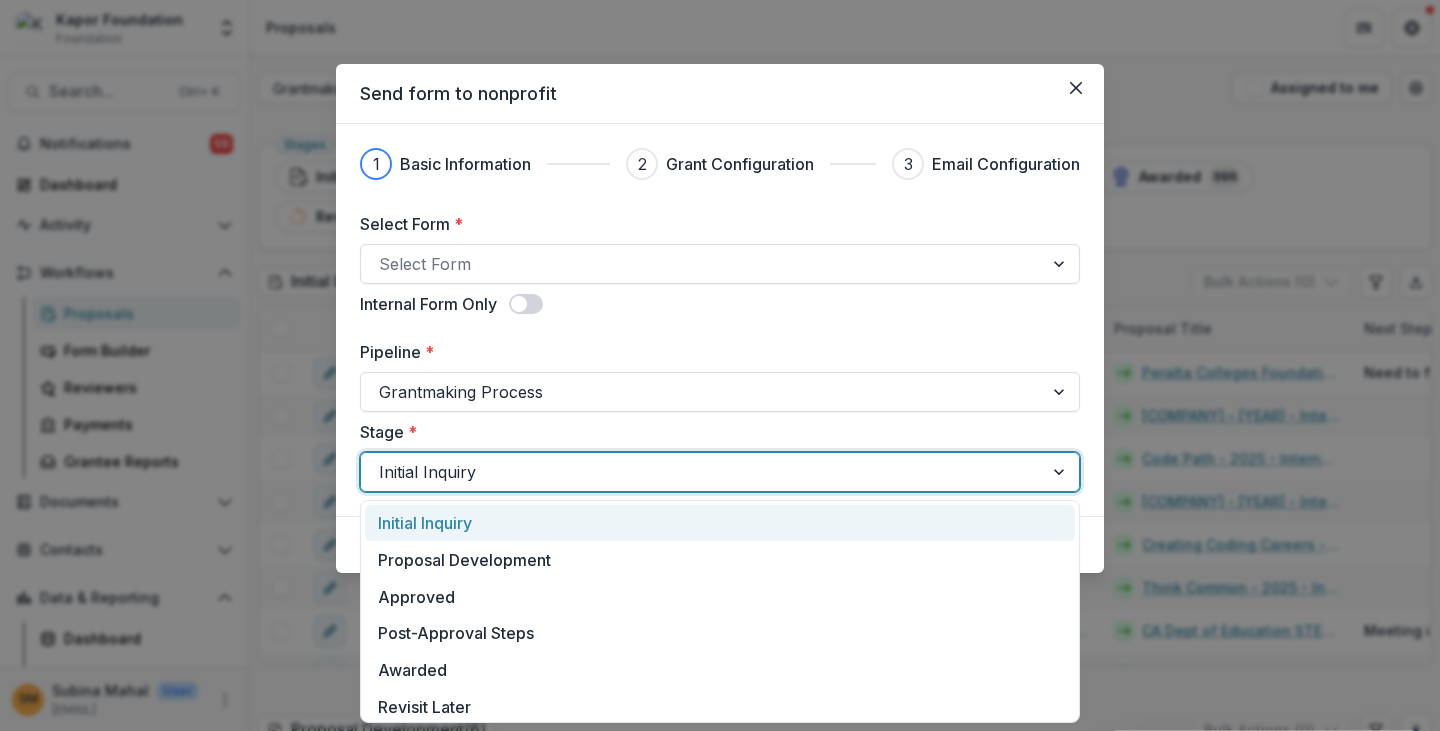 click at bounding box center [702, 472] 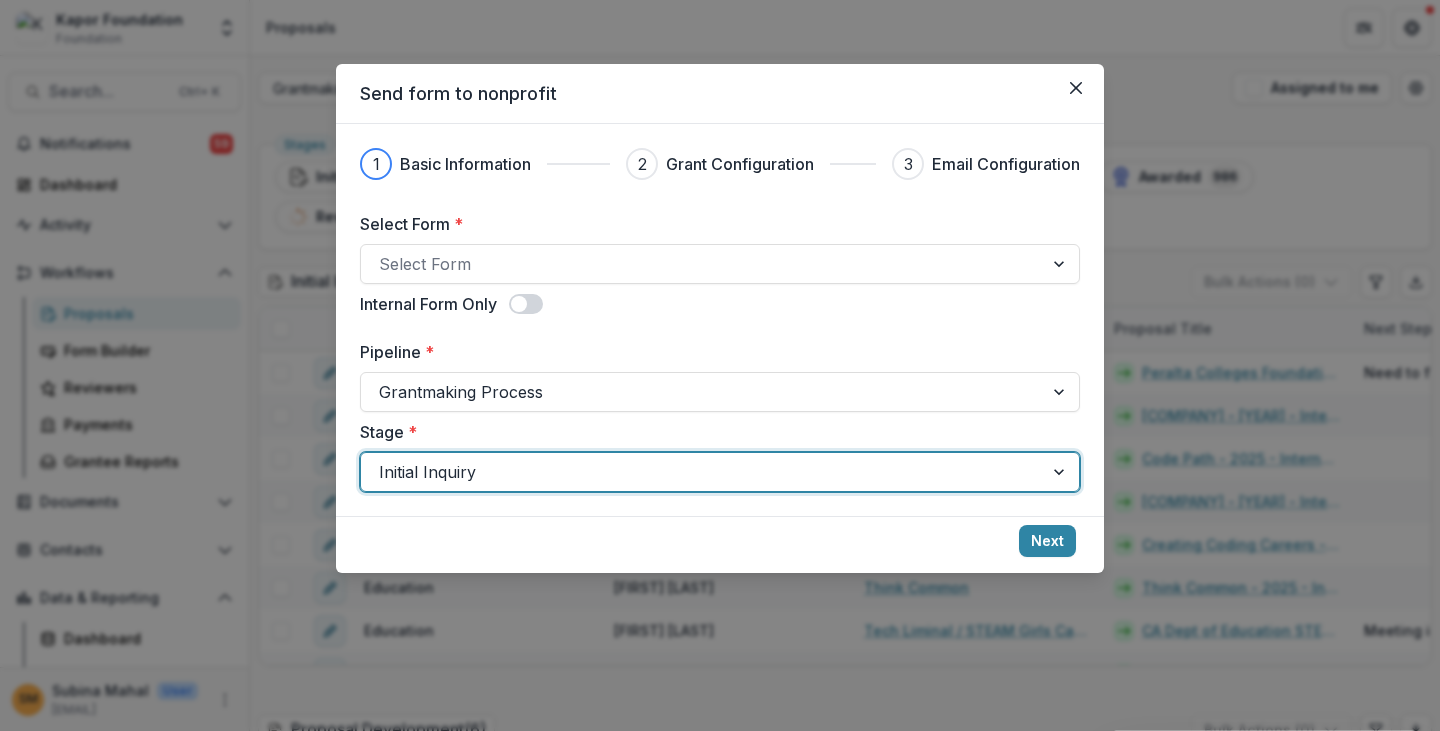 click at bounding box center (702, 472) 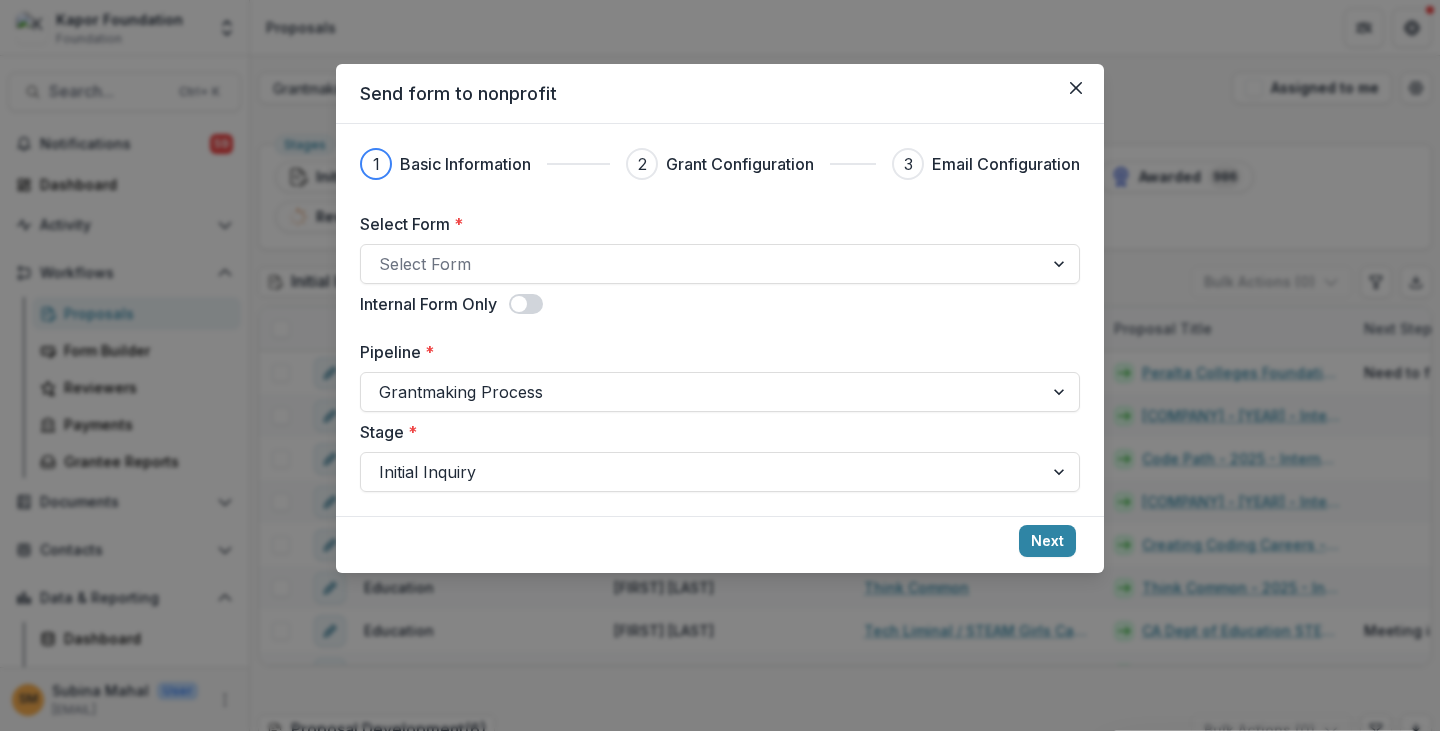 click on "Stage *" at bounding box center [714, 432] 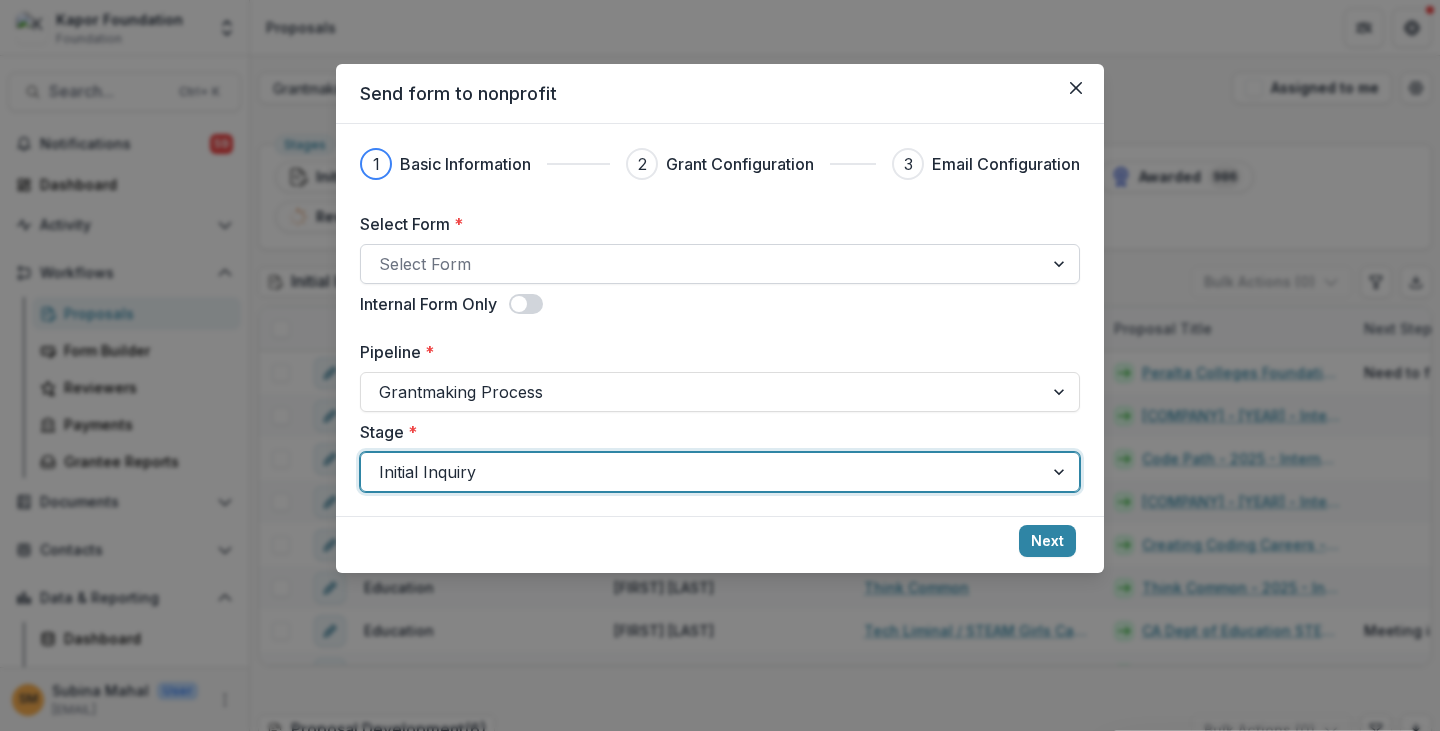click at bounding box center (702, 264) 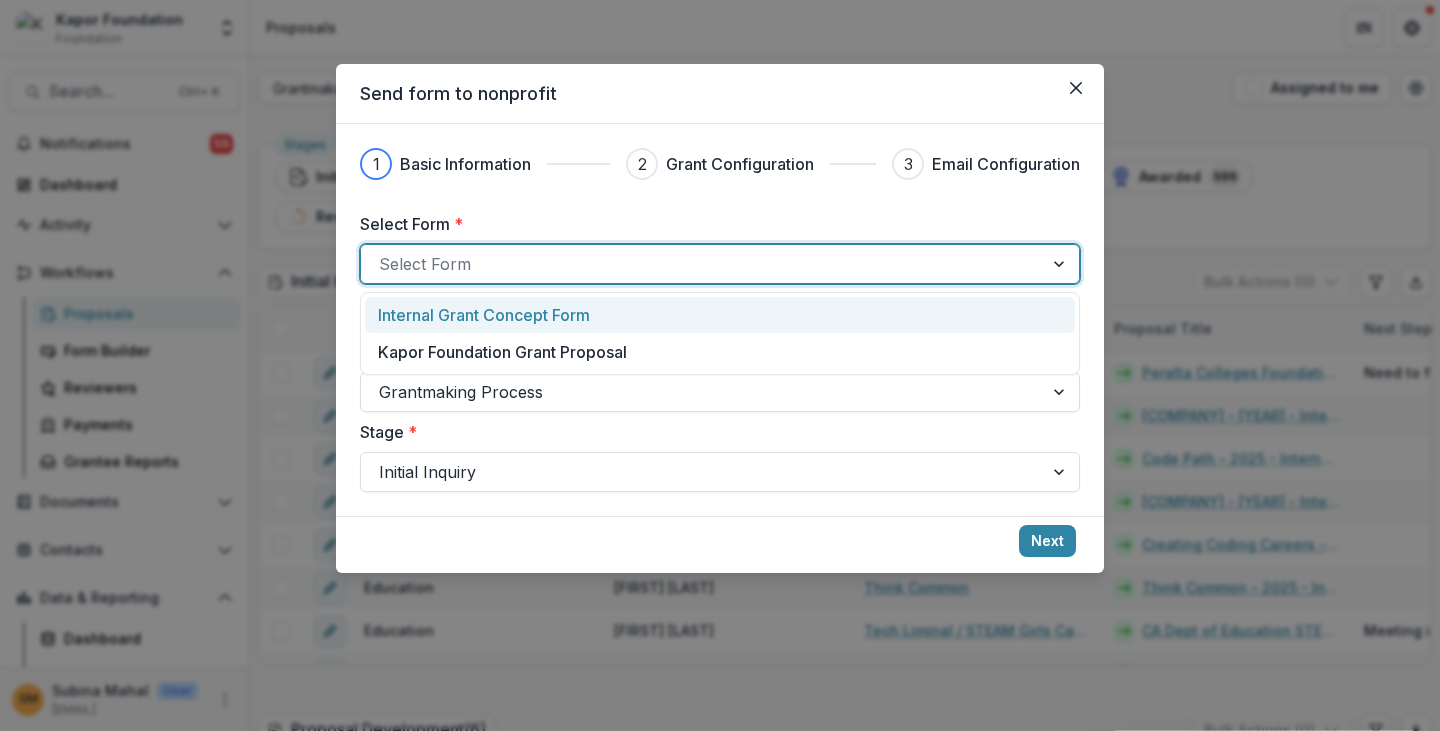 click on "Internal Grant Concept Form" at bounding box center [484, 315] 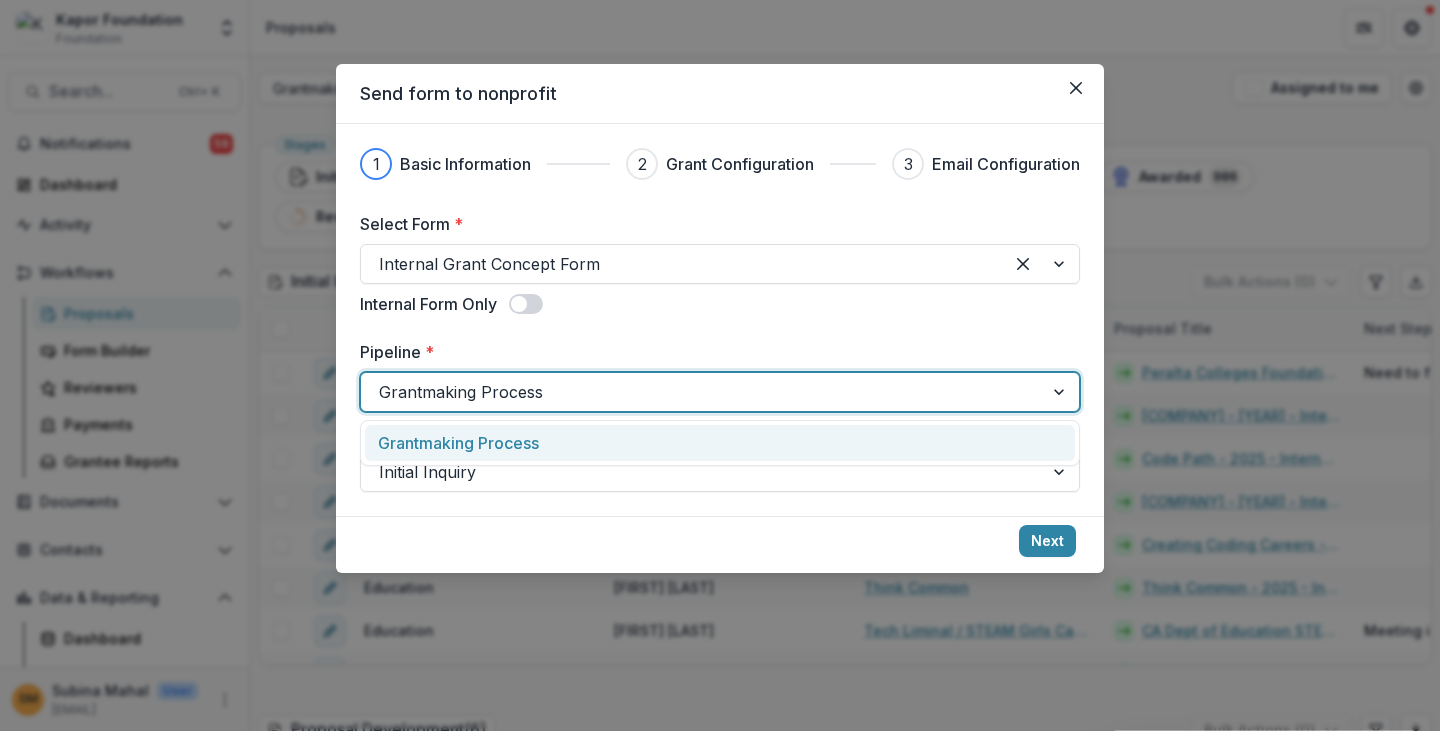 click at bounding box center (702, 392) 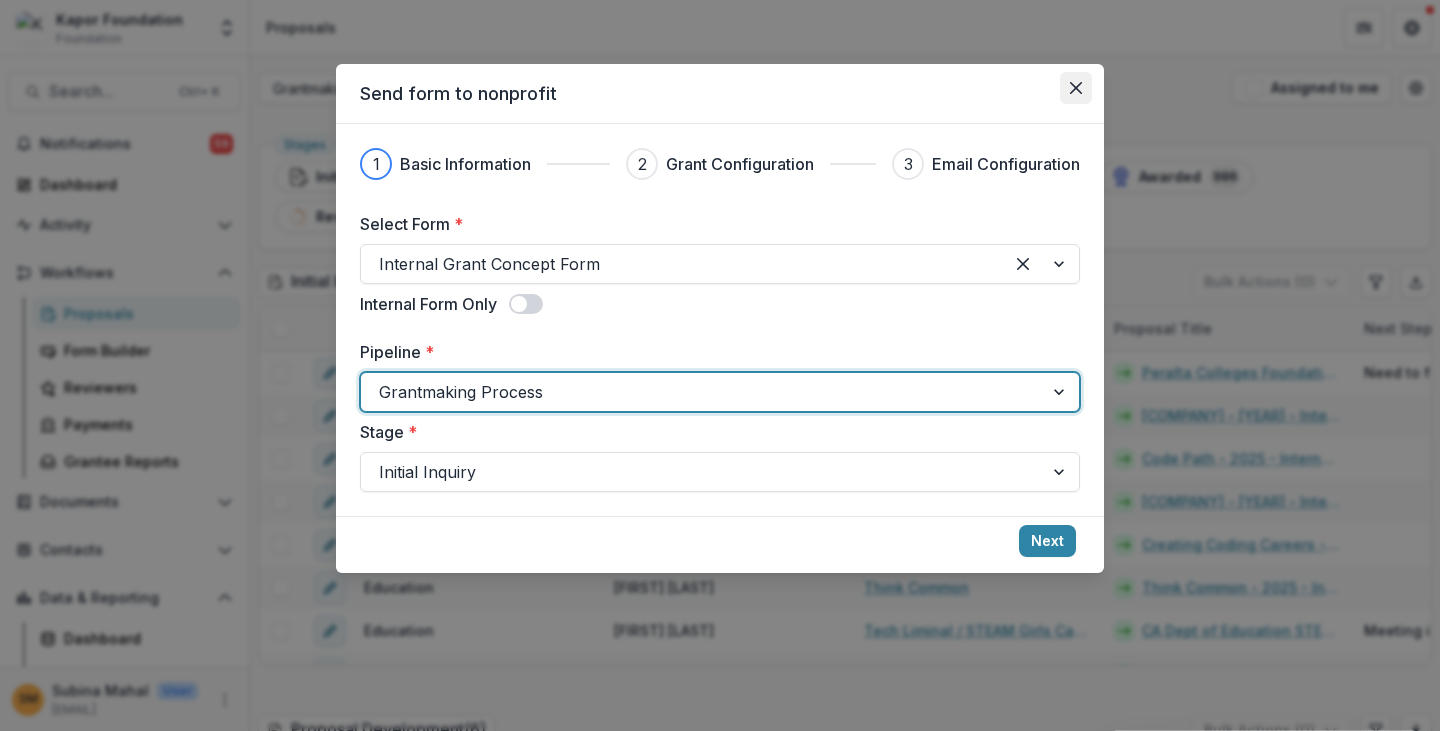 click 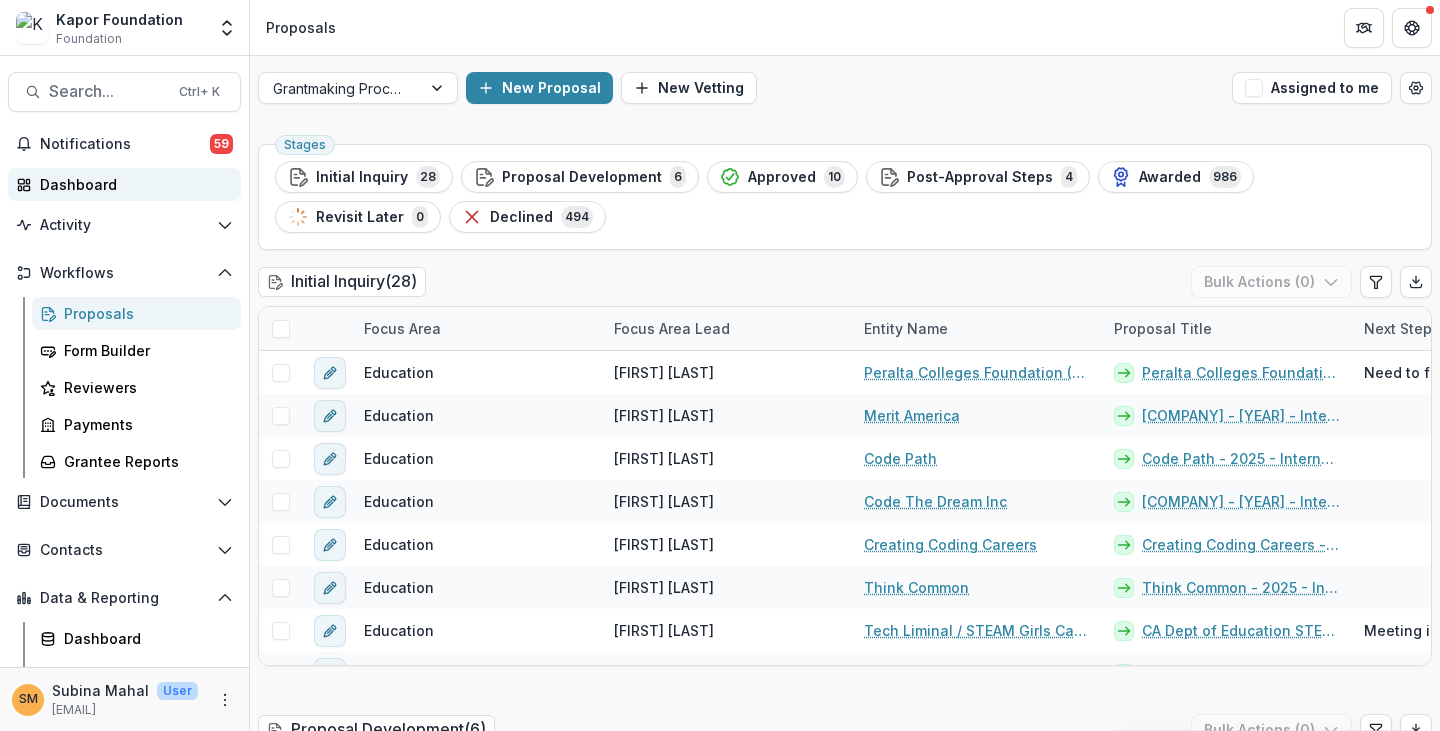 click on "Dashboard" at bounding box center [132, 184] 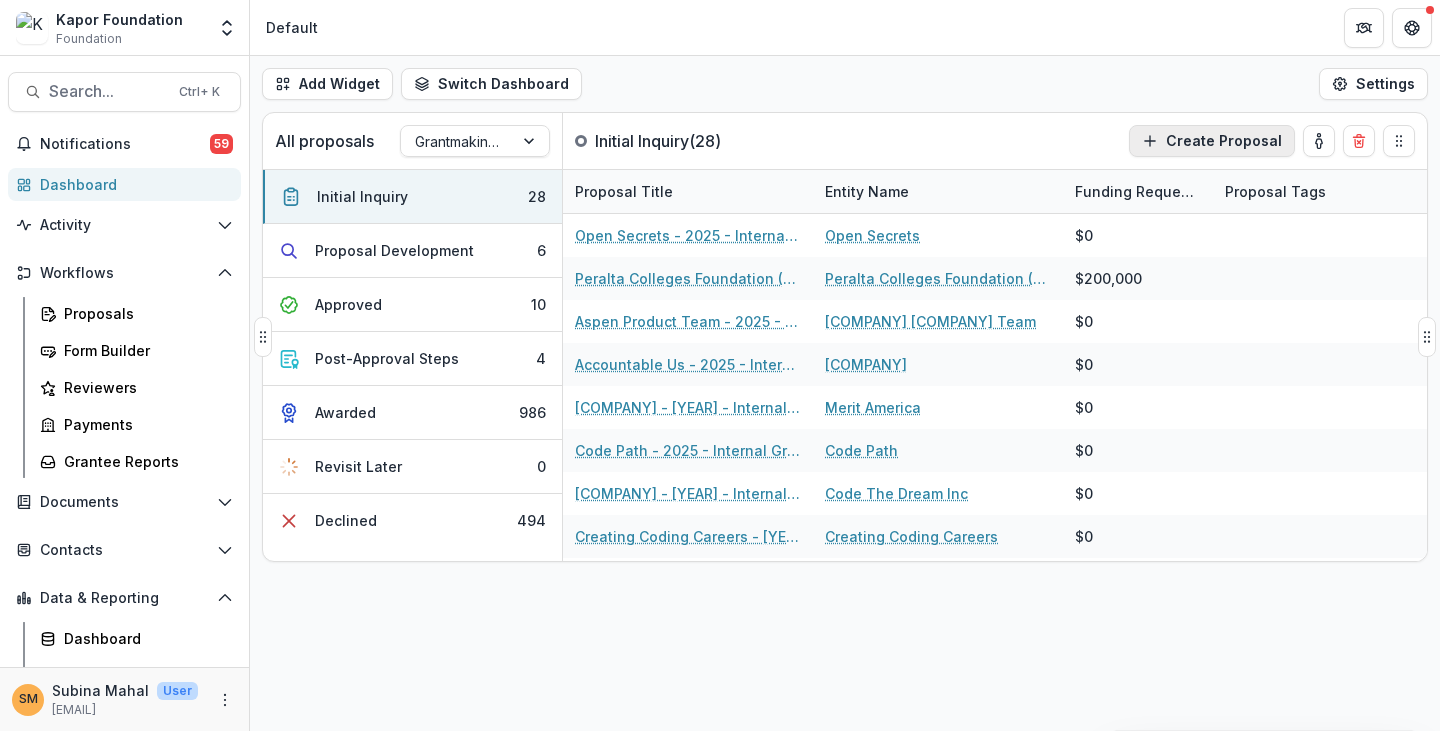 click on "Create Proposal" at bounding box center (1212, 141) 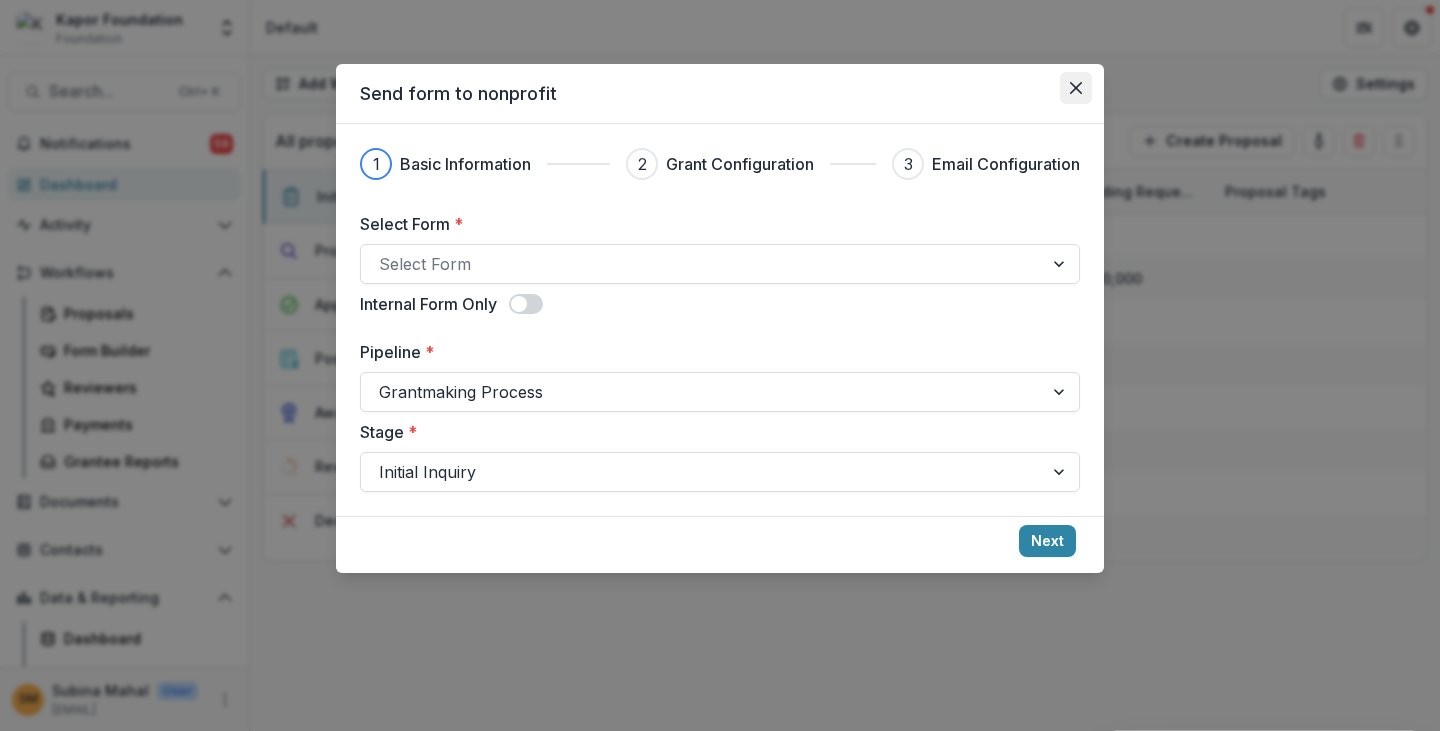 click at bounding box center [1076, 88] 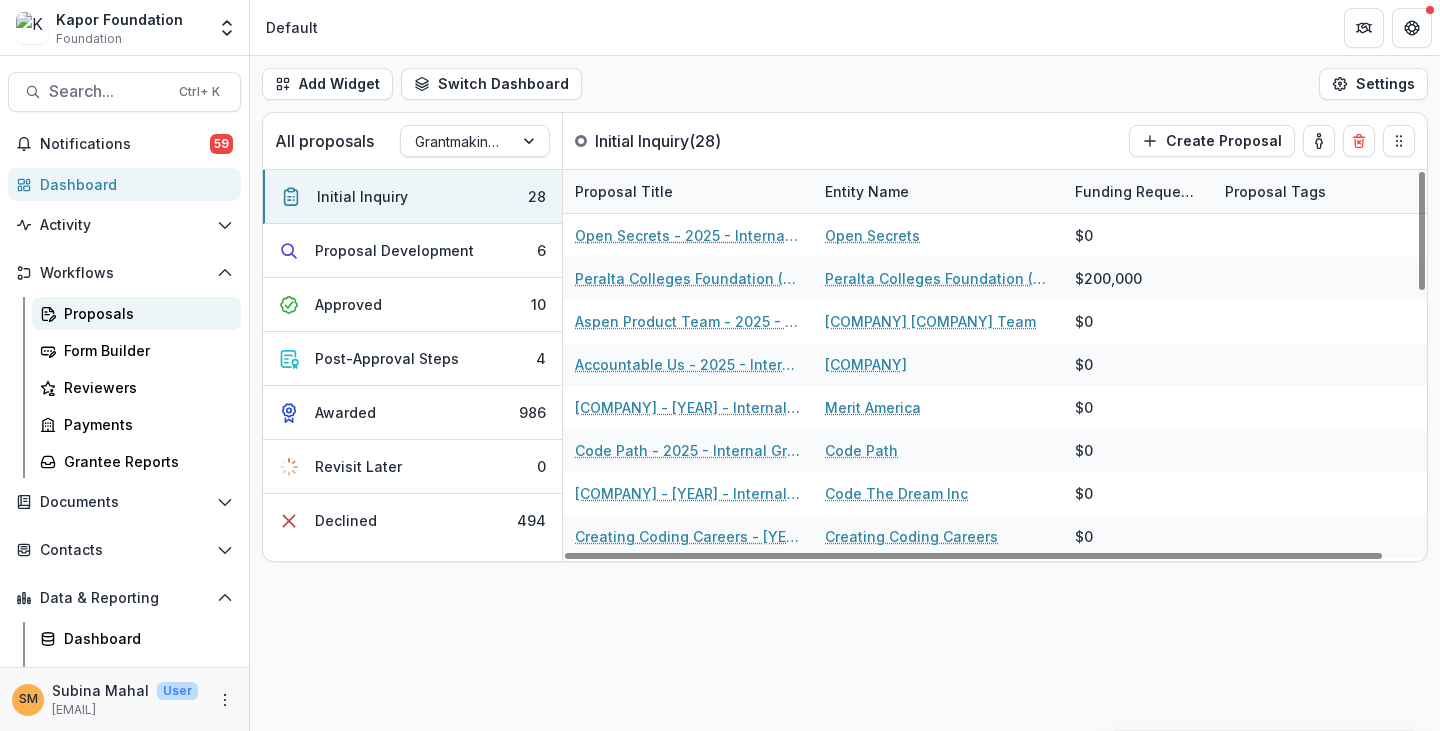 click on "Proposals" at bounding box center [144, 313] 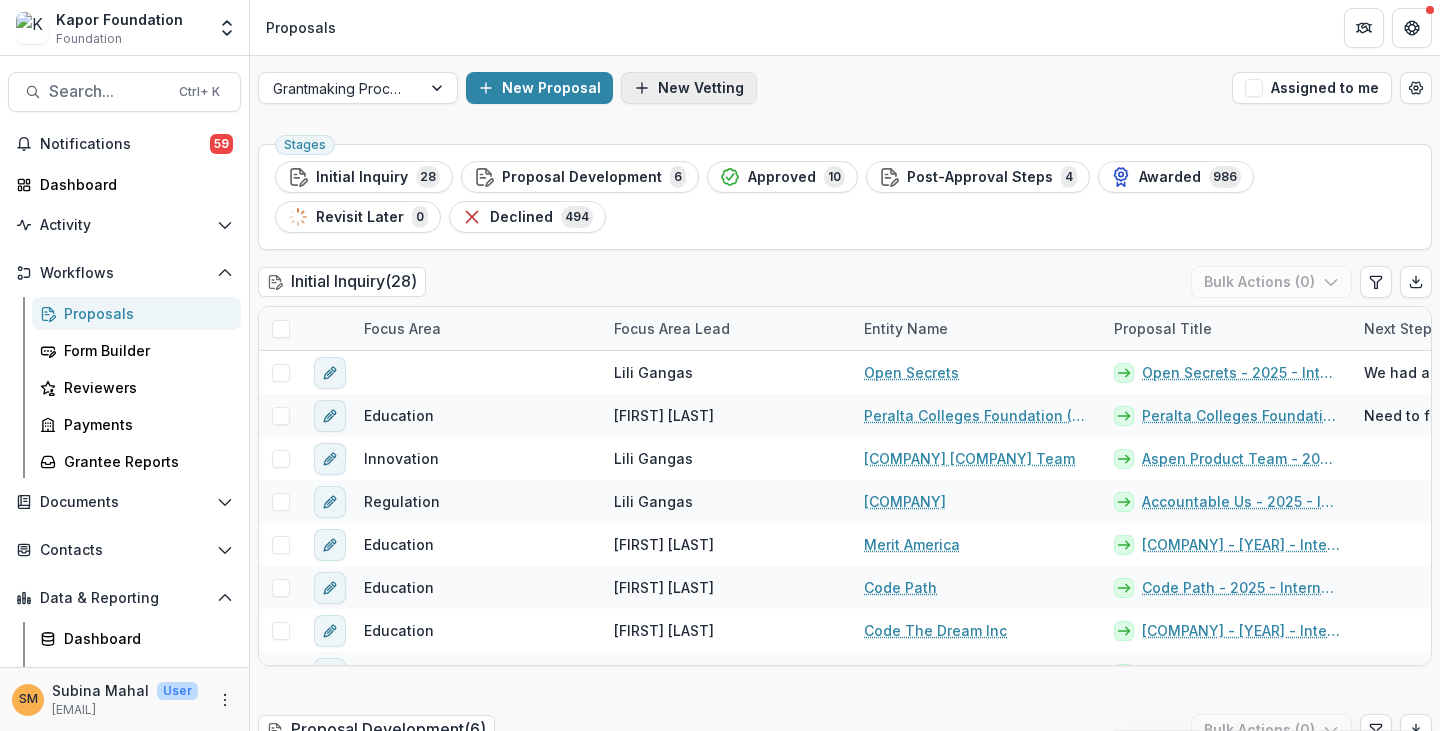 click on "New Vetting" at bounding box center [689, 88] 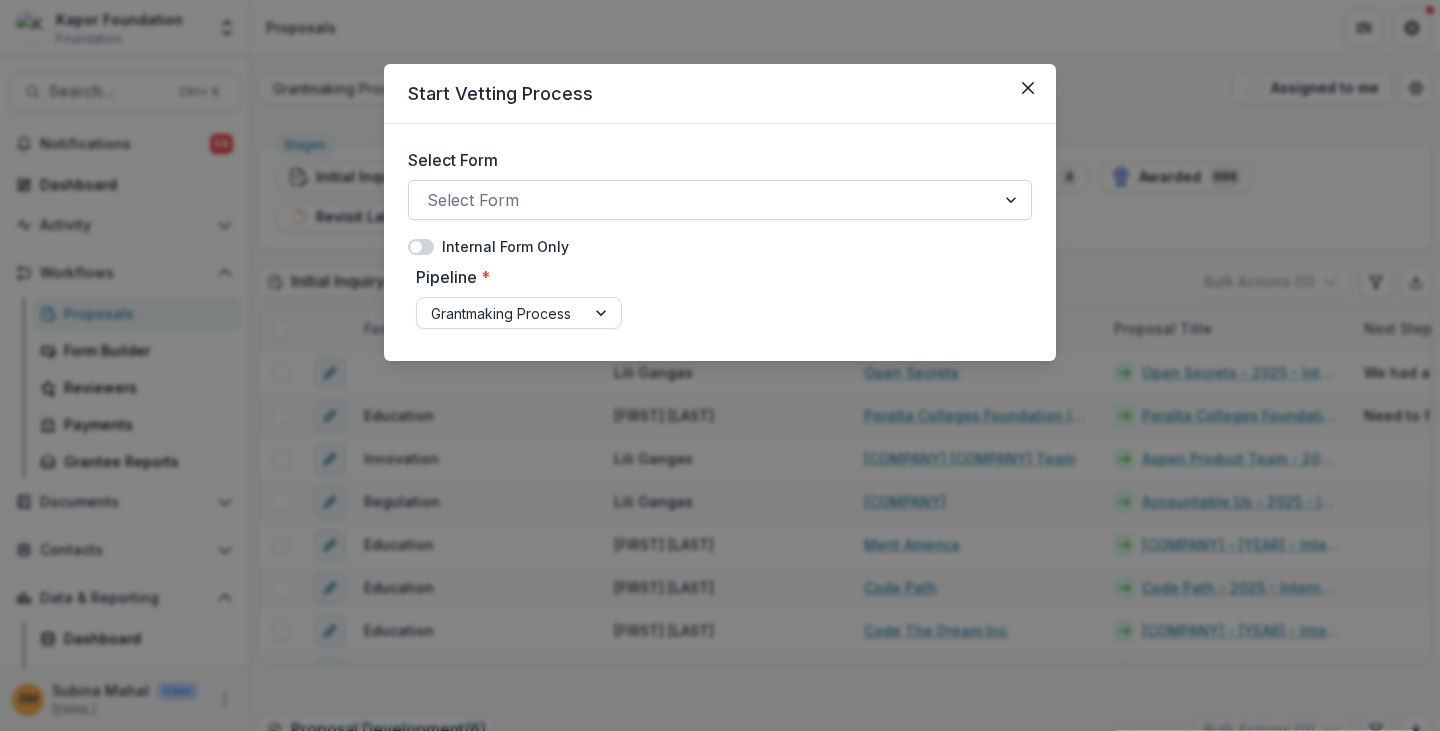 click on "Select Form" at bounding box center [702, 200] 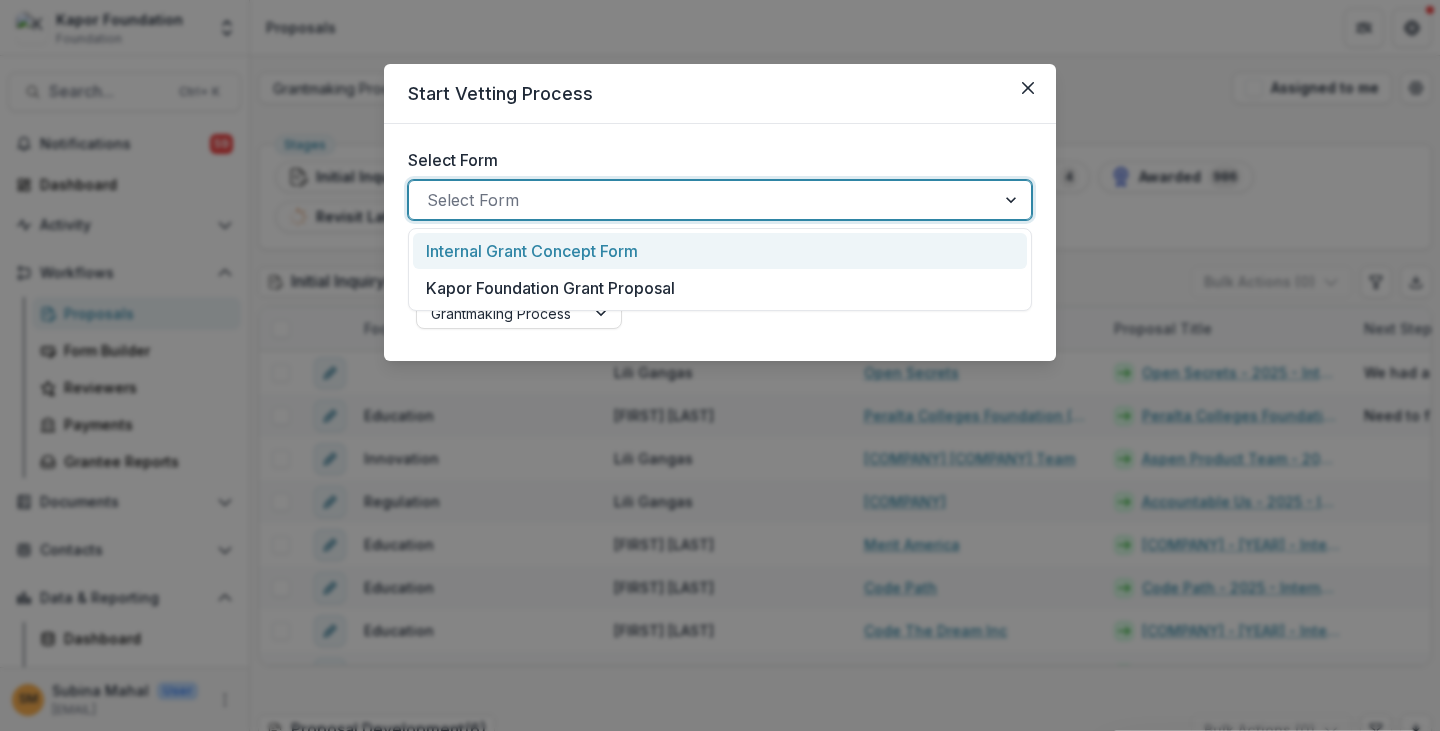 click on "Internal Grant Concept Form" at bounding box center [532, 251] 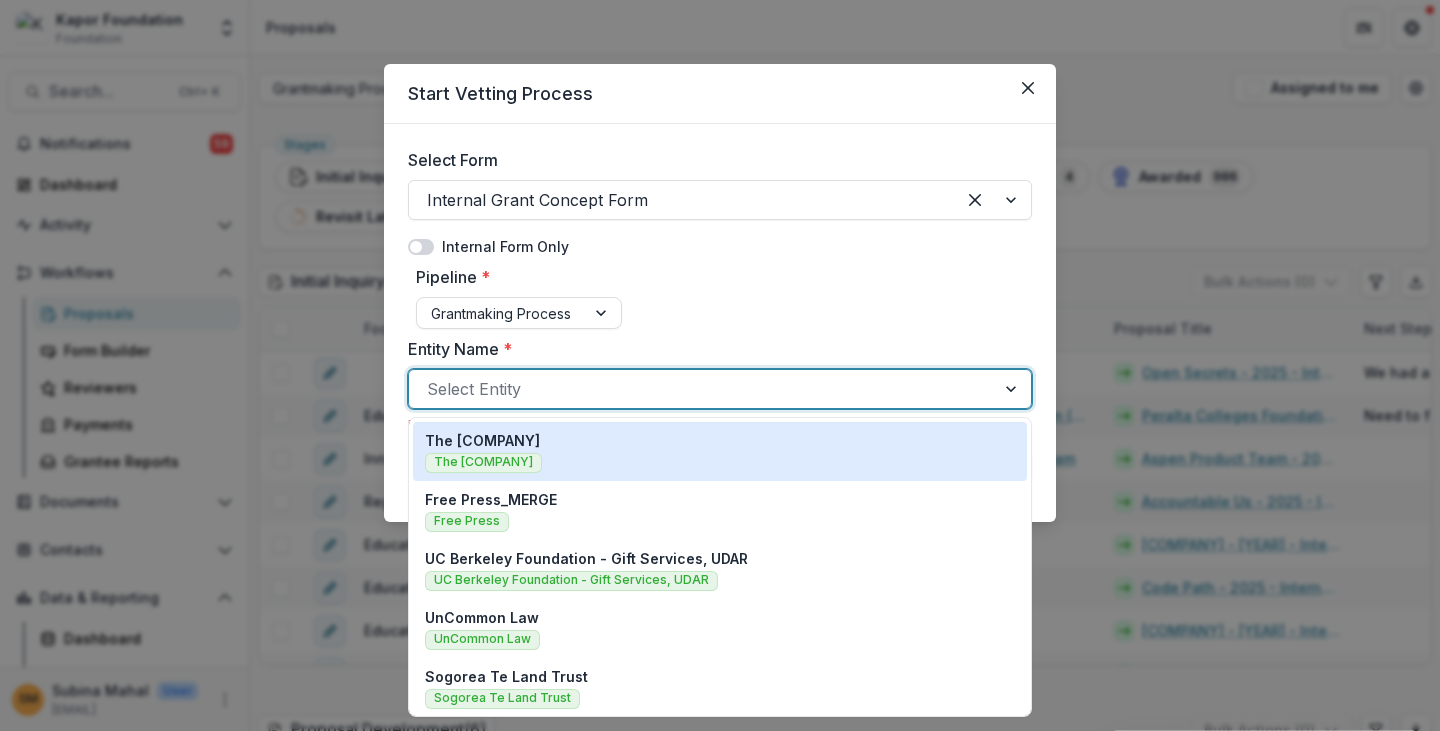 click at bounding box center [702, 389] 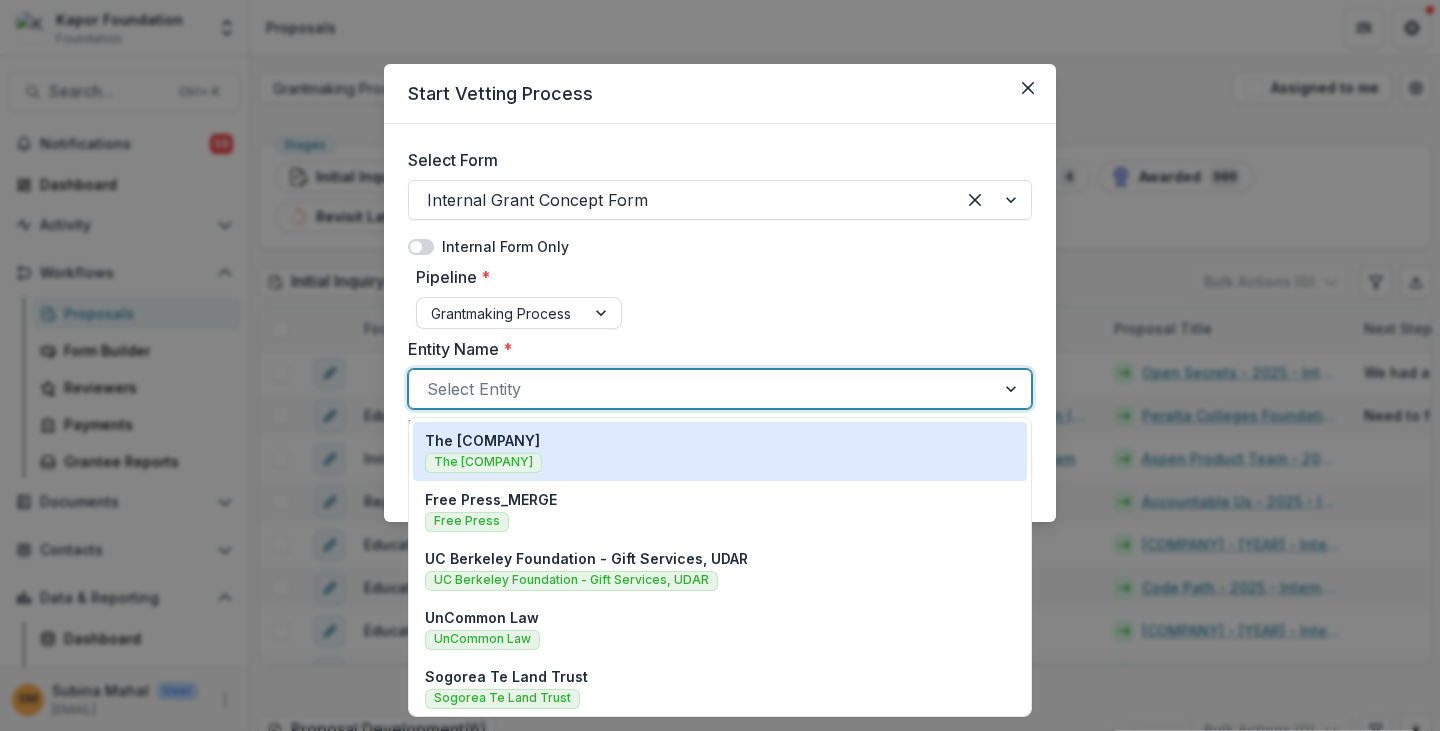 click on "Entity Name *" at bounding box center (714, 349) 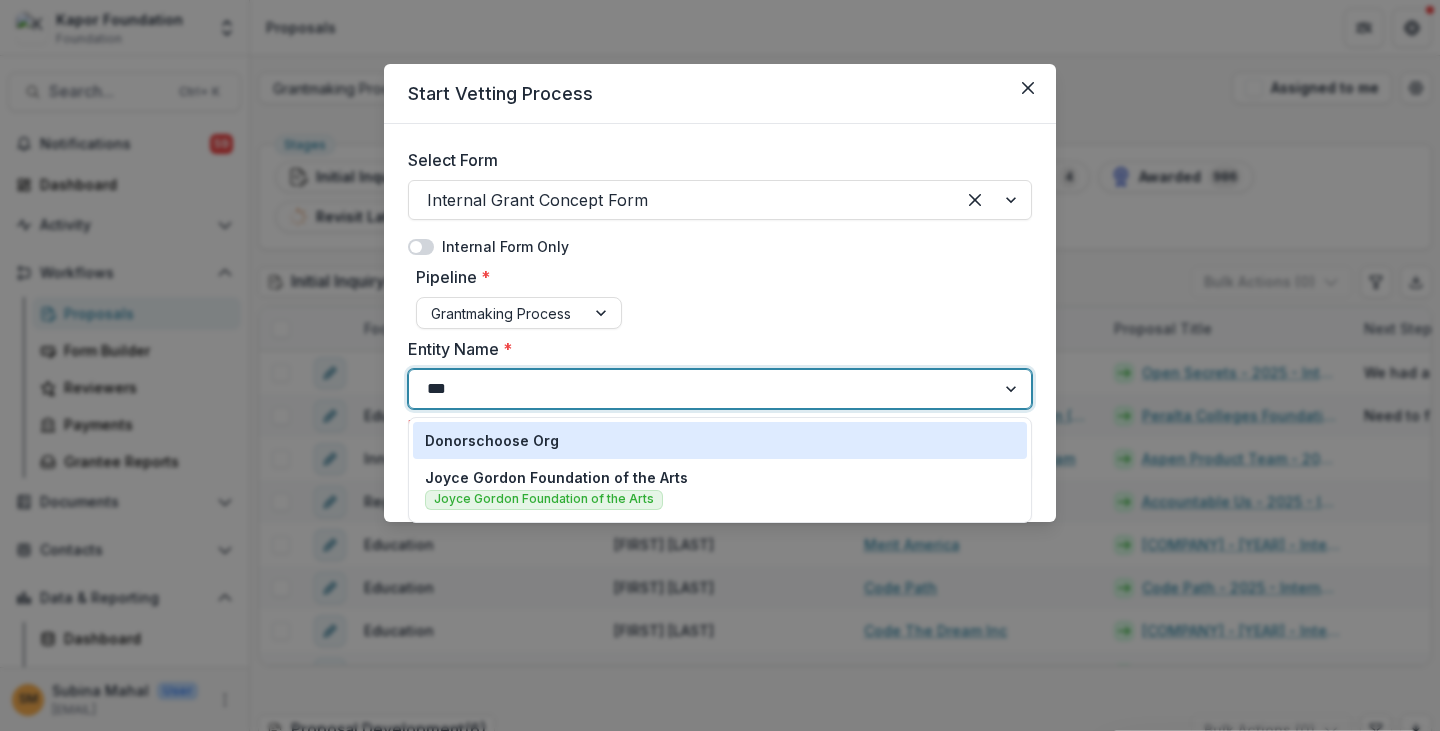 type on "***" 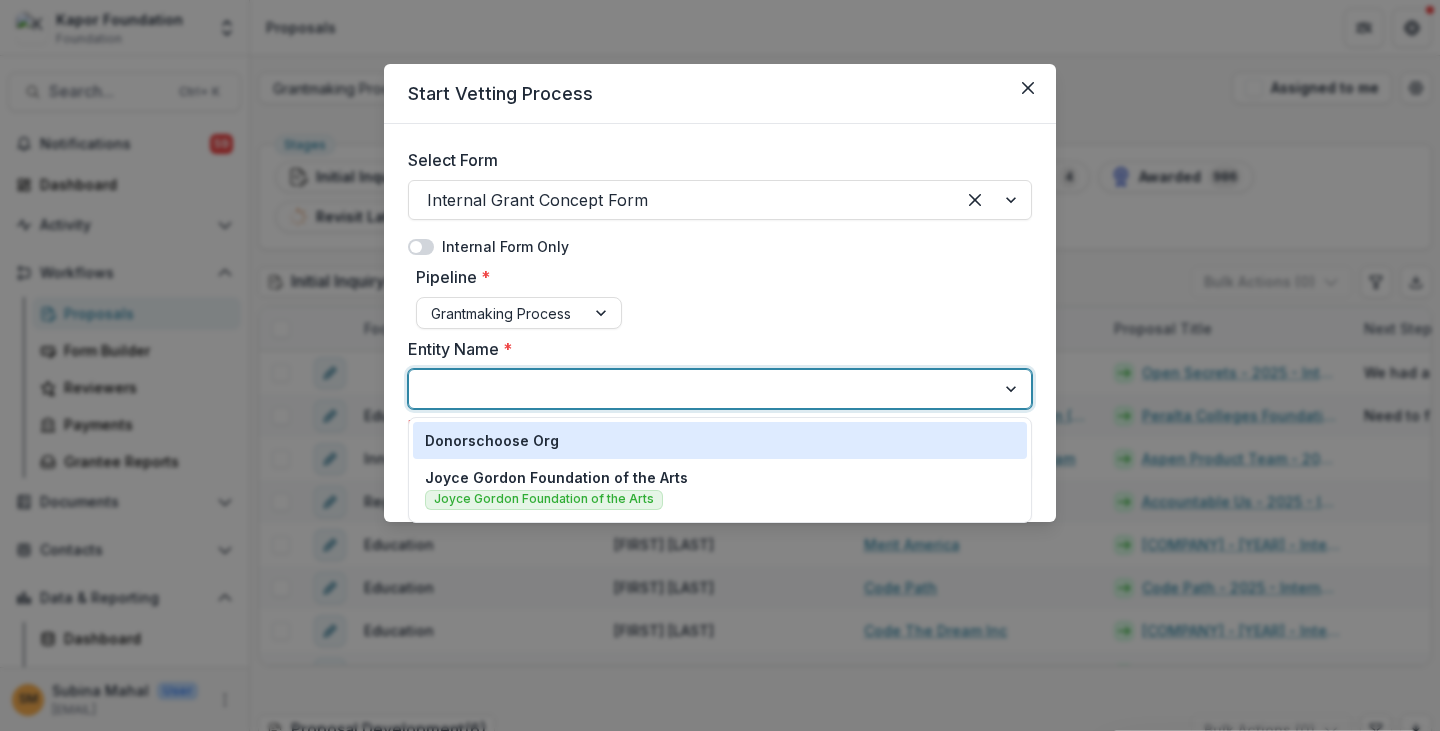click on "Entity Name *" at bounding box center [714, 349] 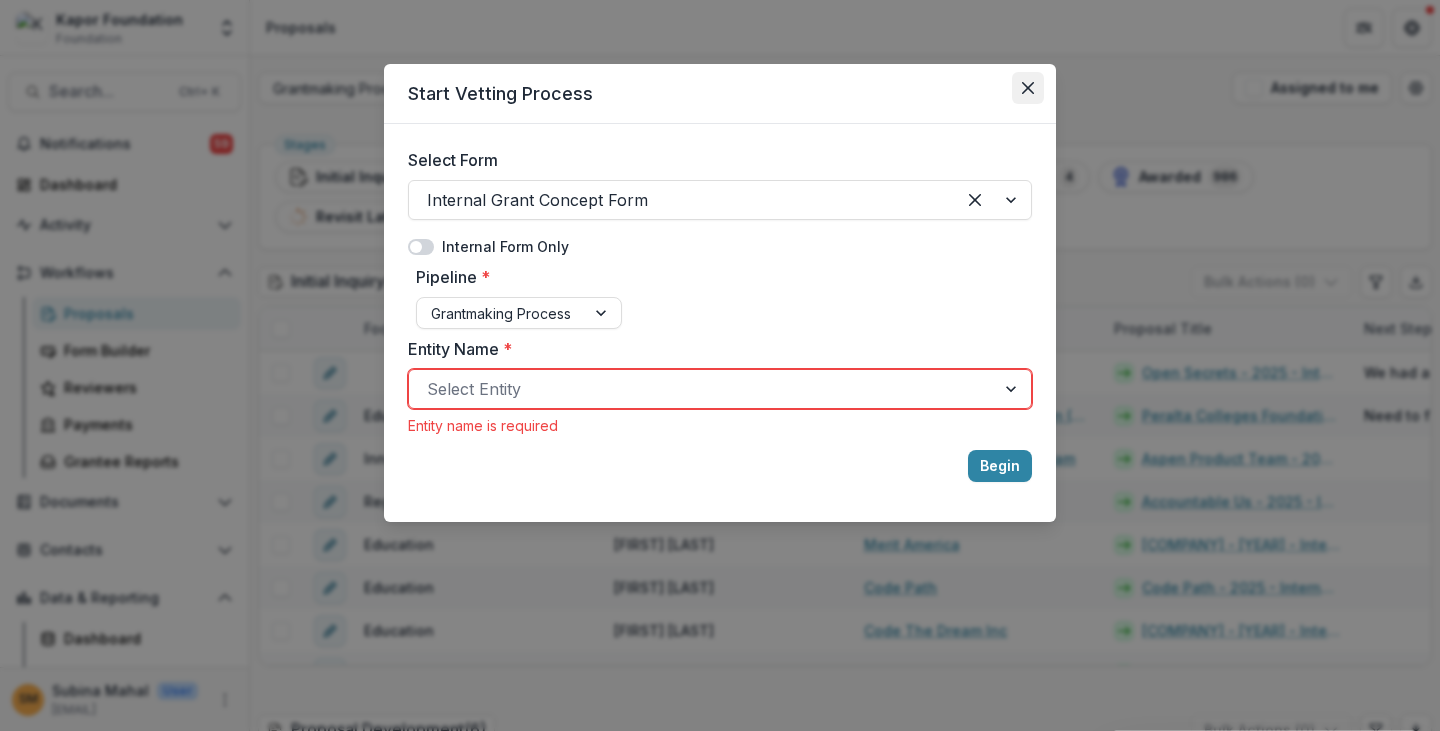 click 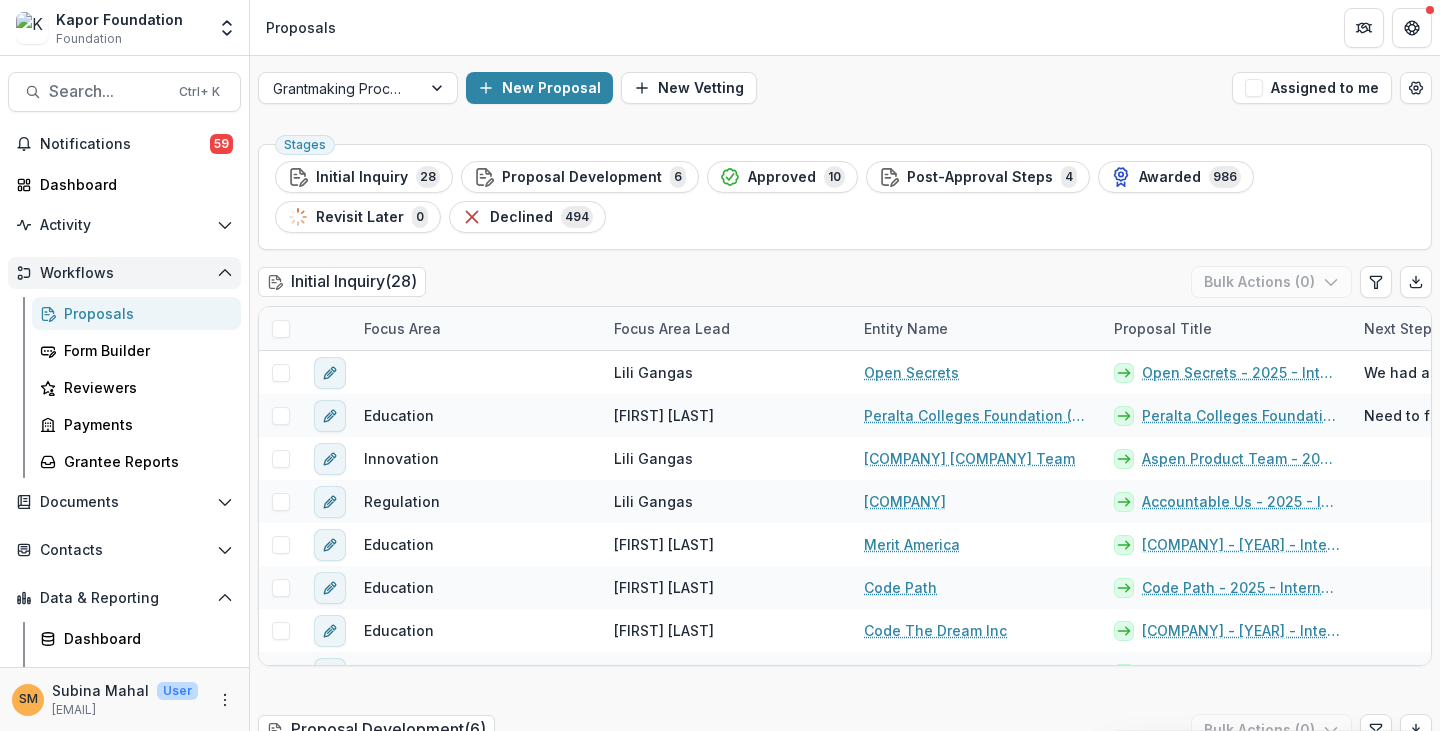 scroll, scrollTop: 24, scrollLeft: 0, axis: vertical 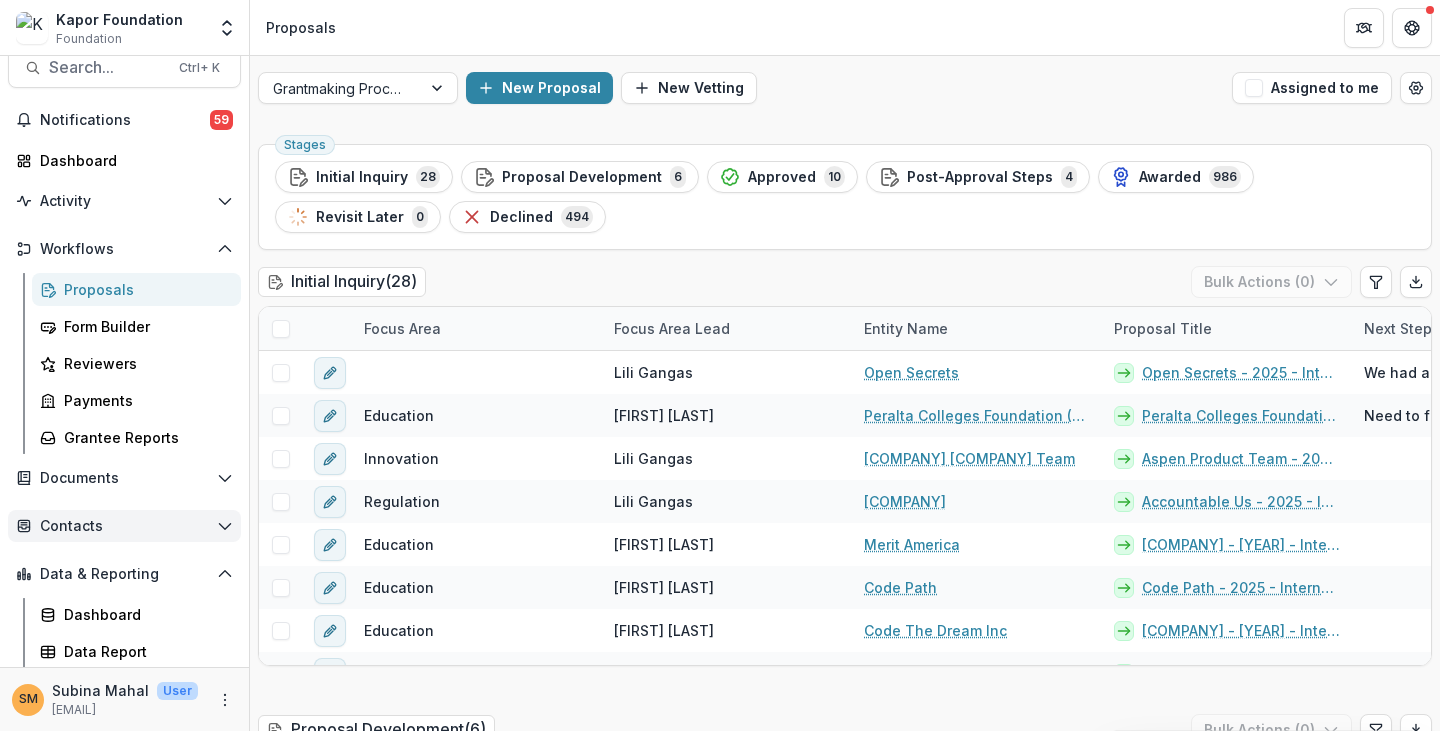 click 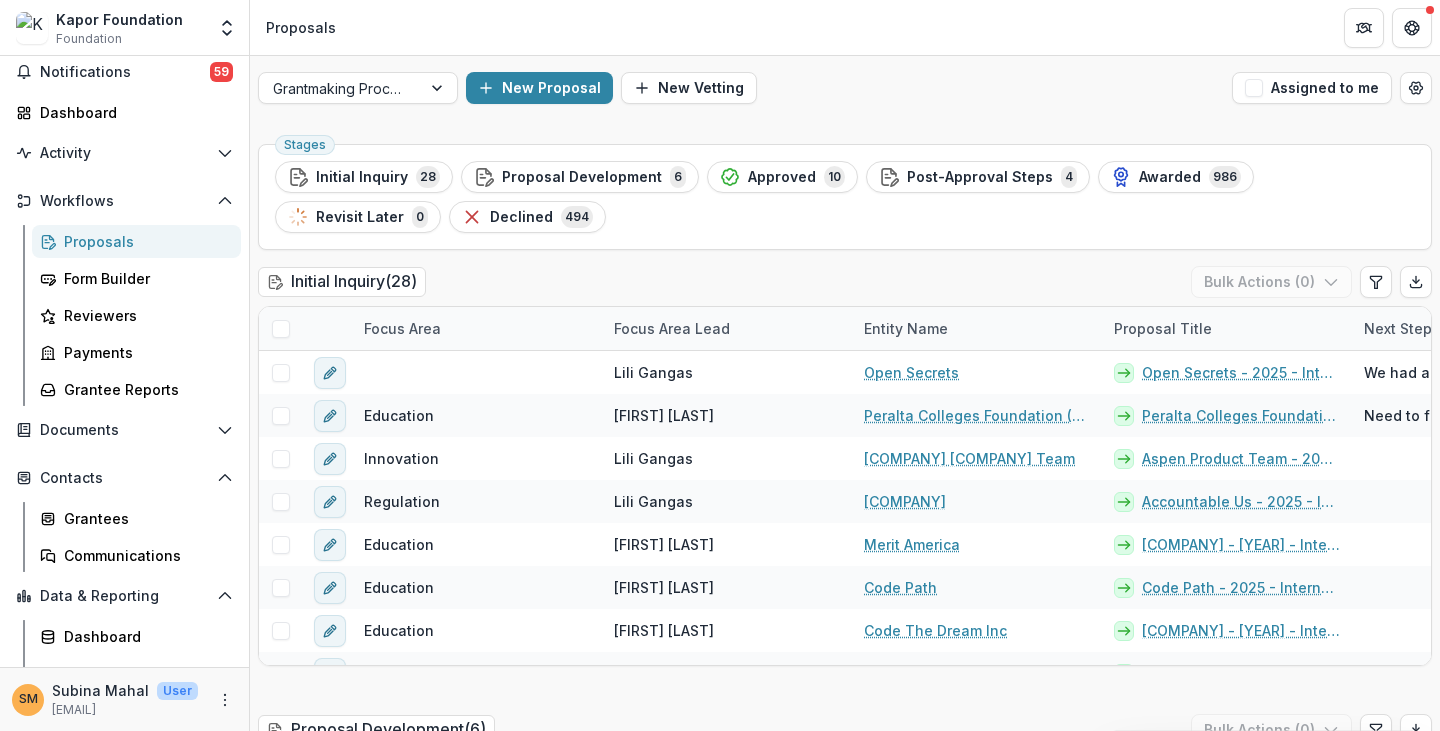 scroll, scrollTop: 94, scrollLeft: 0, axis: vertical 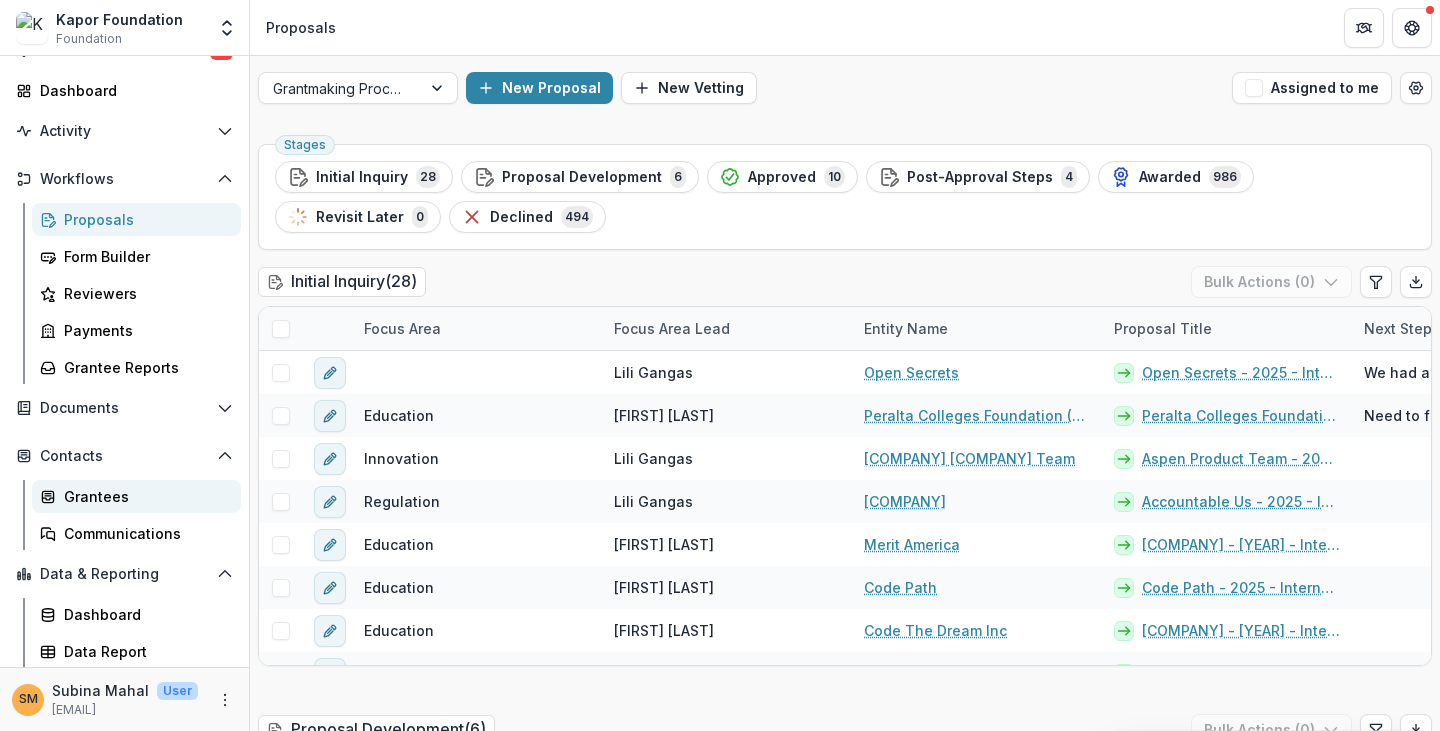 click on "Grantees" at bounding box center [144, 496] 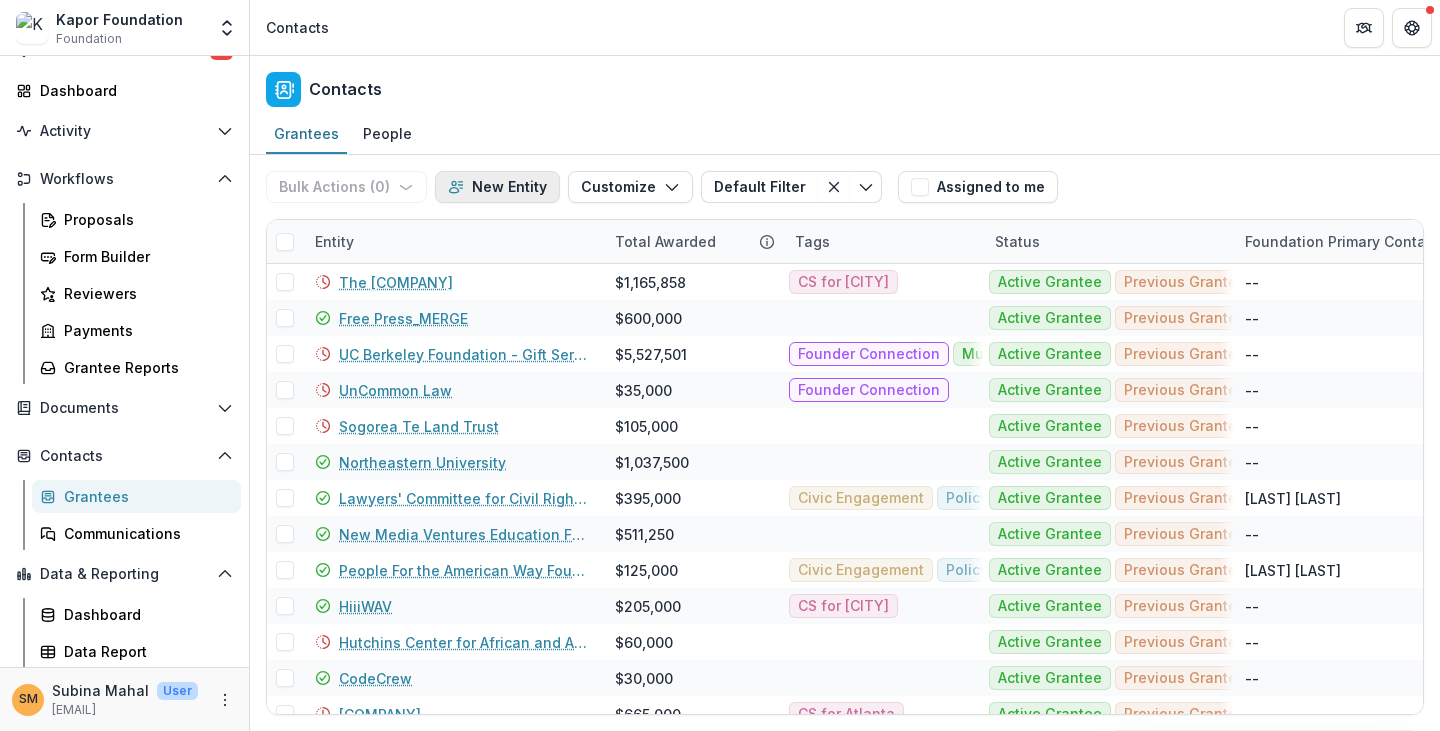 click on "New Entity" at bounding box center [497, 187] 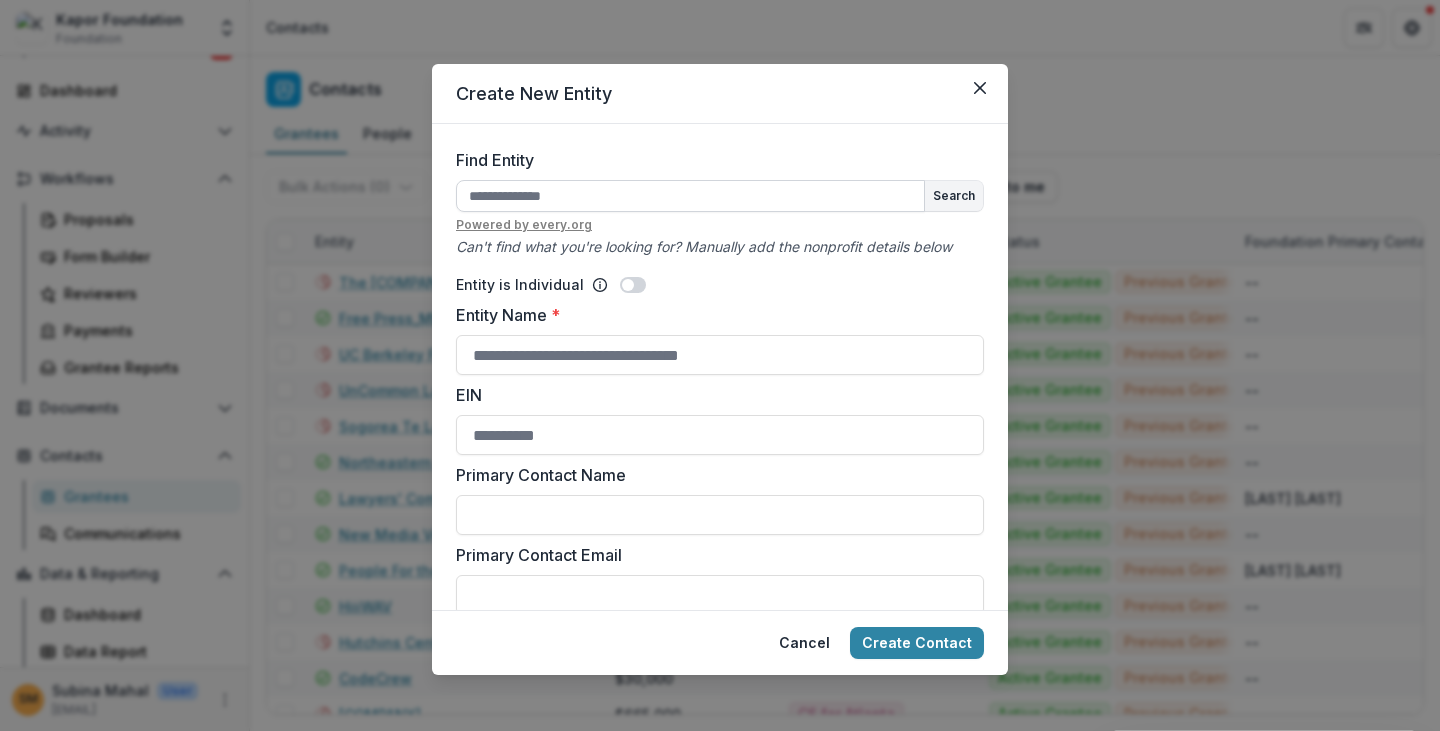 click on "Find Entity" at bounding box center [690, 196] 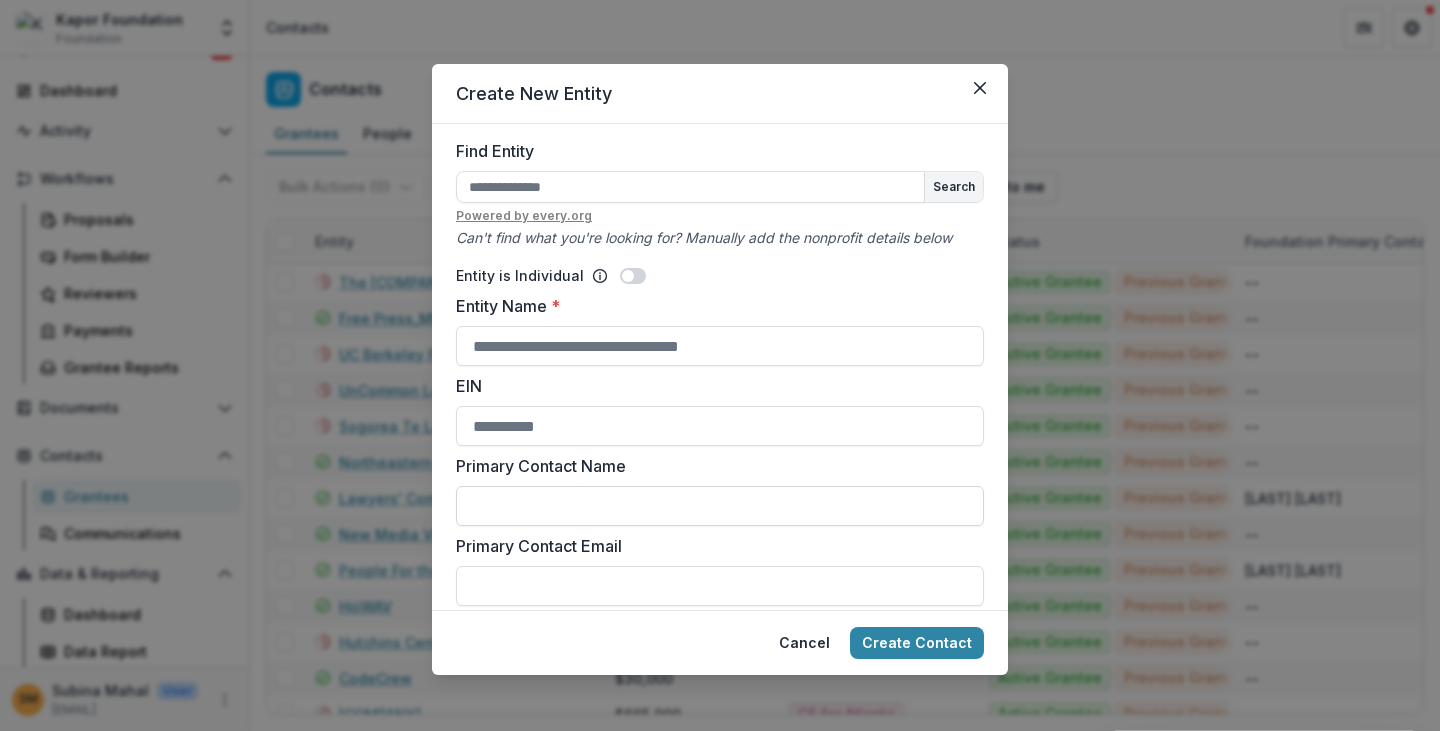 scroll, scrollTop: 0, scrollLeft: 0, axis: both 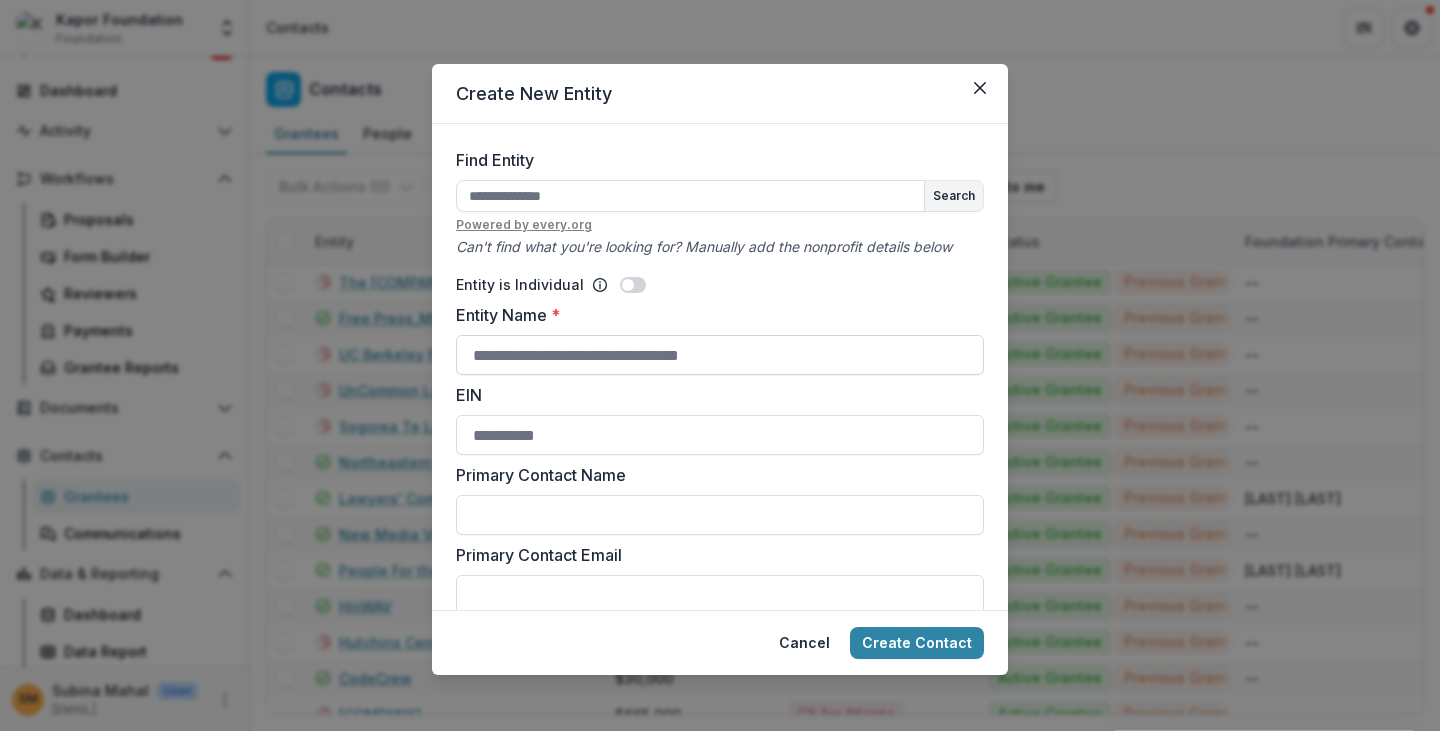 click on "Entity Name *" at bounding box center (720, 355) 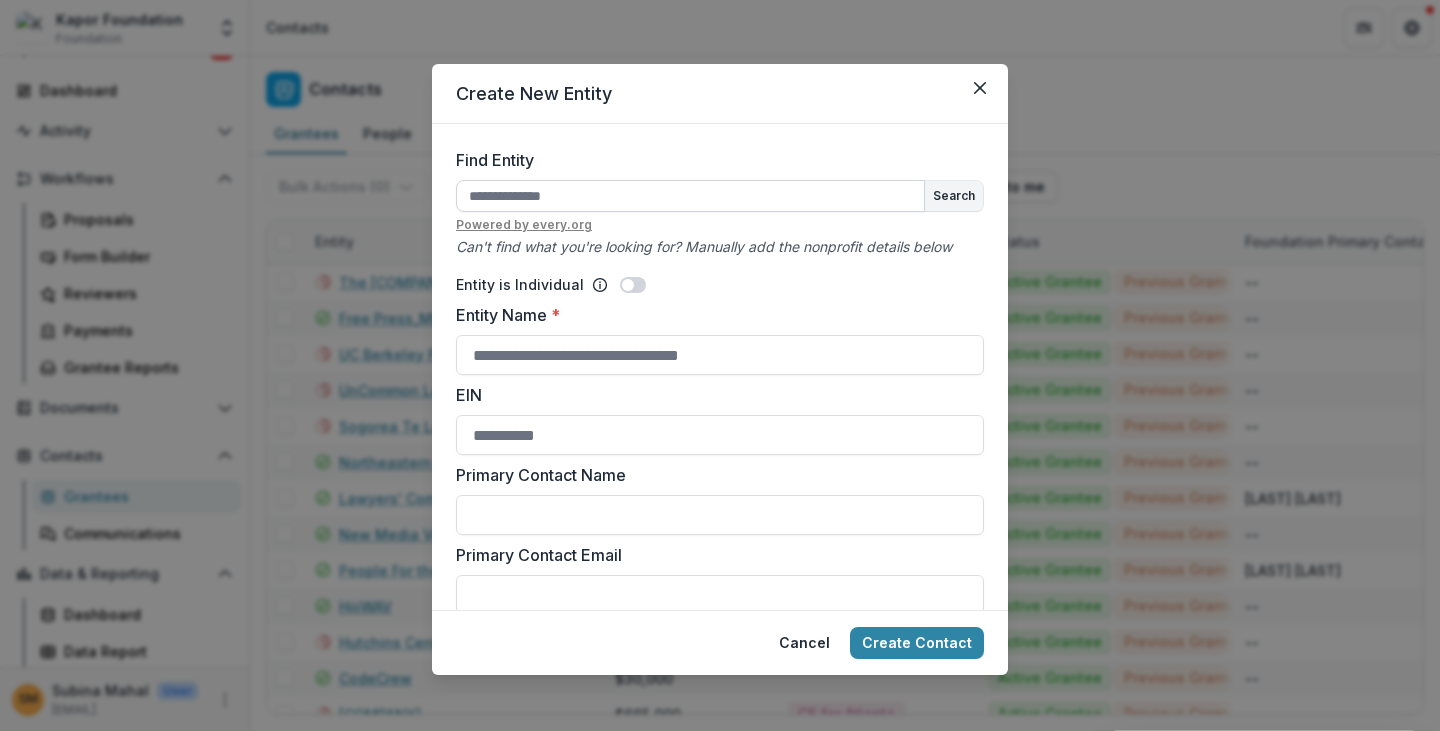 click on "Find Entity" at bounding box center (690, 196) 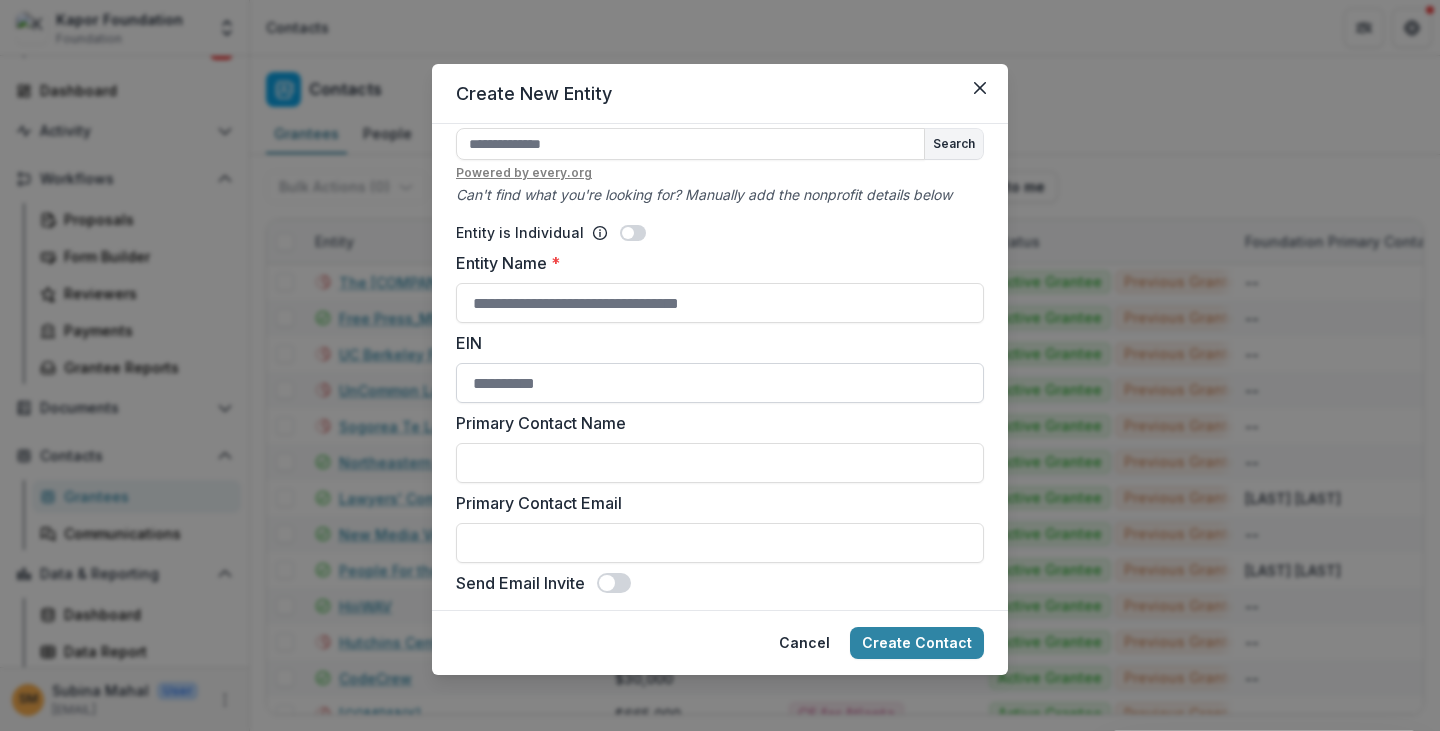scroll, scrollTop: 60, scrollLeft: 0, axis: vertical 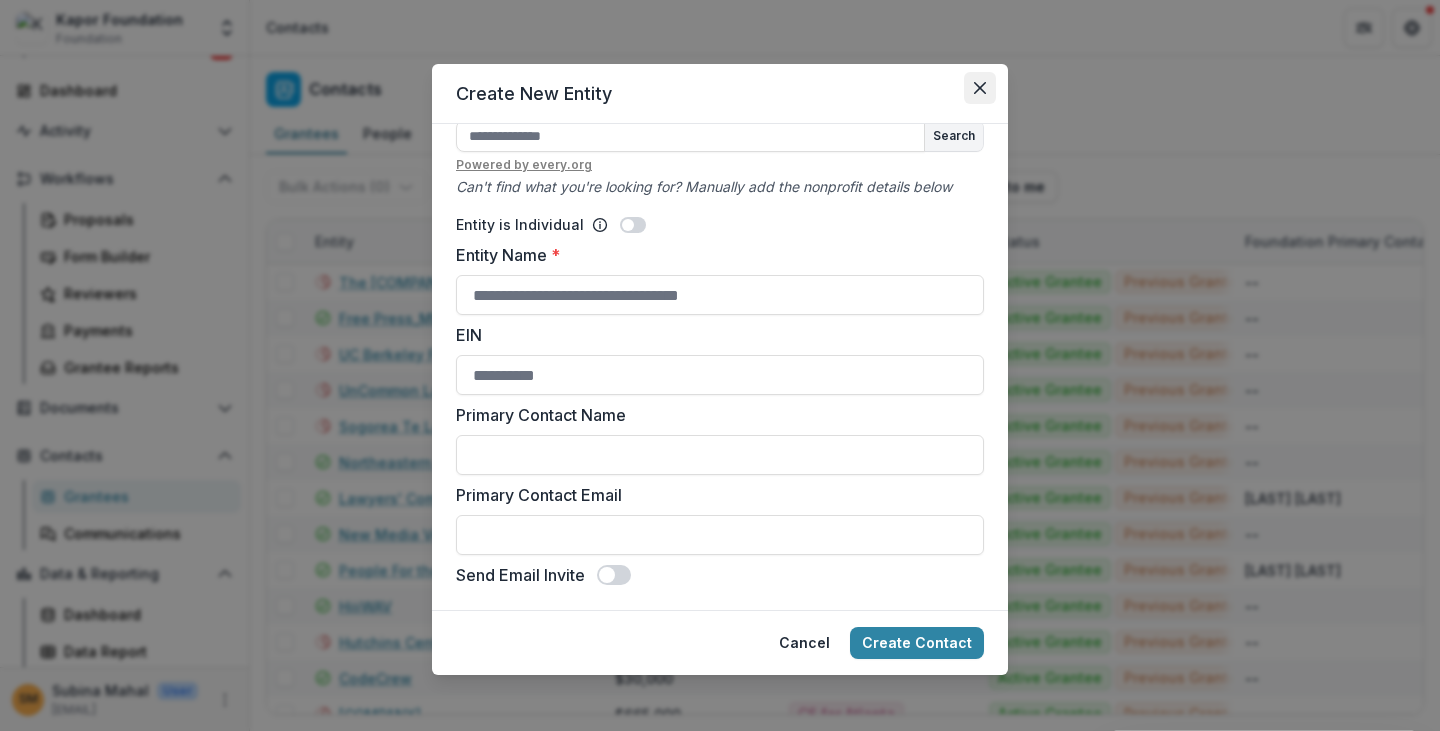 click 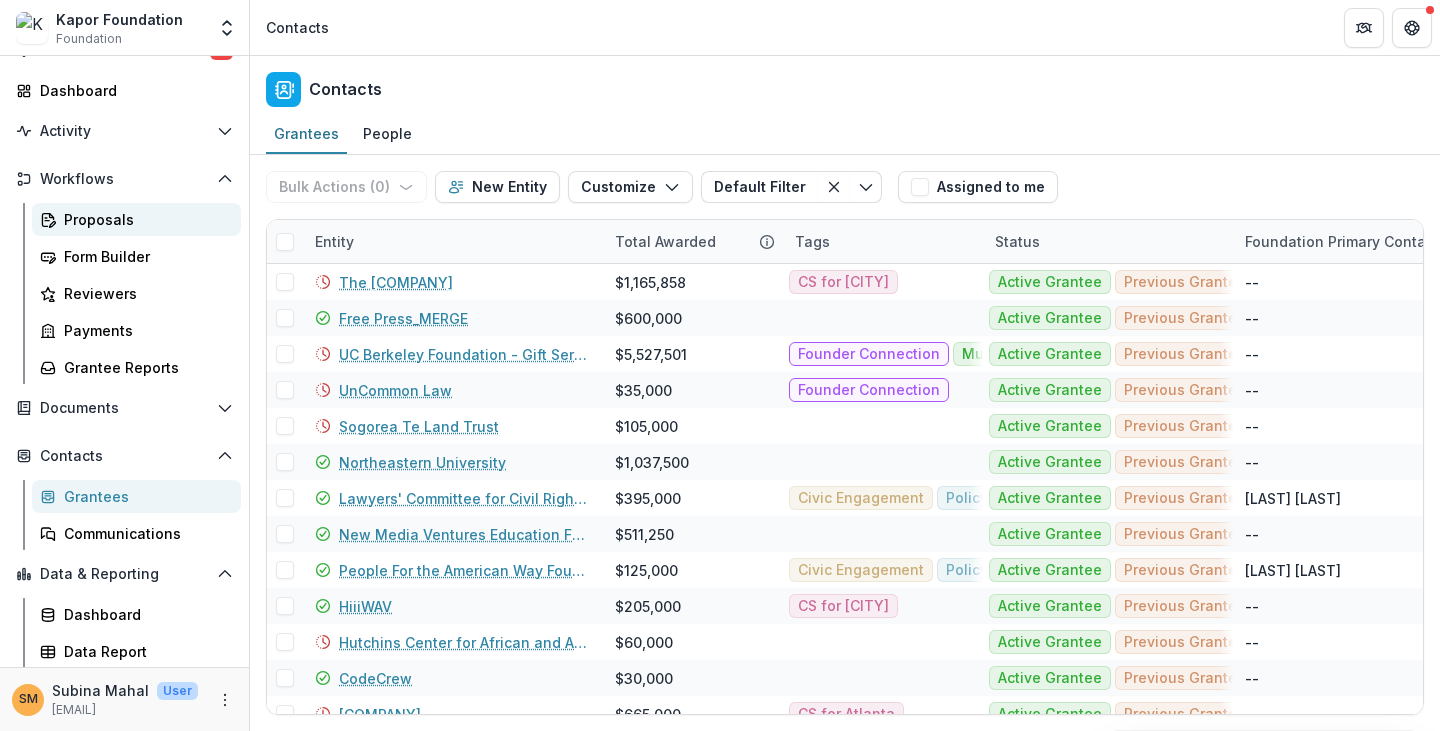 click on "Proposals" at bounding box center (144, 219) 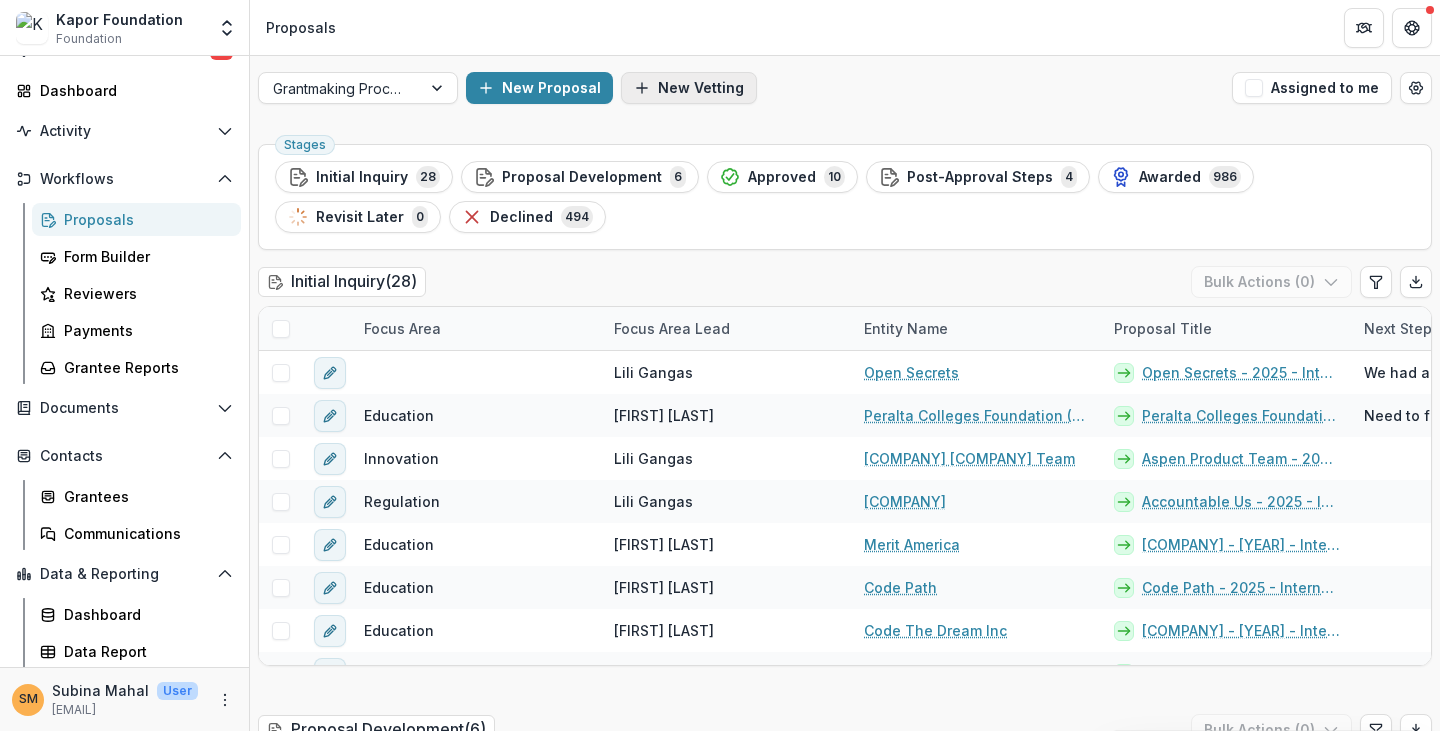 click on "New Vetting" at bounding box center [689, 88] 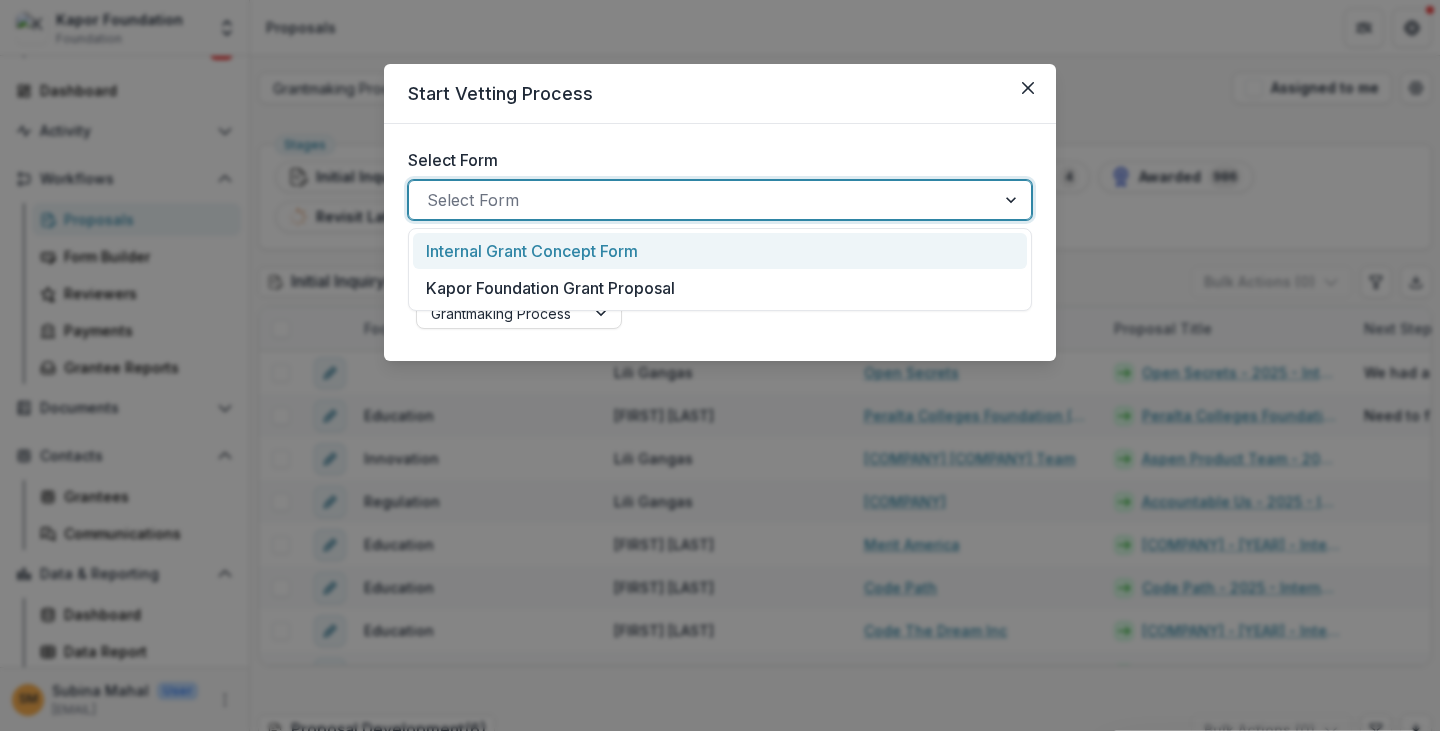 click at bounding box center [702, 200] 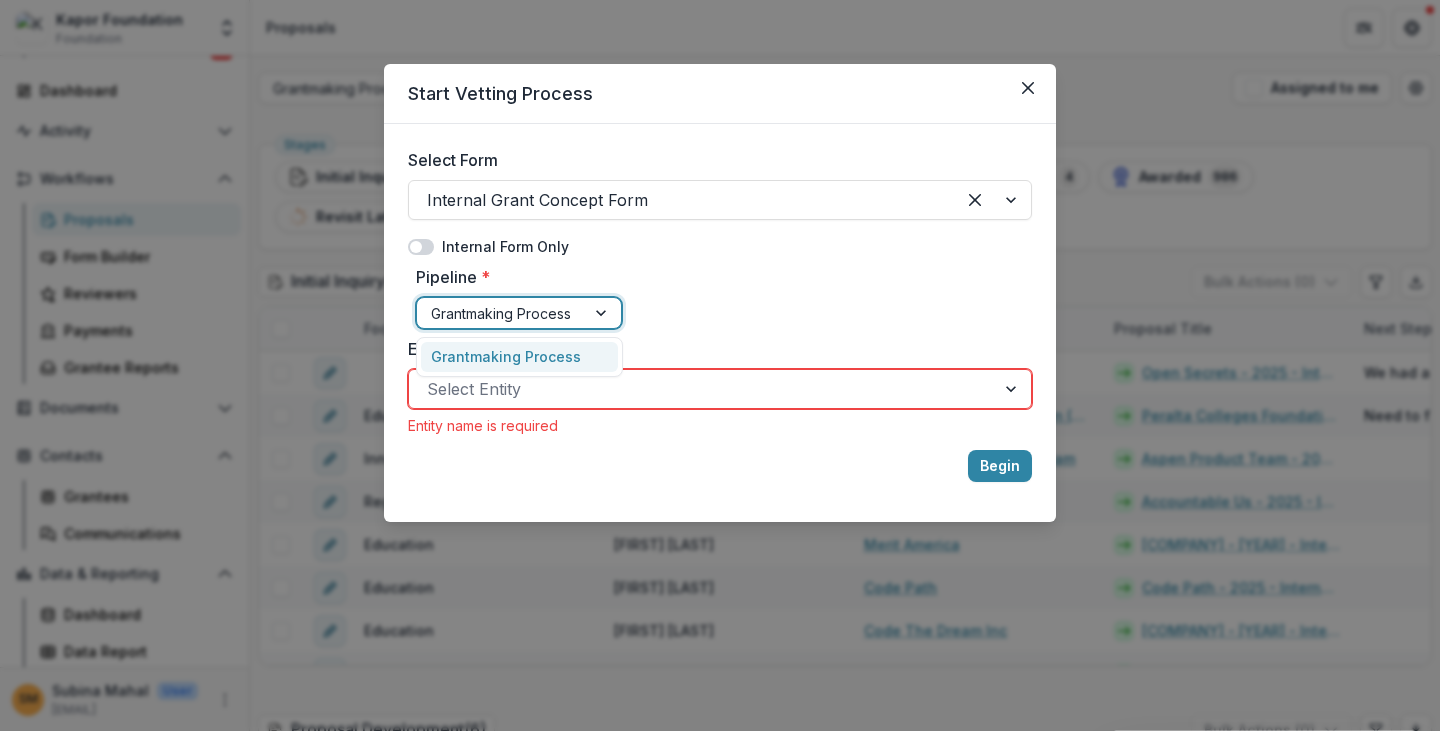 click at bounding box center [501, 313] 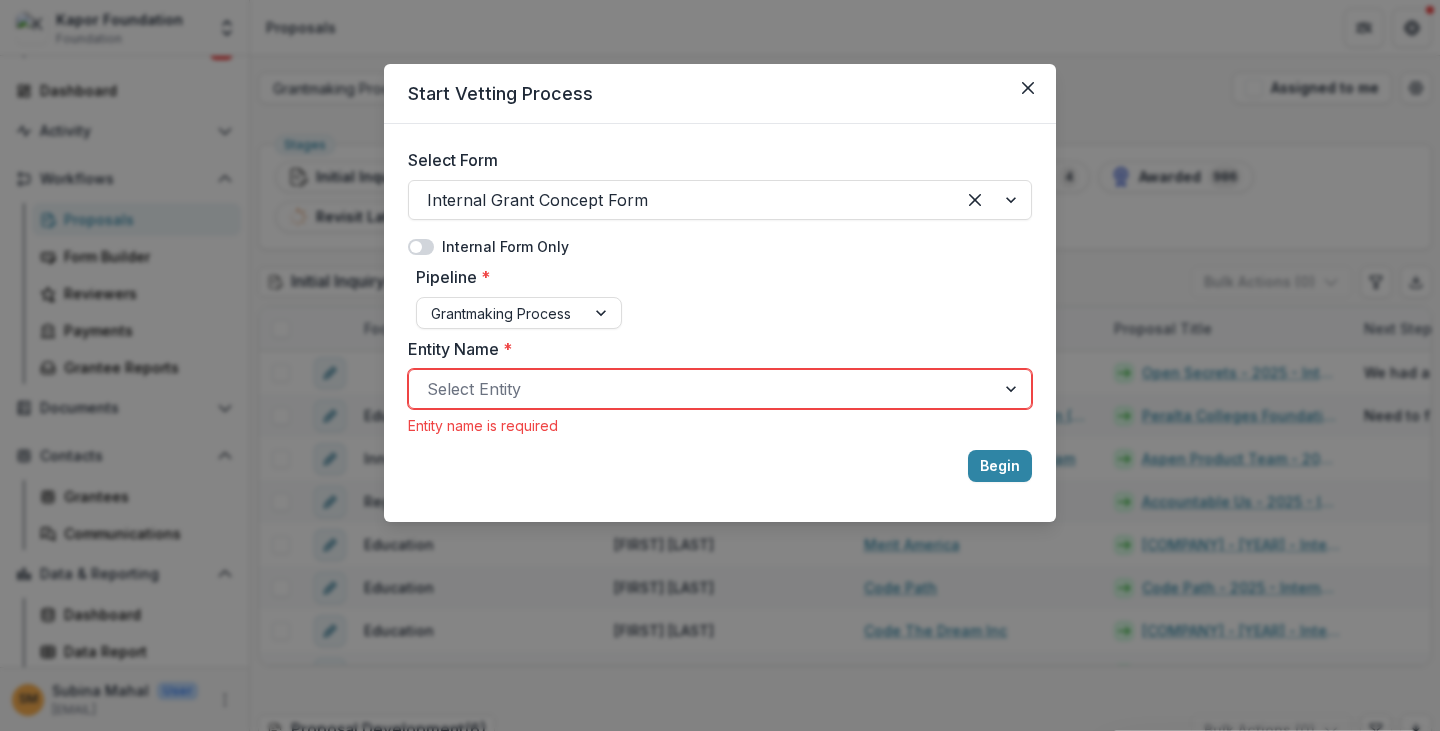 click on "Pipeline * Grantmaking Process" at bounding box center [720, 297] 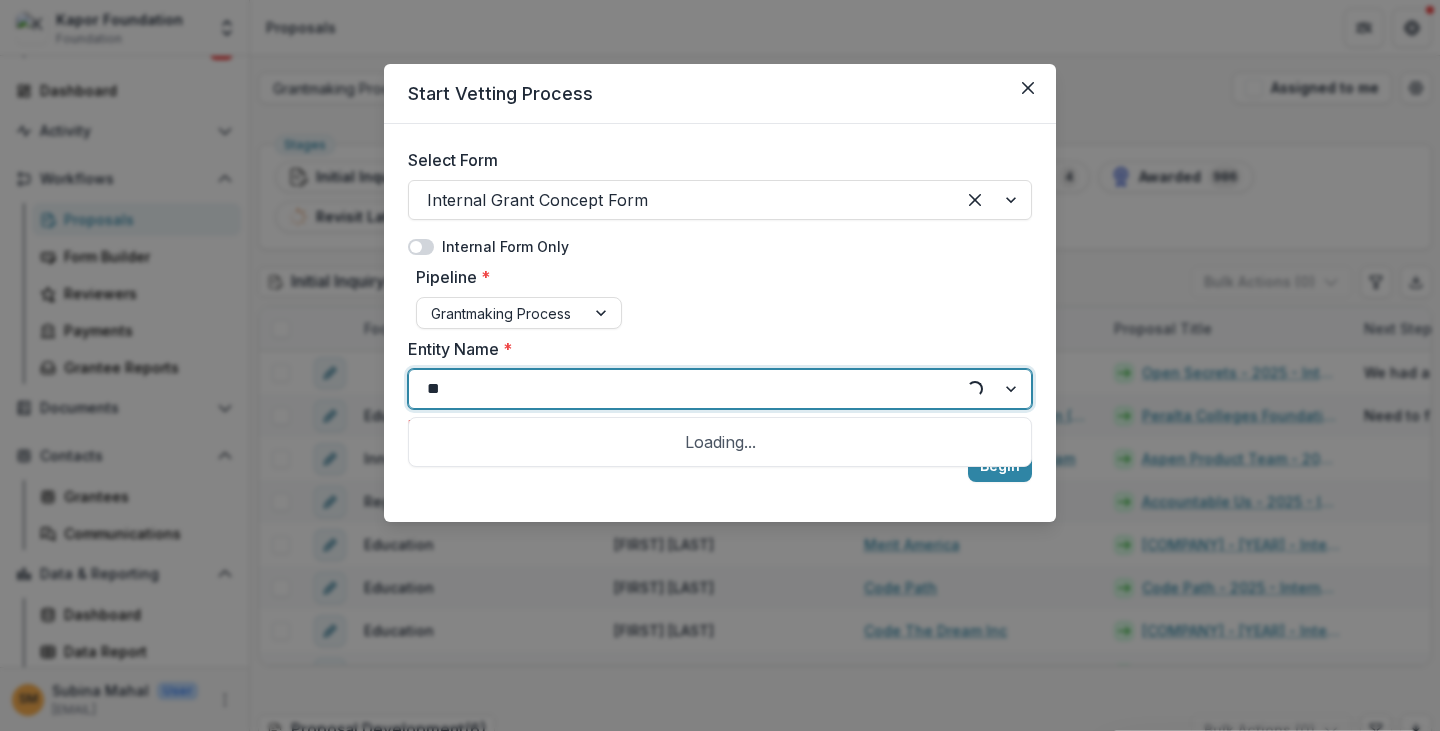 type on "***" 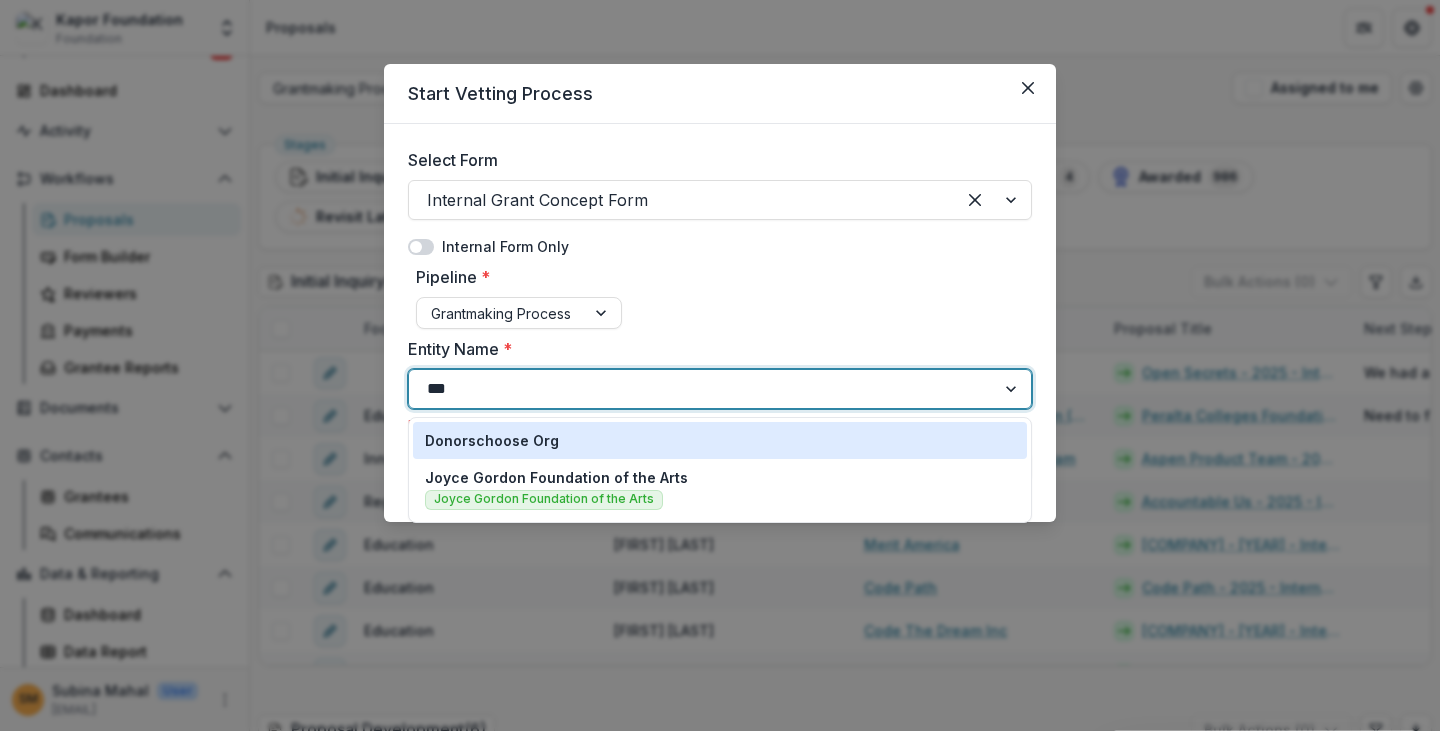click on "Donorschoose Org" at bounding box center [492, 440] 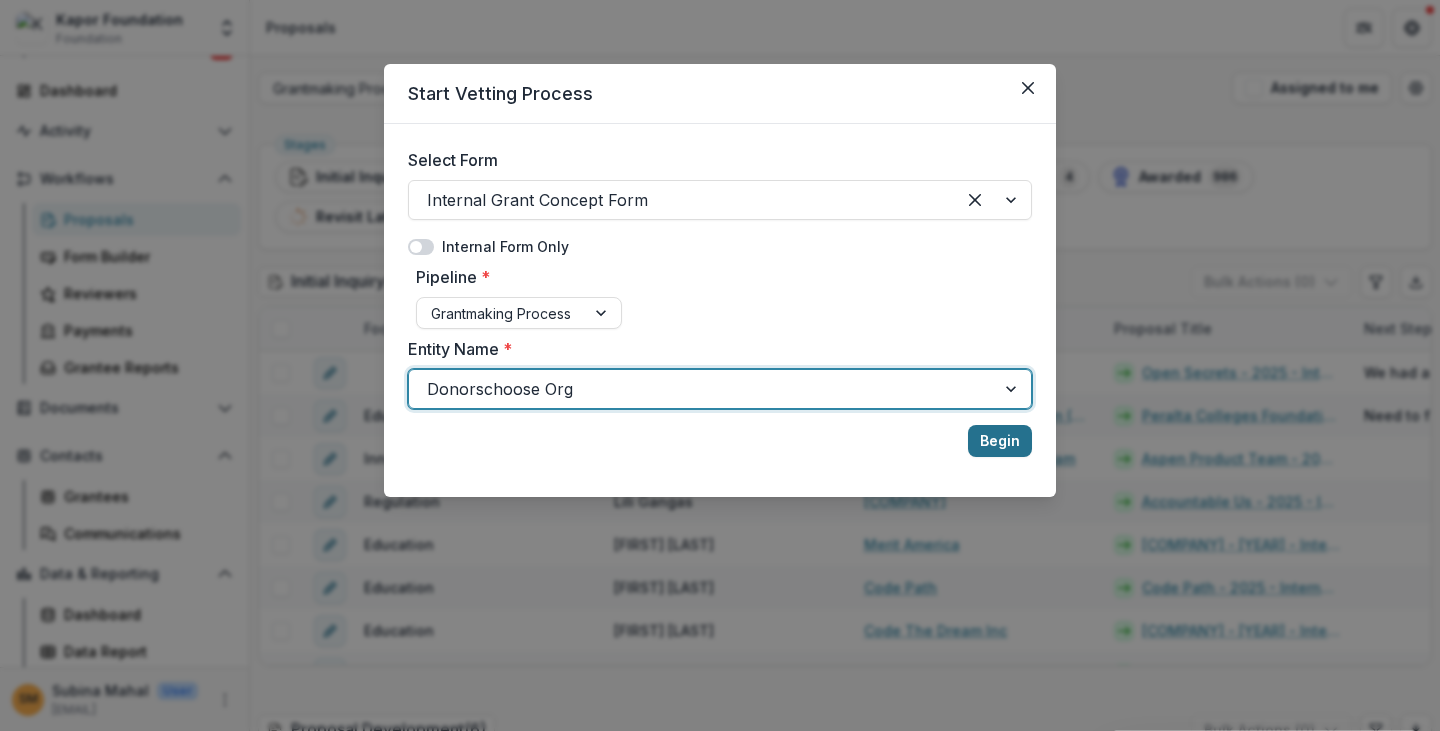 click on "Begin" at bounding box center (1000, 441) 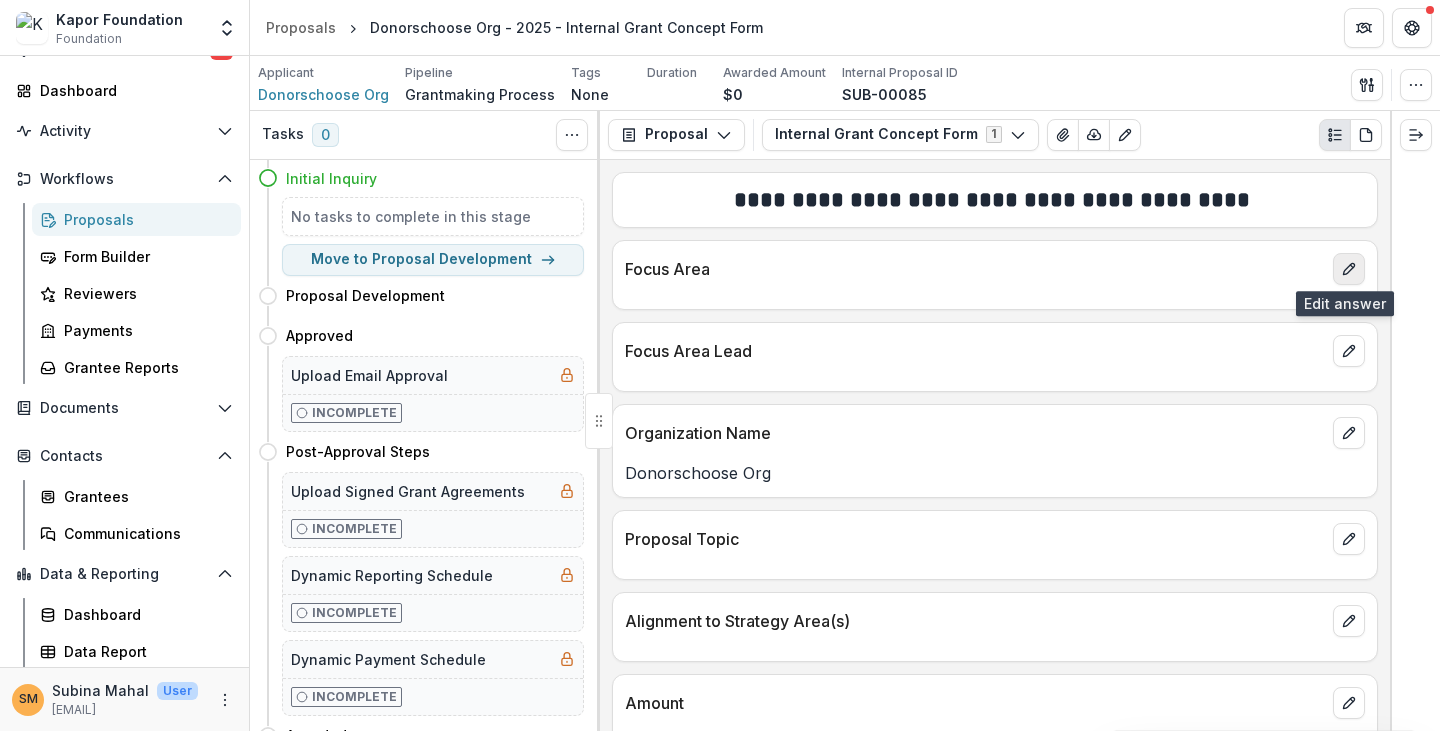 click 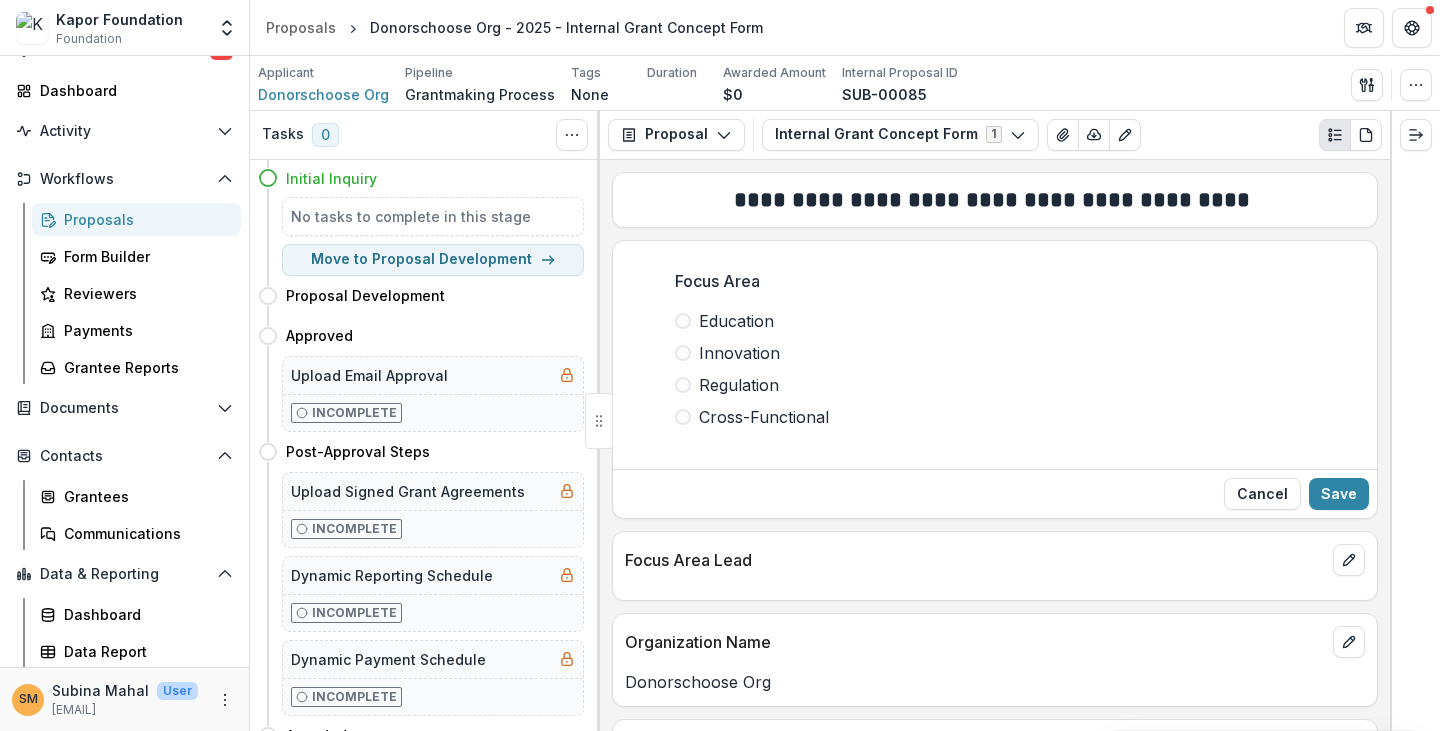 click at bounding box center (683, 321) 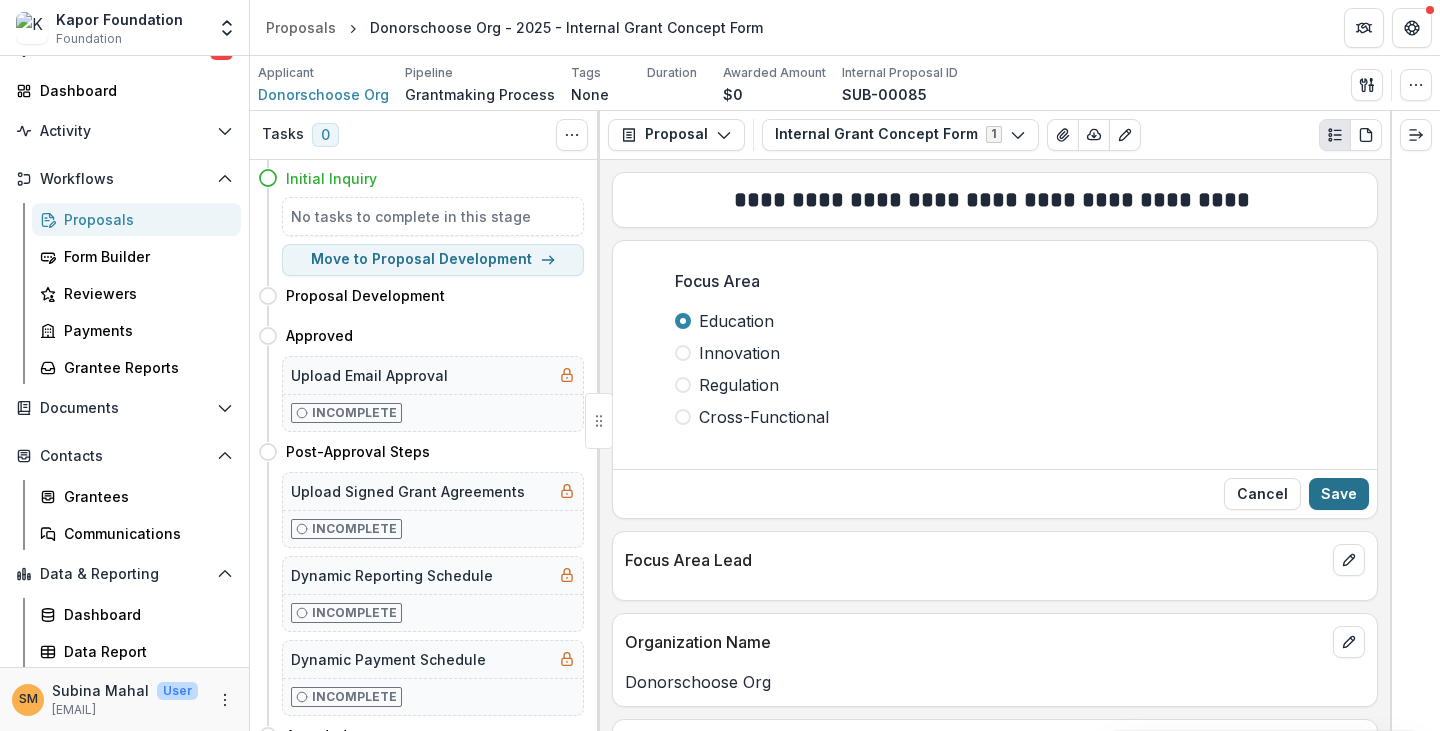 click on "Save" at bounding box center [1339, 494] 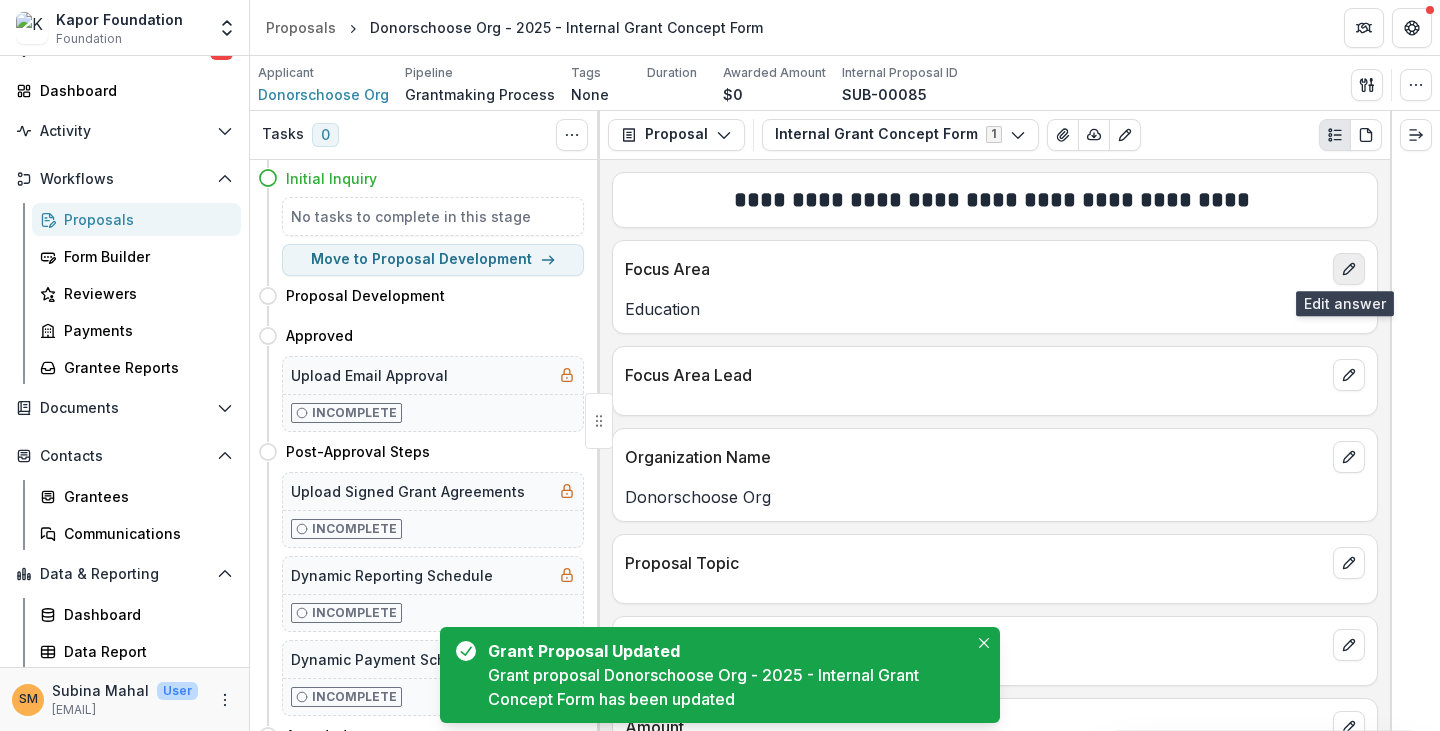 click 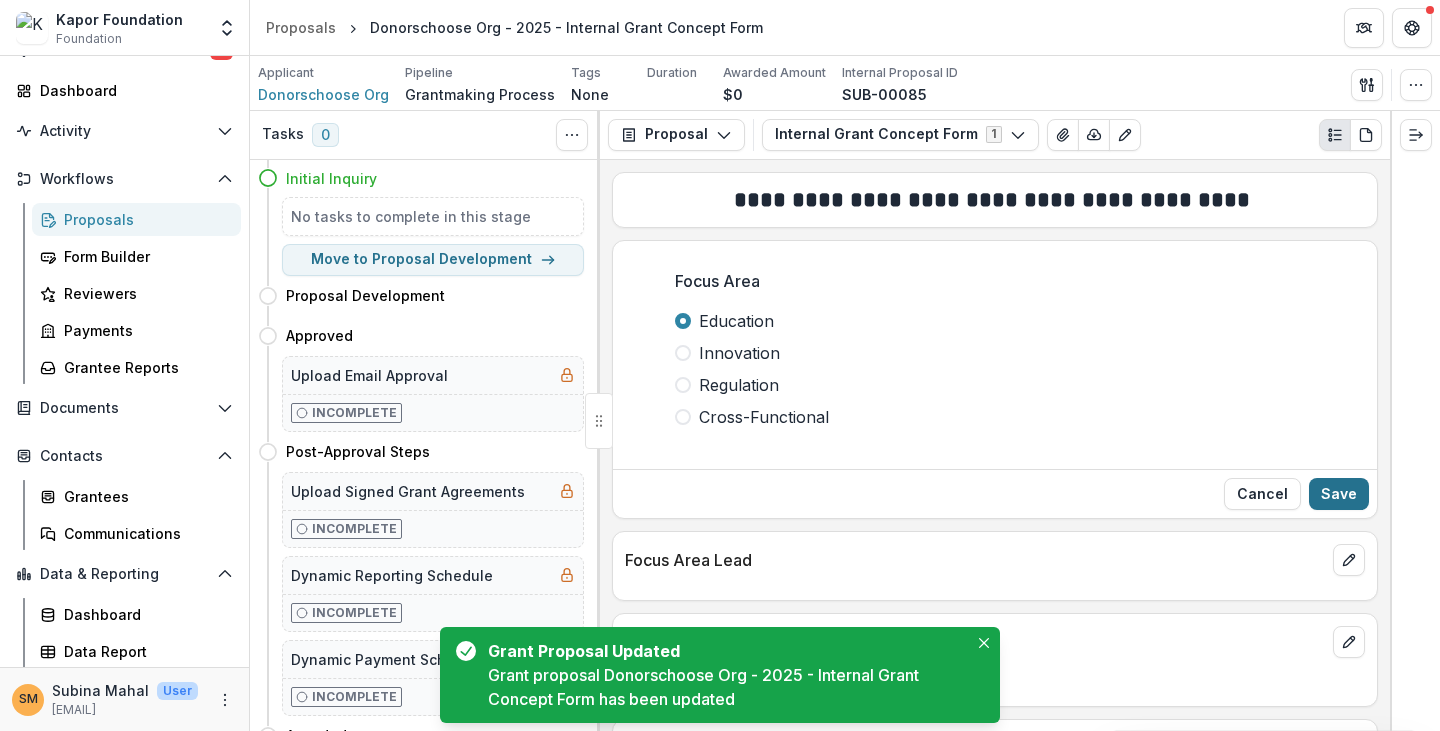 click on "Save" at bounding box center [1339, 494] 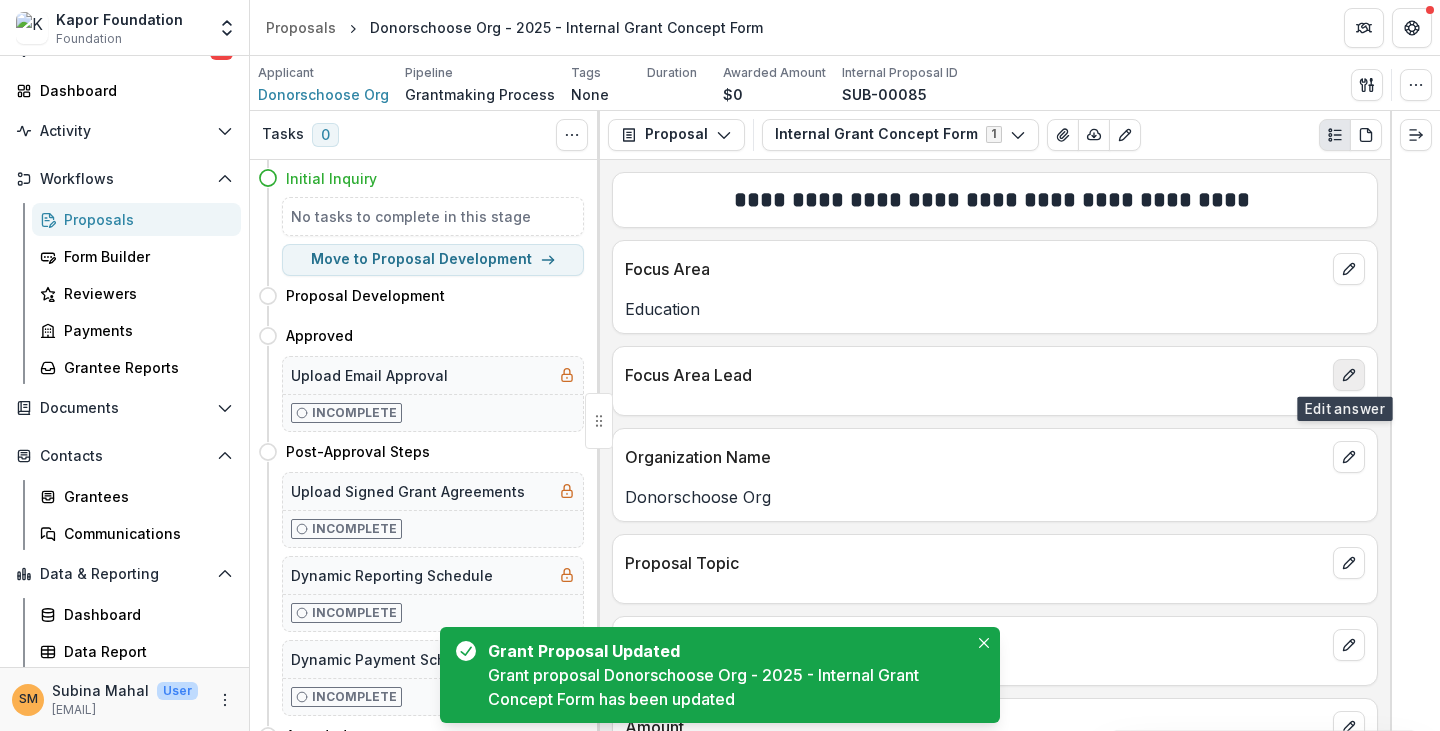 click 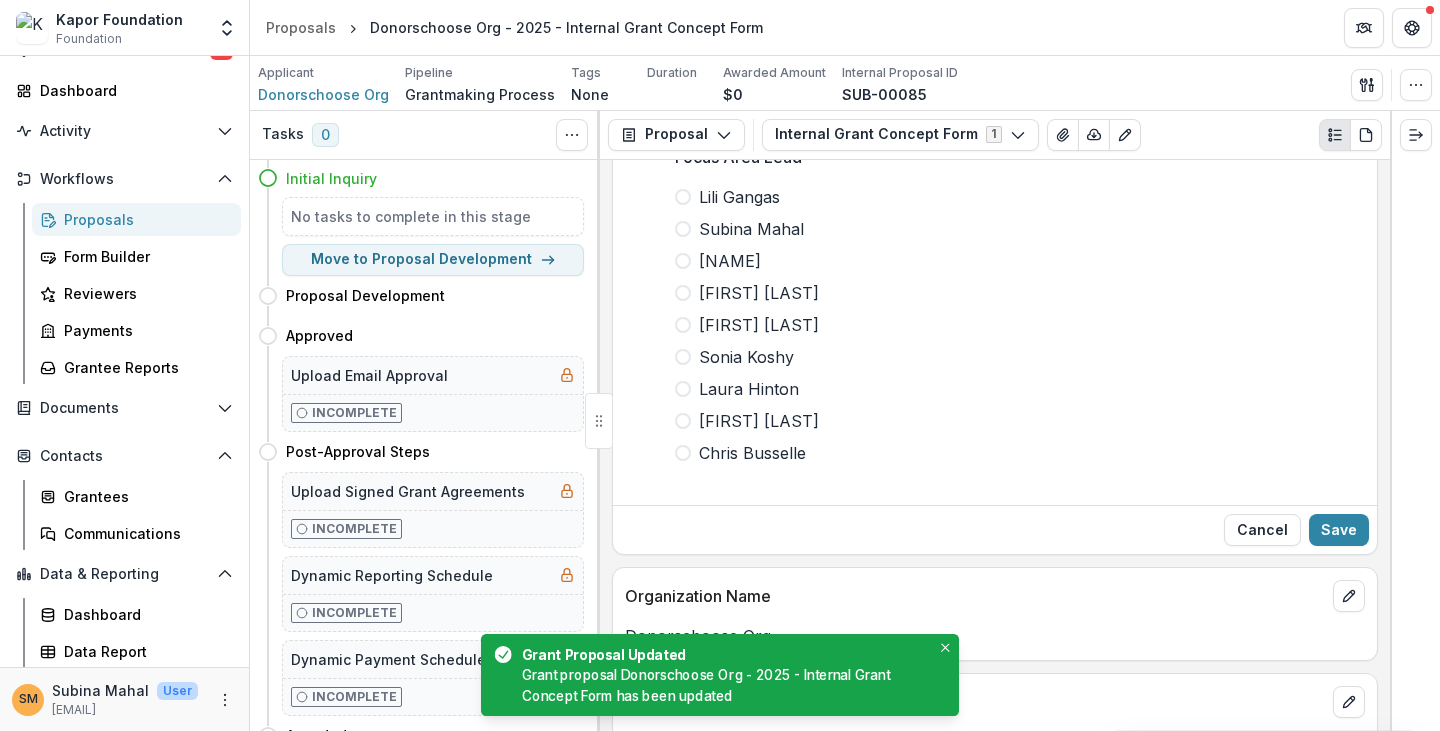 scroll, scrollTop: 200, scrollLeft: 0, axis: vertical 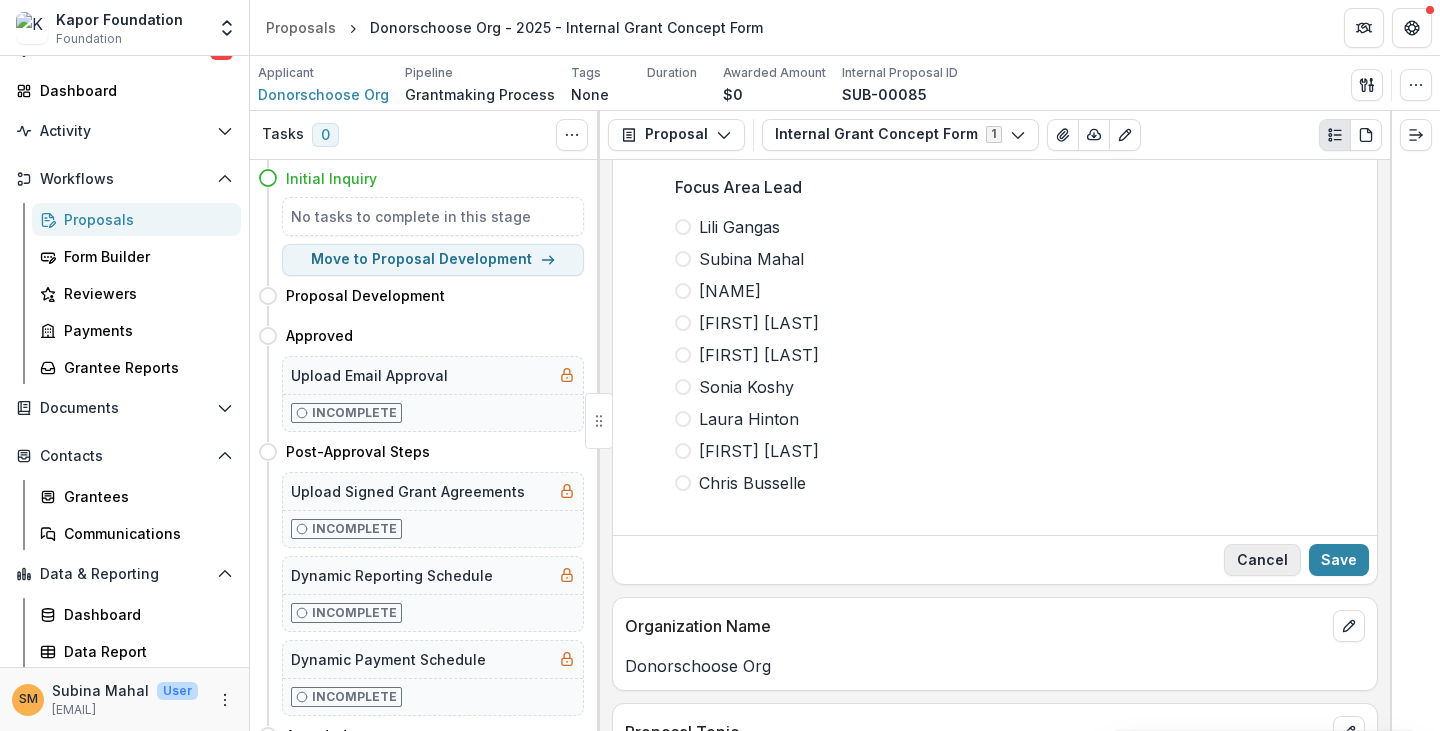 click on "Cancel" at bounding box center (1262, 560) 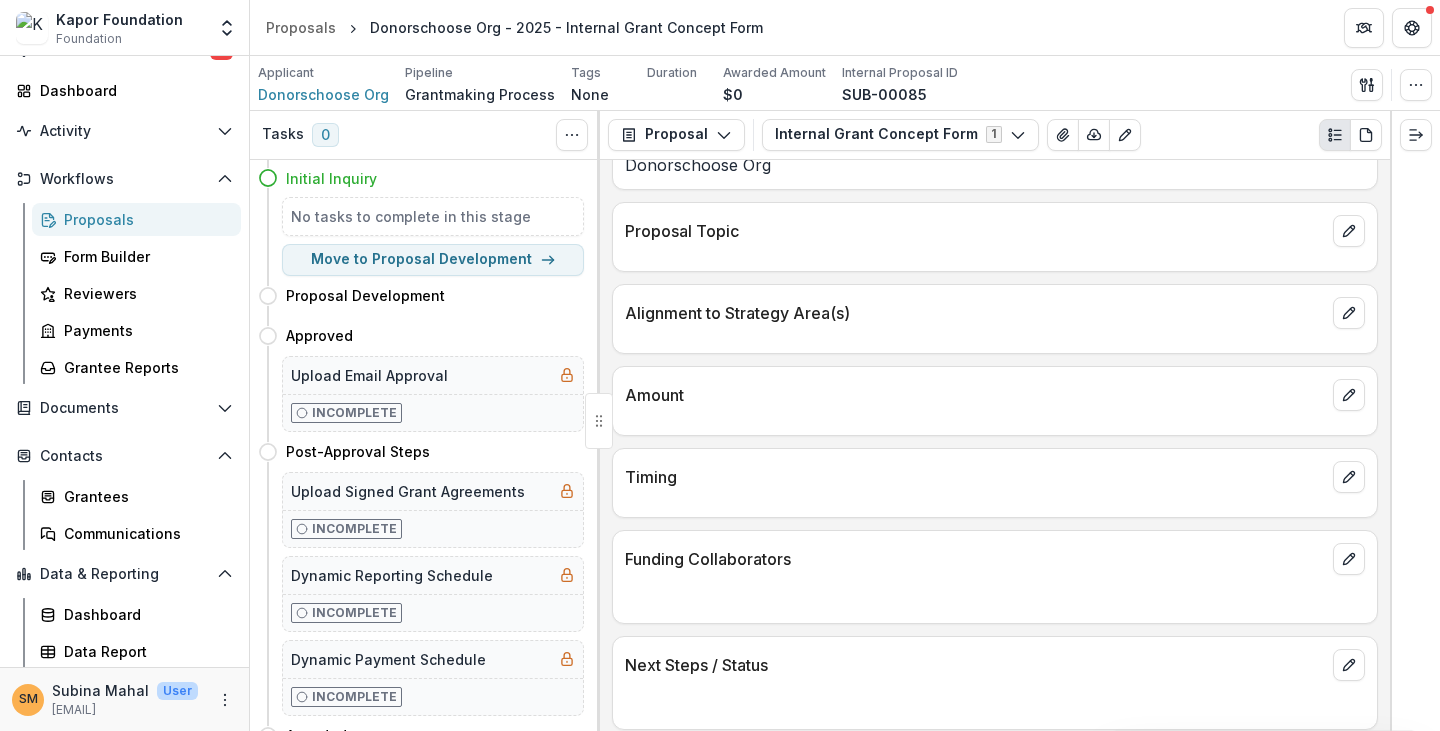 scroll, scrollTop: 335, scrollLeft: 0, axis: vertical 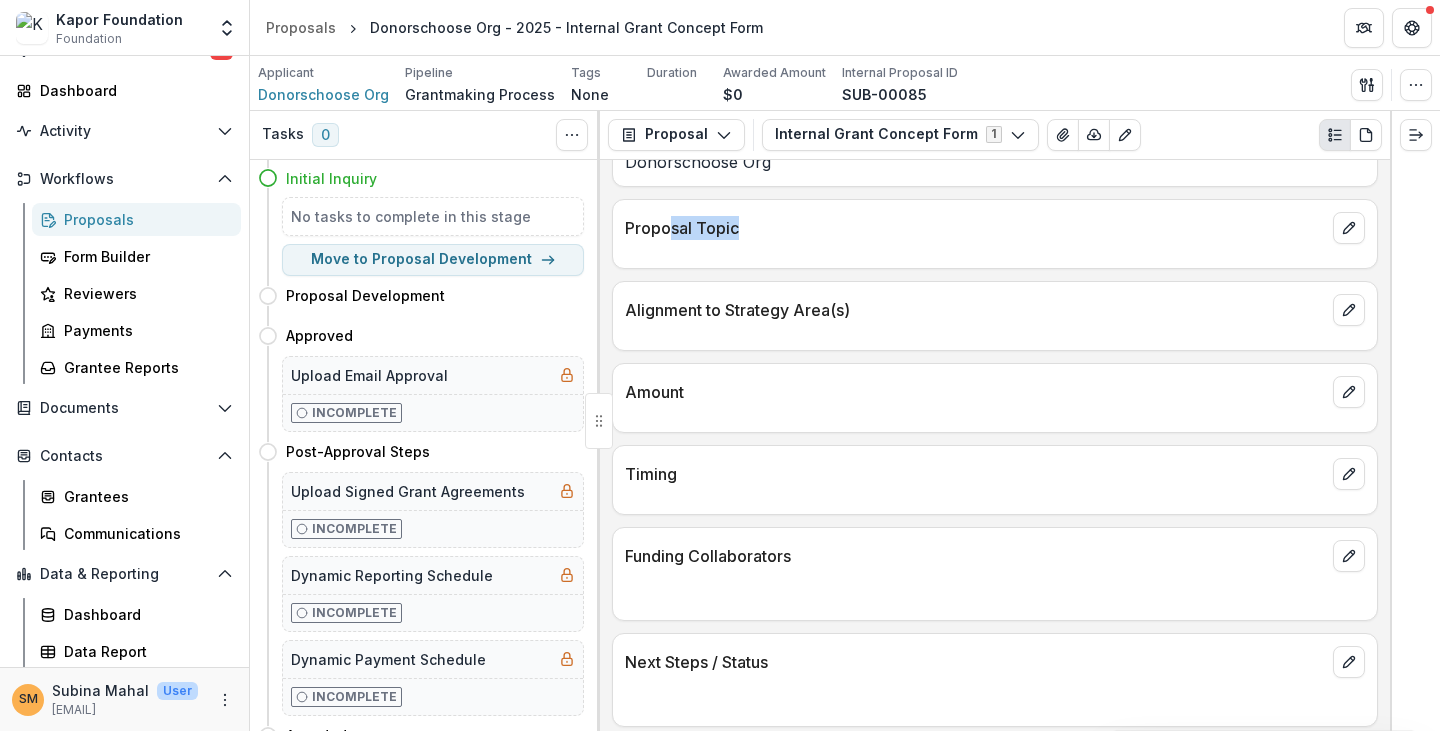 drag, startPoint x: 672, startPoint y: 225, endPoint x: 739, endPoint y: 229, distance: 67.11929 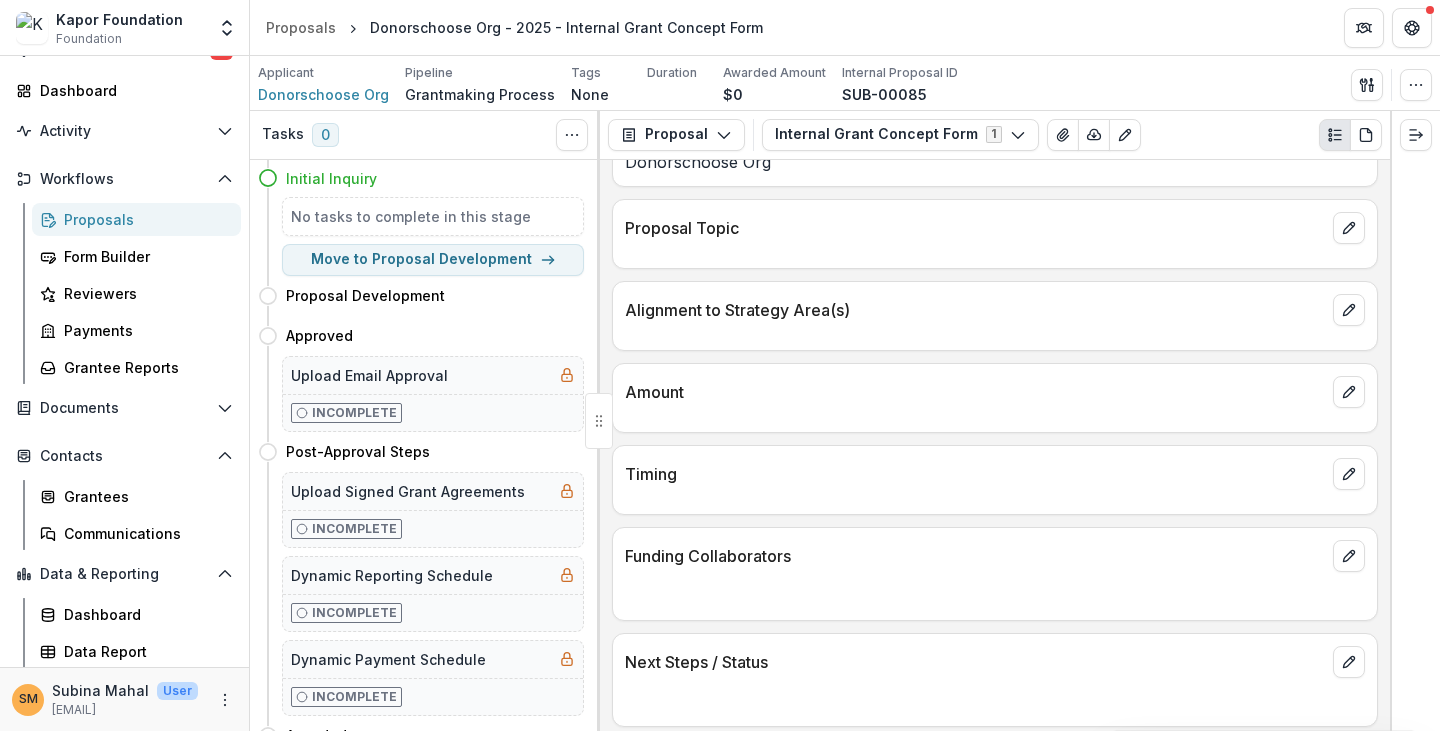 drag, startPoint x: 690, startPoint y: 244, endPoint x: 921, endPoint y: 259, distance: 231.4865 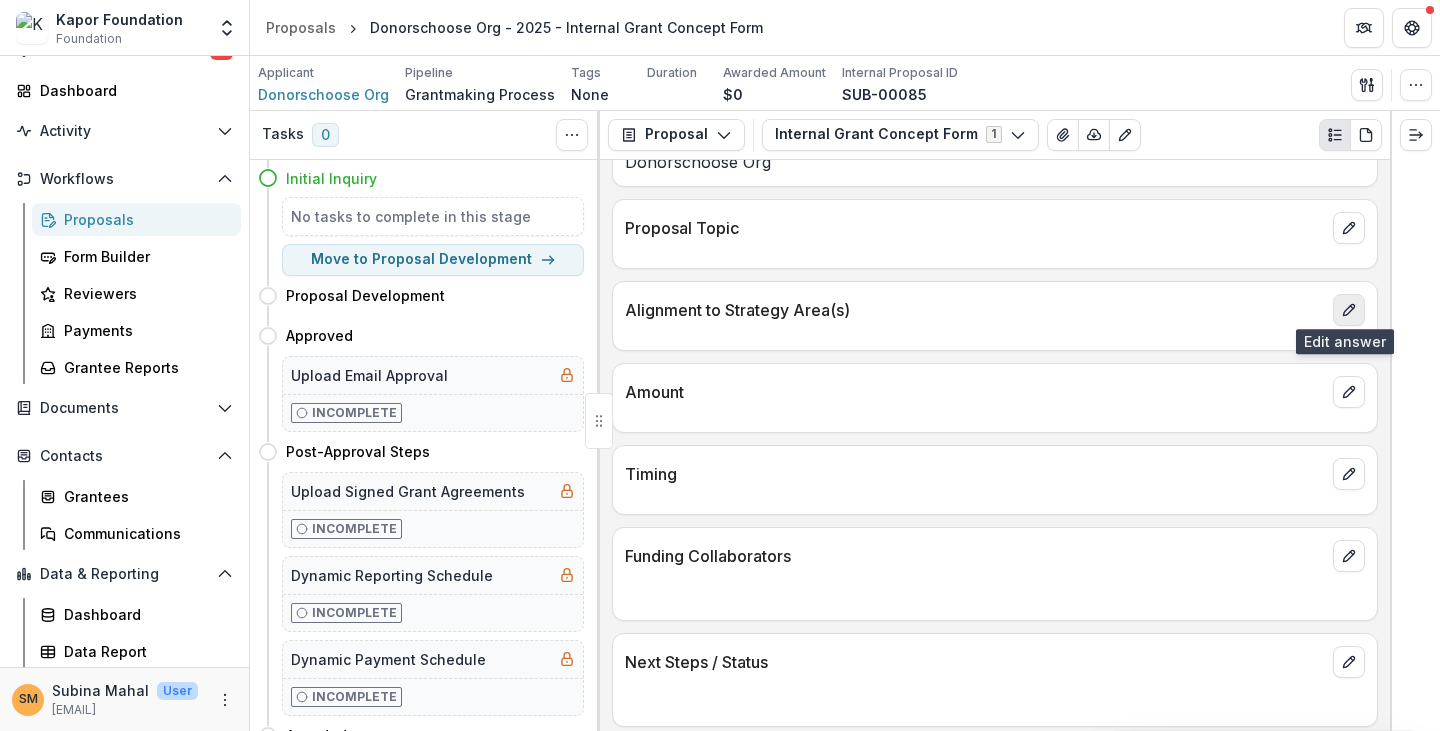 click 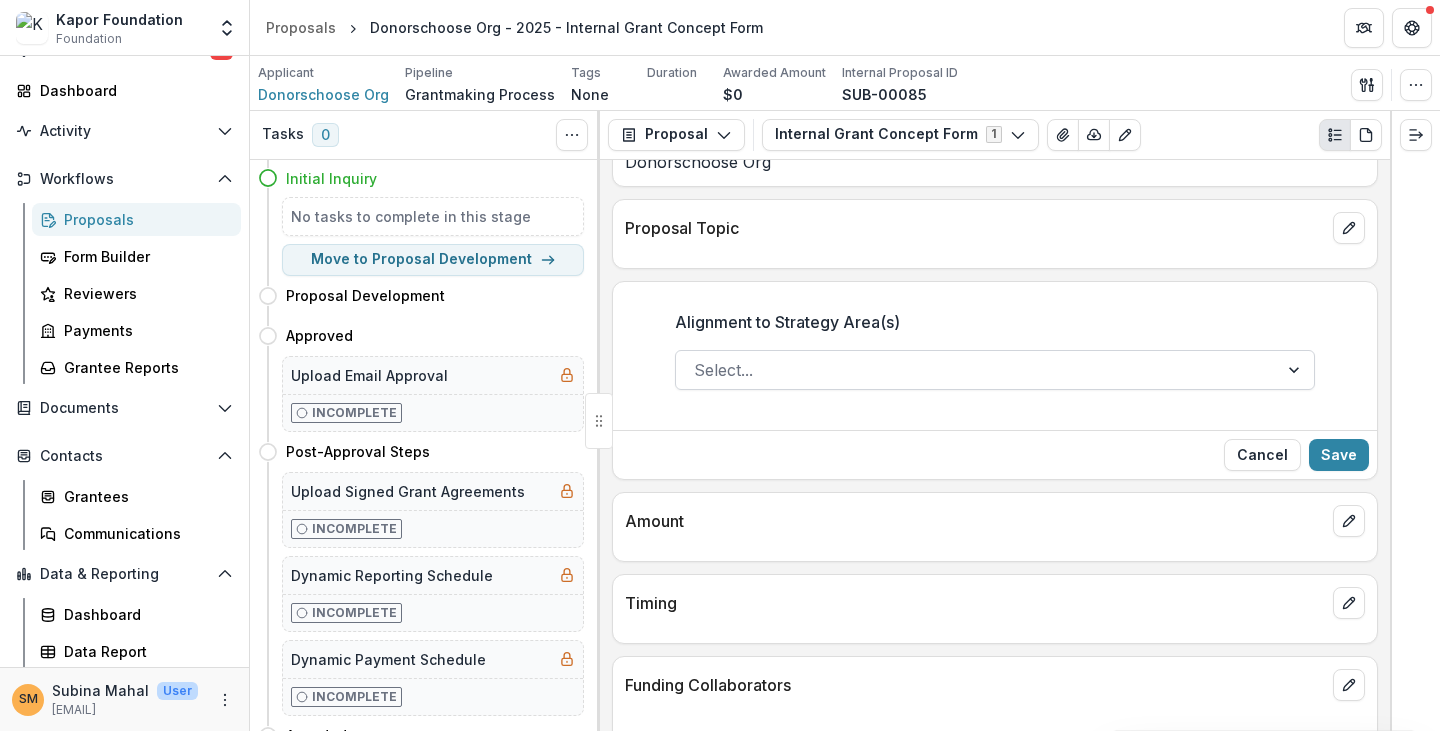 click at bounding box center (1296, 370) 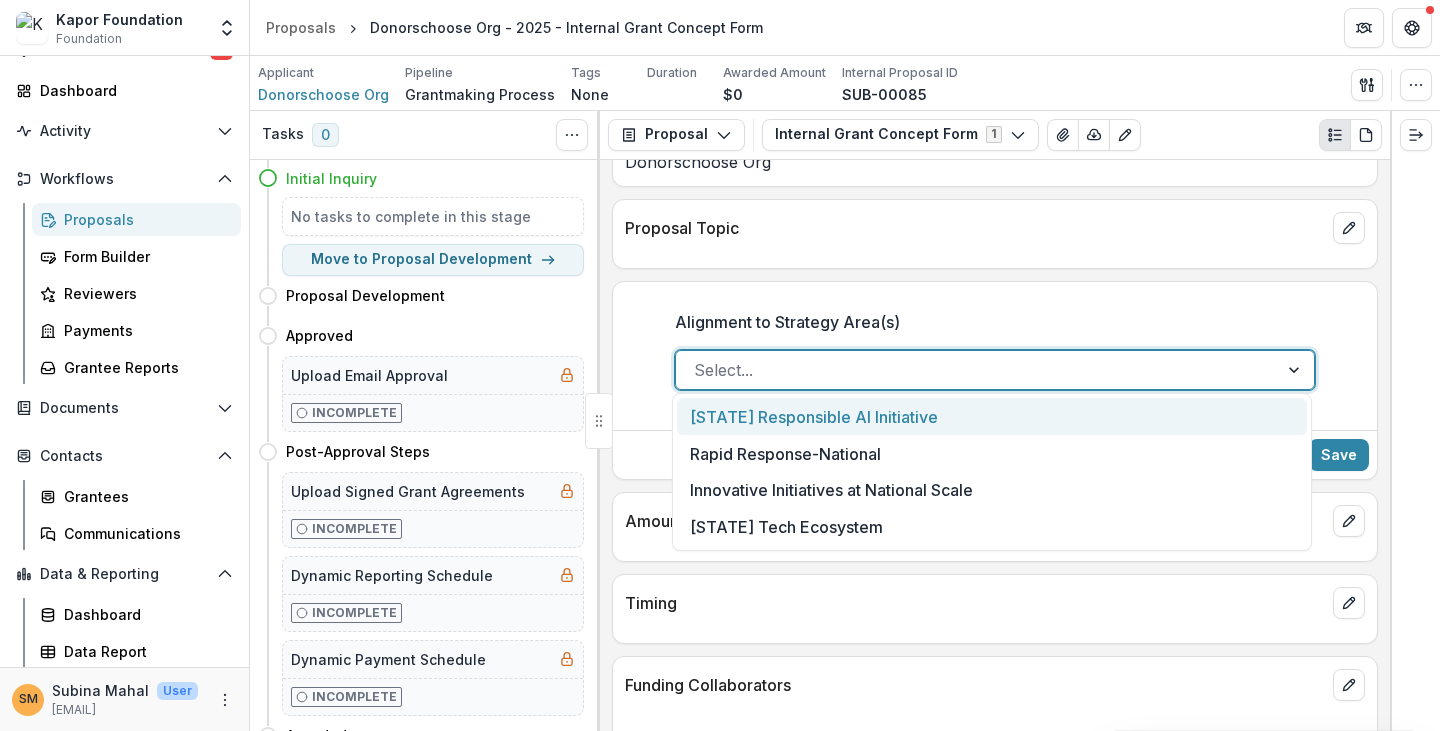 click on "Alignment to Strategy Area(s)" at bounding box center (787, 322) 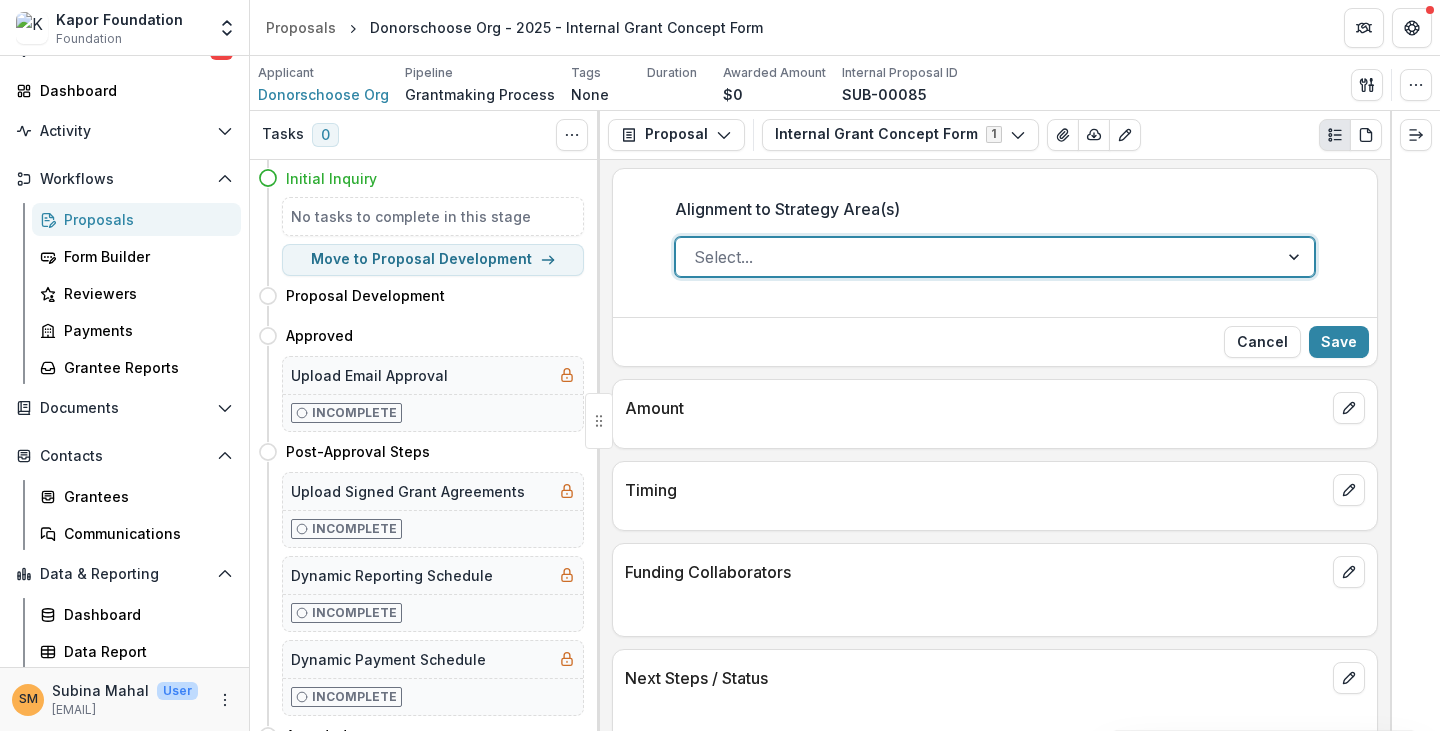 scroll, scrollTop: 464, scrollLeft: 0, axis: vertical 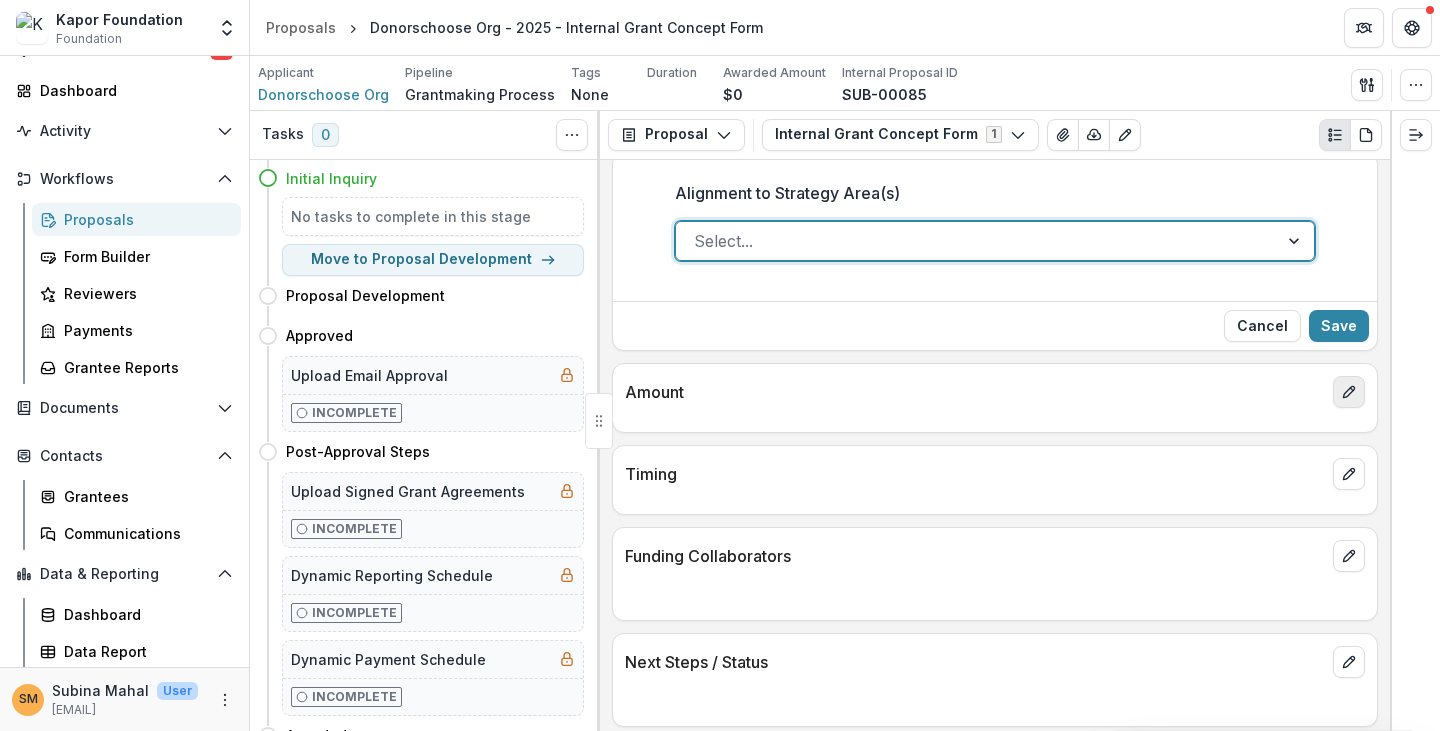click 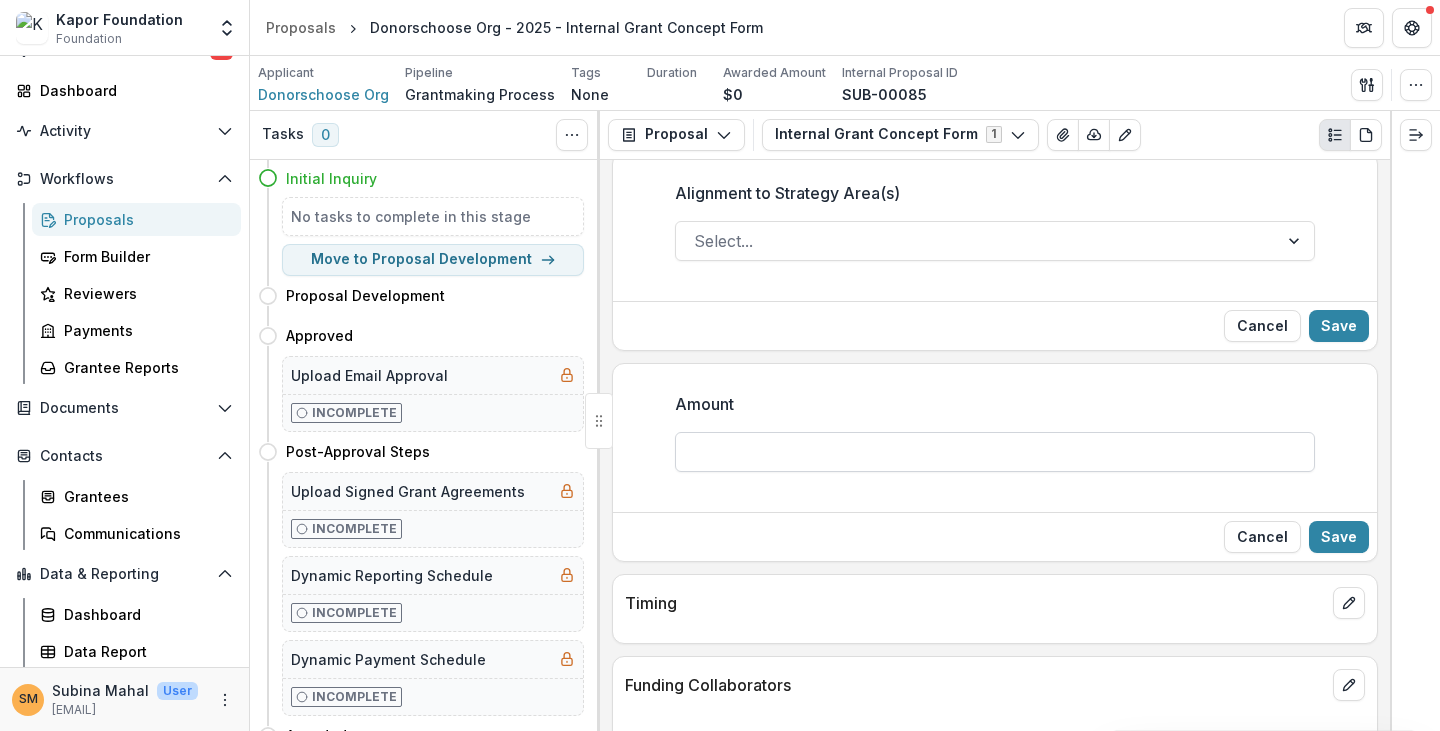 click on "Amount" at bounding box center [995, 452] 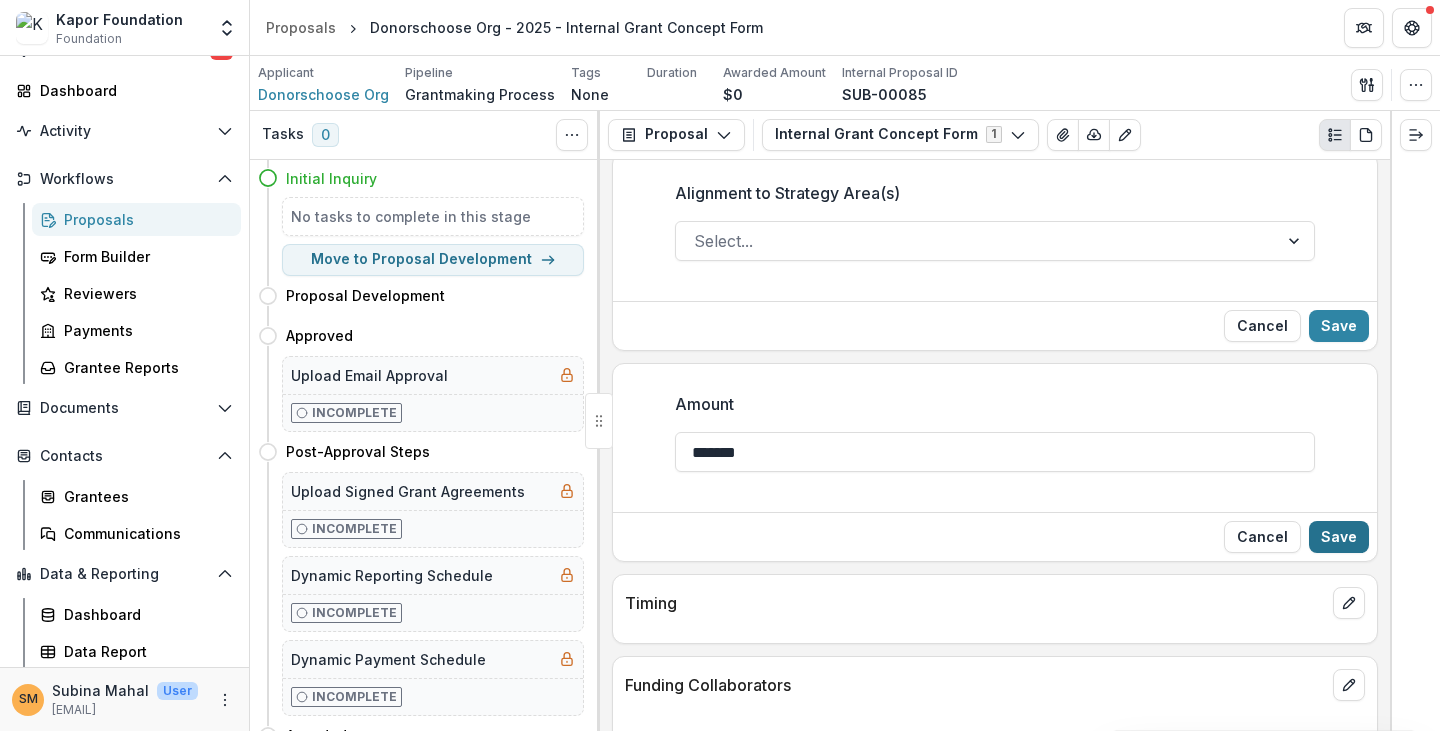 type on "*******" 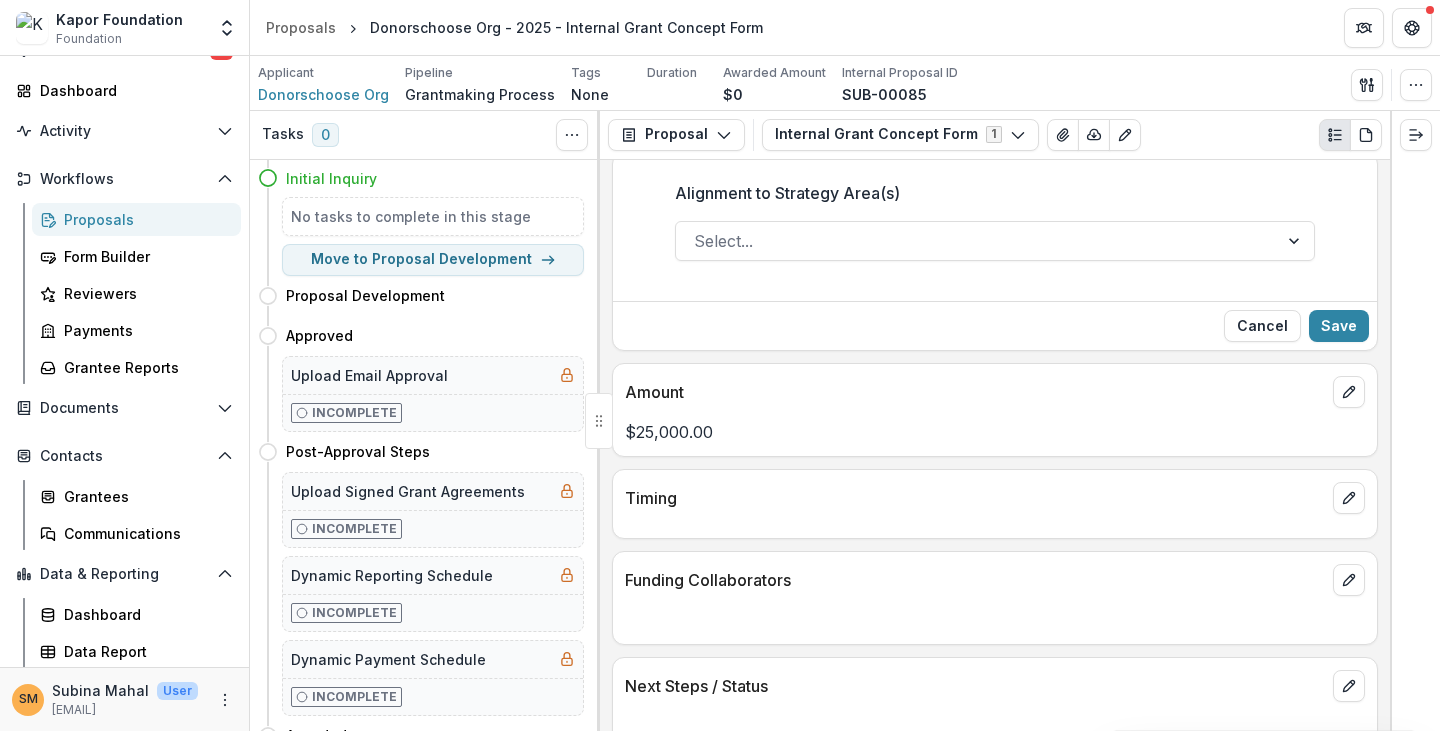 scroll, scrollTop: 488, scrollLeft: 0, axis: vertical 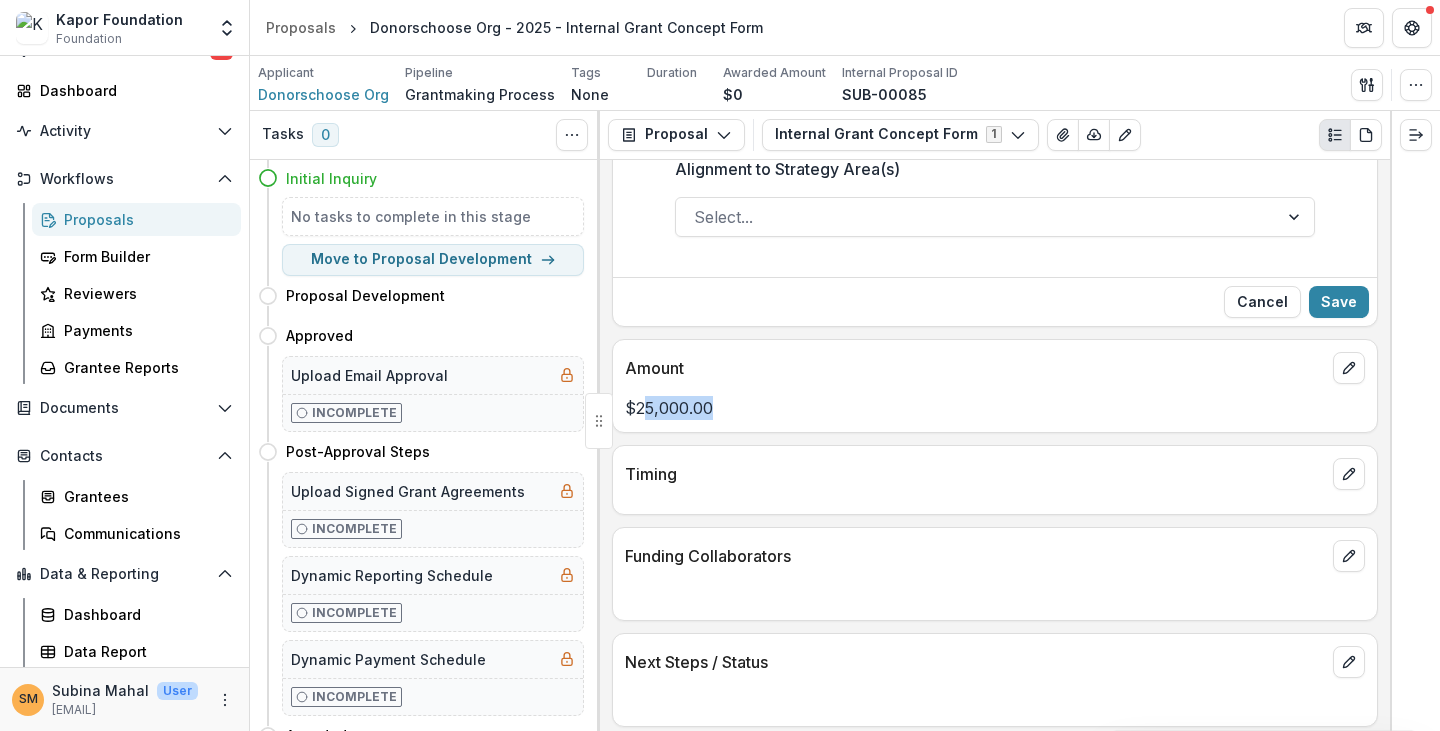 drag, startPoint x: 651, startPoint y: 405, endPoint x: 721, endPoint y: 399, distance: 70.256676 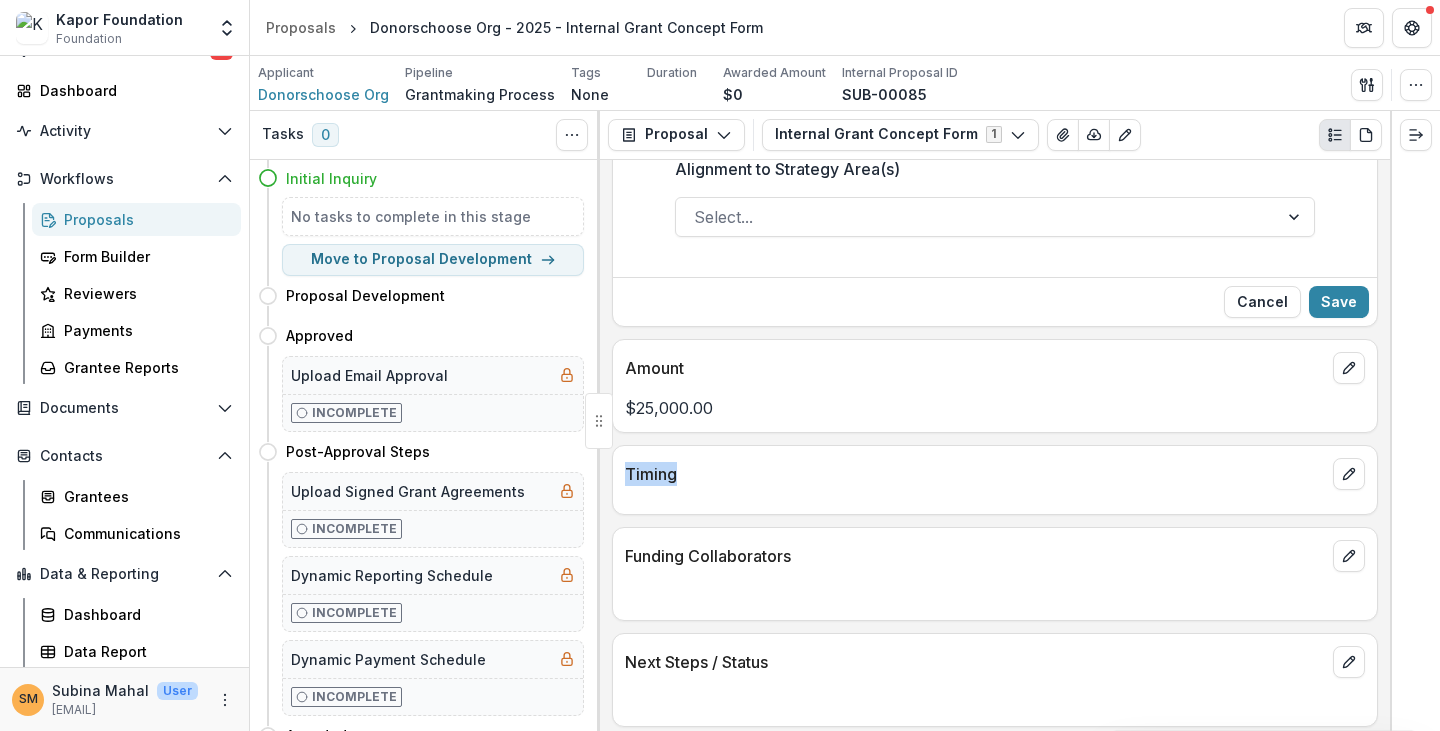 drag, startPoint x: 627, startPoint y: 471, endPoint x: 697, endPoint y: 471, distance: 70 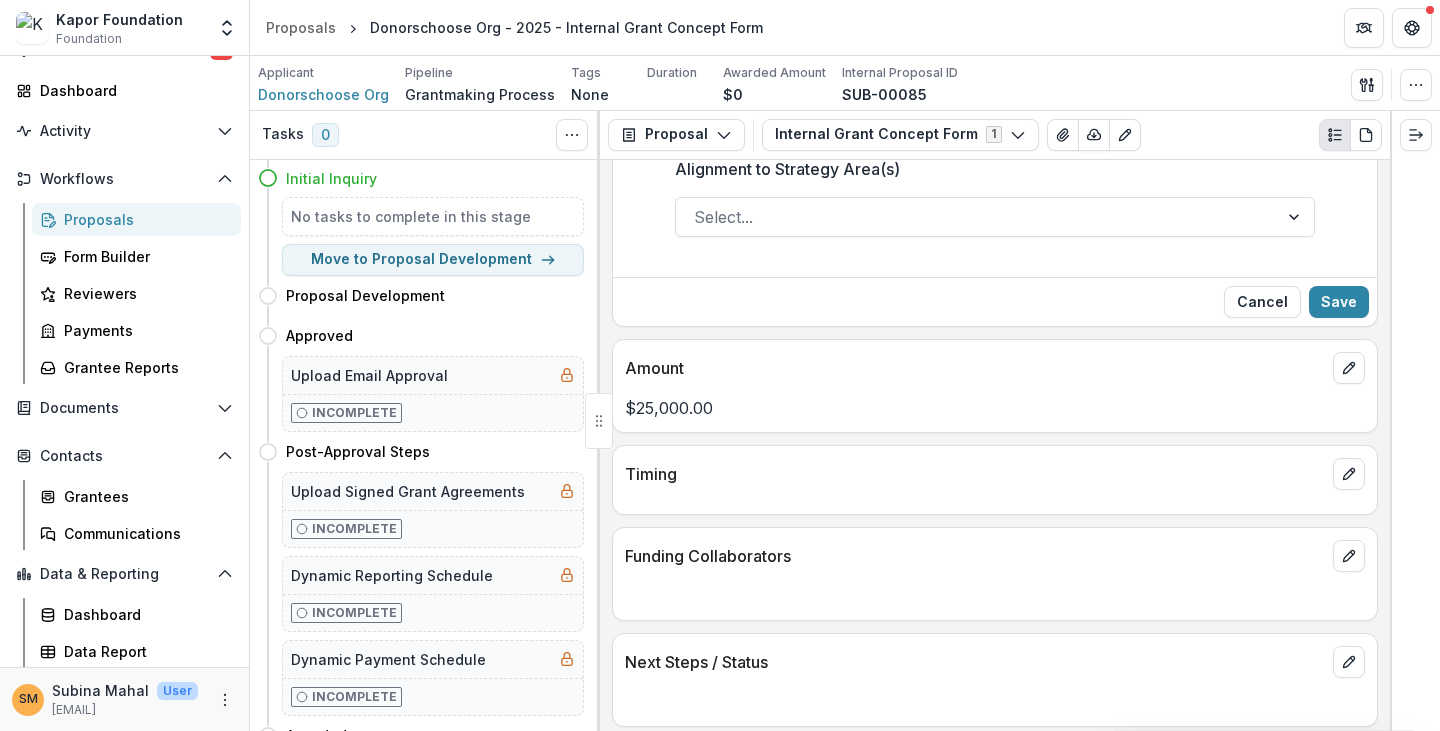click at bounding box center (995, 496) 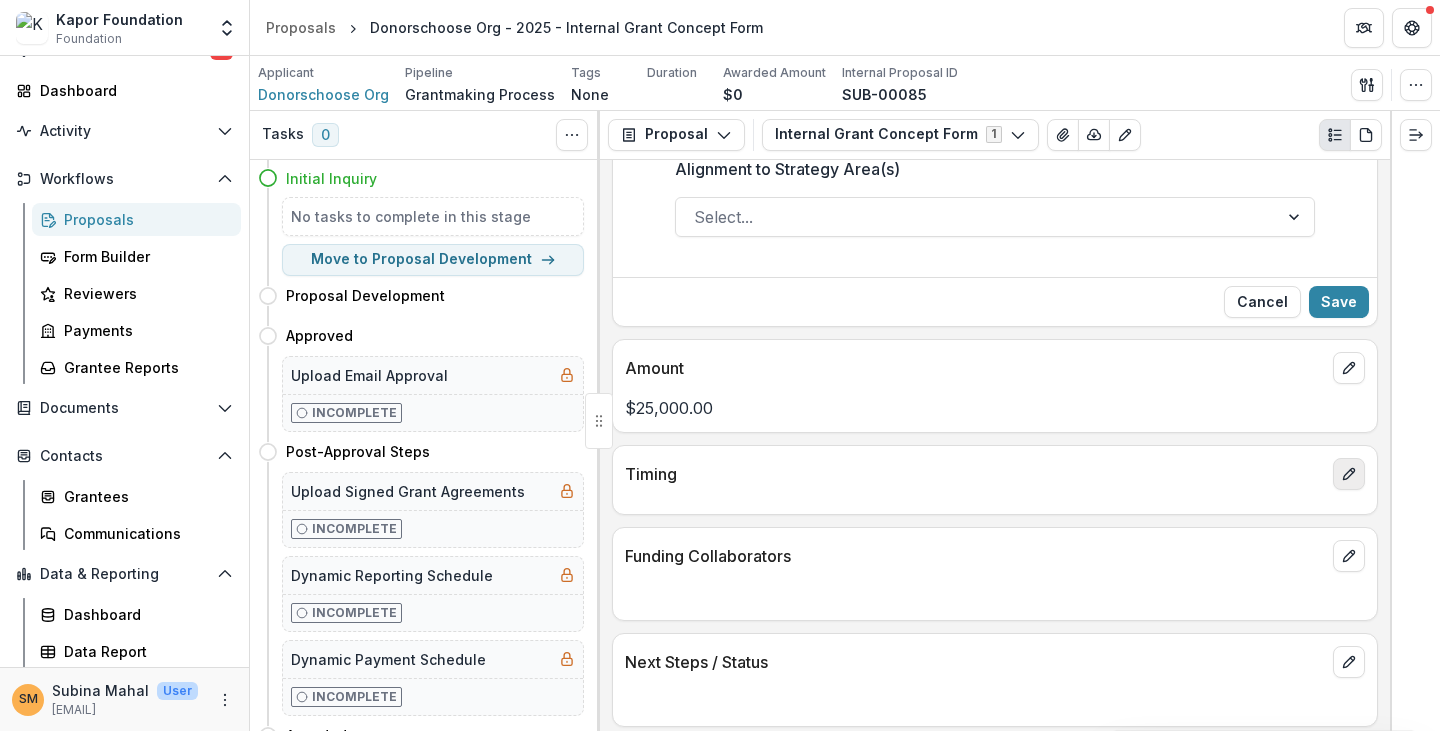 click 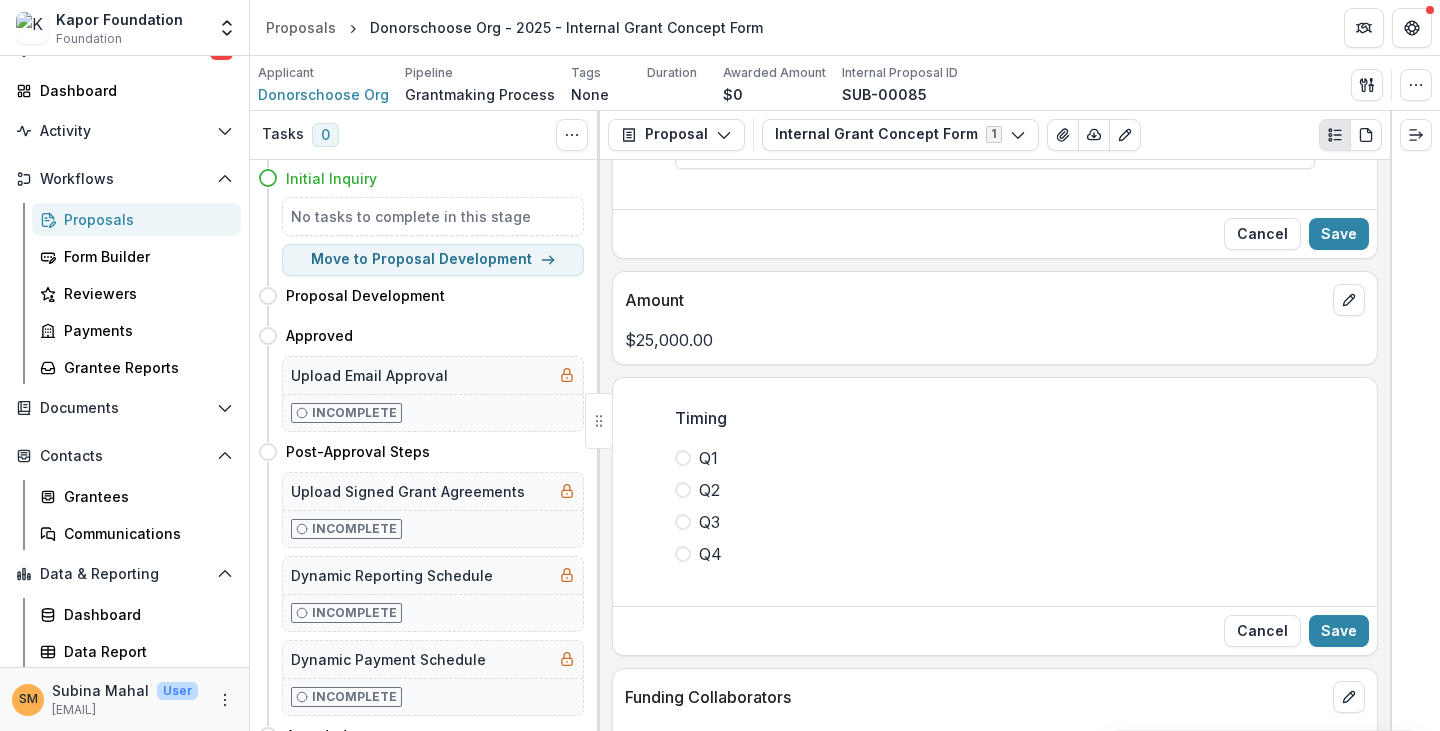 scroll, scrollTop: 588, scrollLeft: 0, axis: vertical 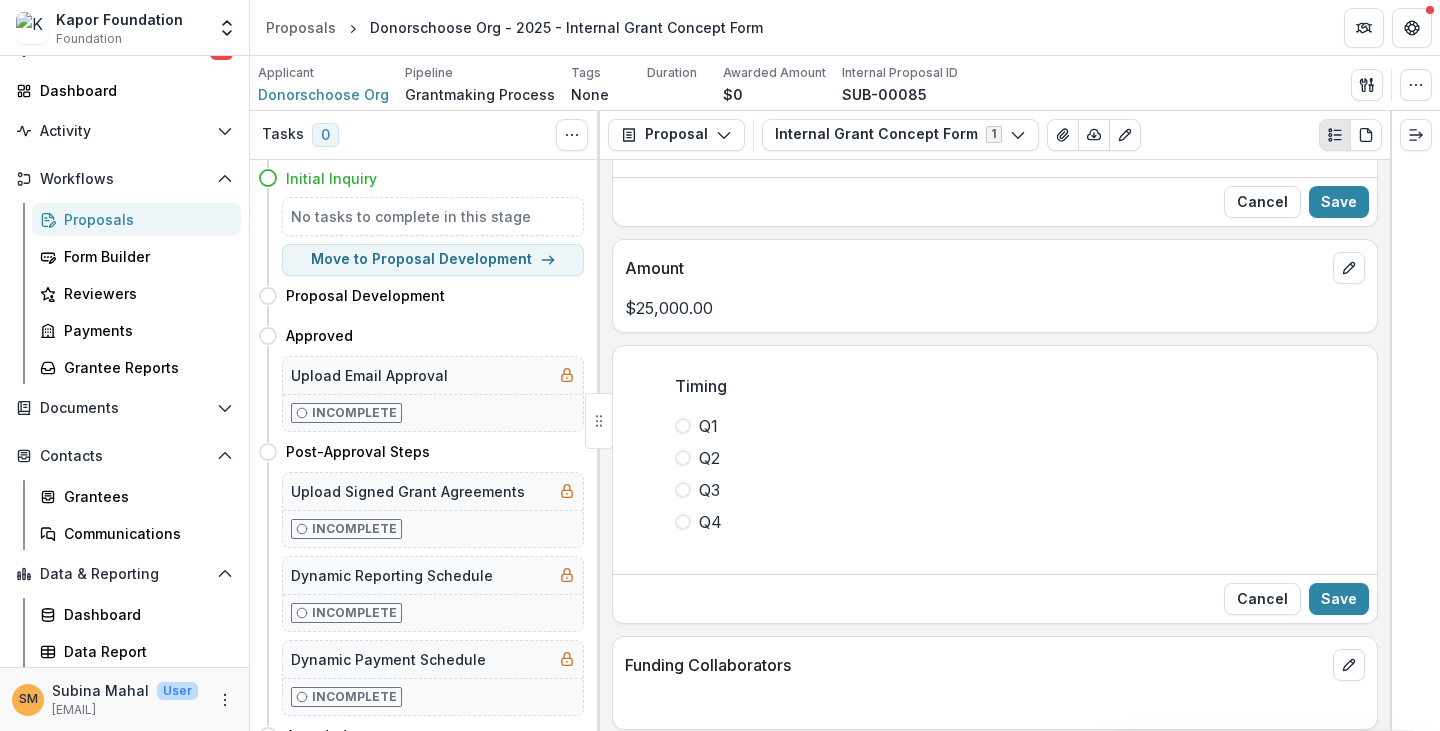 click at bounding box center [683, 490] 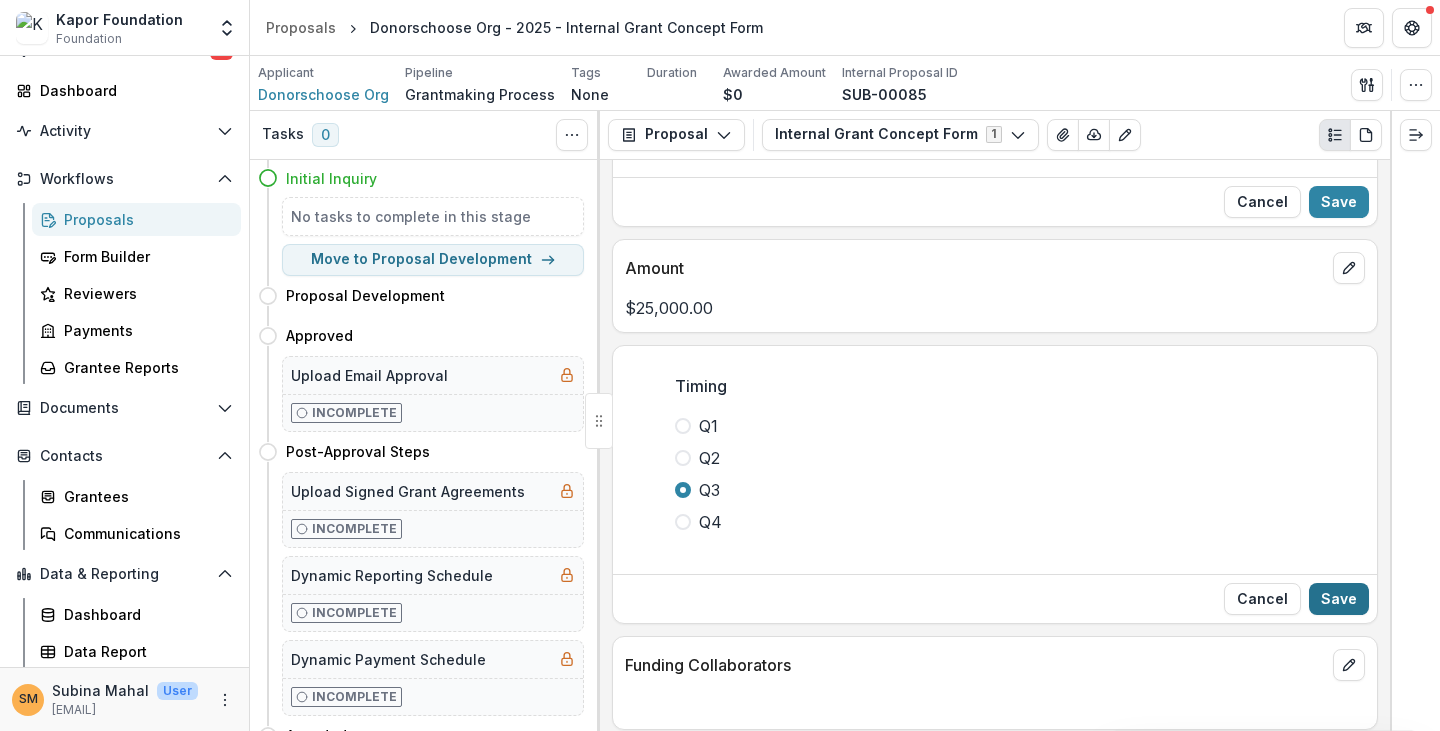 click on "Save" at bounding box center (1339, 599) 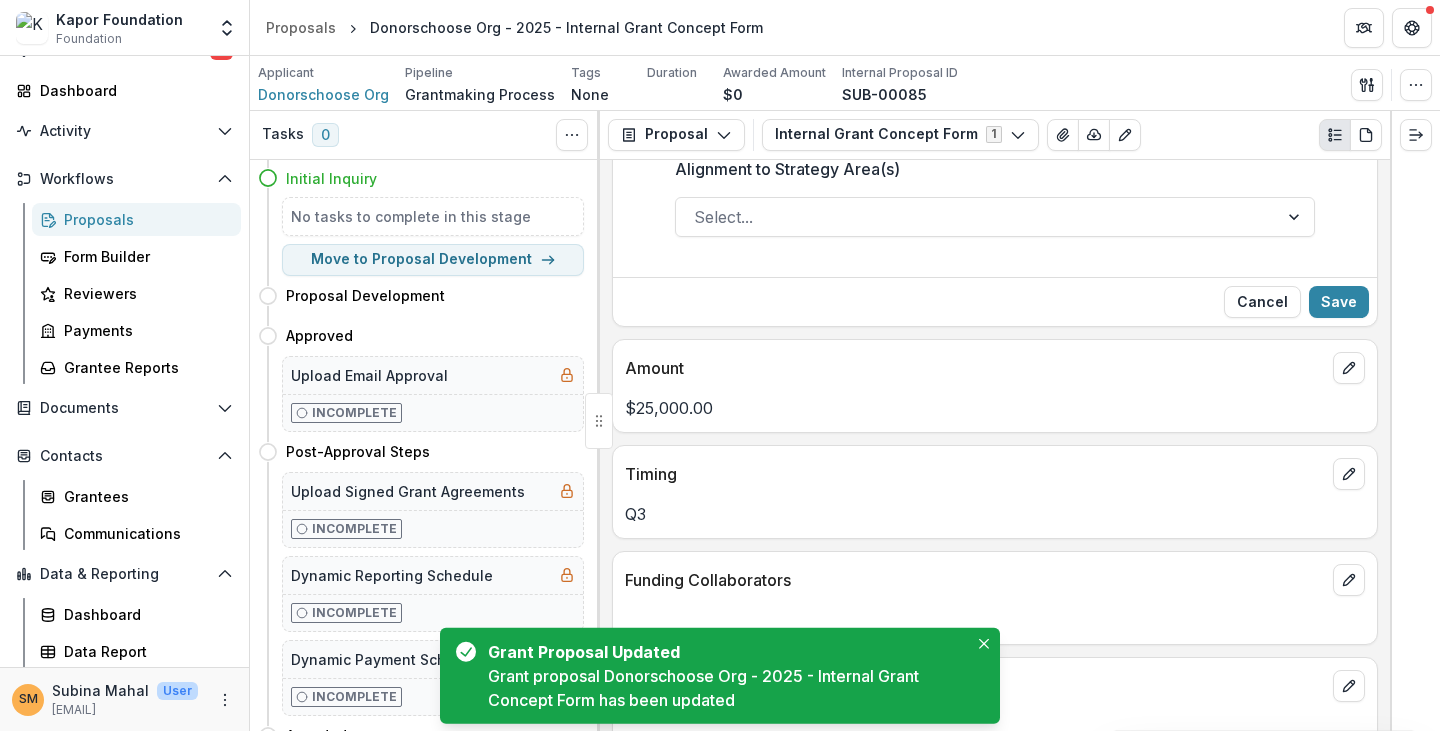 scroll, scrollTop: 512, scrollLeft: 0, axis: vertical 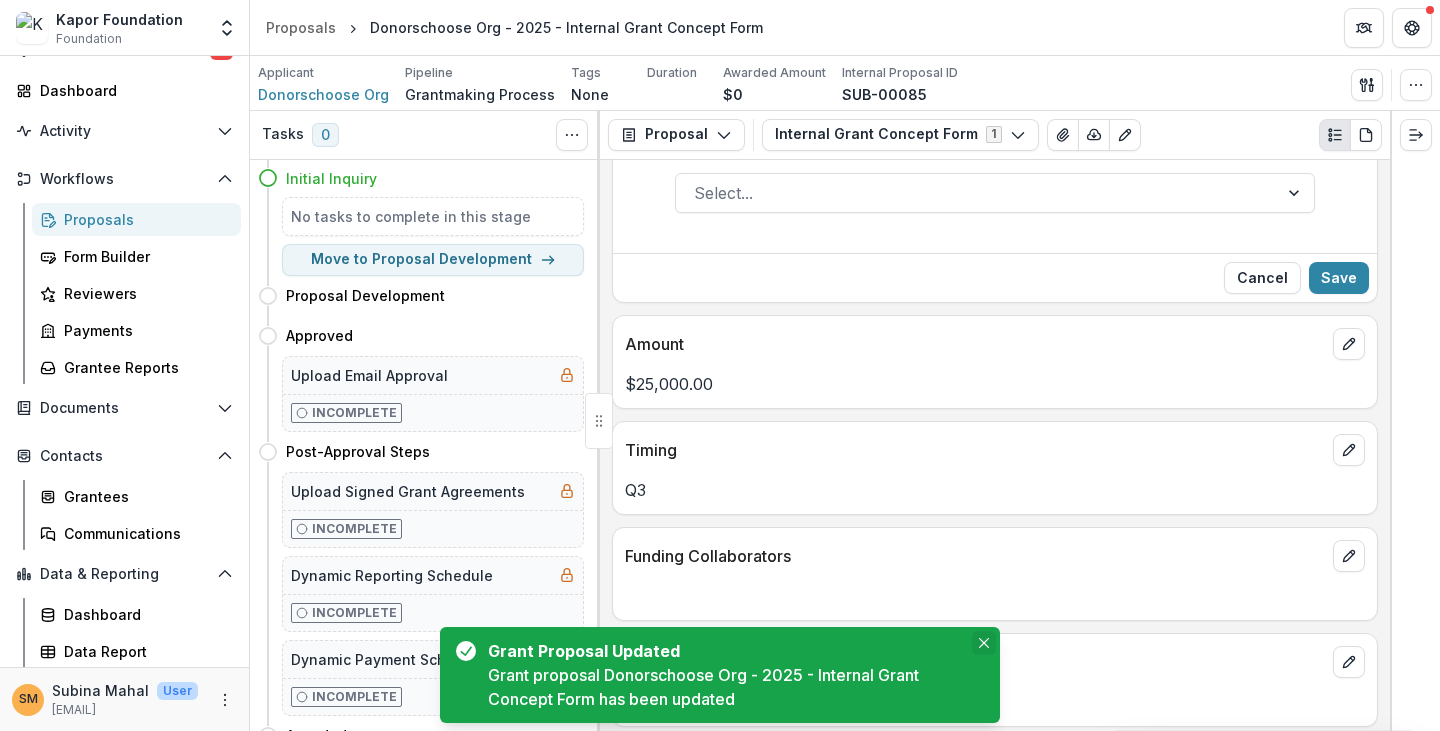click 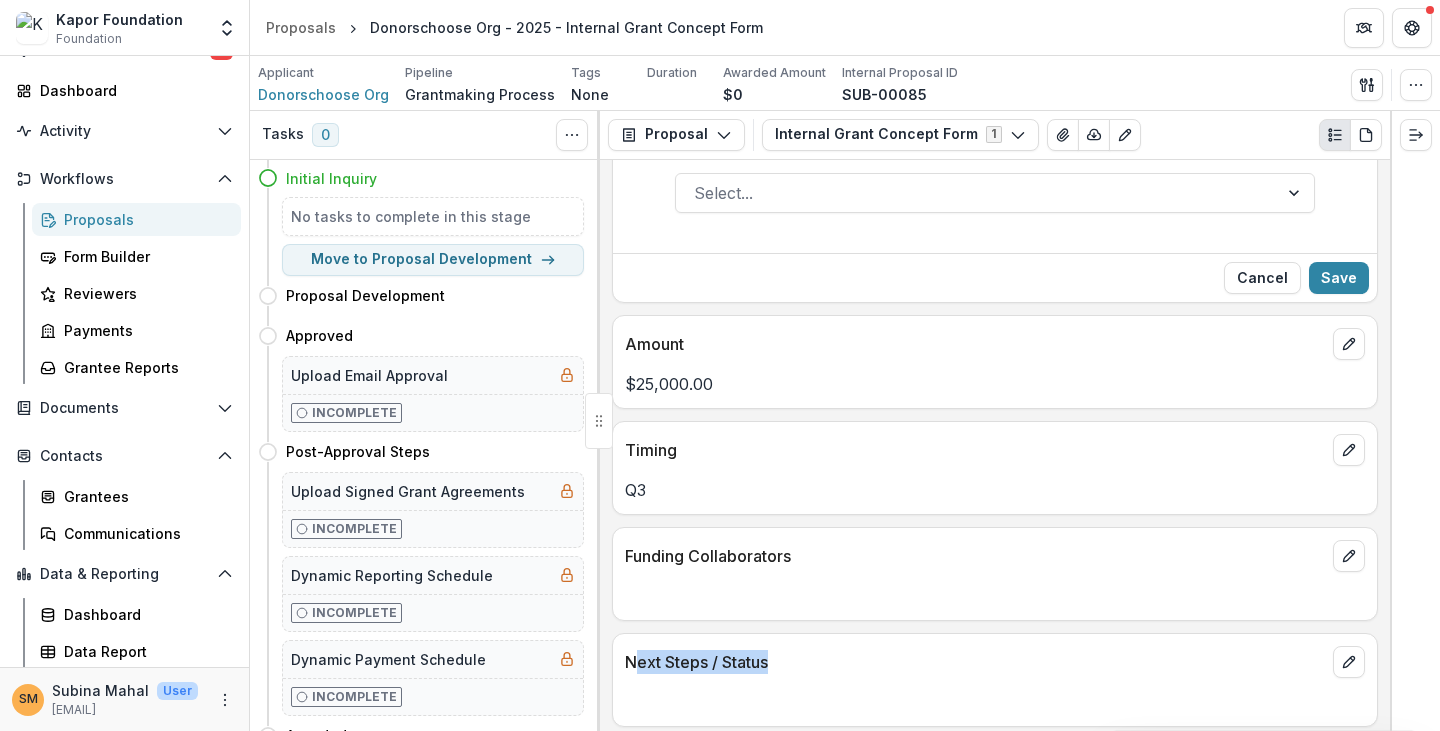 drag, startPoint x: 648, startPoint y: 646, endPoint x: 796, endPoint y: 651, distance: 148.08444 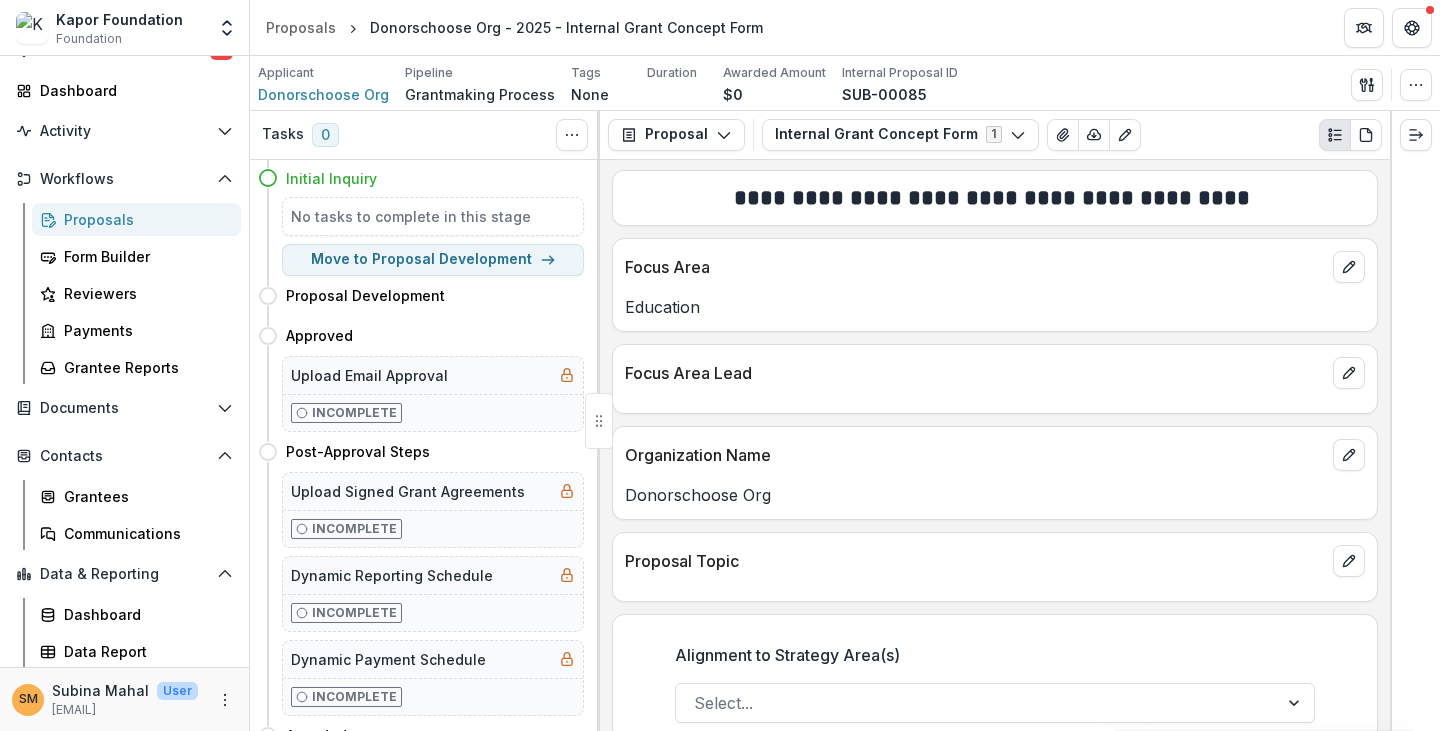 scroll, scrollTop: 0, scrollLeft: 0, axis: both 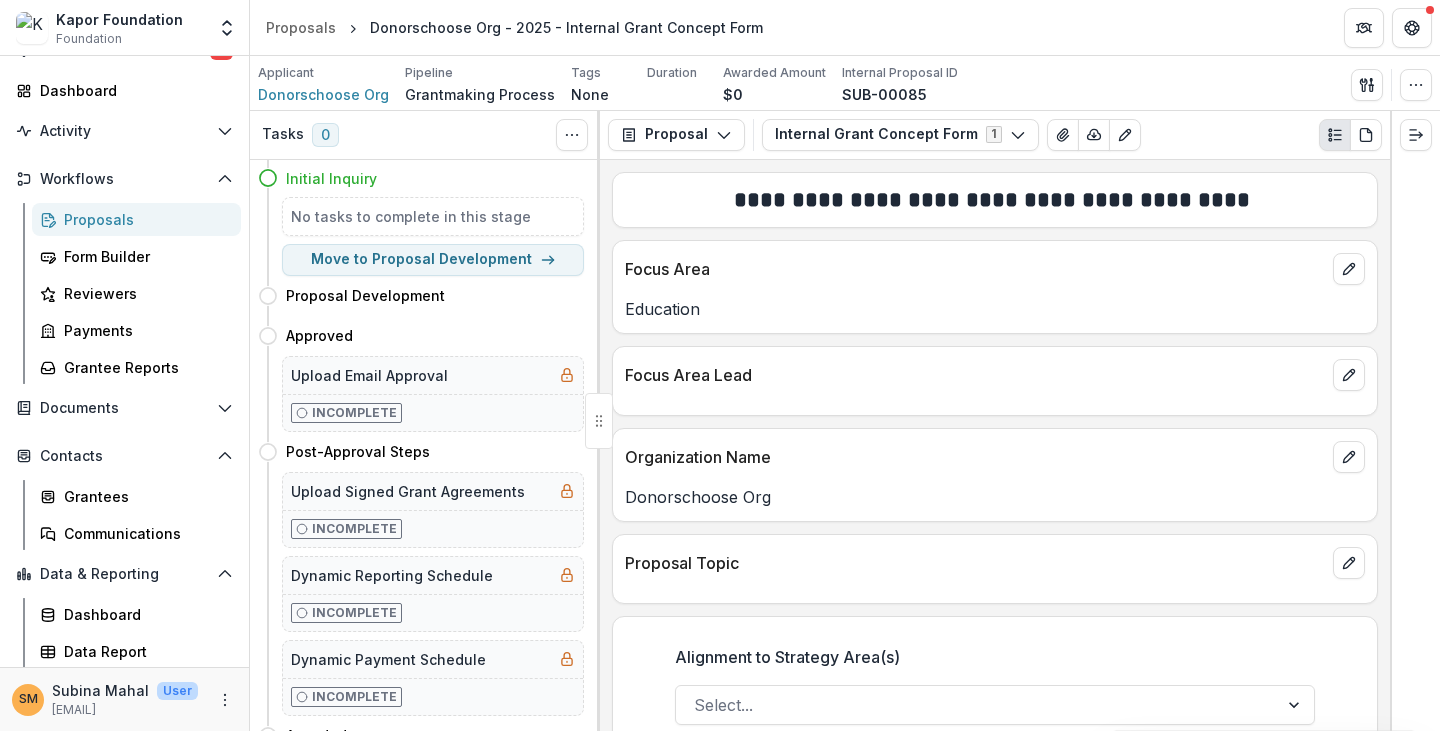 click on "Proposals" at bounding box center (144, 219) 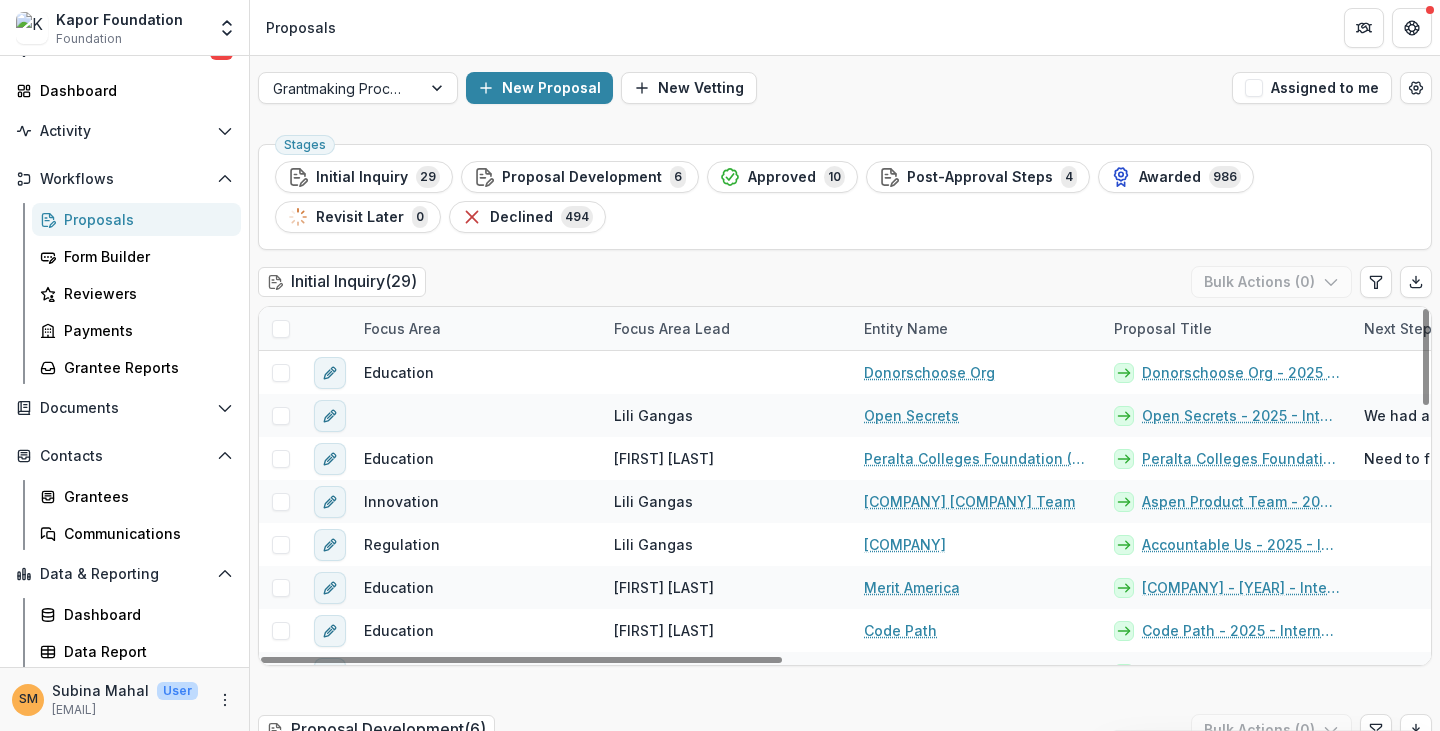 click on "Focus Area" at bounding box center (402, 328) 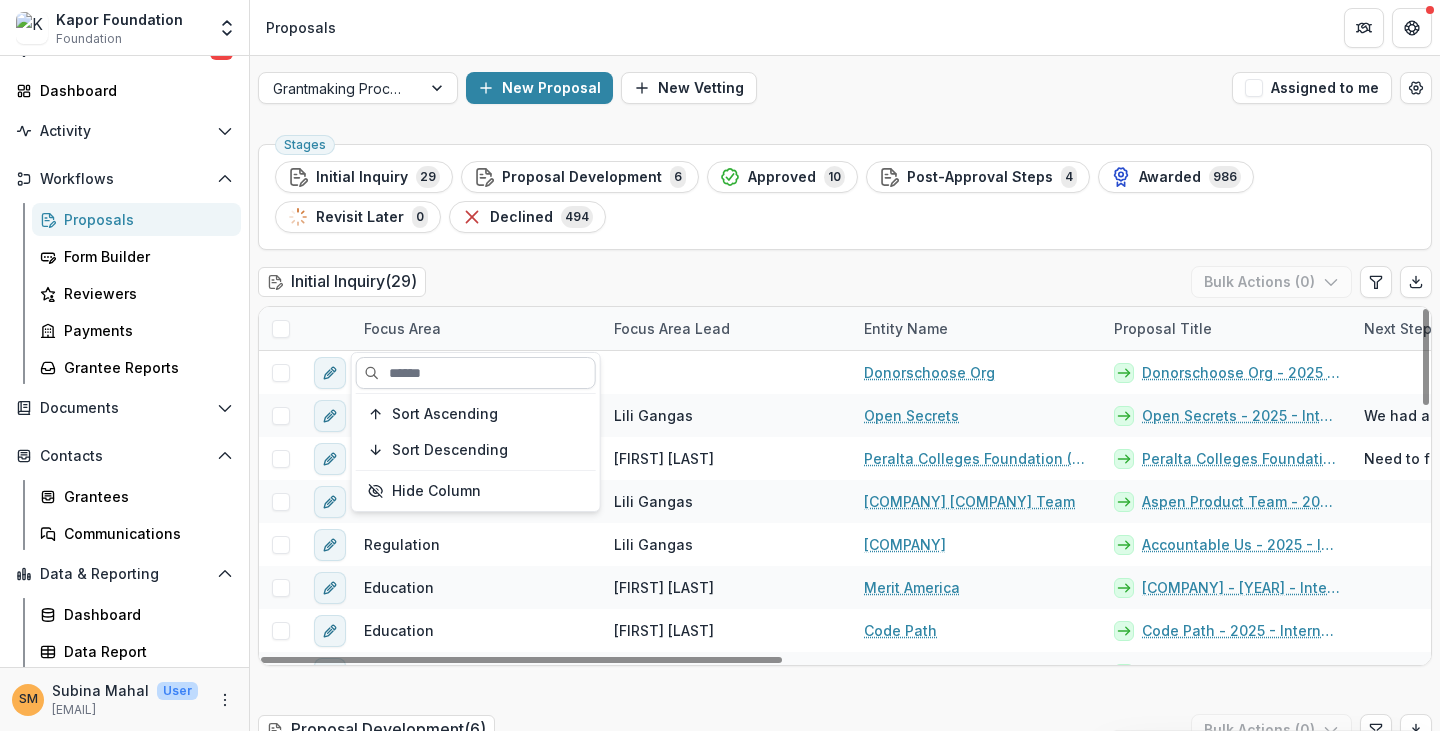 click at bounding box center (476, 373) 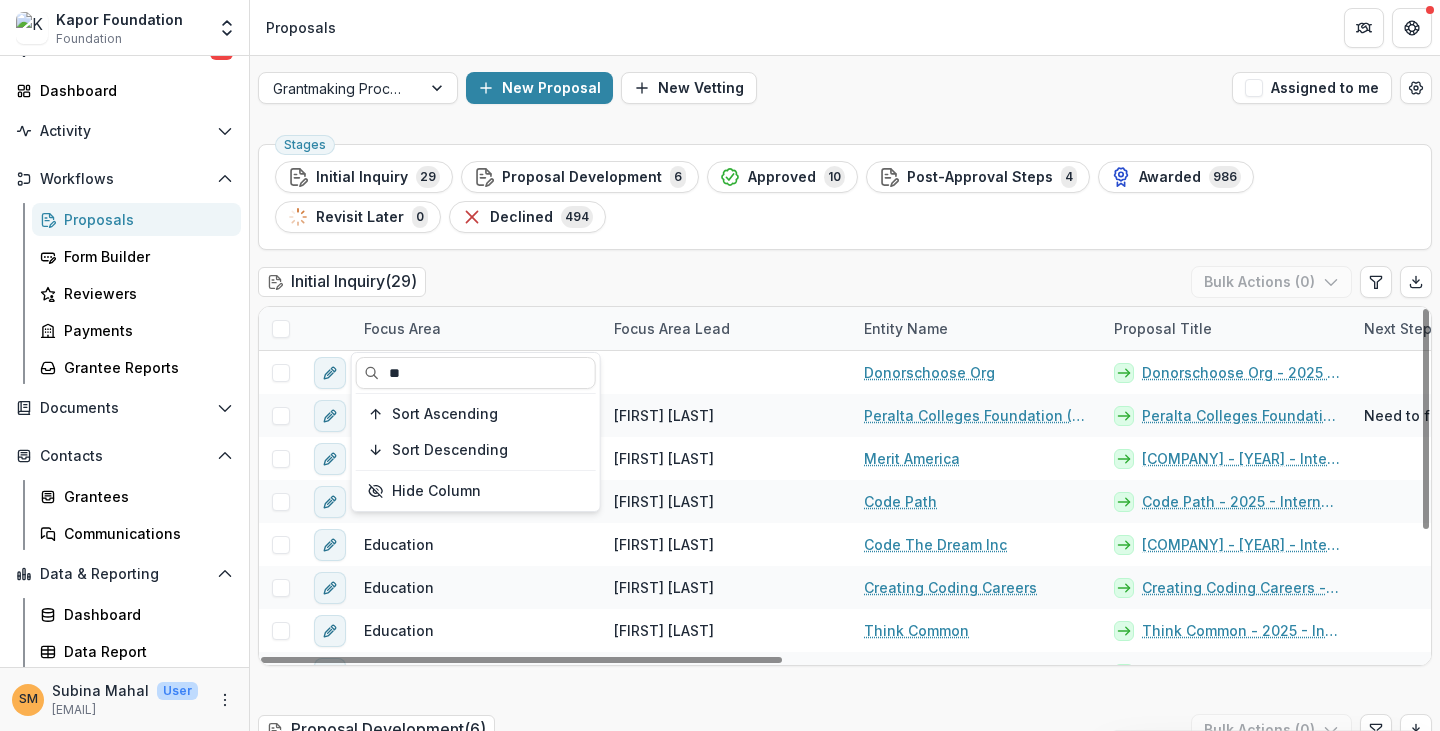 type on "**" 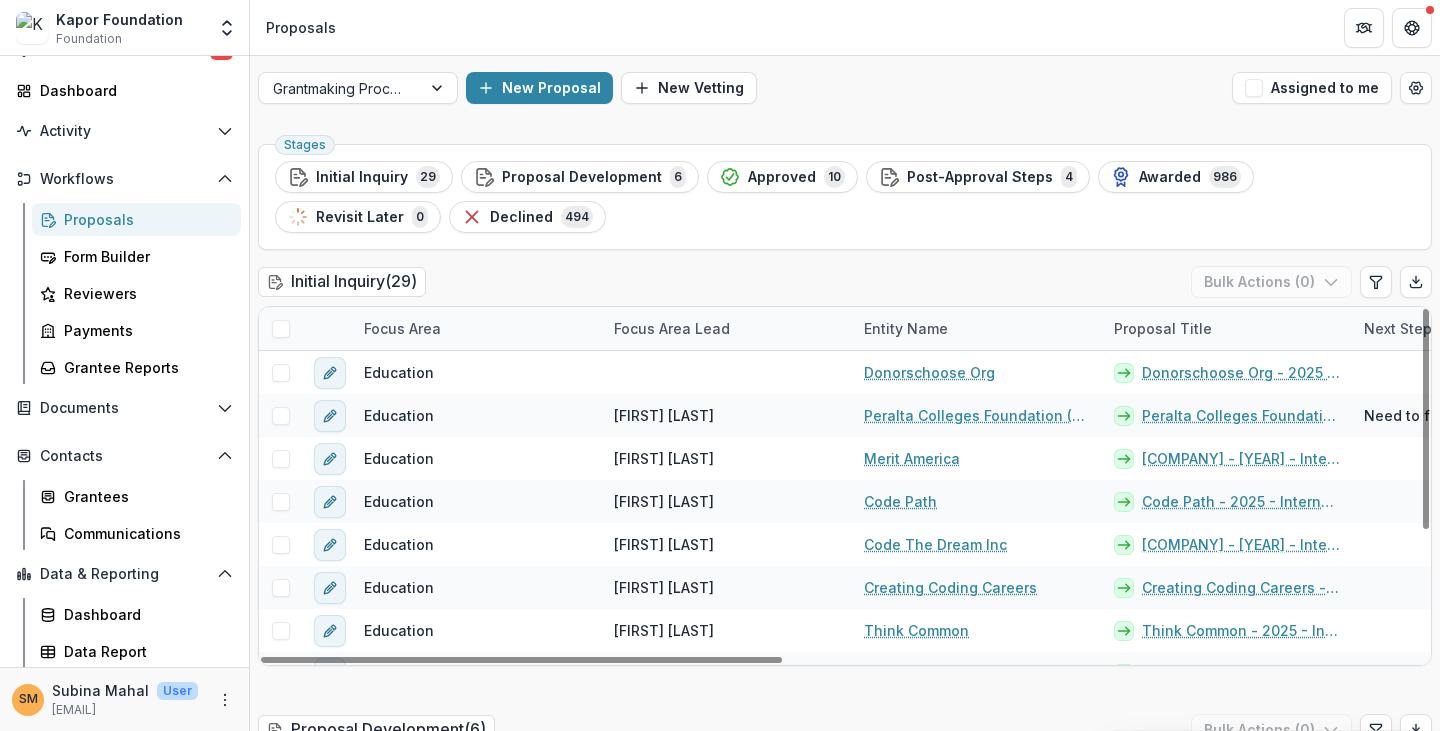 click on "Initial Inquiry  ( [NUMBER] ) Bulk Actions ( [NUMBER] )" at bounding box center [845, 286] 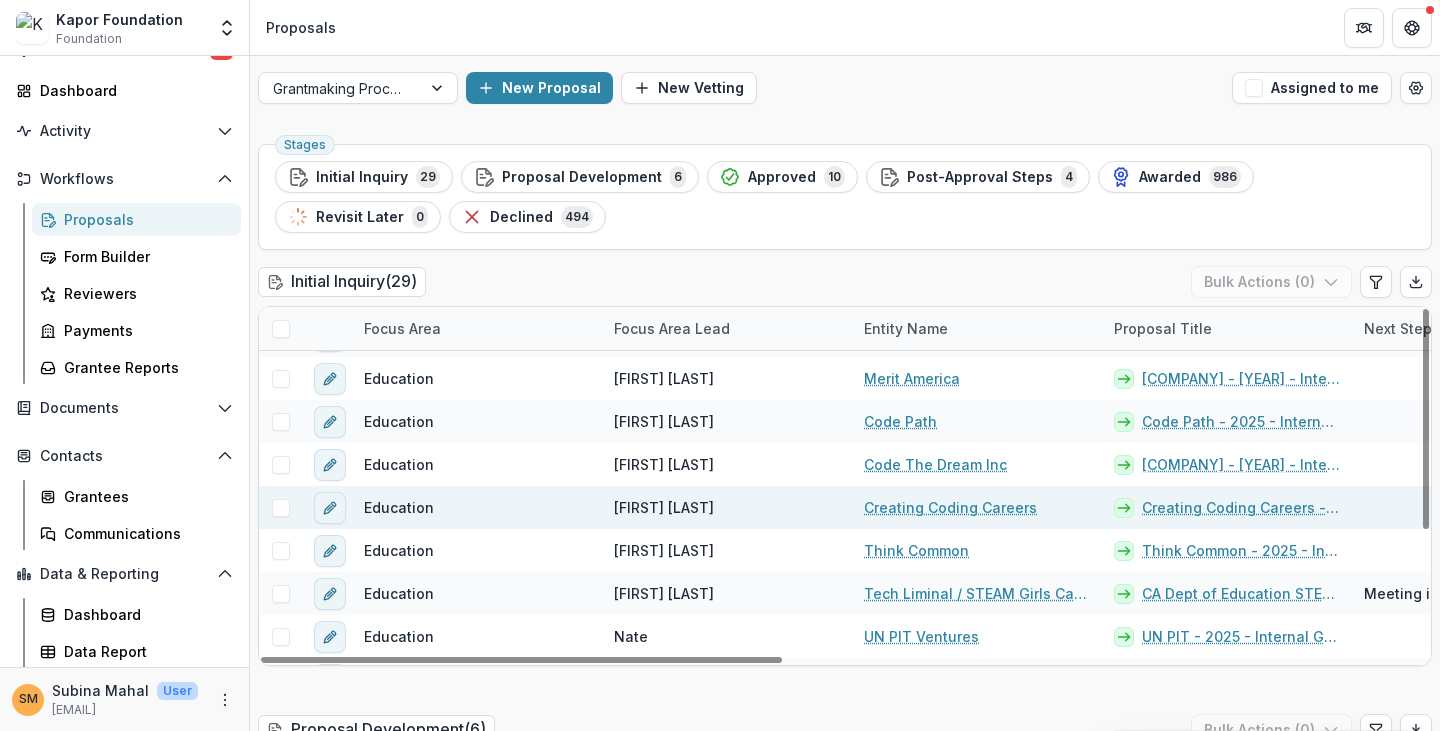 scroll, scrollTop: 200, scrollLeft: 0, axis: vertical 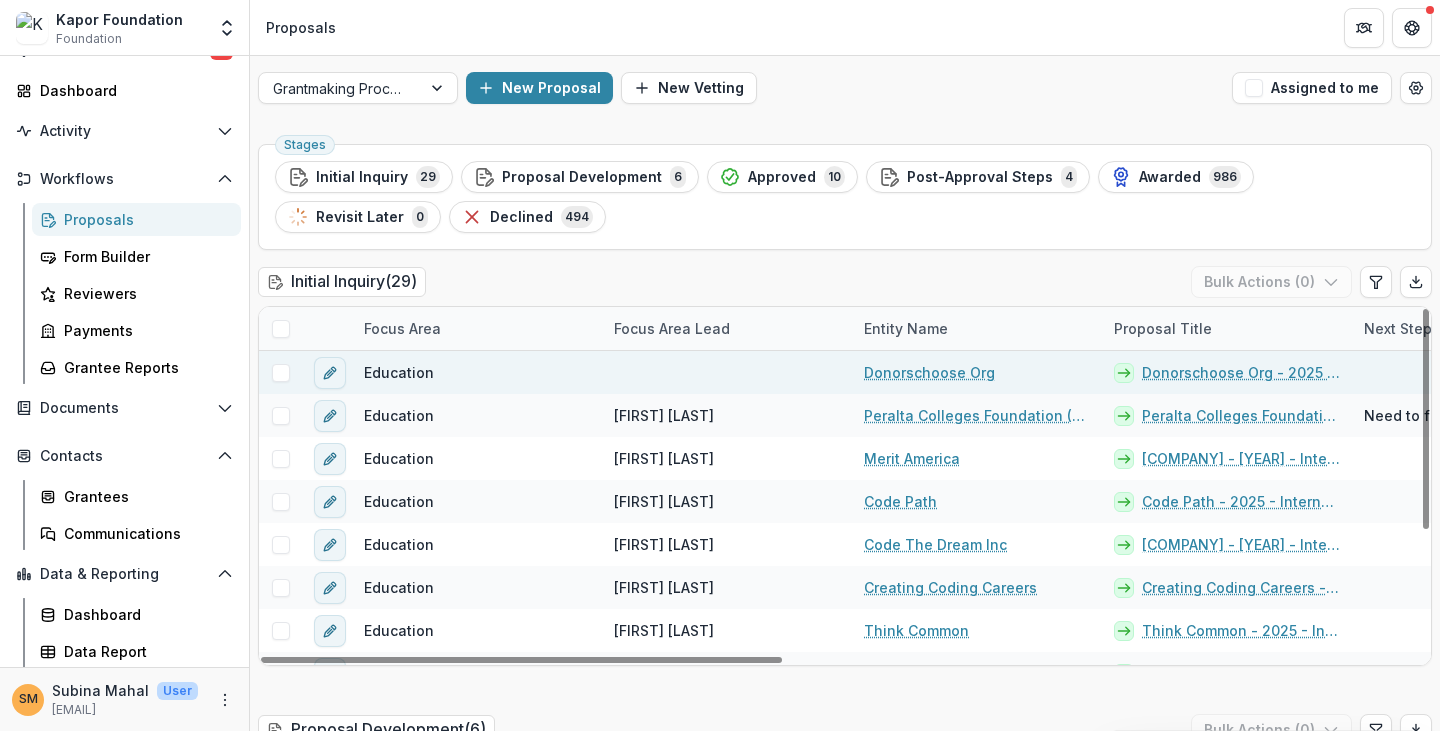 click on "Donorschoose Org - 2025 - Internal Grant Concept Form" at bounding box center (1241, 372) 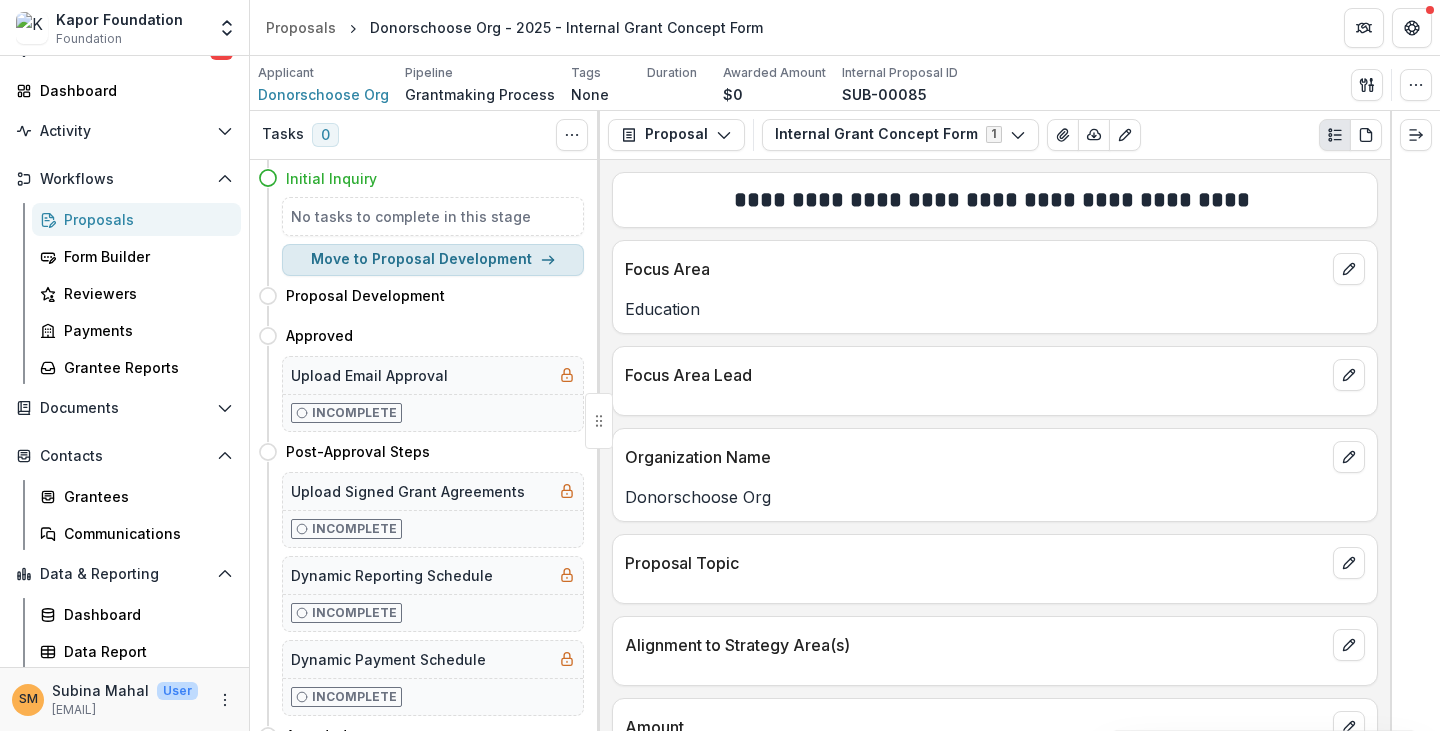 click on "Move to Proposal Development" at bounding box center [433, 260] 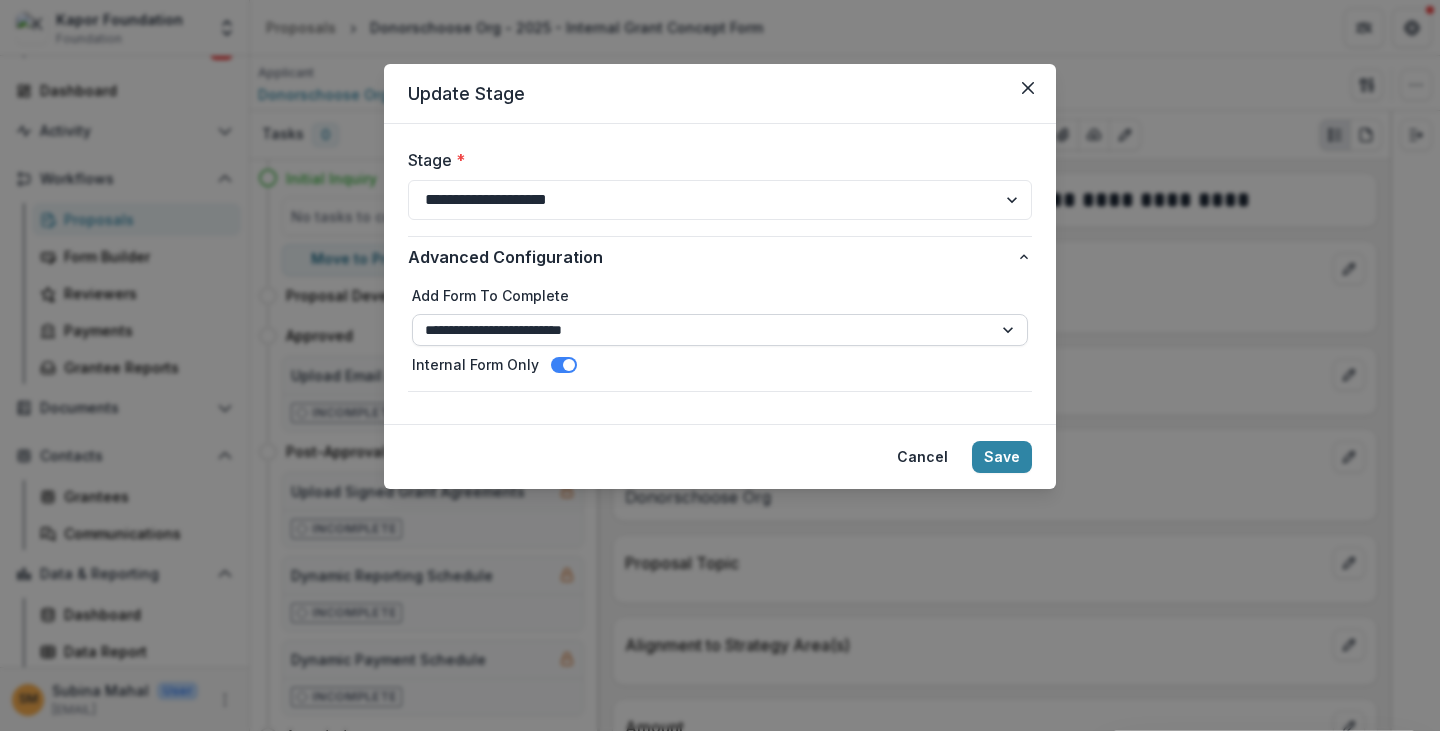 click on "**********" at bounding box center (720, 330) 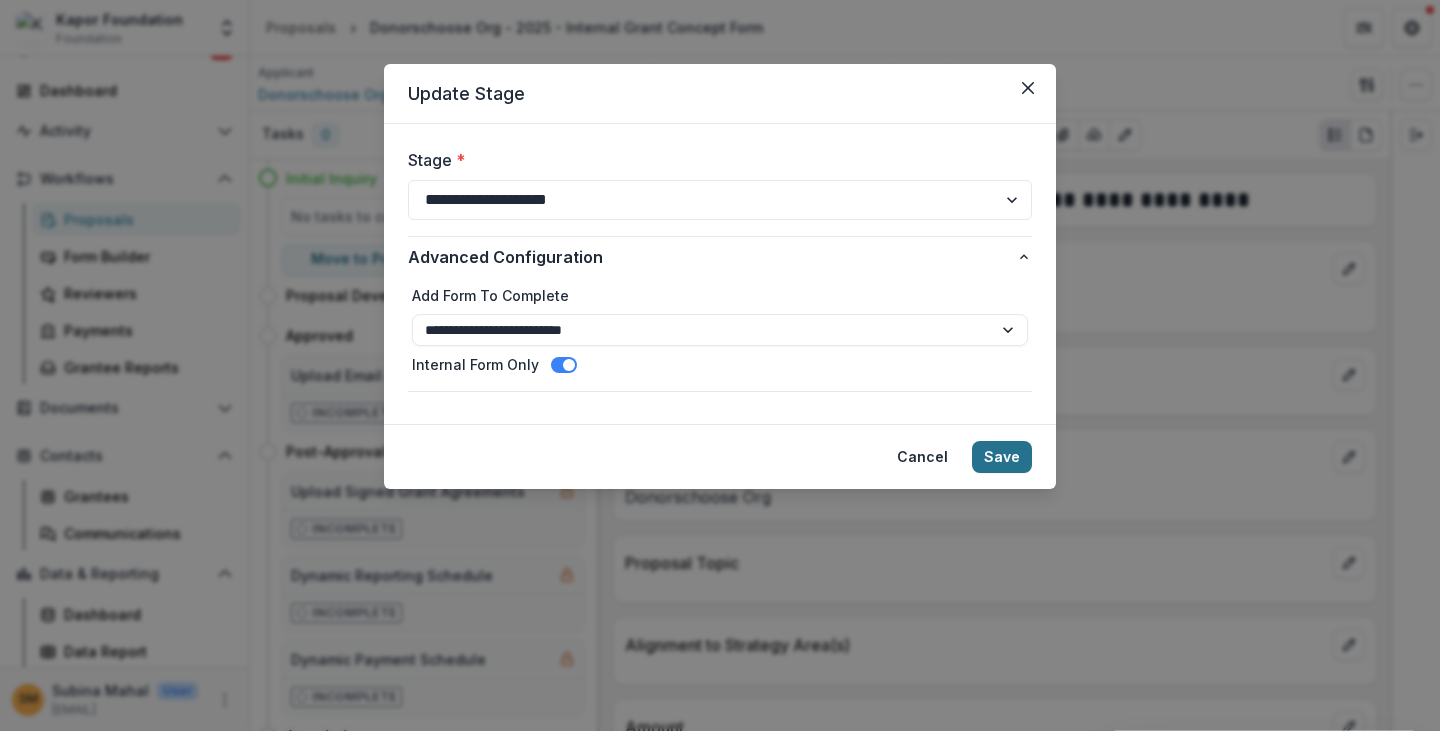 click on "Save" at bounding box center [1002, 457] 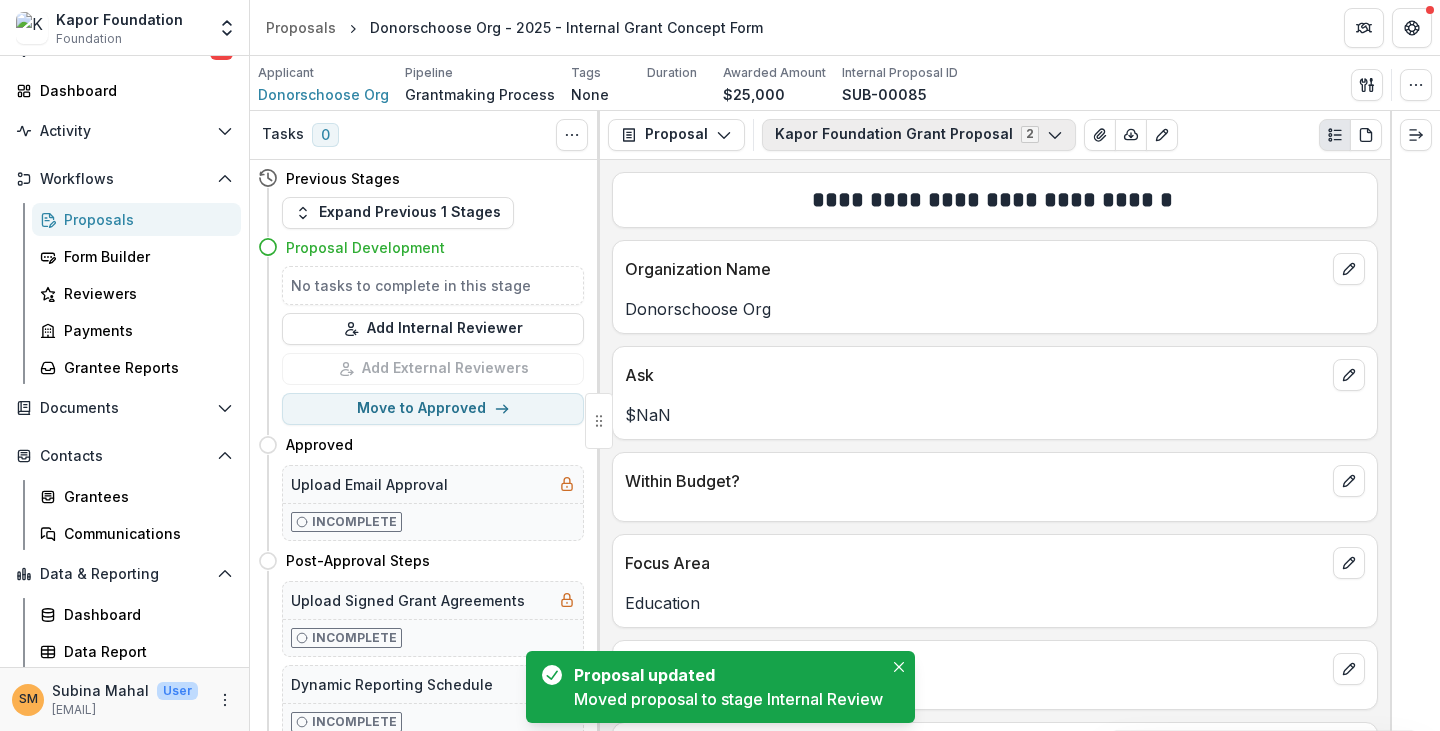 click on "[LAST] Foundation Grant Proposal [NUMBER]" at bounding box center (919, 135) 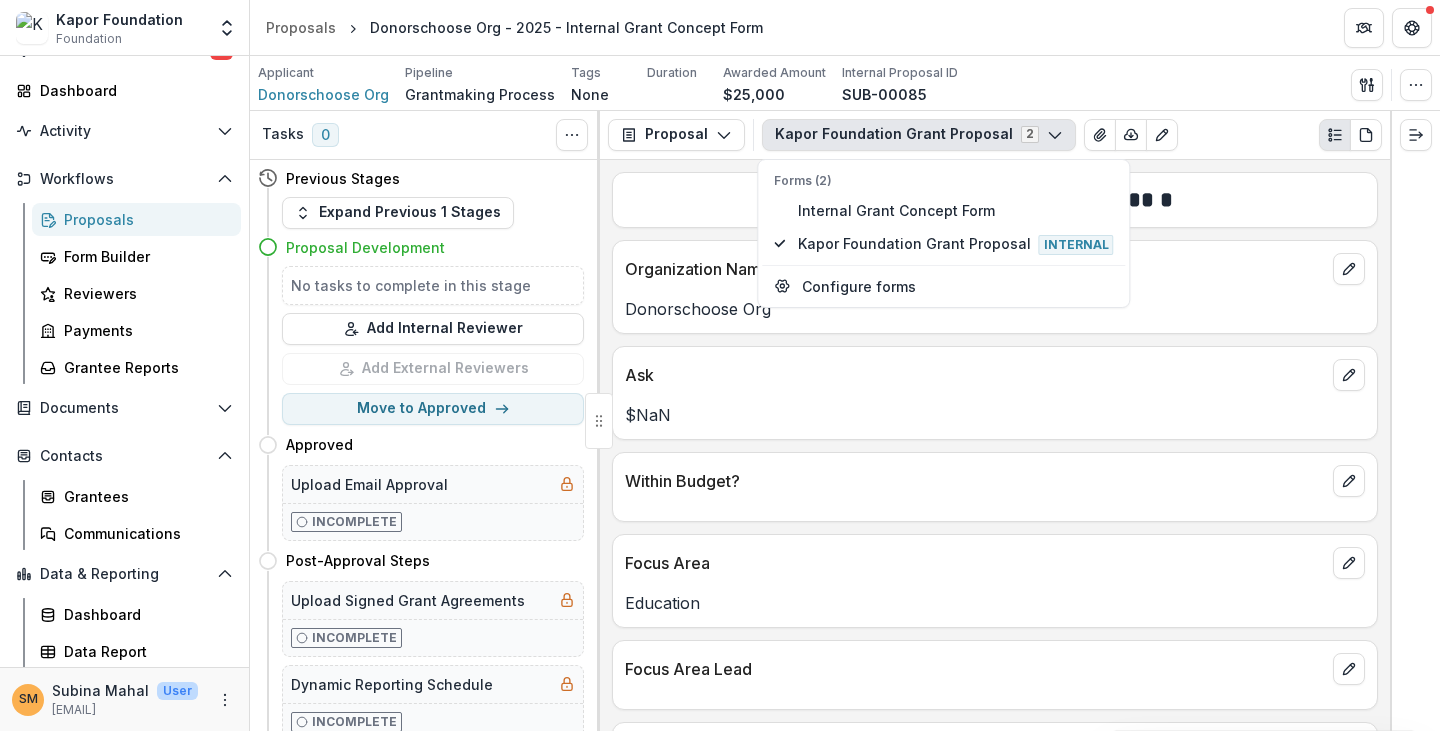 click on "**********" at bounding box center (995, 445) 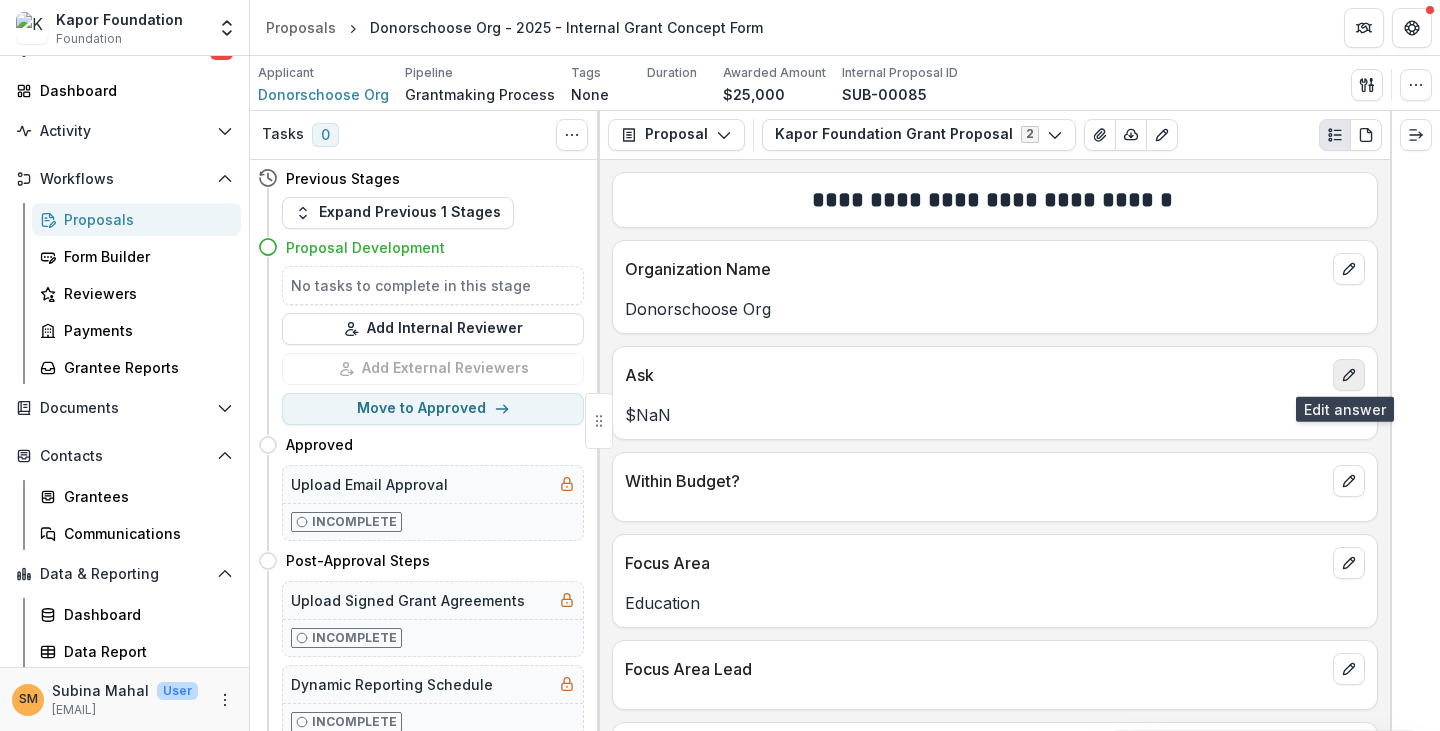 click 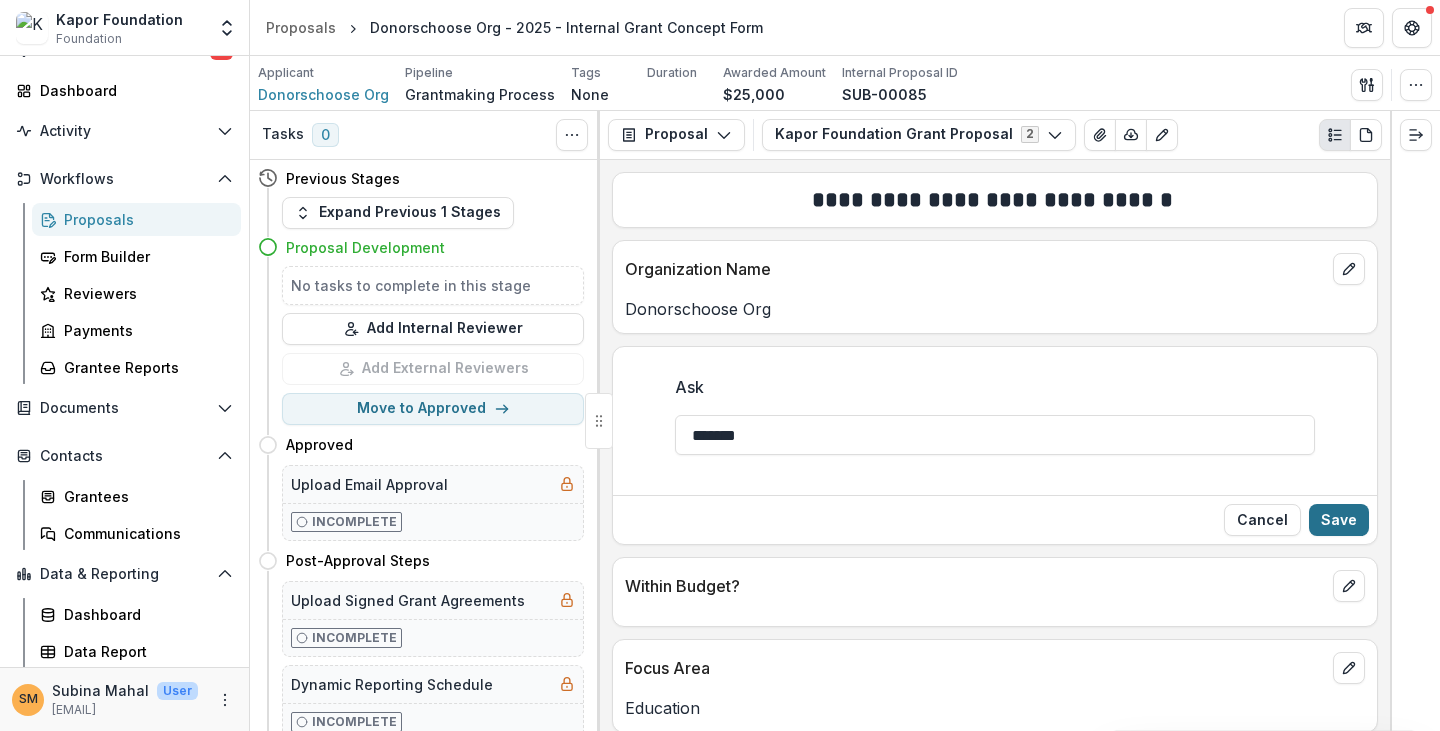 click on "Save" at bounding box center (1339, 520) 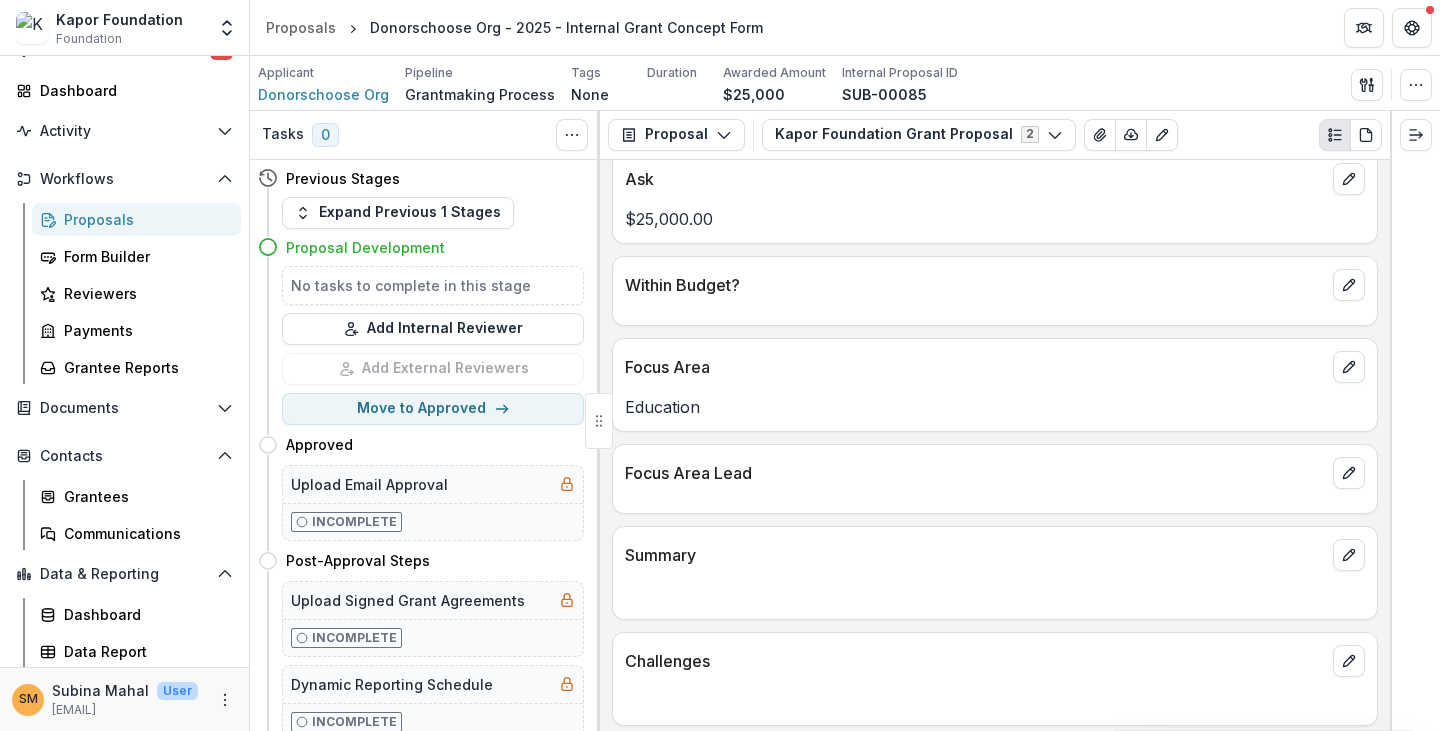scroll, scrollTop: 200, scrollLeft: 0, axis: vertical 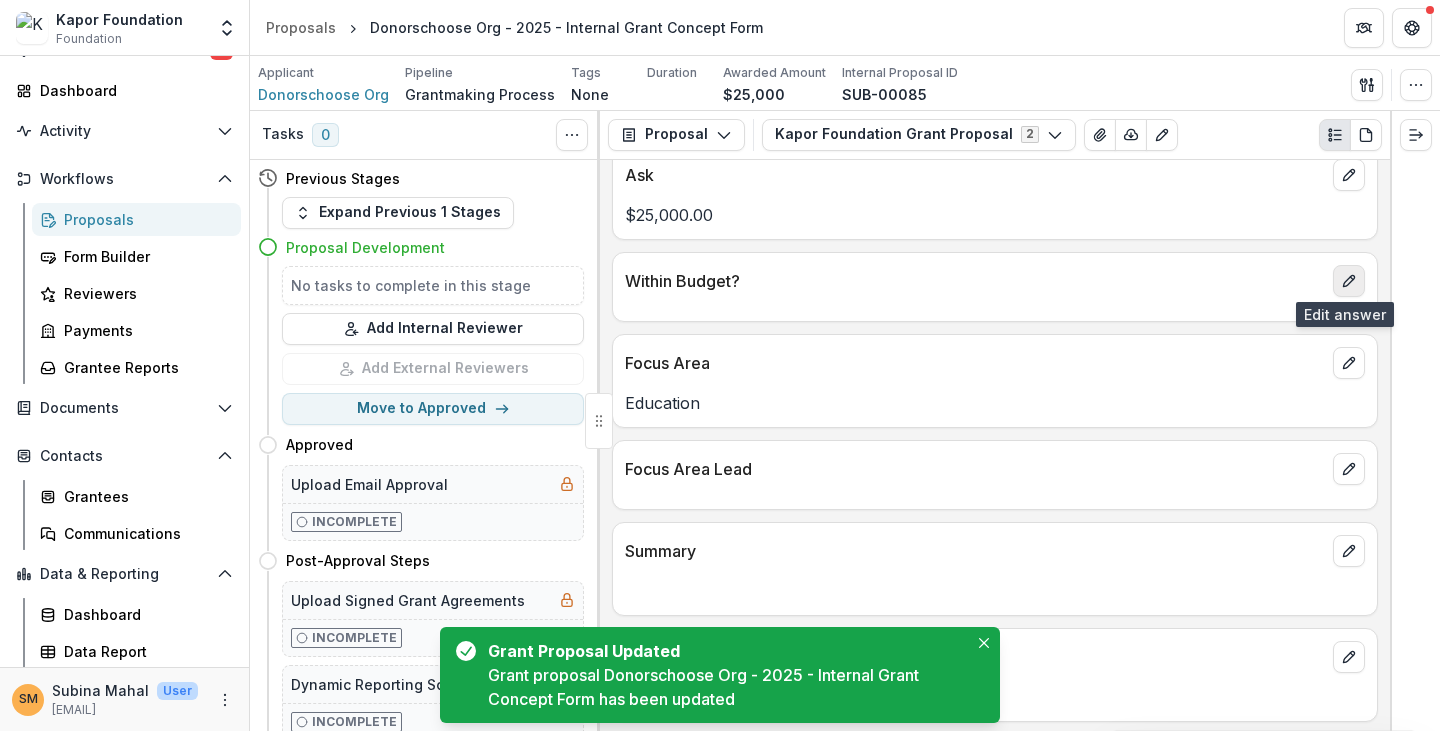 click 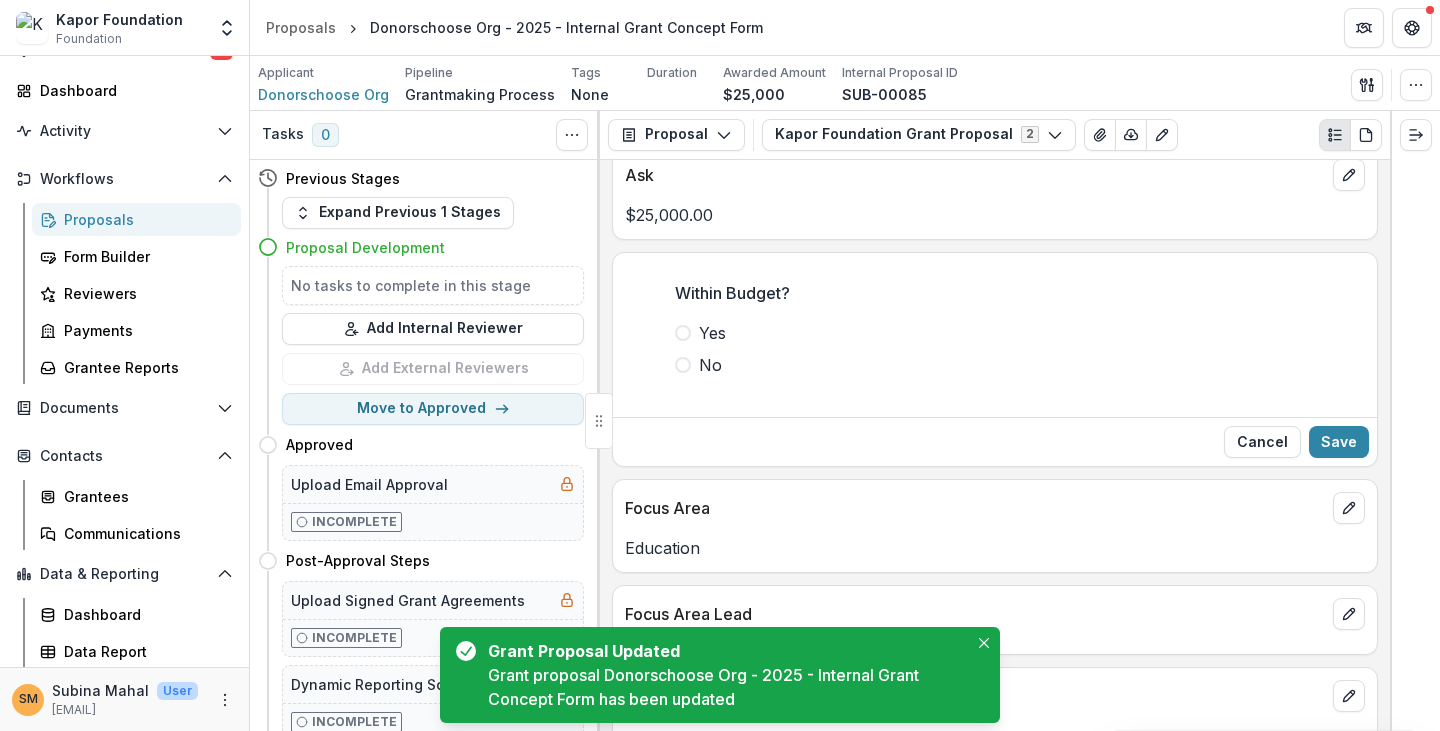 click at bounding box center [683, 333] 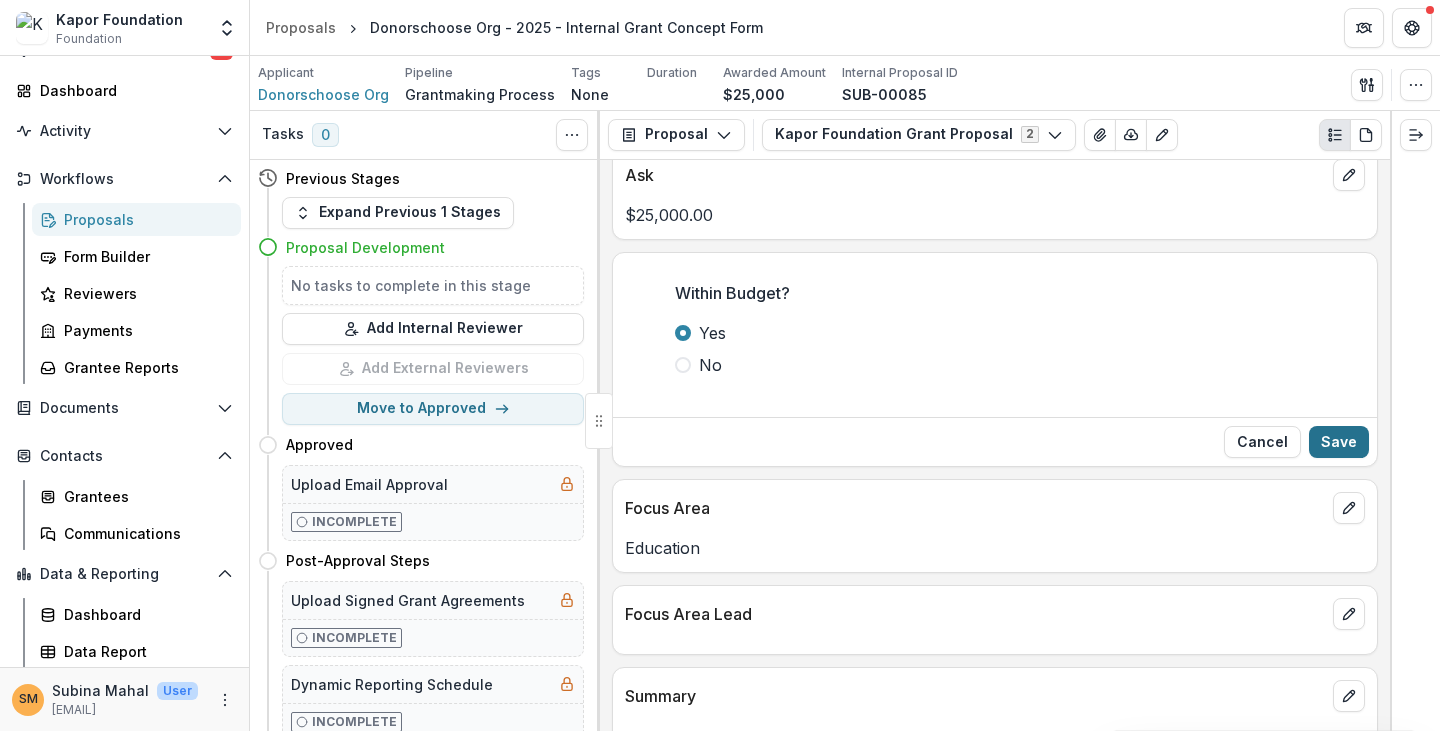 click on "Save" at bounding box center (1339, 442) 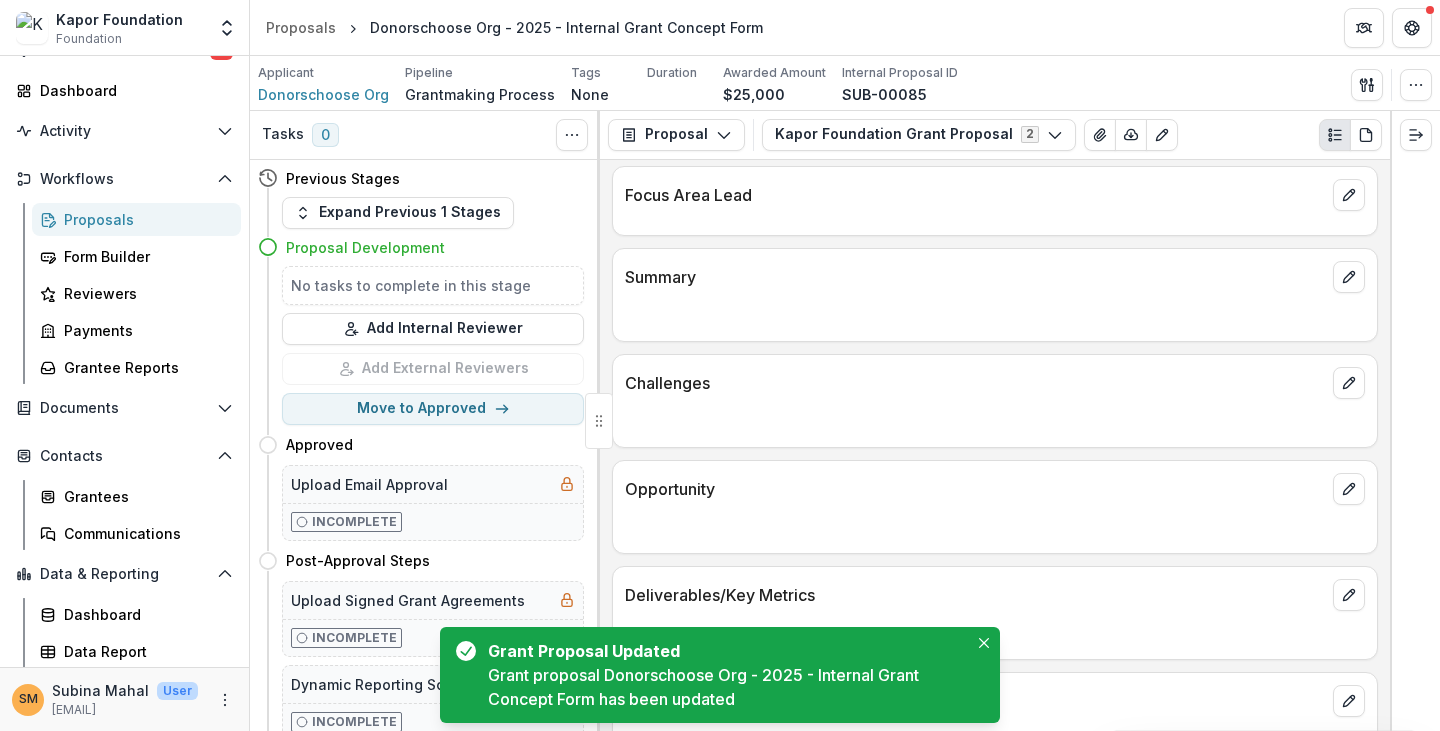 scroll, scrollTop: 500, scrollLeft: 0, axis: vertical 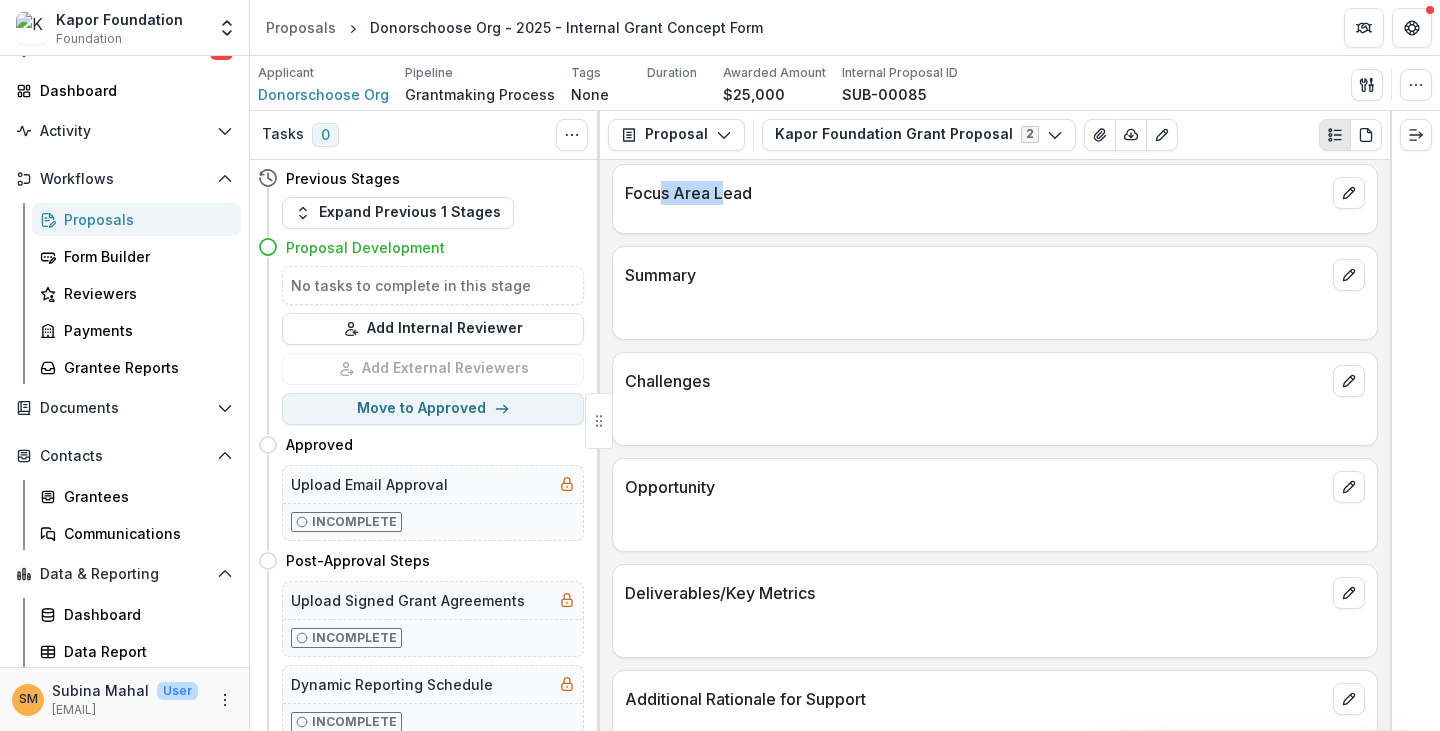 drag, startPoint x: 664, startPoint y: 191, endPoint x: 723, endPoint y: 191, distance: 59 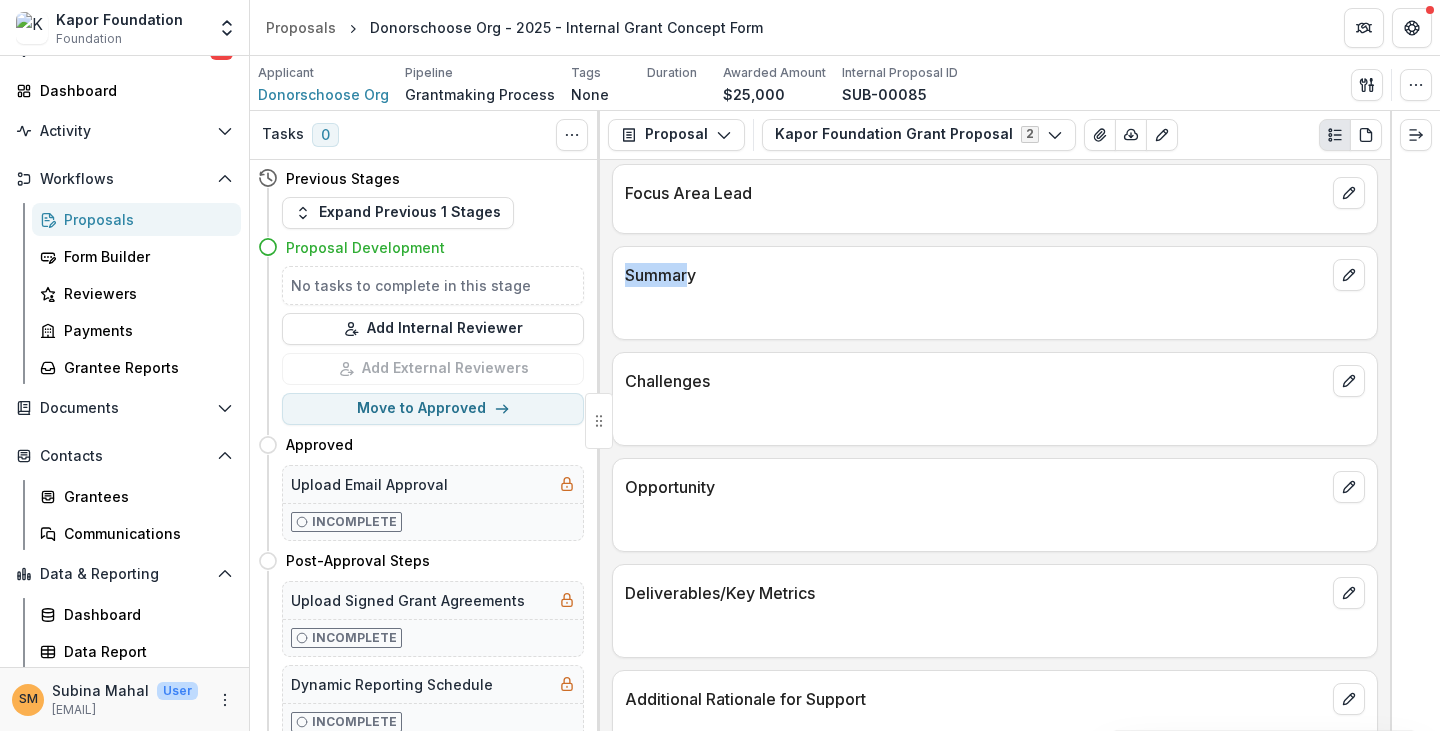 drag, startPoint x: 629, startPoint y: 272, endPoint x: 692, endPoint y: 273, distance: 63.007935 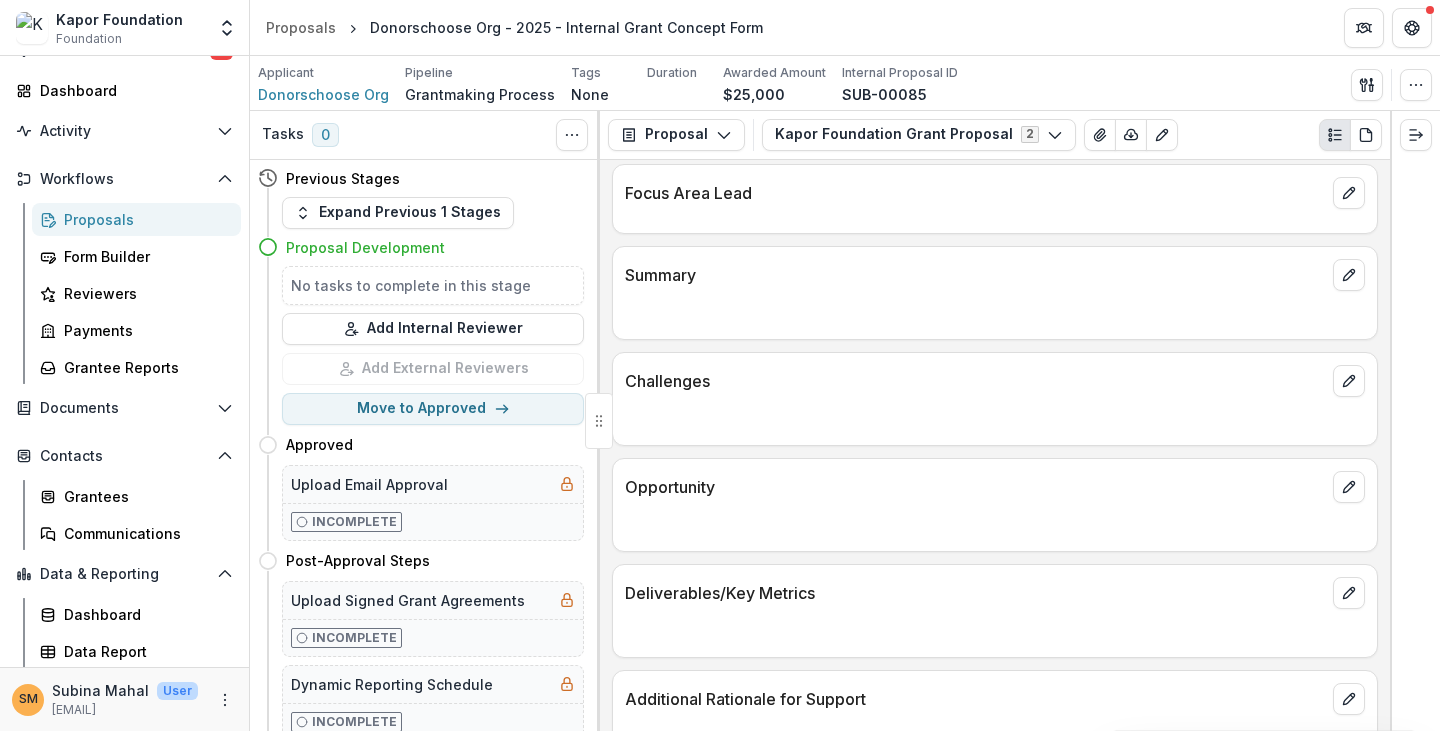click on "Summary" at bounding box center (975, 275) 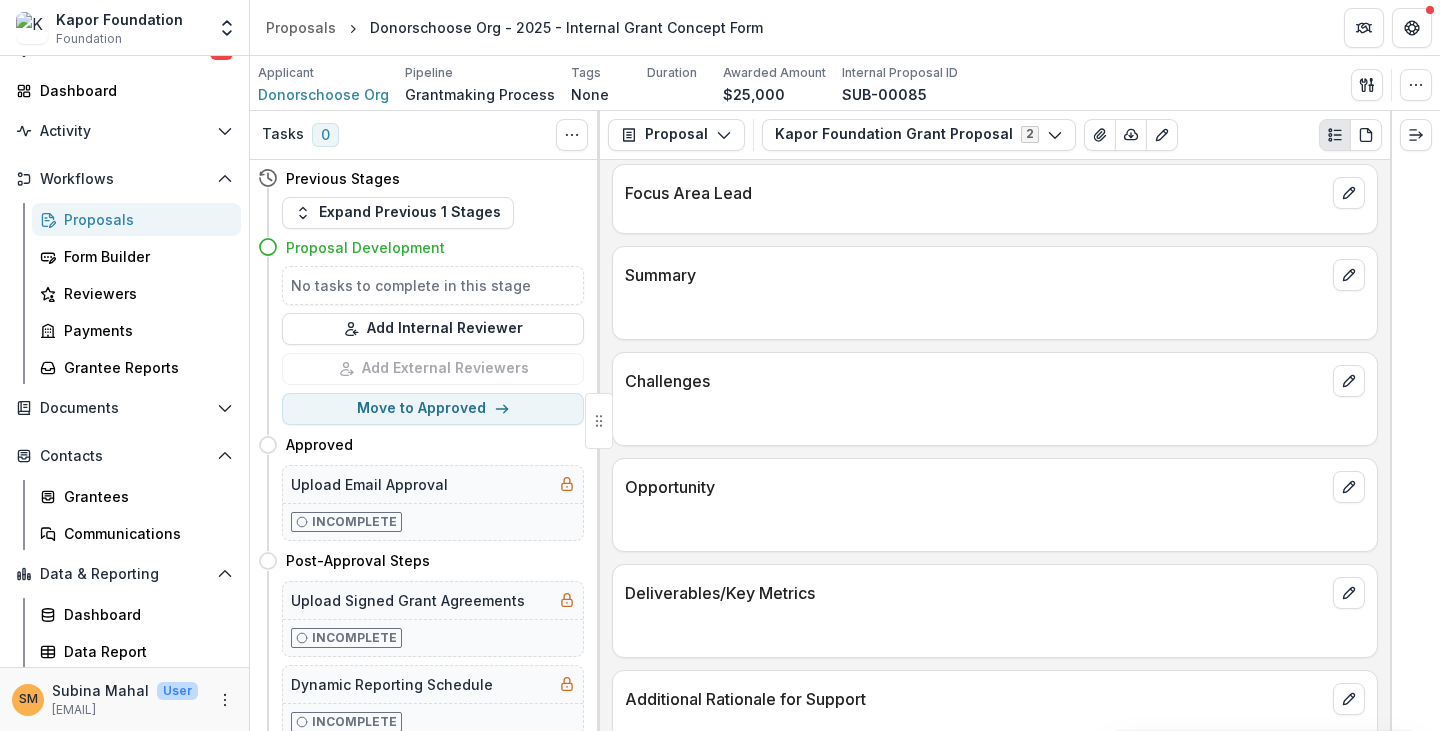 scroll, scrollTop: 700, scrollLeft: 0, axis: vertical 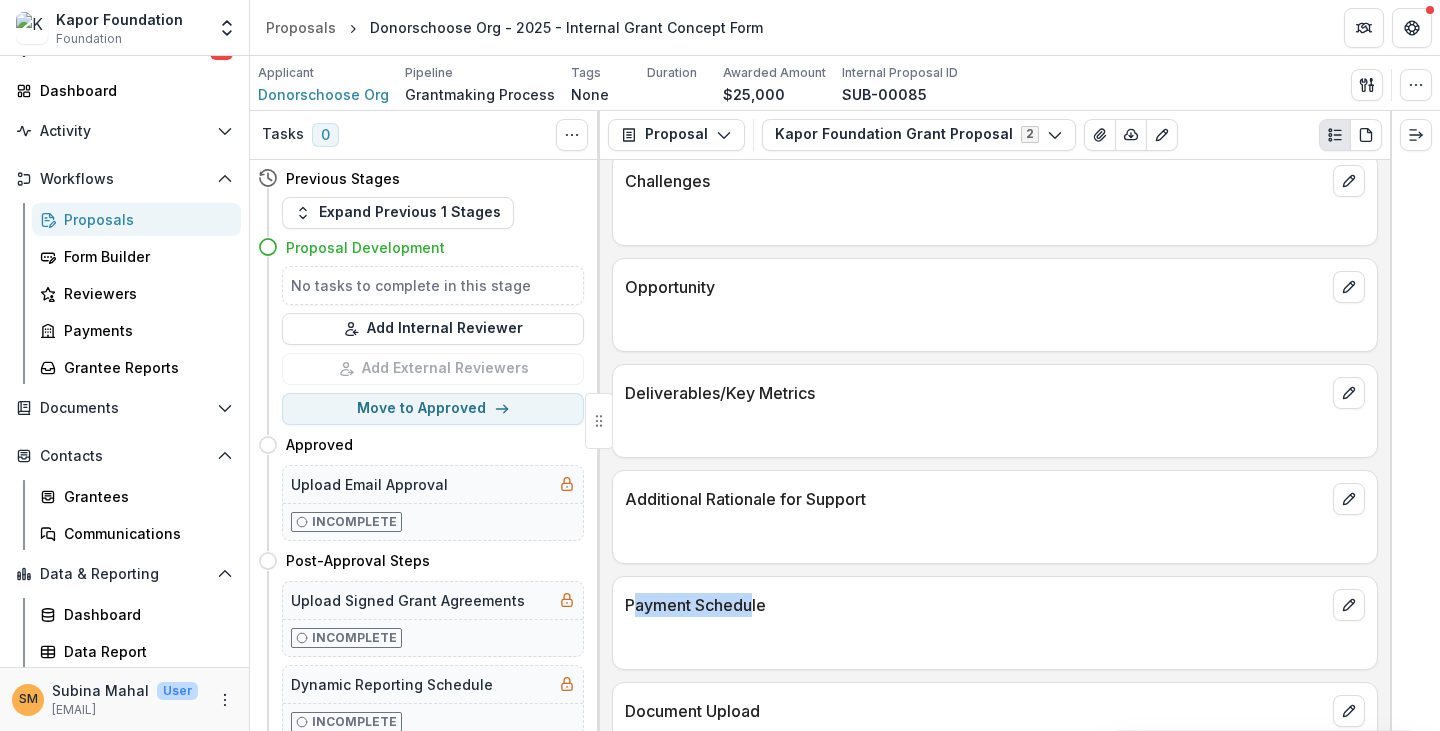 drag, startPoint x: 632, startPoint y: 599, endPoint x: 752, endPoint y: 599, distance: 120 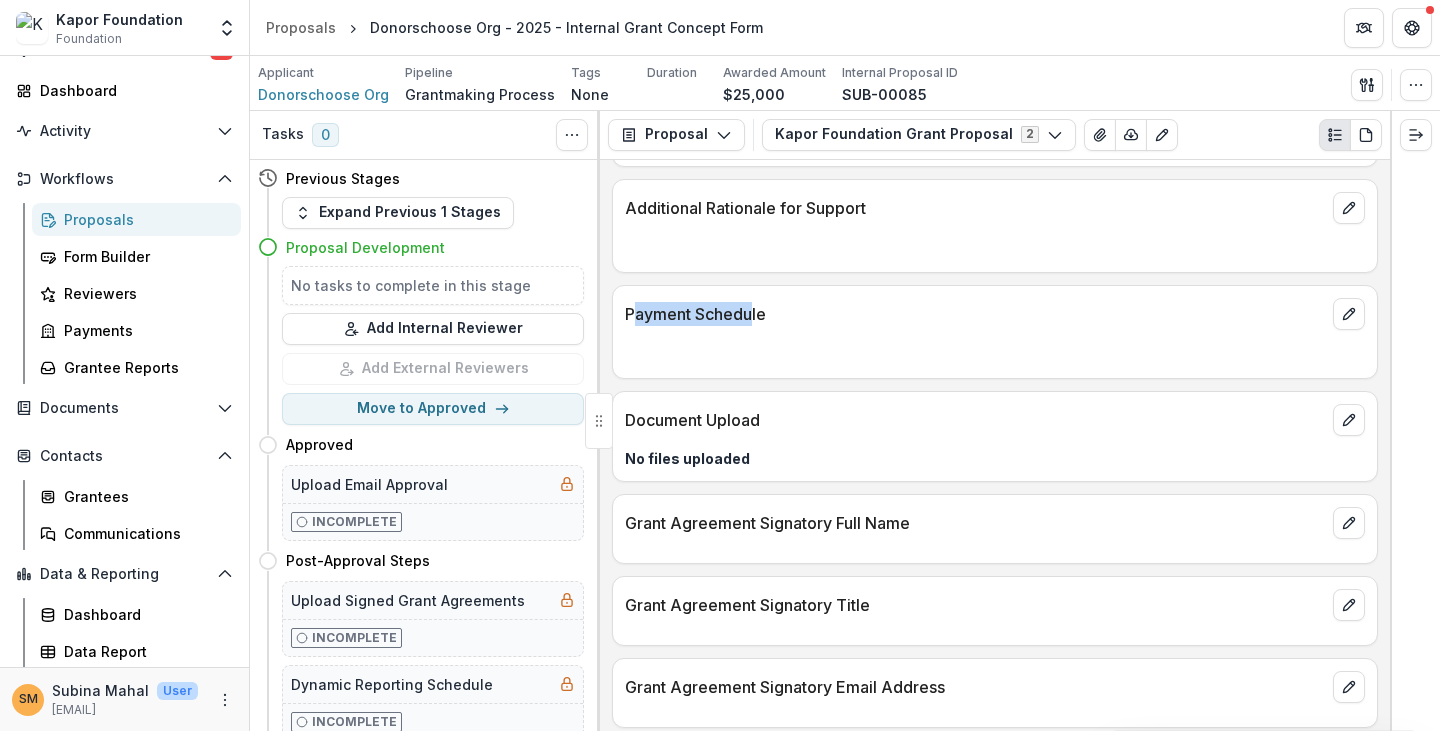 scroll, scrollTop: 1000, scrollLeft: 0, axis: vertical 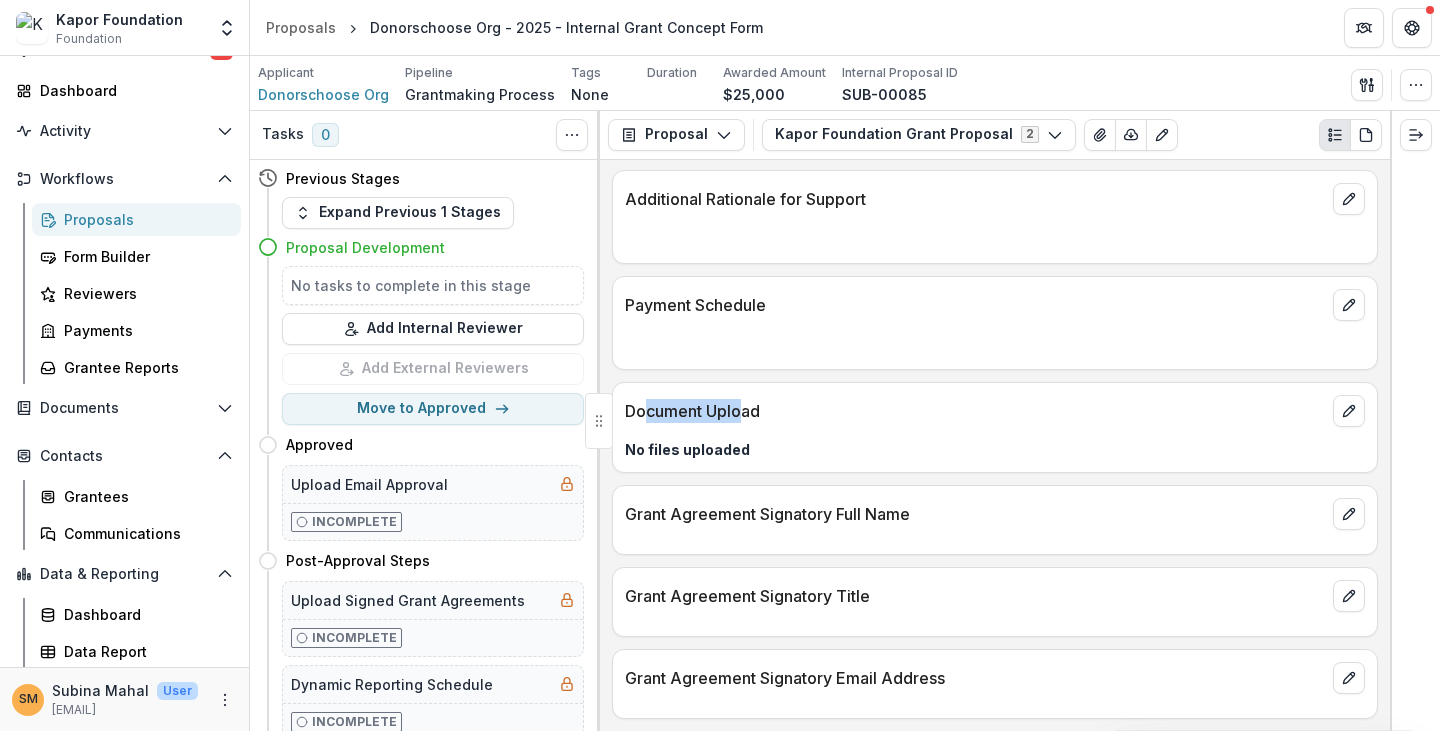 drag, startPoint x: 645, startPoint y: 405, endPoint x: 743, endPoint y: 403, distance: 98.02041 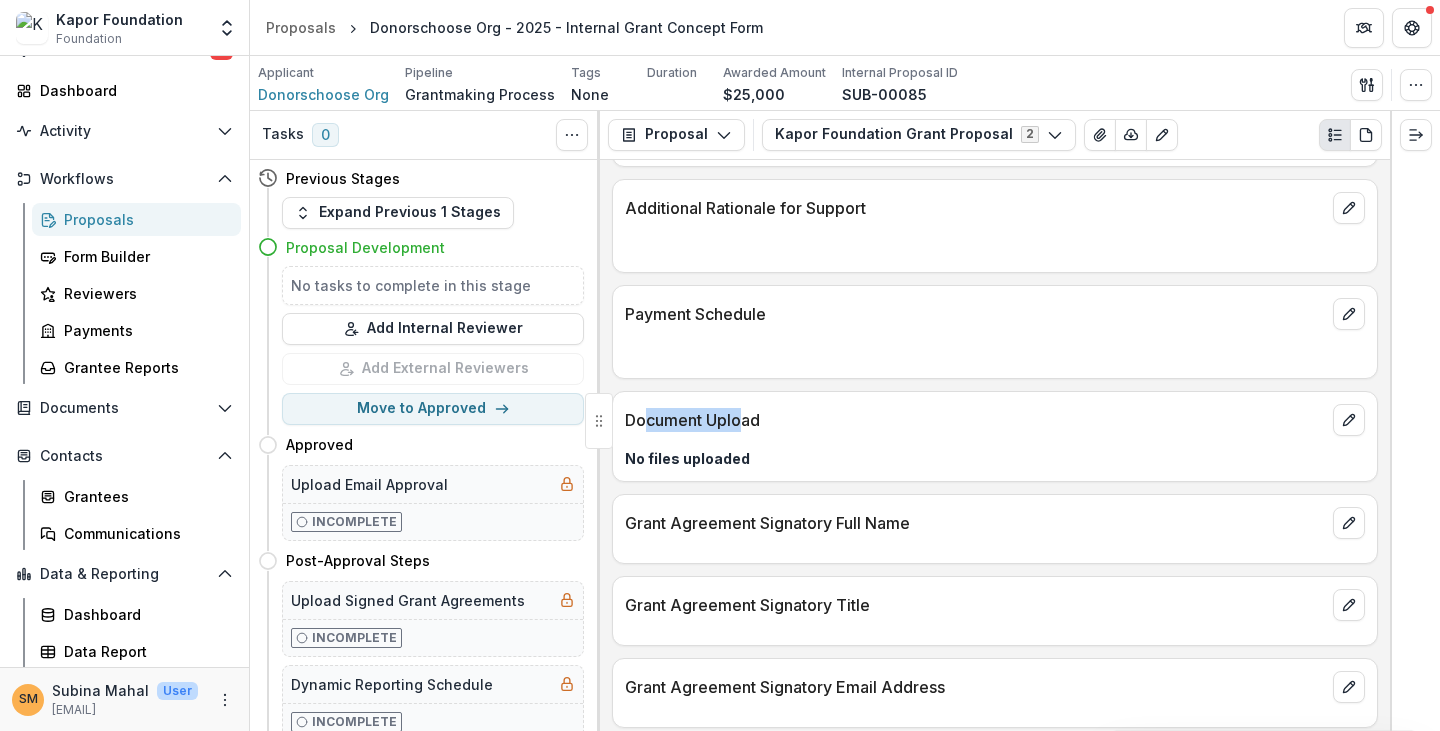 scroll, scrollTop: 1100, scrollLeft: 0, axis: vertical 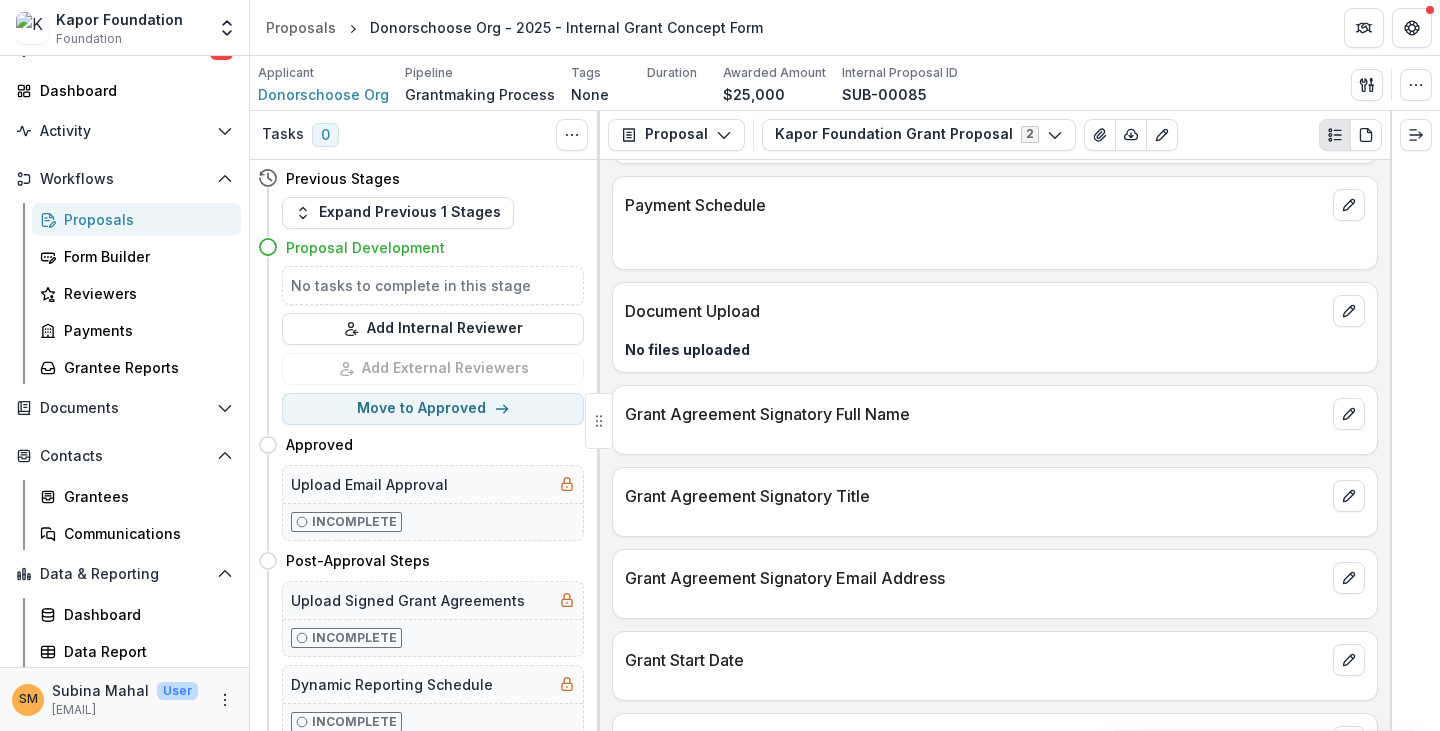 click on "No files uploaded" at bounding box center (995, 343) 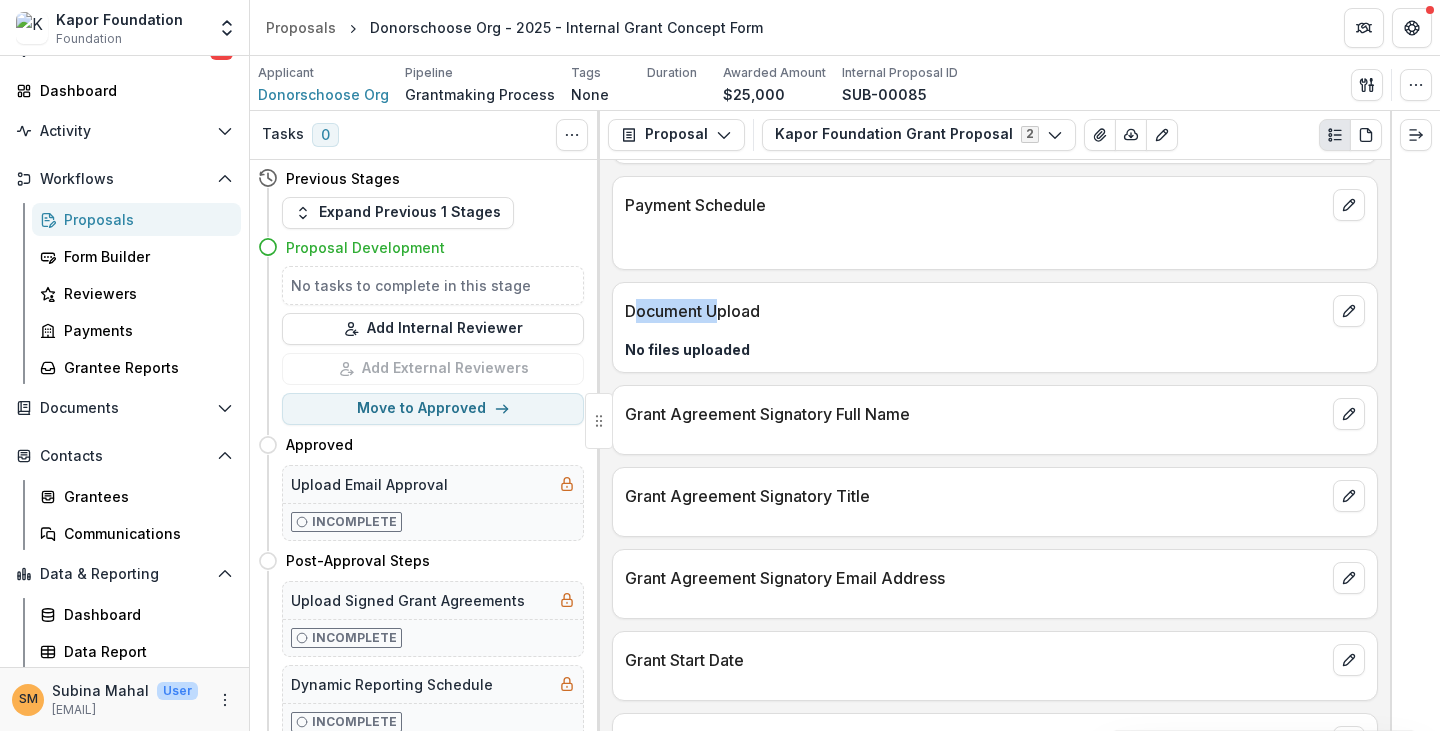 drag, startPoint x: 637, startPoint y: 303, endPoint x: 716, endPoint y: 299, distance: 79.101204 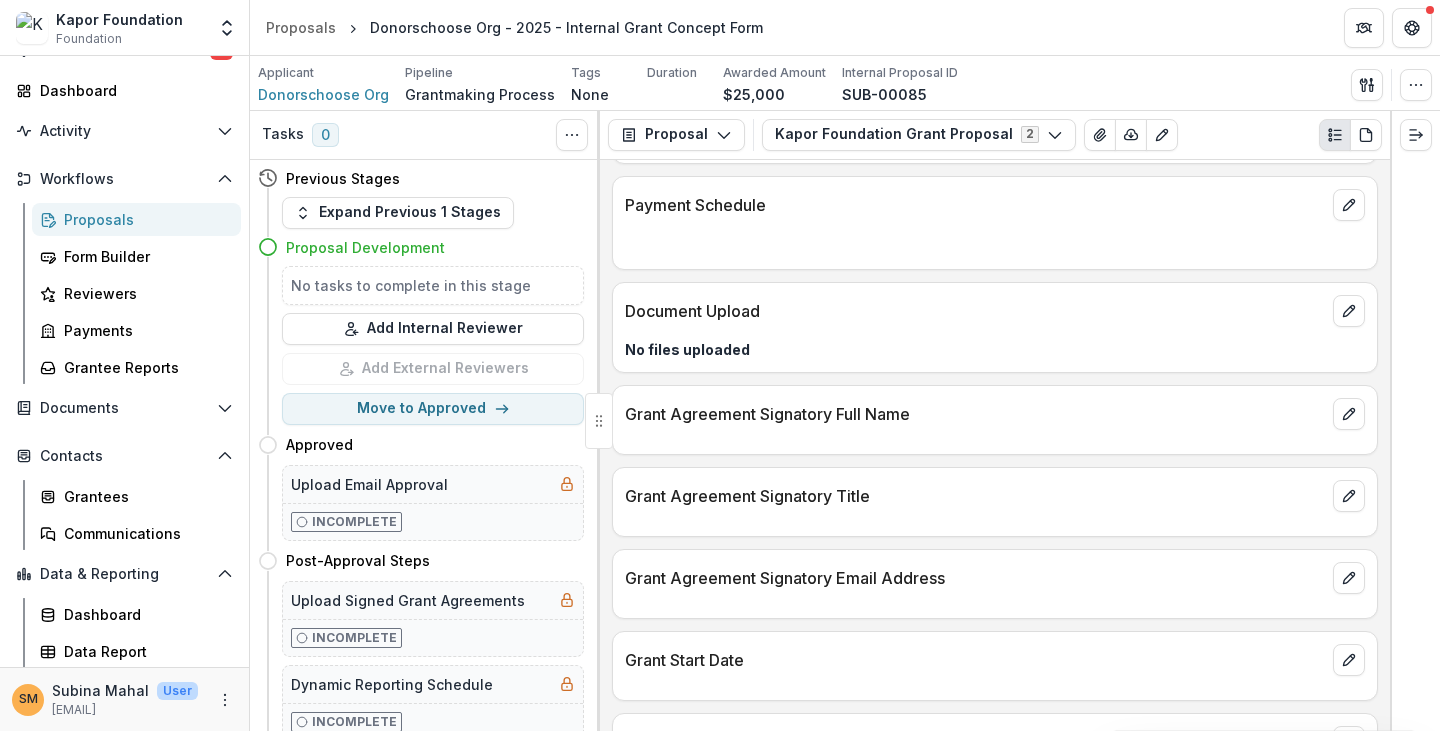 click on "Document Upload" at bounding box center [975, 311] 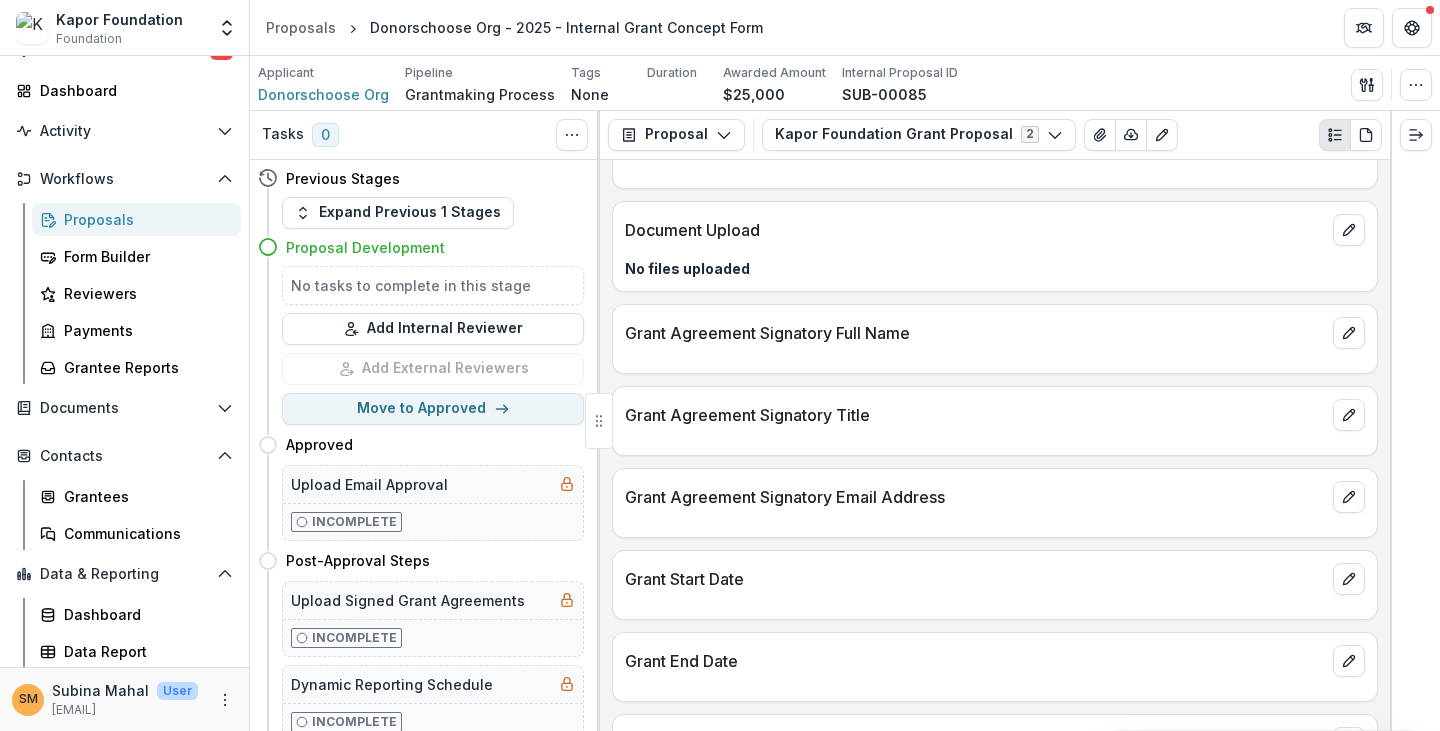 scroll, scrollTop: 1200, scrollLeft: 0, axis: vertical 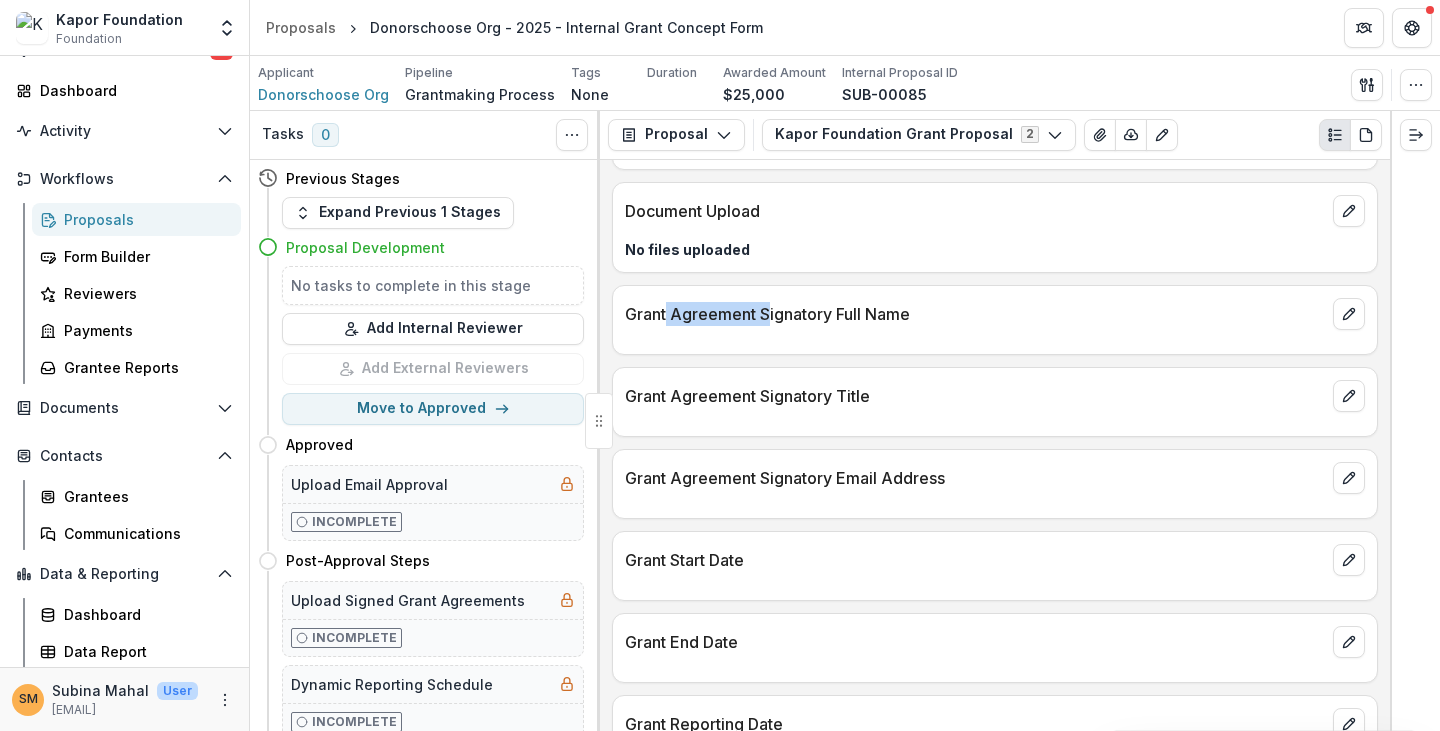 drag, startPoint x: 665, startPoint y: 307, endPoint x: 771, endPoint y: 301, distance: 106.16968 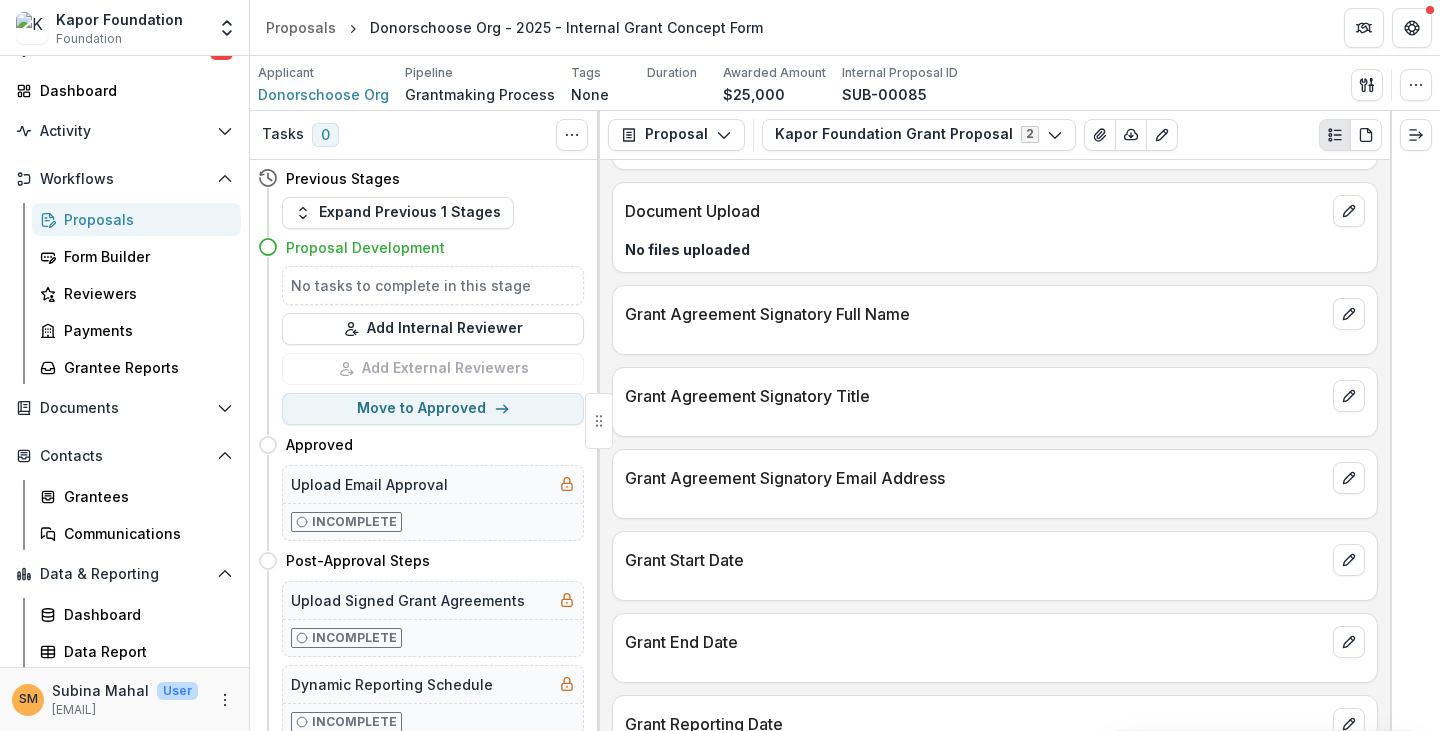 click on "Grant Agreement Signatory Full Name" at bounding box center (975, 314) 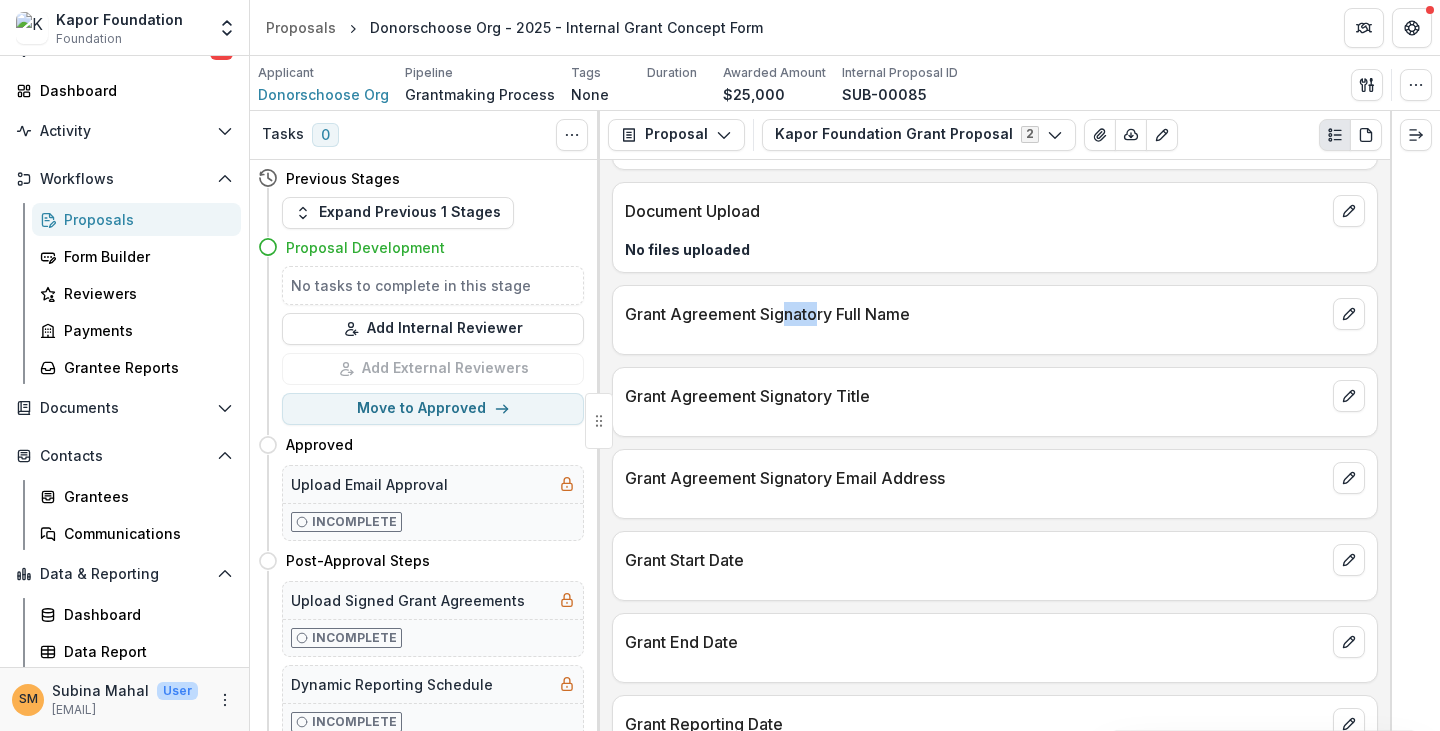 drag, startPoint x: 788, startPoint y: 308, endPoint x: 824, endPoint y: 303, distance: 36.345562 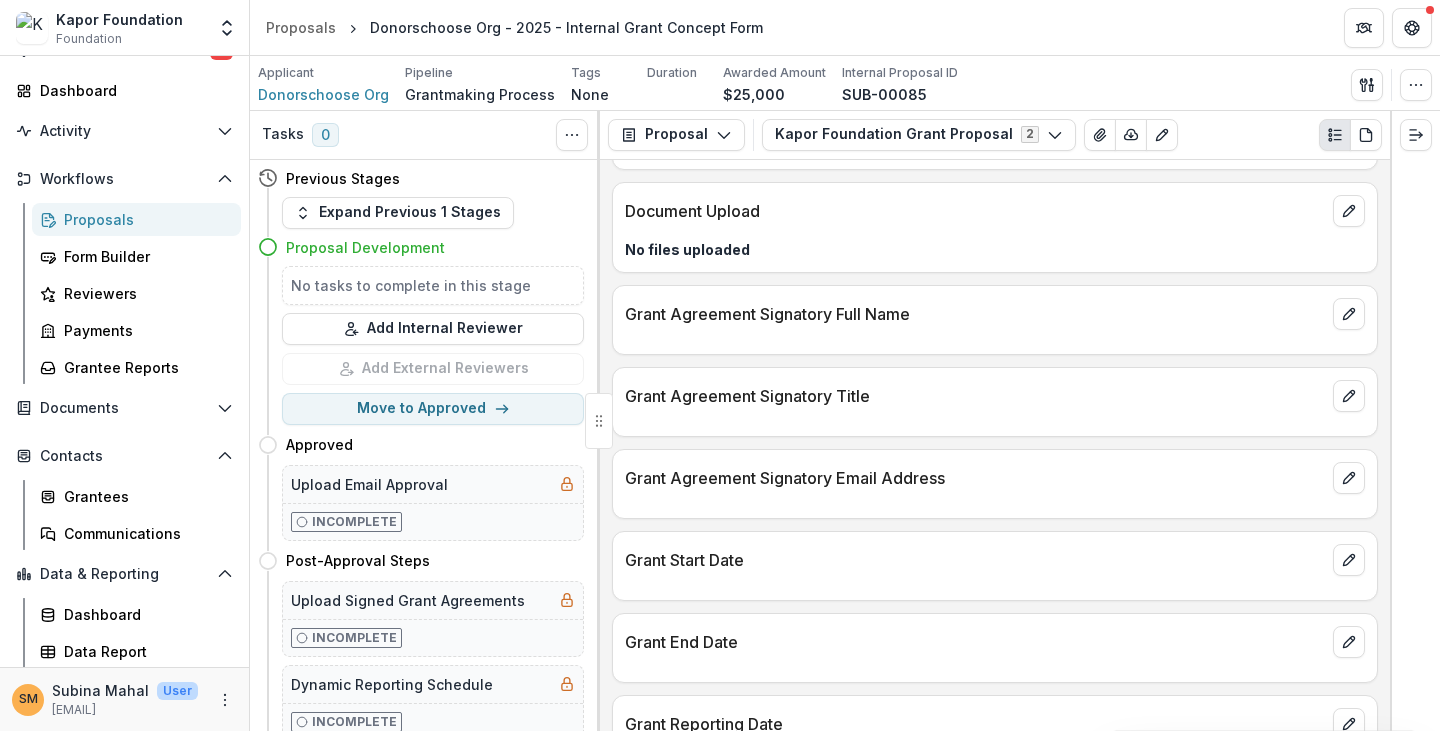 click on "Grant Agreement Signatory Full Name" at bounding box center [975, 314] 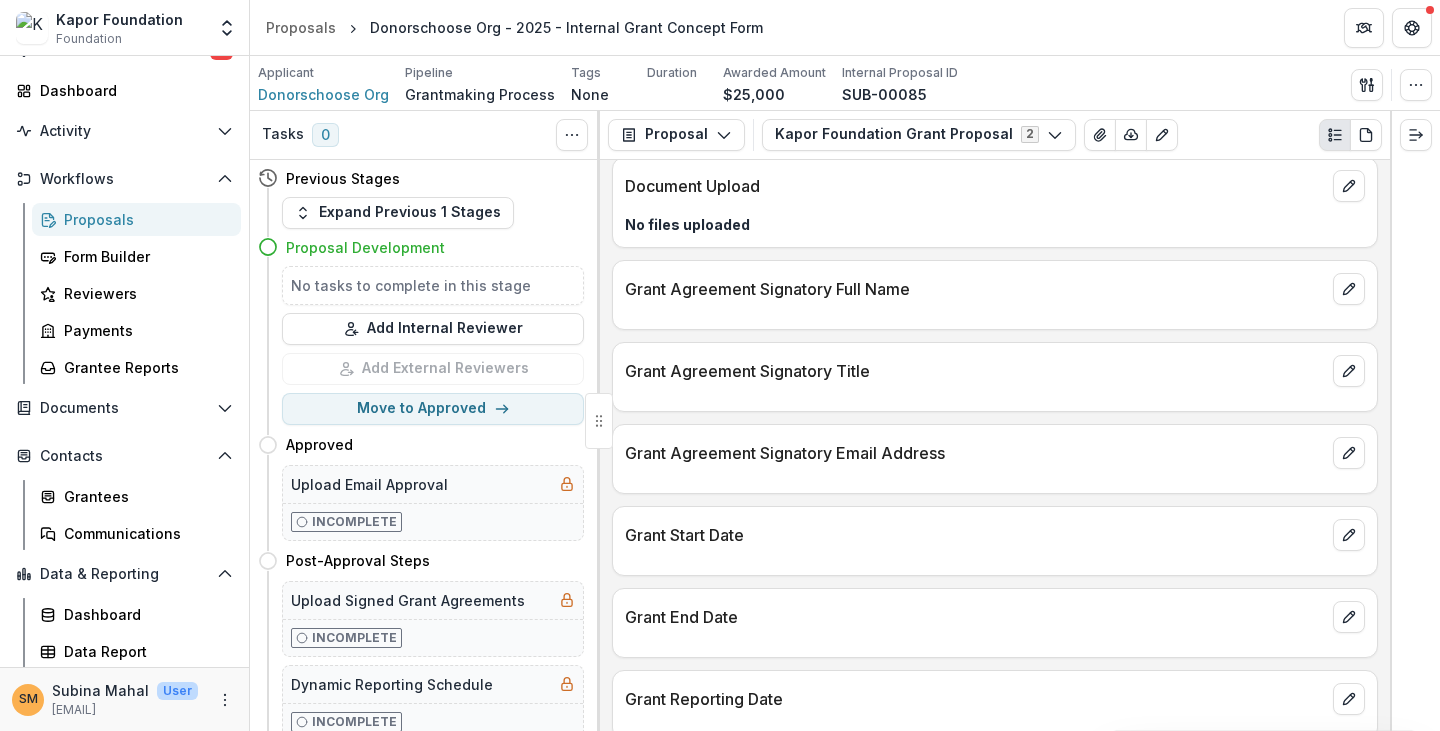 scroll, scrollTop: 1232, scrollLeft: 0, axis: vertical 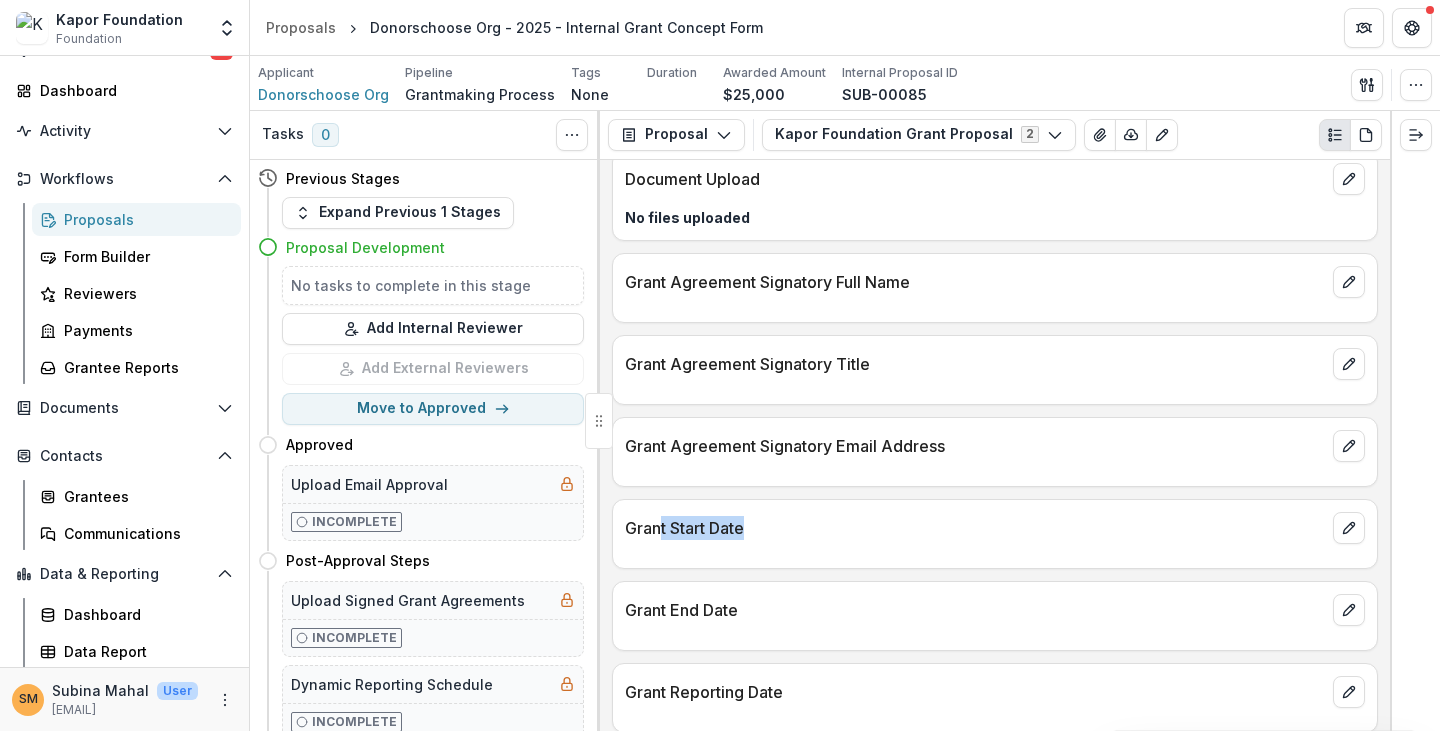 drag, startPoint x: 663, startPoint y: 522, endPoint x: 744, endPoint y: 513, distance: 81.49847 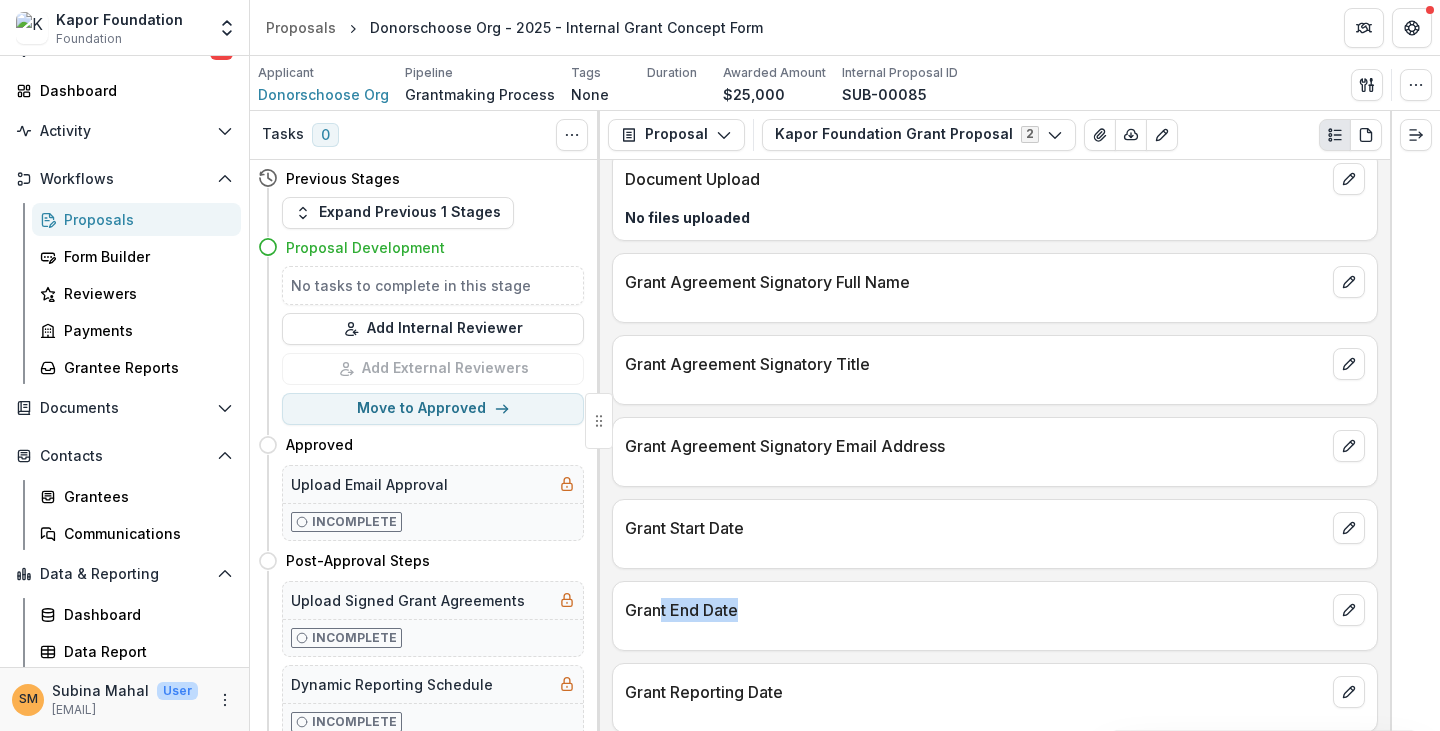 drag, startPoint x: 662, startPoint y: 597, endPoint x: 748, endPoint y: 596, distance: 86.00581 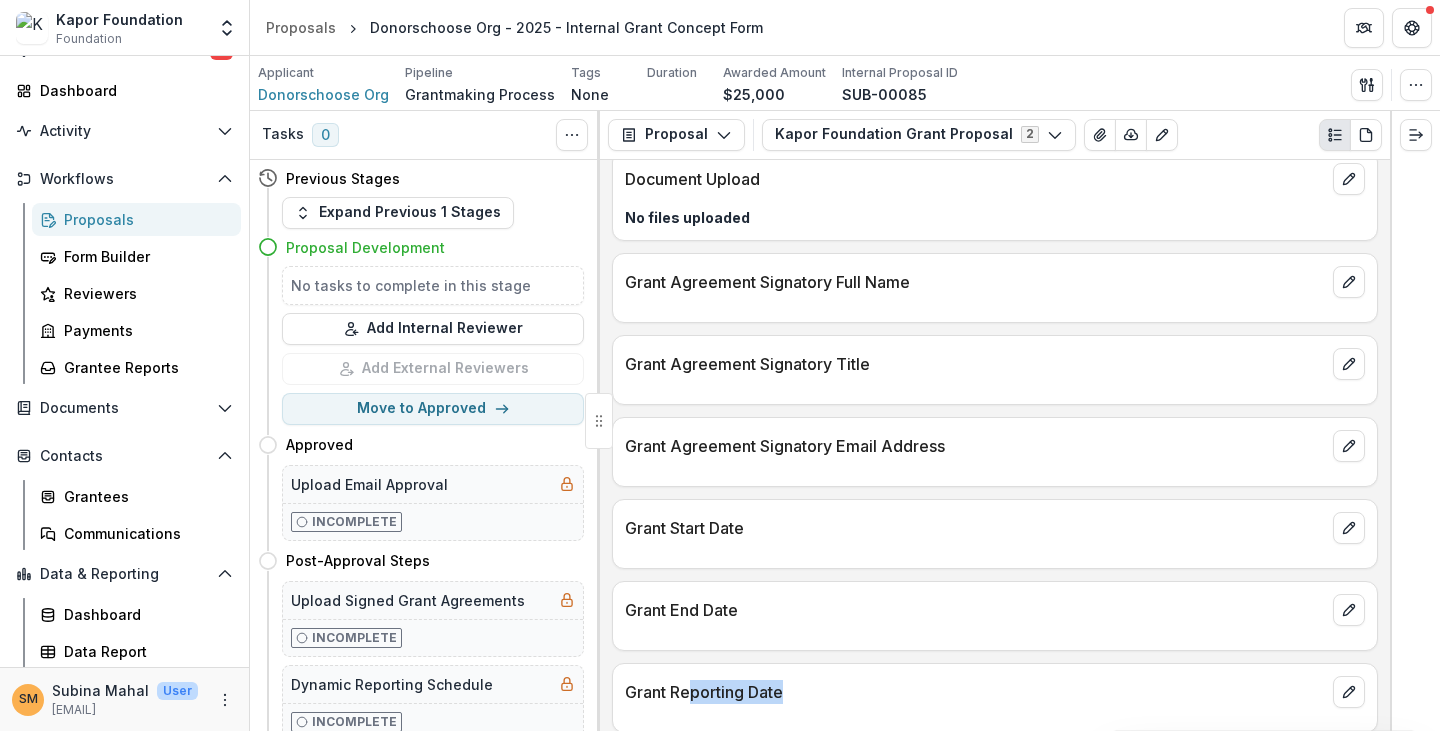 drag, startPoint x: 695, startPoint y: 687, endPoint x: 790, endPoint y: 681, distance: 95.189285 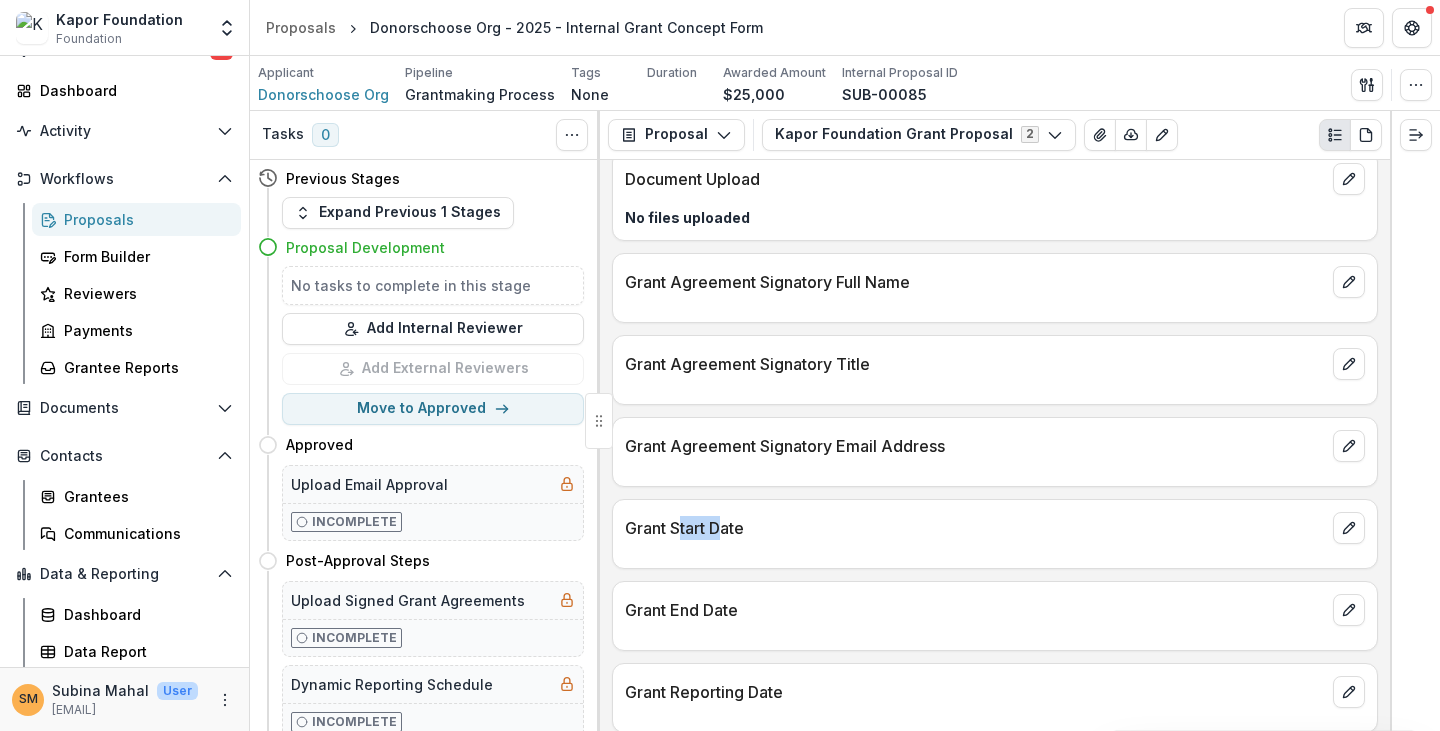 drag, startPoint x: 680, startPoint y: 518, endPoint x: 720, endPoint y: 515, distance: 40.112343 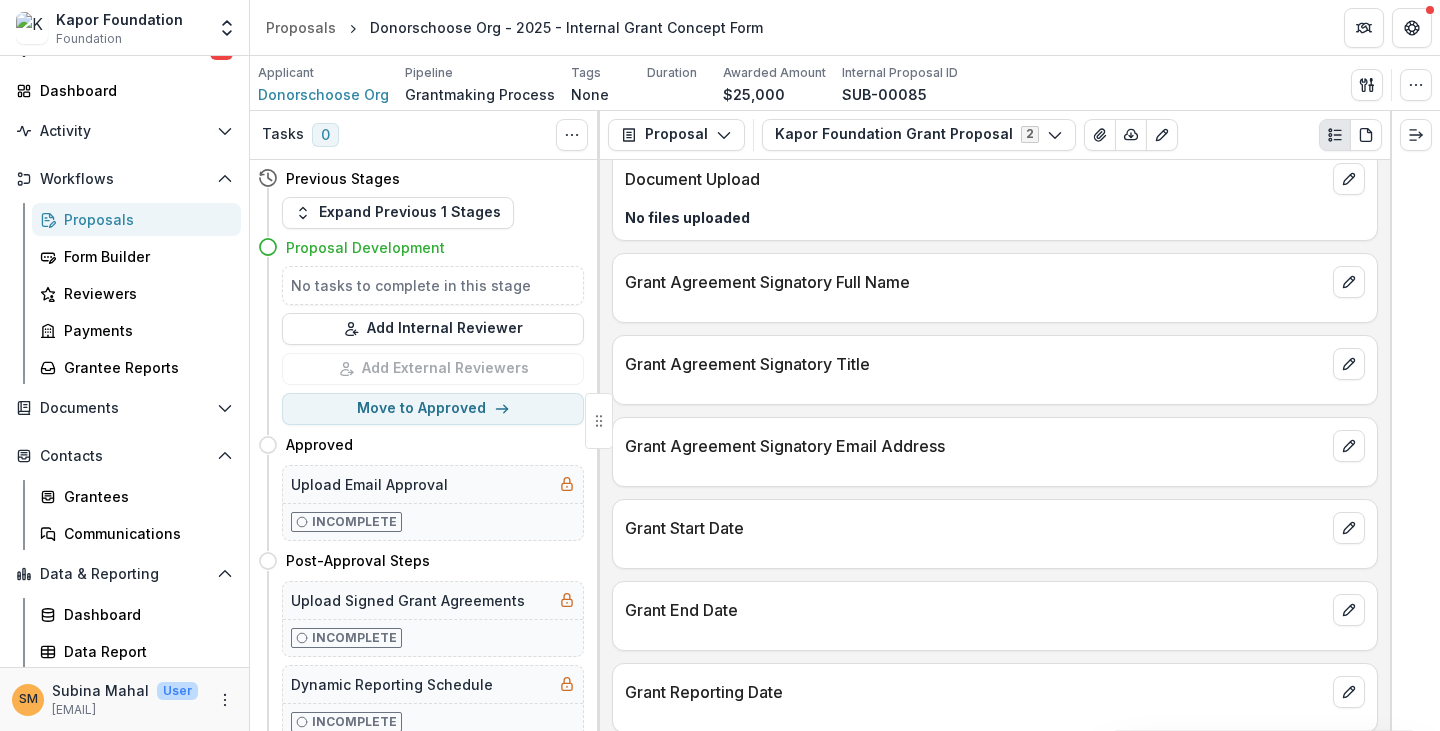 click on "Grant Start Date" at bounding box center (975, 528) 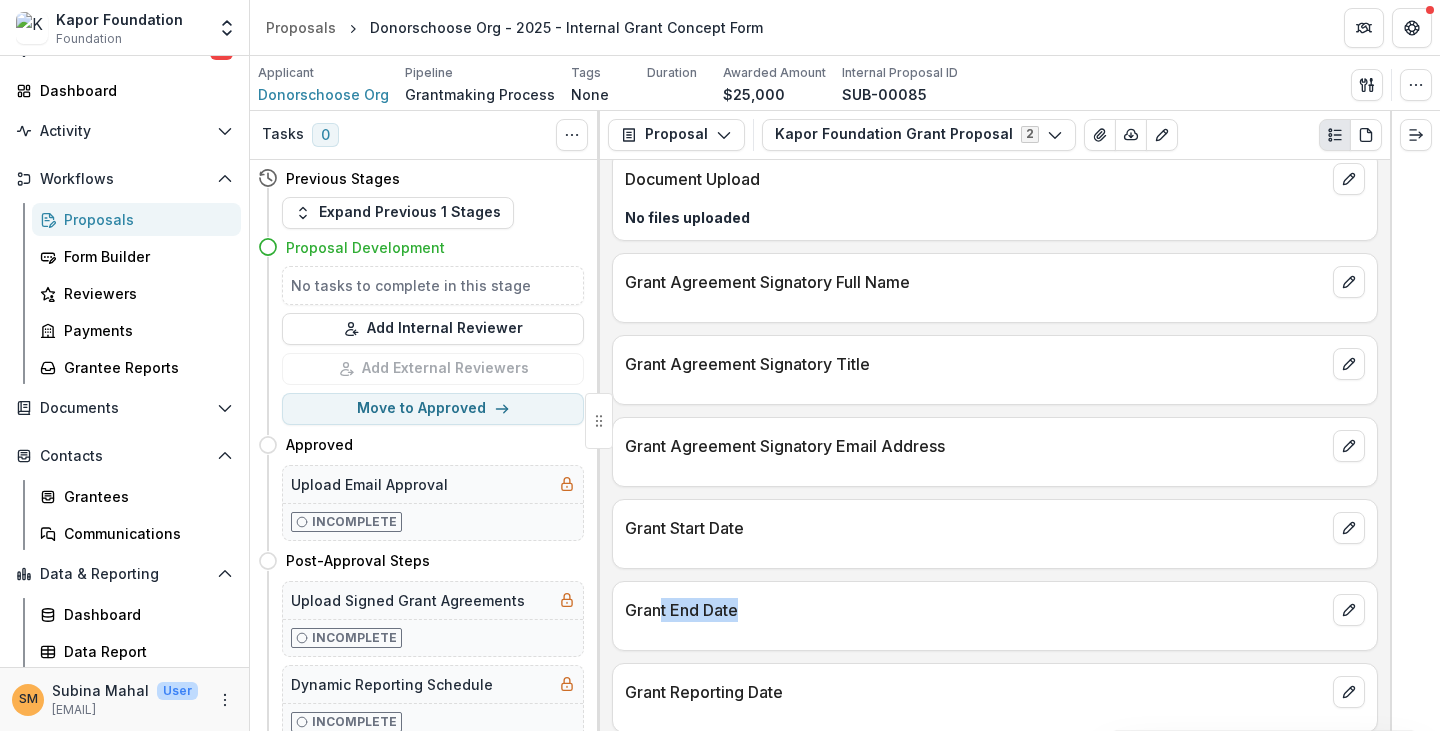 drag, startPoint x: 663, startPoint y: 600, endPoint x: 748, endPoint y: 598, distance: 85.02353 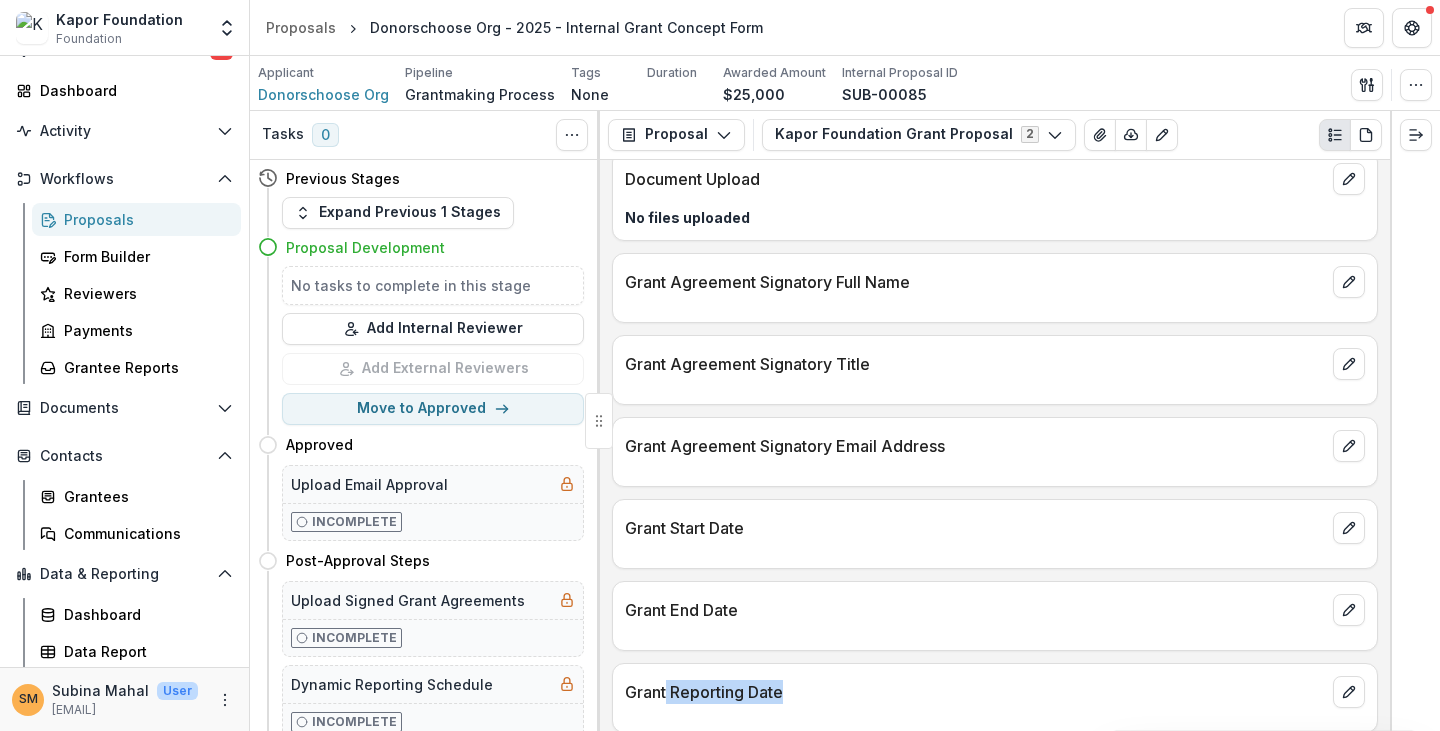 drag, startPoint x: 666, startPoint y: 683, endPoint x: 809, endPoint y: 689, distance: 143.12582 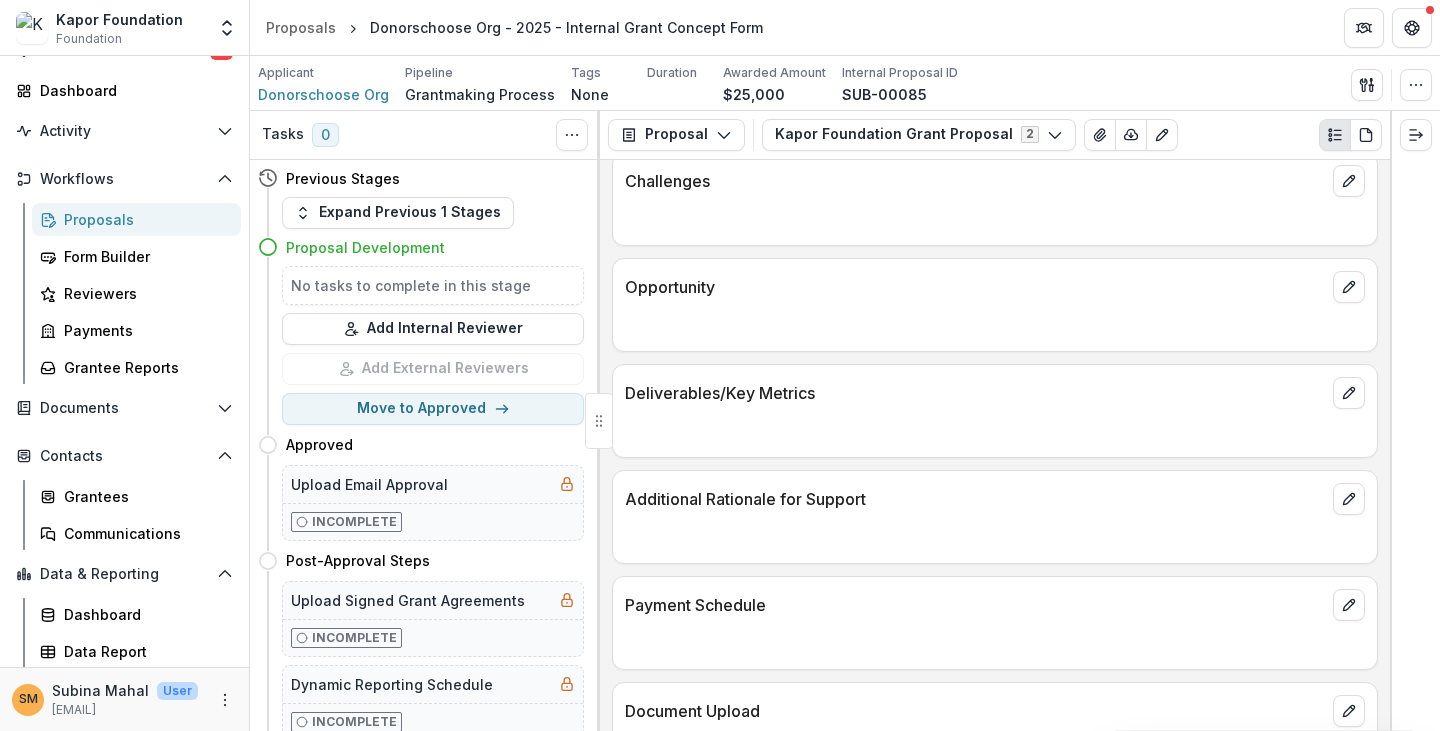 scroll, scrollTop: 700, scrollLeft: 0, axis: vertical 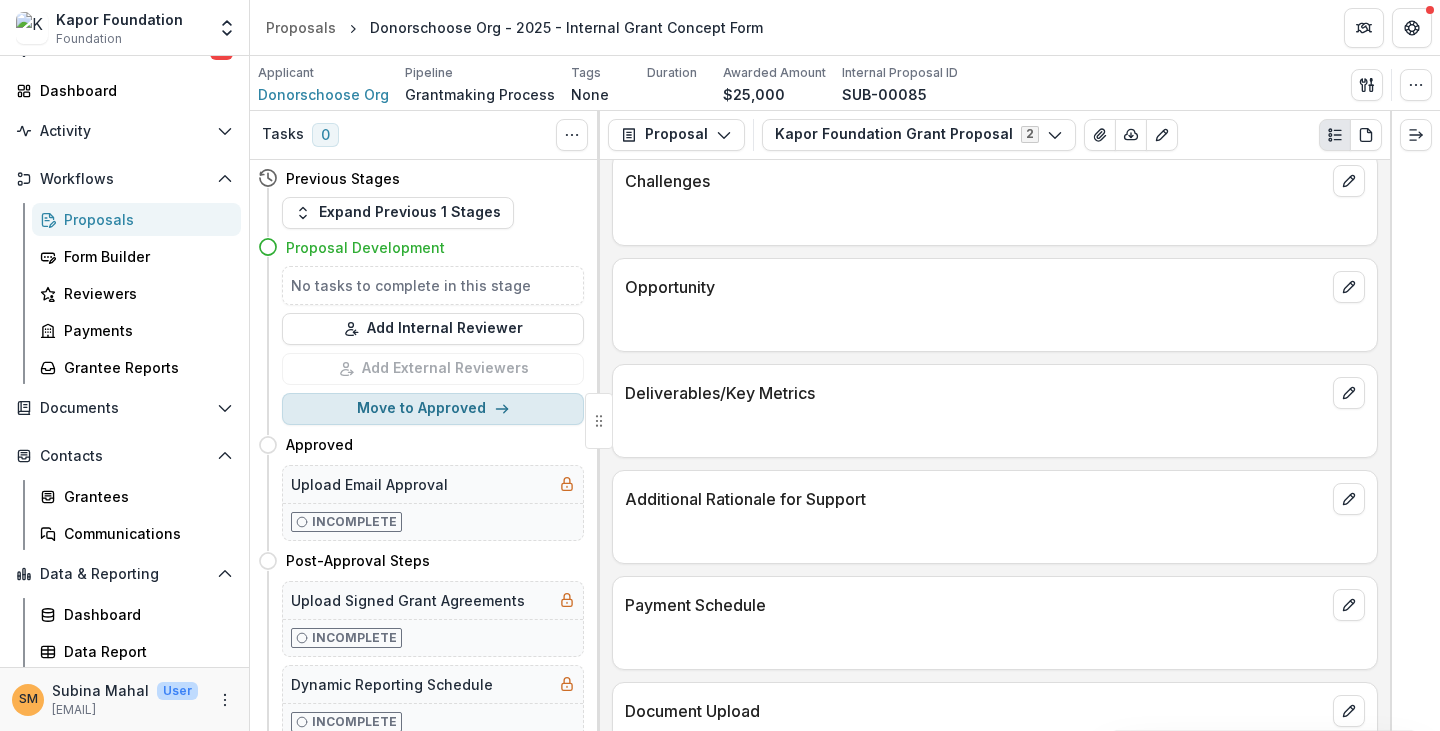 click on "Move to Approved" at bounding box center (433, 409) 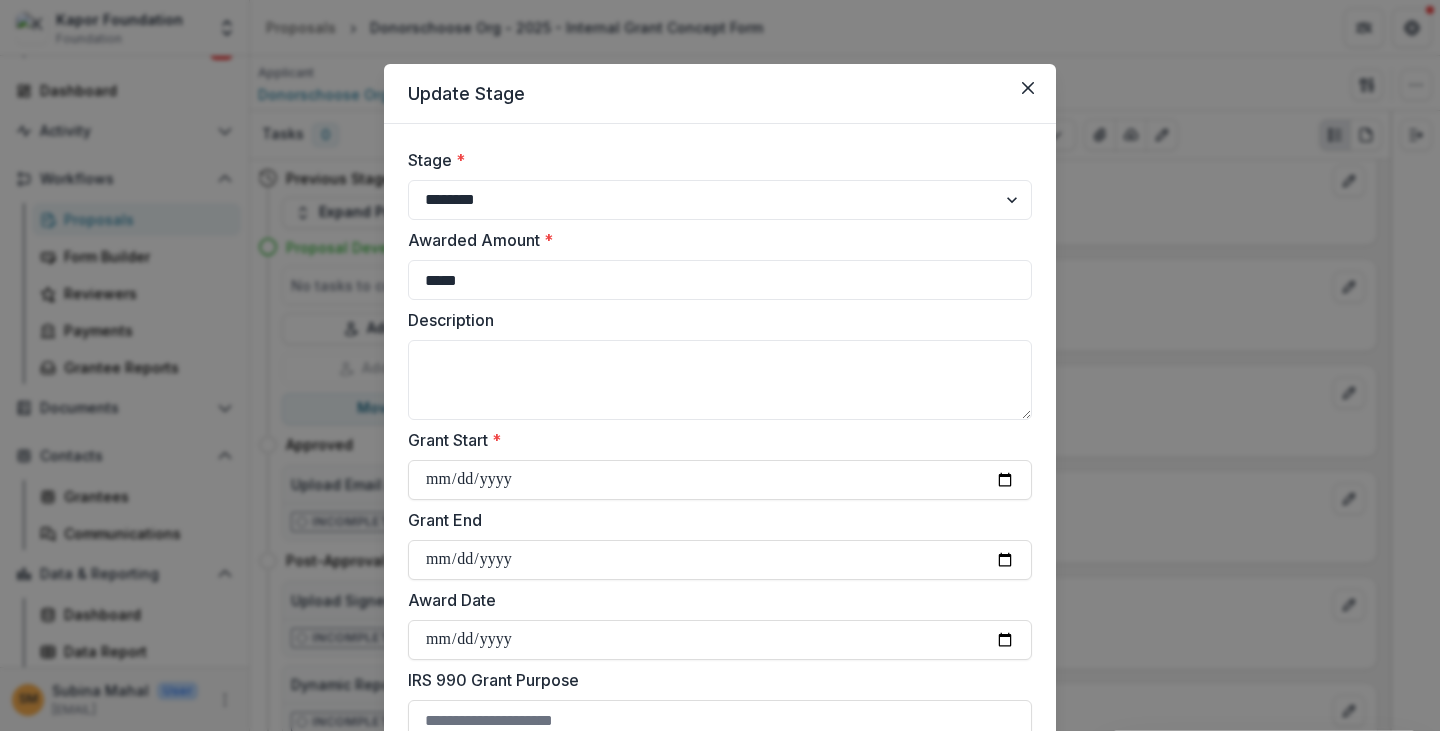 drag, startPoint x: 697, startPoint y: 103, endPoint x: 686, endPoint y: 50, distance: 54.129475 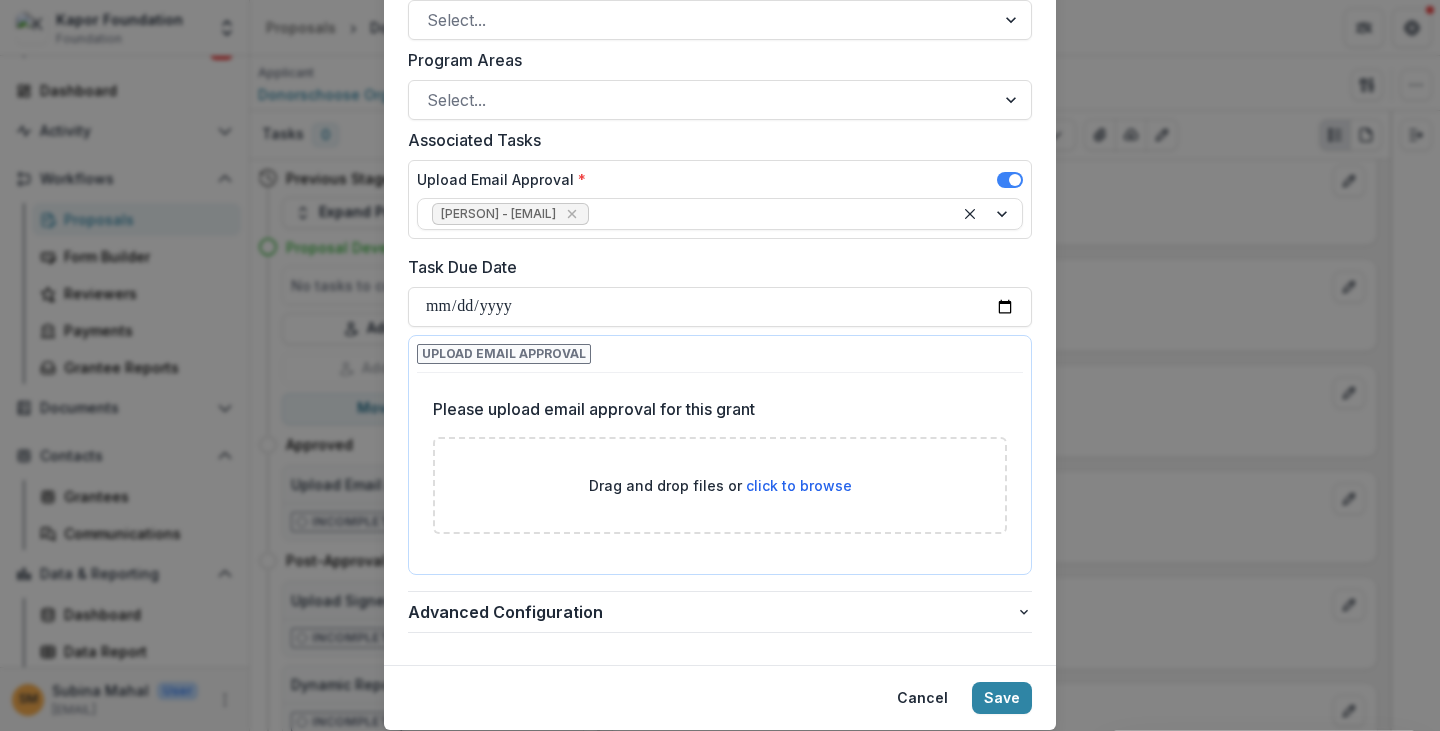 scroll, scrollTop: 919, scrollLeft: 0, axis: vertical 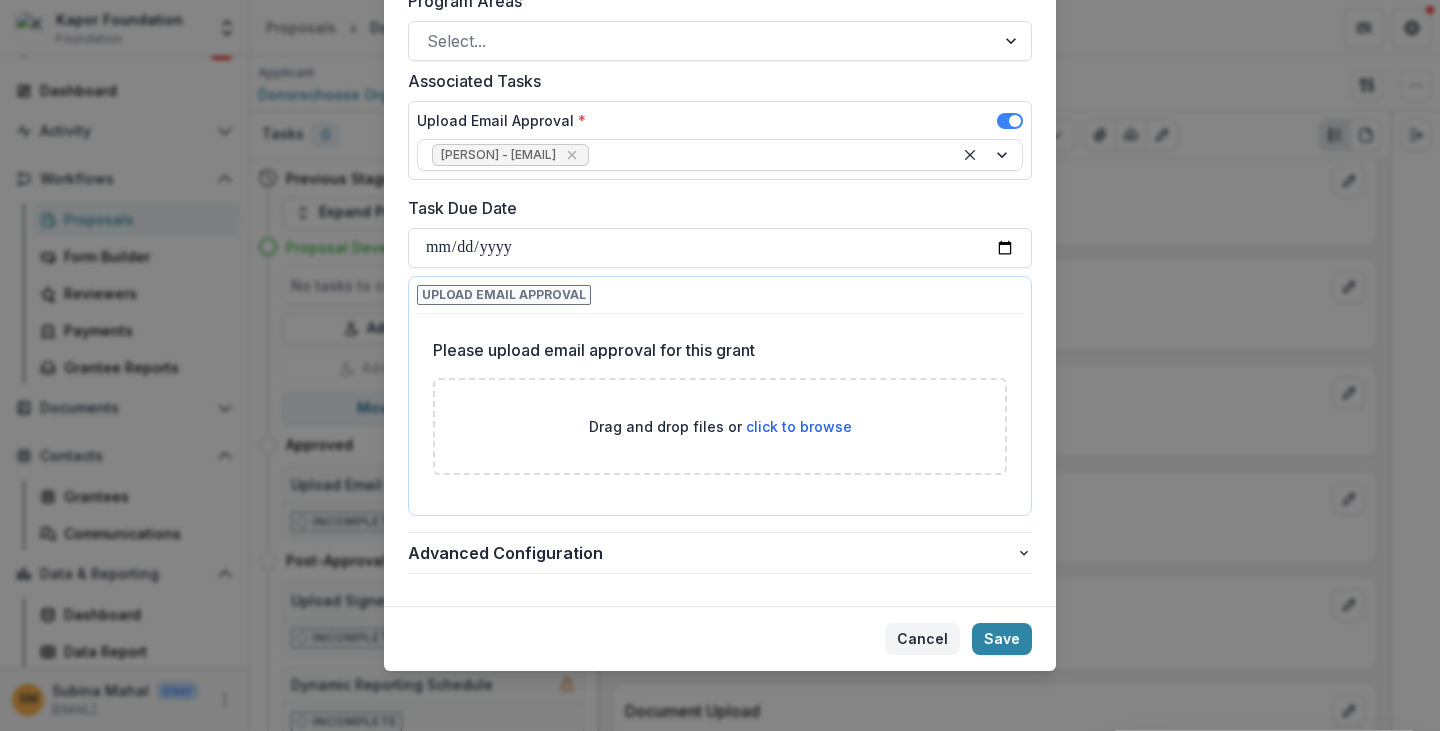 click on "Cancel" at bounding box center [922, 639] 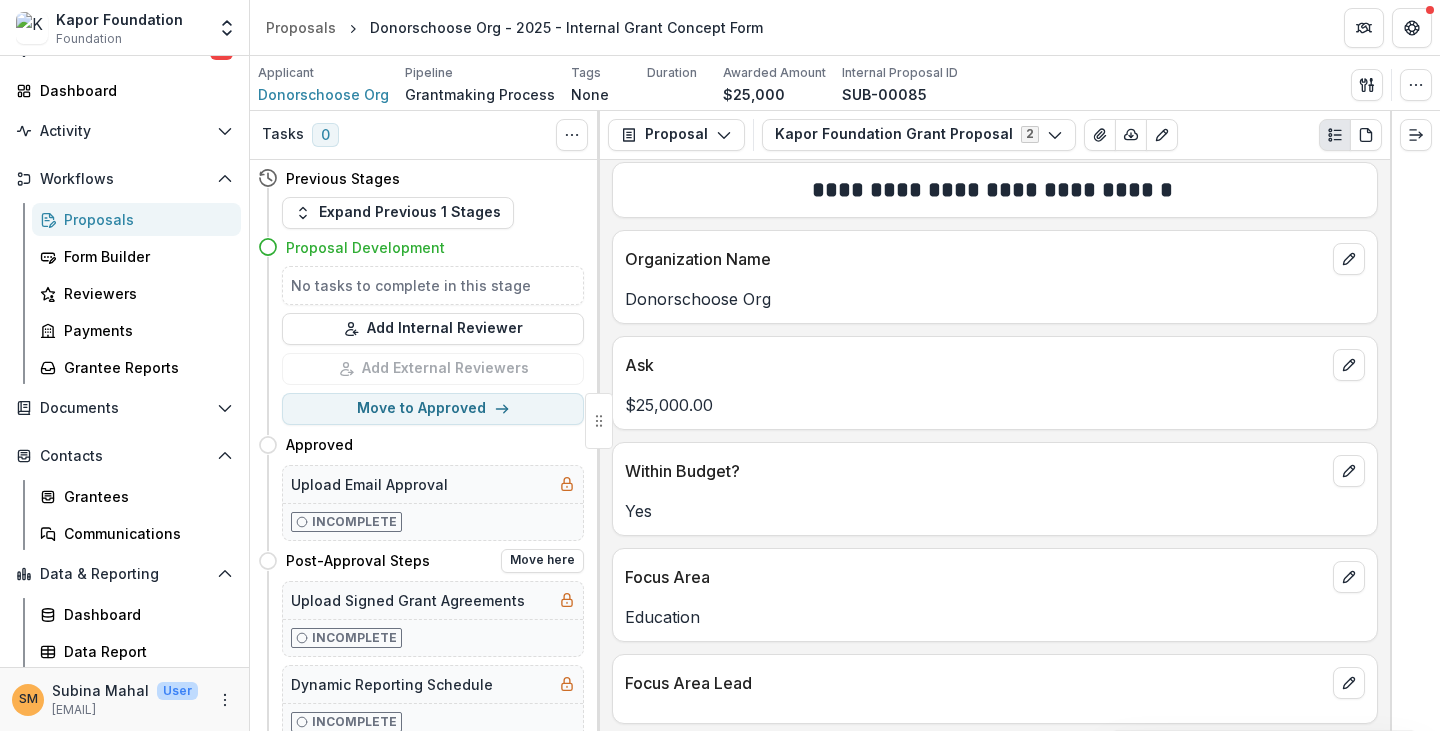 scroll, scrollTop: 0, scrollLeft: 0, axis: both 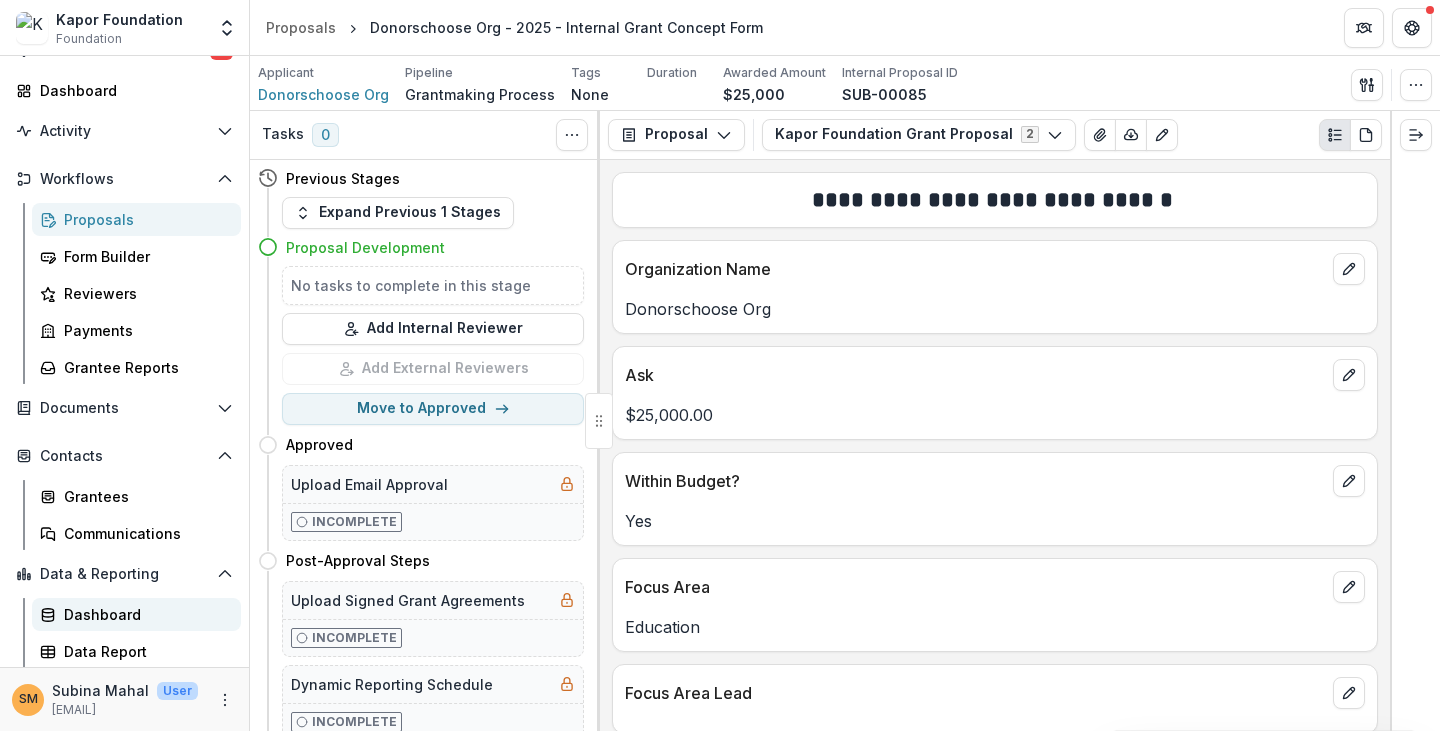 click on "Dashboard" at bounding box center (144, 614) 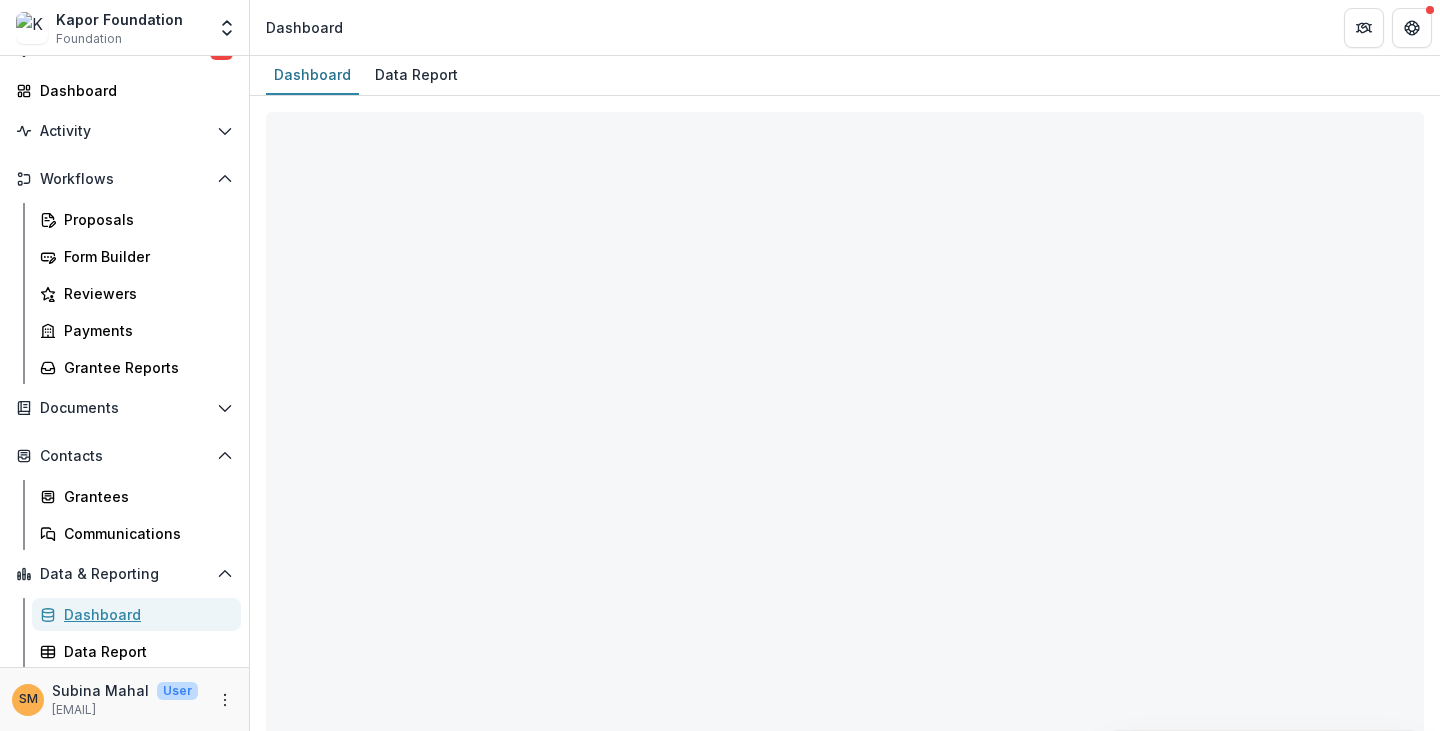 select on "**********" 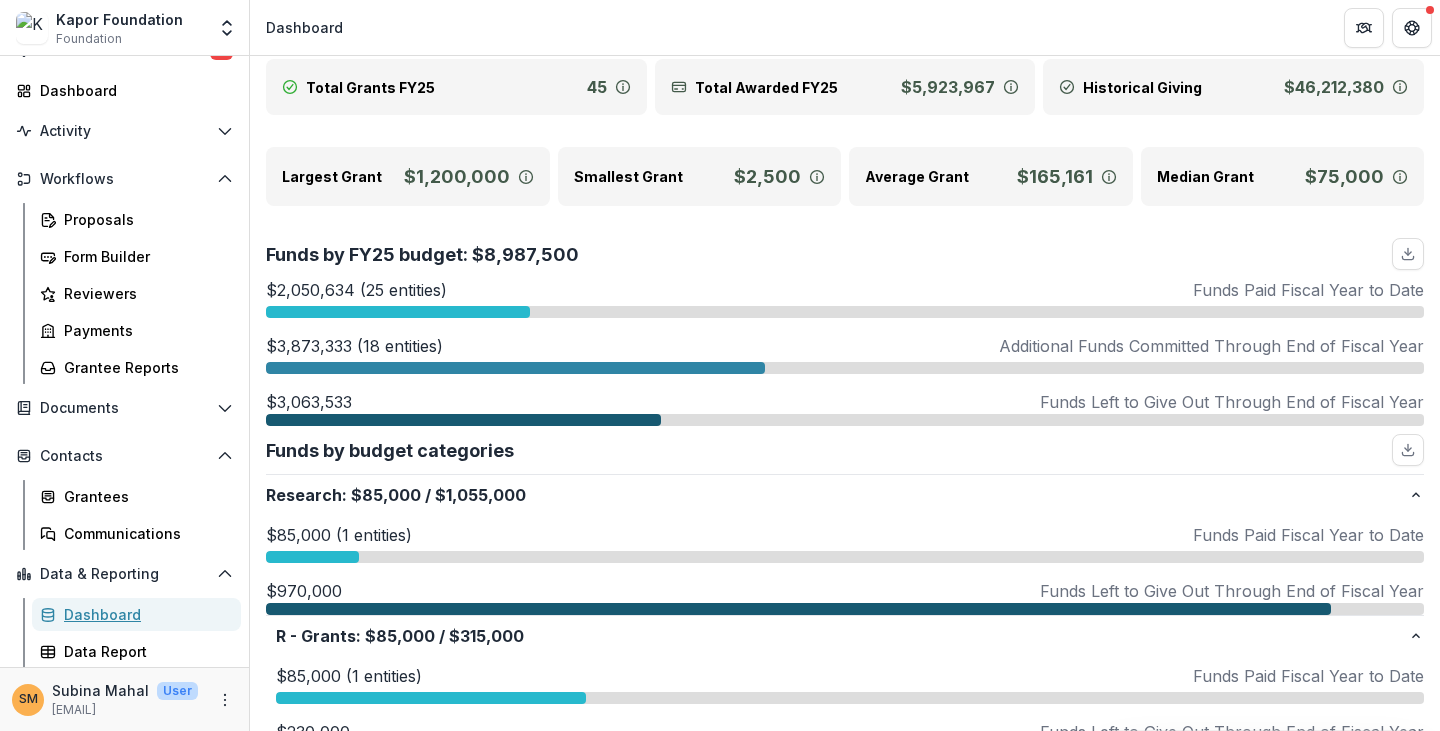 scroll, scrollTop: 100, scrollLeft: 0, axis: vertical 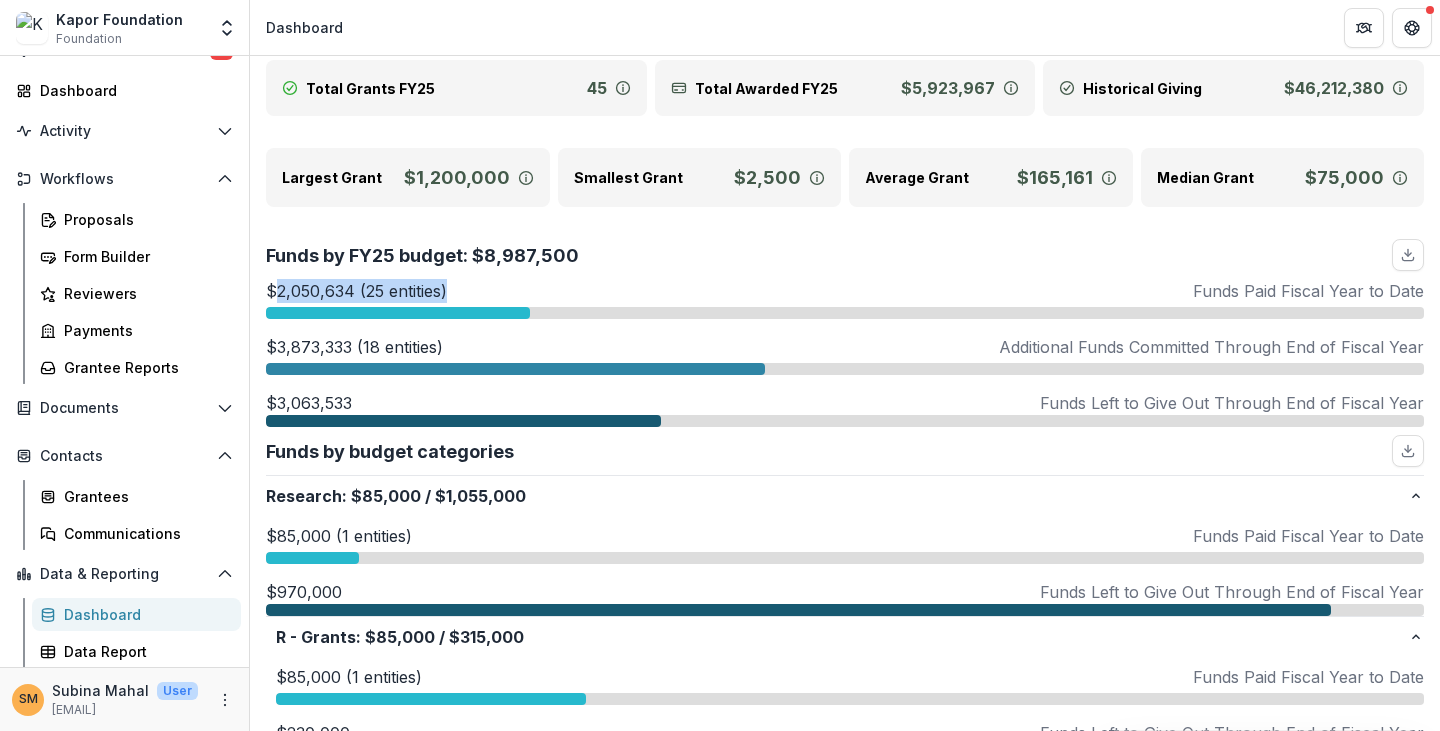 drag, startPoint x: 272, startPoint y: 286, endPoint x: 475, endPoint y: 284, distance: 203.00986 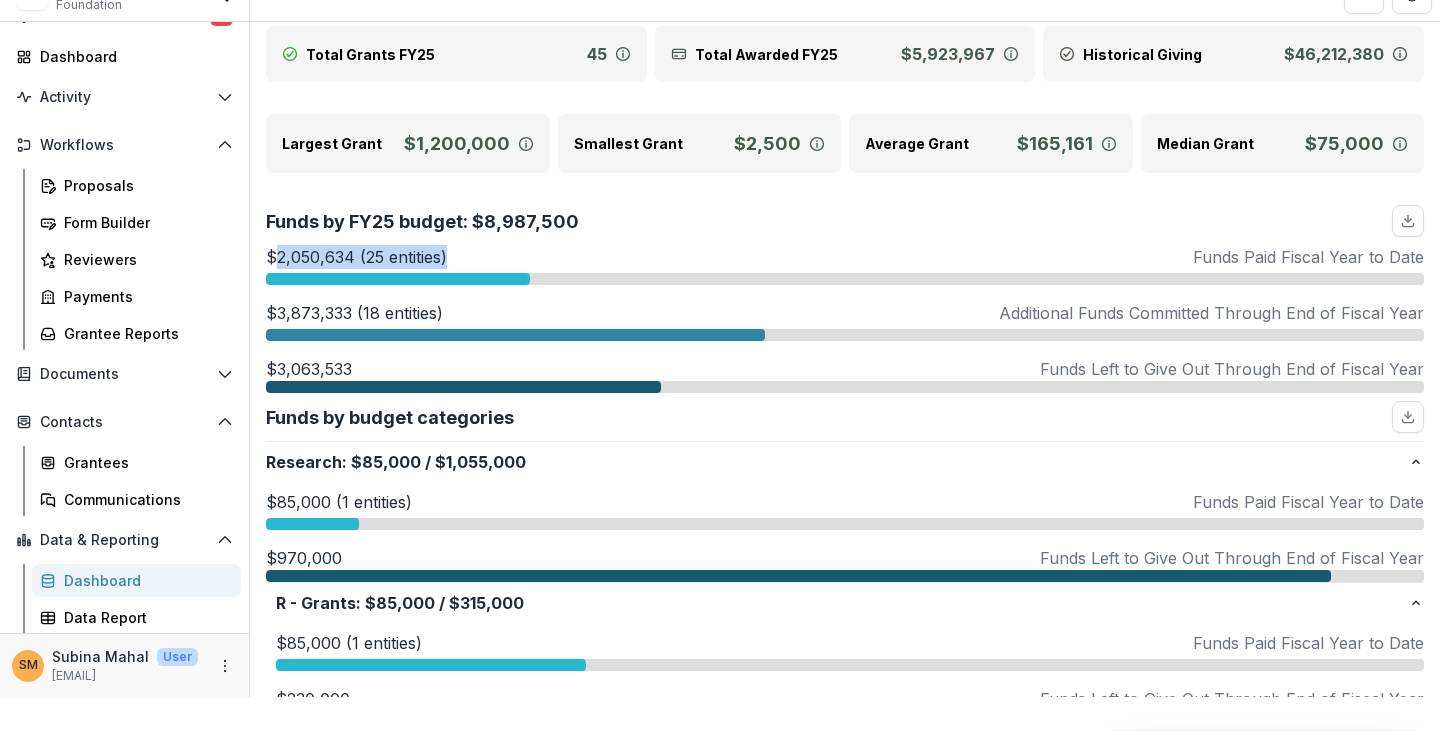 scroll, scrollTop: 0, scrollLeft: 0, axis: both 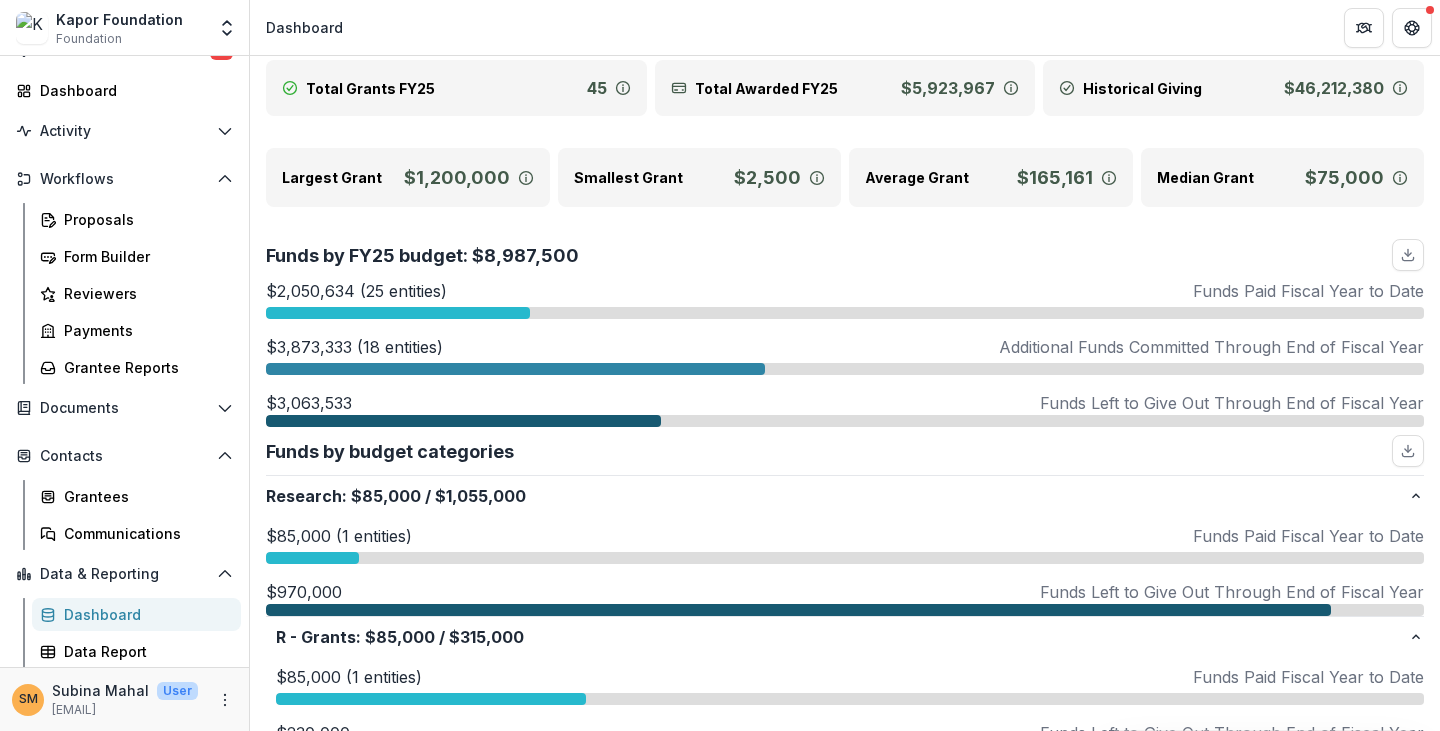 click on "$2,050,634 (25 entities) Funds Paid Fiscal Year to Date $2,050,634 (25 entities) [ORG] ([ACRONYM]) $[AMOUNT] [ORG] $[AMOUNT] [ORG] $[AMOUNT] [ORG] $[AMOUNT] [ORG] $[AMOUNT] [ORG] $[AMOUNT] [ORG] $[AMOUNT] [ORG] $[AMOUNT] [ORG] $[AMOUNT] [ORG] $[AMOUNT] [ORG] $[AMOUNT] [ORG] $[AMOUNT] [ORG] $[AMOUNT] [ORG] $[AMOUNT] [ORG] $[AMOUNT] [ORG] $[AMOUNT] [ORG] $[AMOUNT] [ORG] $[AMOUNT] [ORG] $[AMOUNT] [ORG] $[AMOUNT] [ORG] $[AMOUNT] [ORG] $[AMOUNT]" at bounding box center (845, 353) 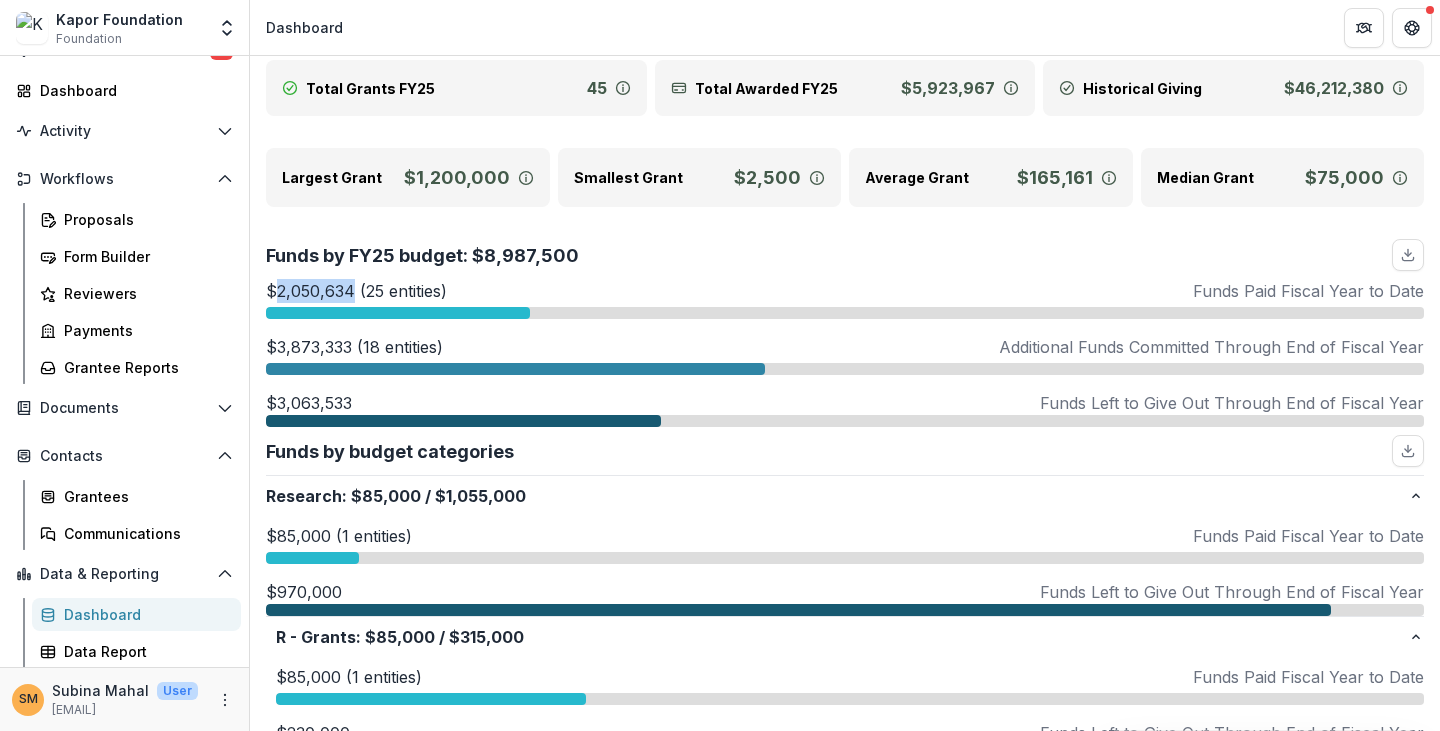 drag, startPoint x: 274, startPoint y: 291, endPoint x: 354, endPoint y: 285, distance: 80.224686 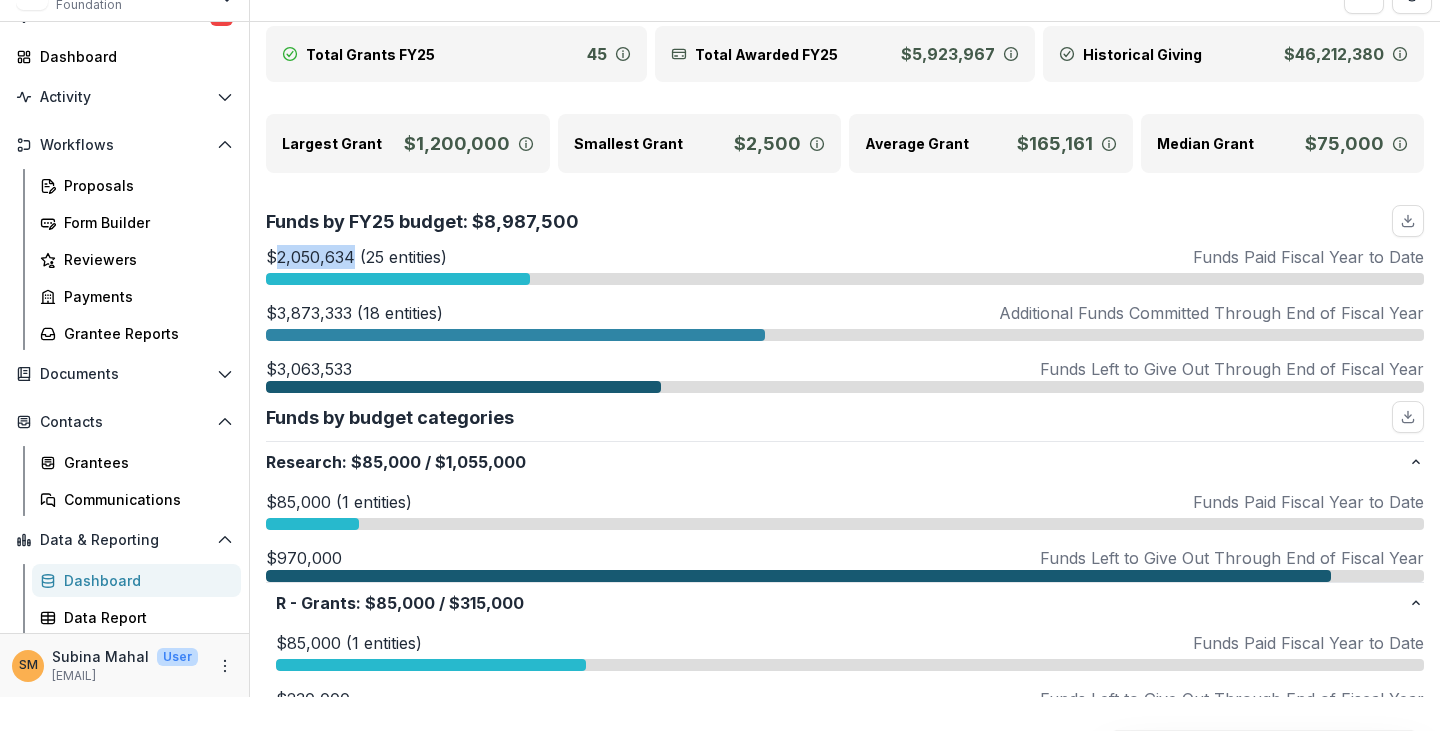 scroll, scrollTop: 0, scrollLeft: 0, axis: both 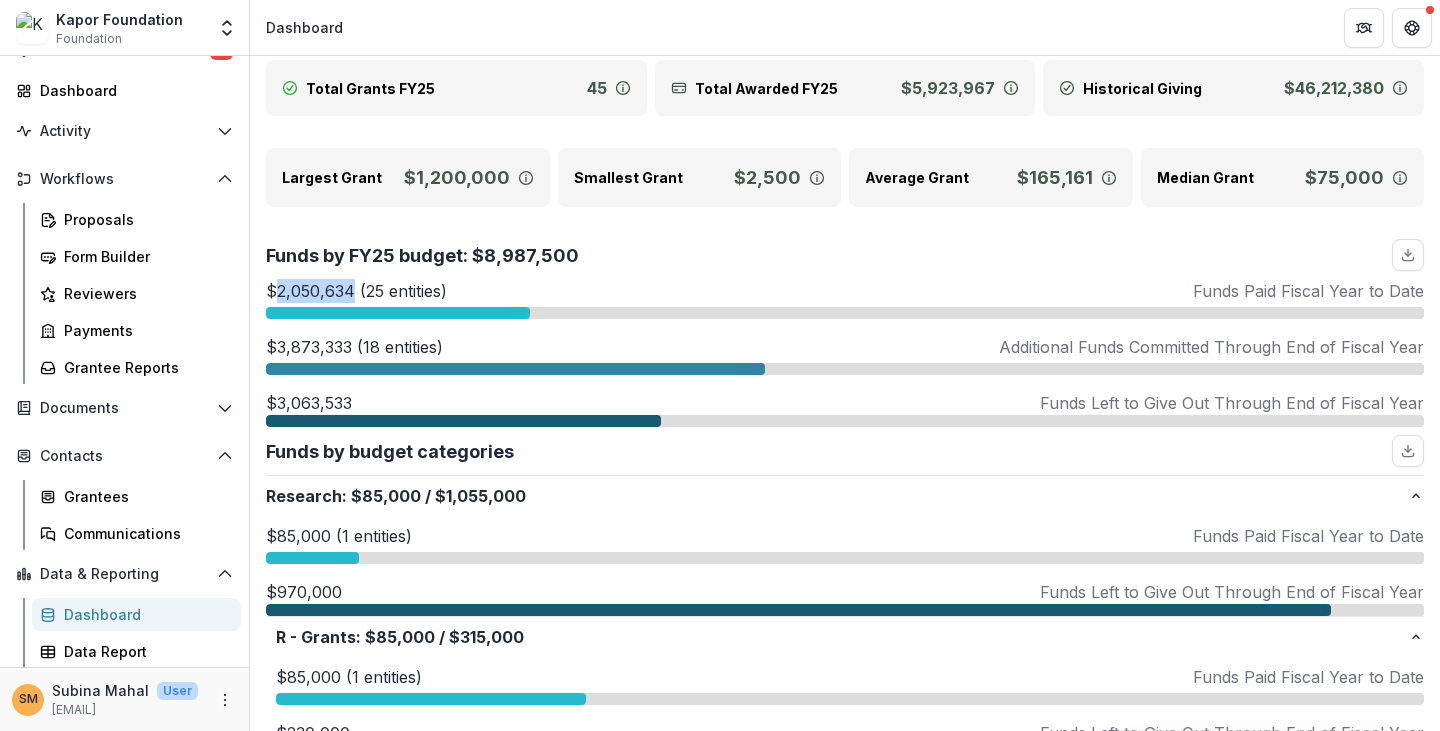 click on "$2,050,634 (25 entities)" at bounding box center [356, 291] 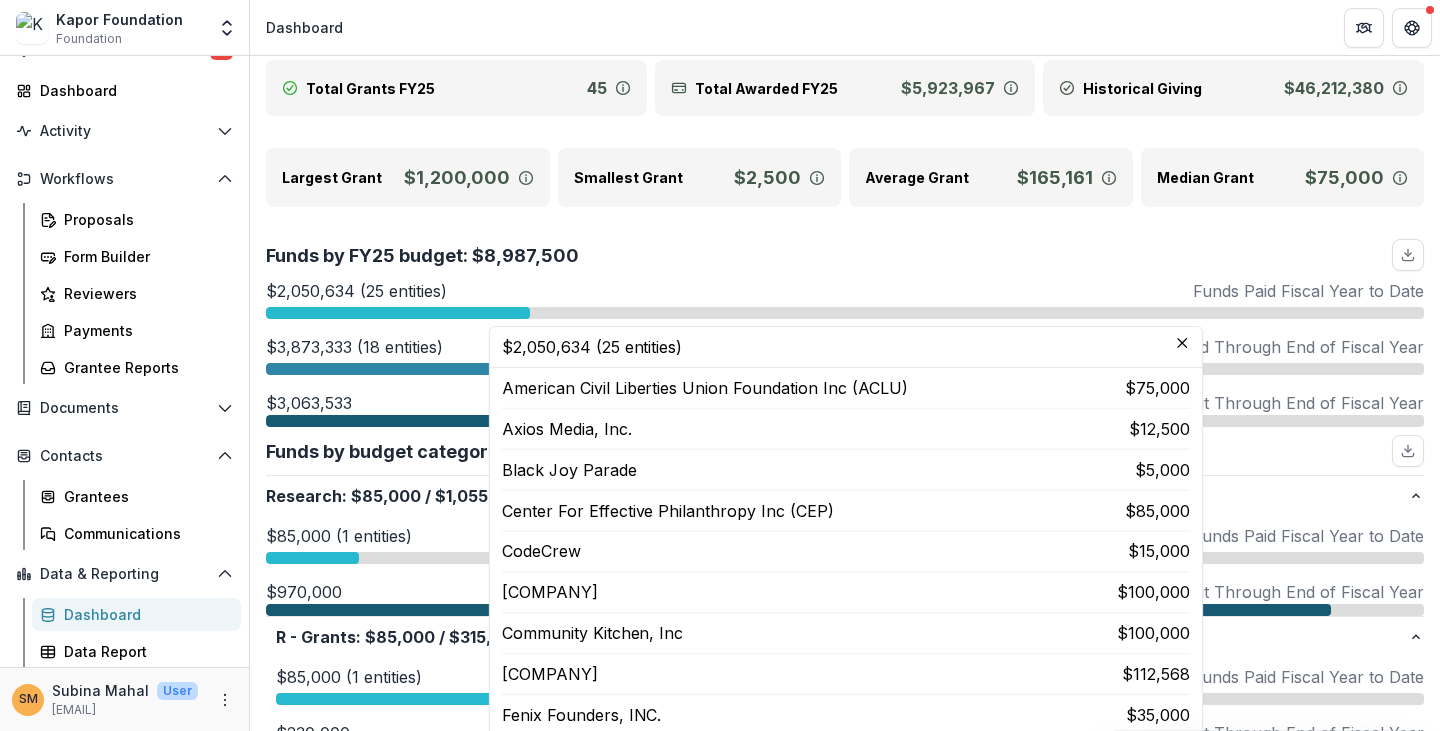scroll, scrollTop: 39, scrollLeft: 0, axis: vertical 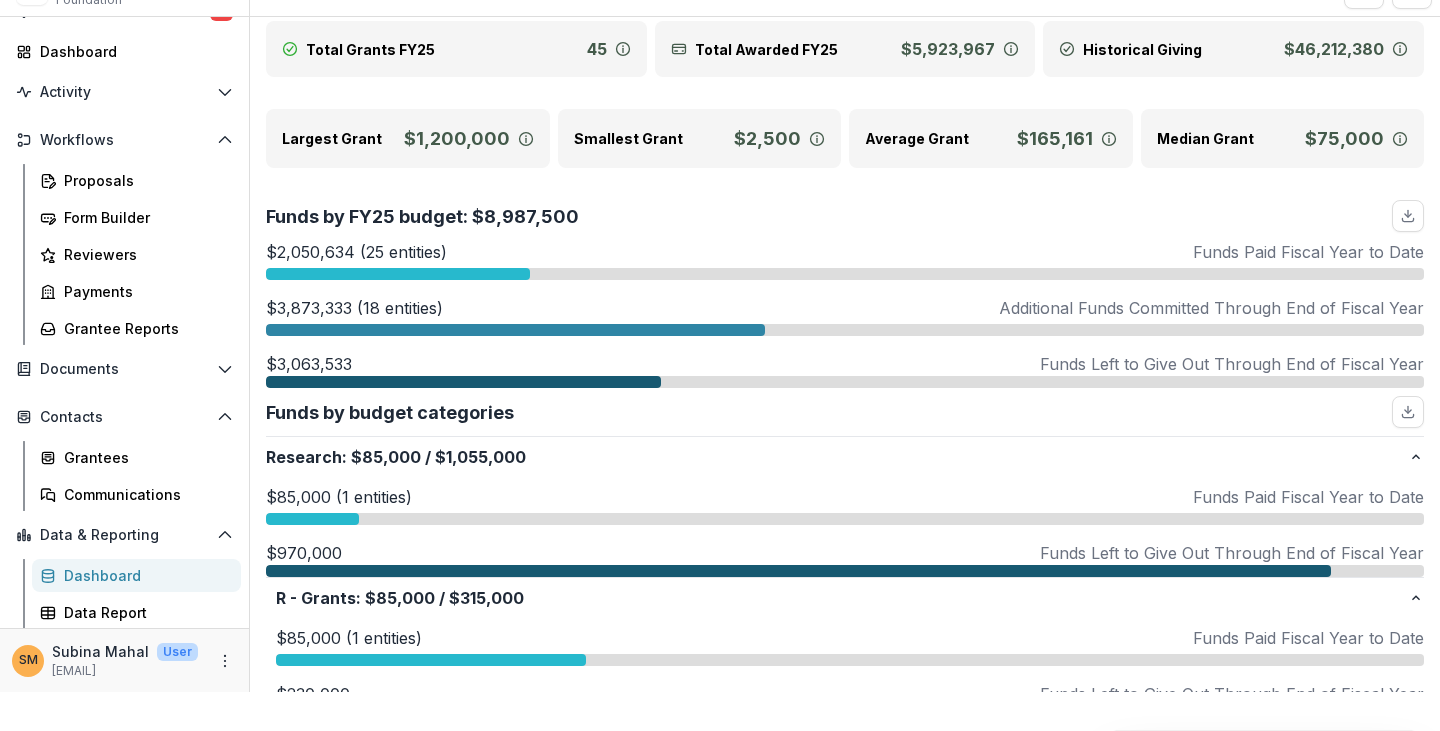click on "$3,873,333 (18 entities)" at bounding box center [354, 308] 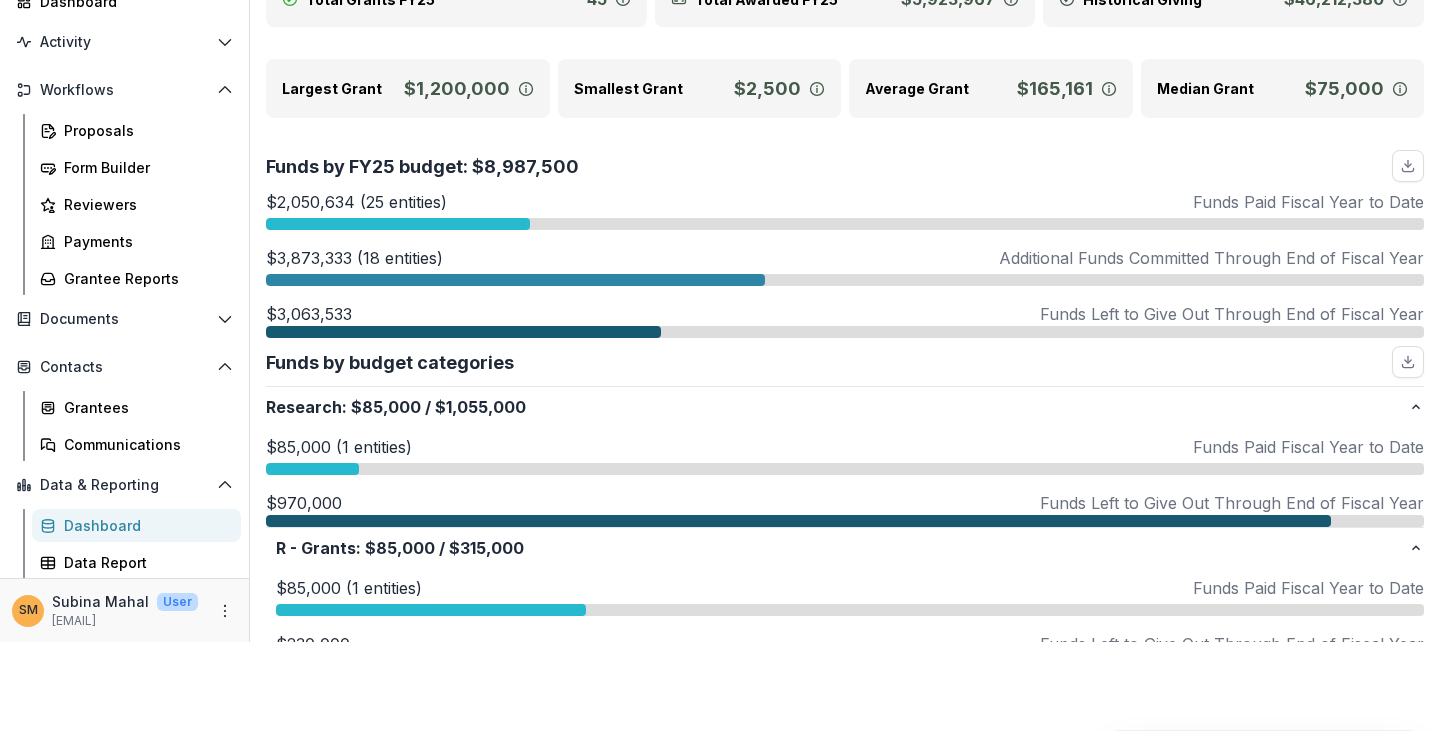 scroll, scrollTop: 53, scrollLeft: 0, axis: vertical 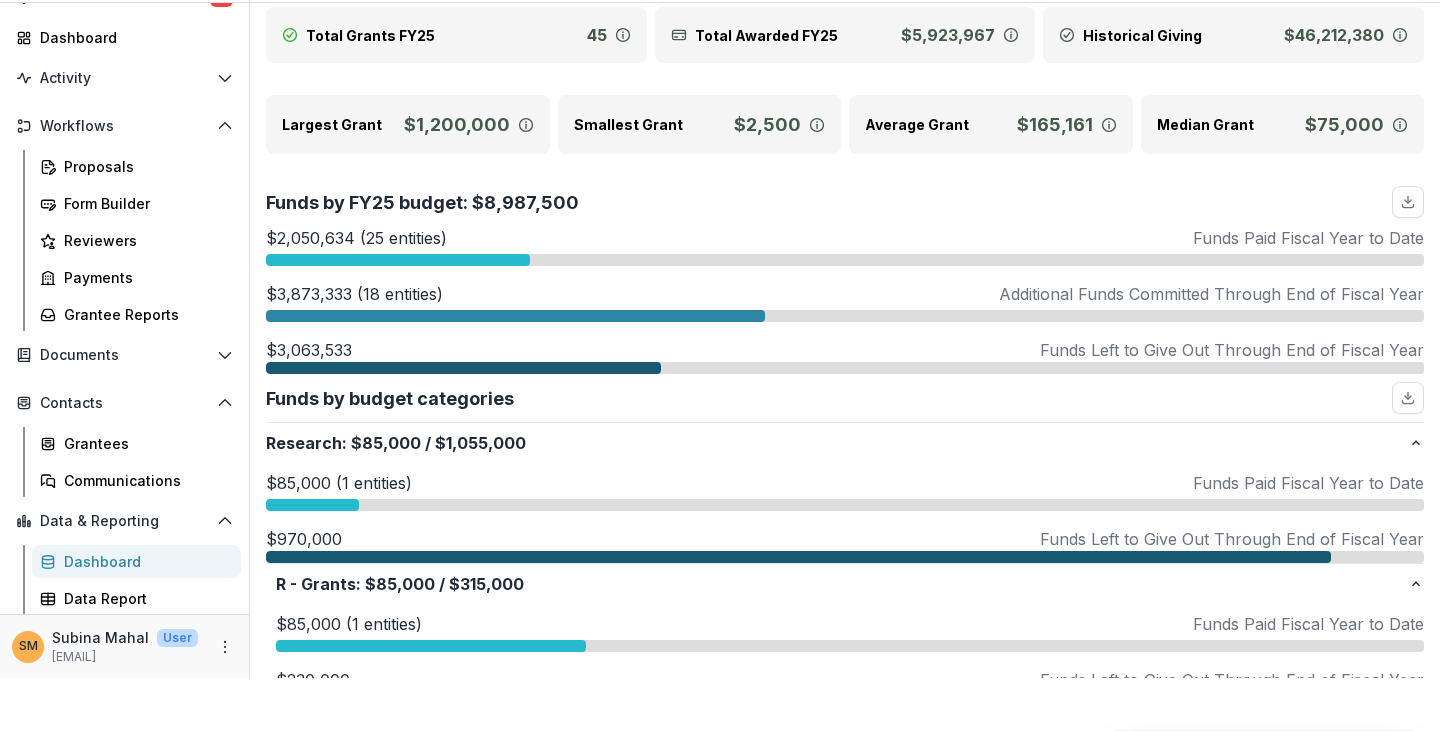 click on "Funds by FY25 budget: $8,987,500" at bounding box center [845, 202] 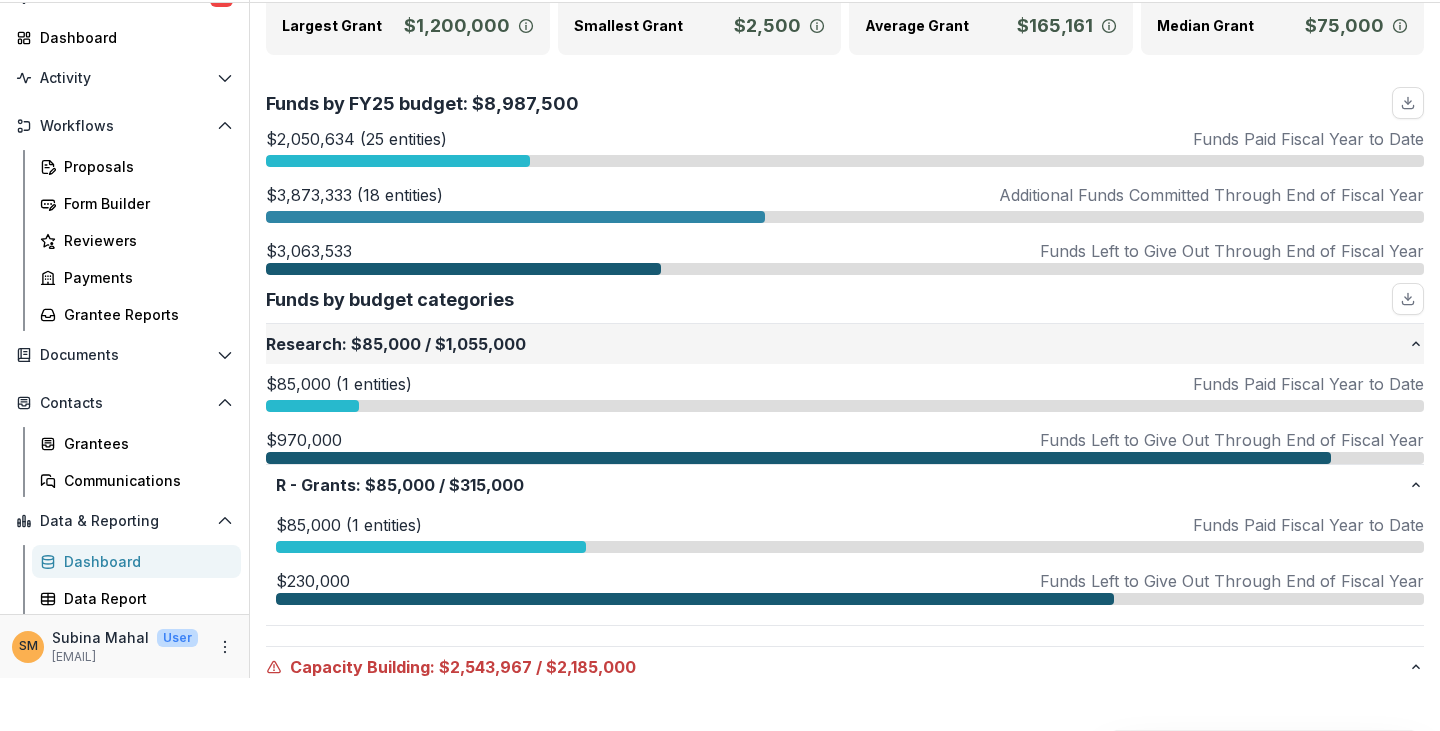 scroll, scrollTop: 8, scrollLeft: 0, axis: vertical 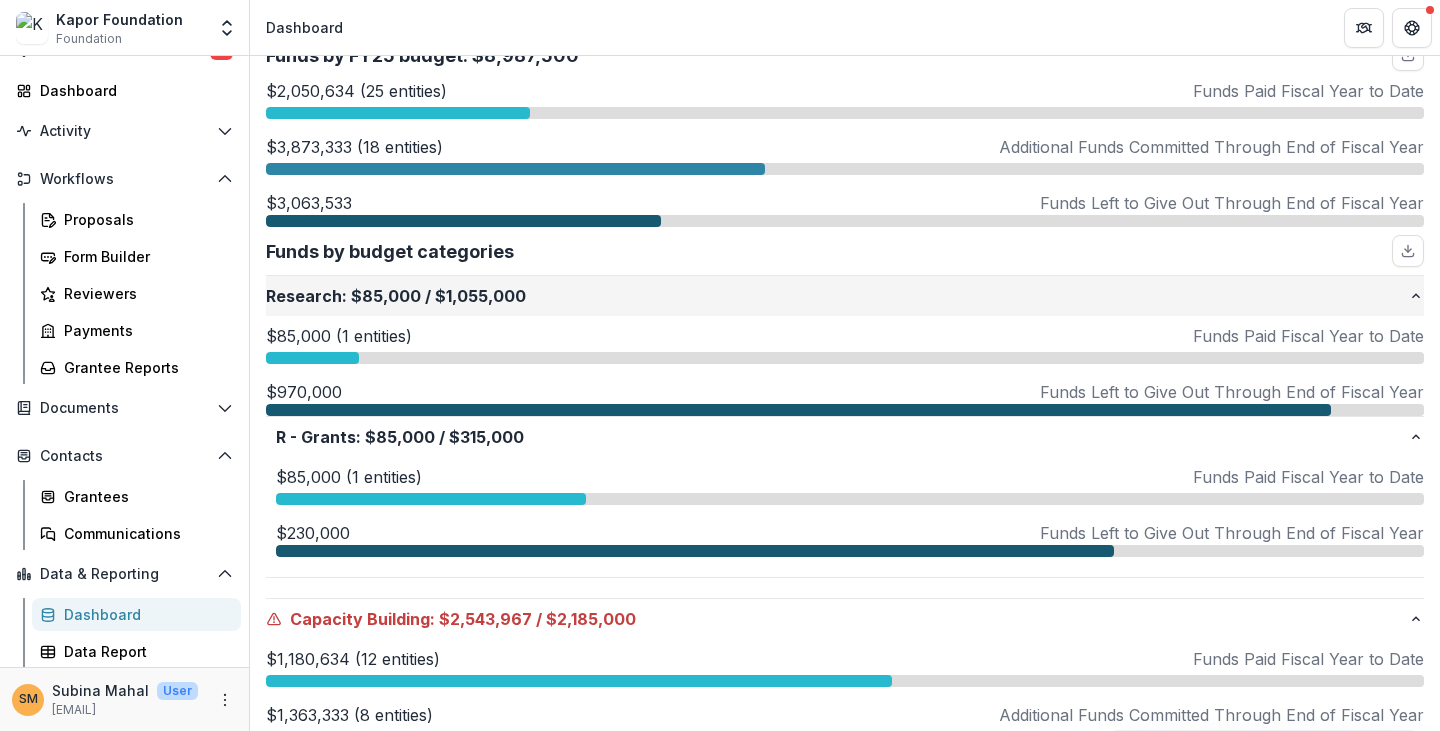 click 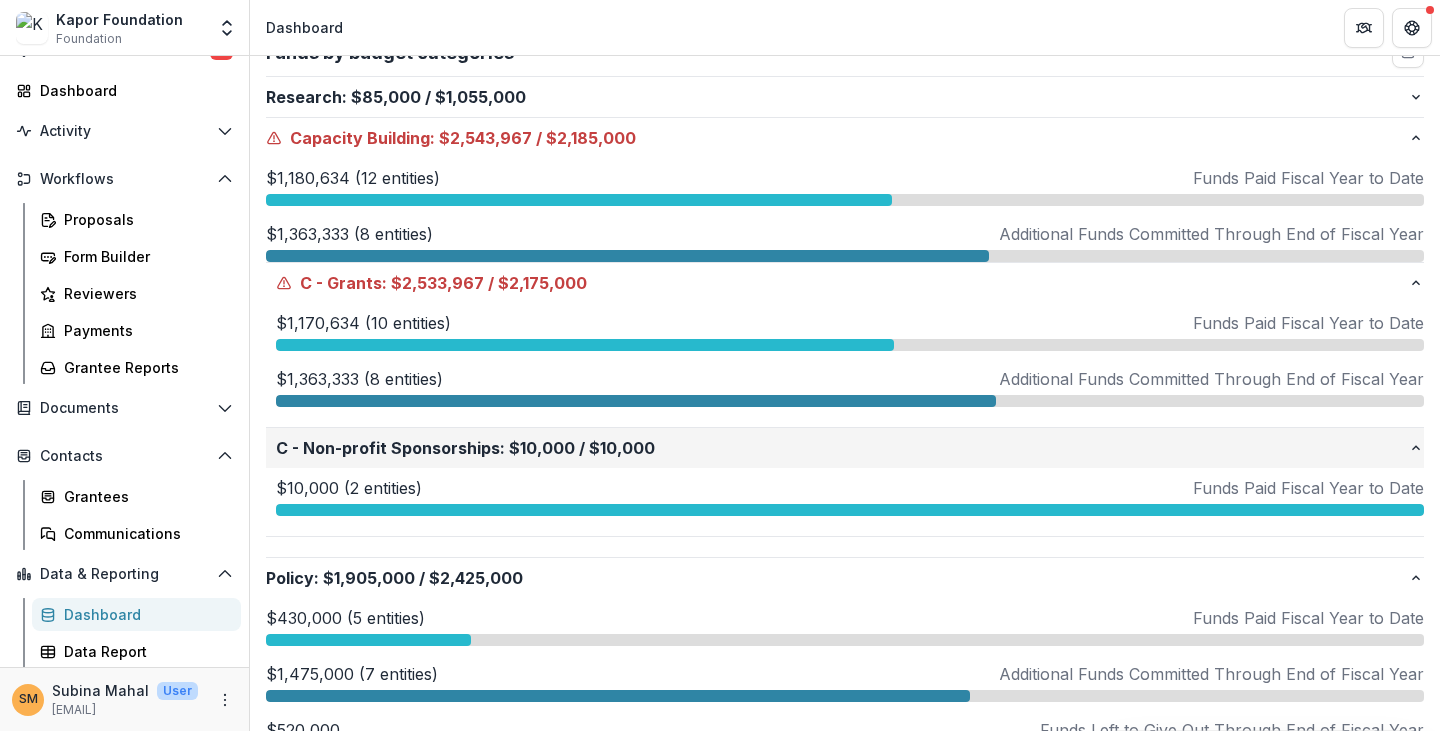 scroll, scrollTop: 500, scrollLeft: 0, axis: vertical 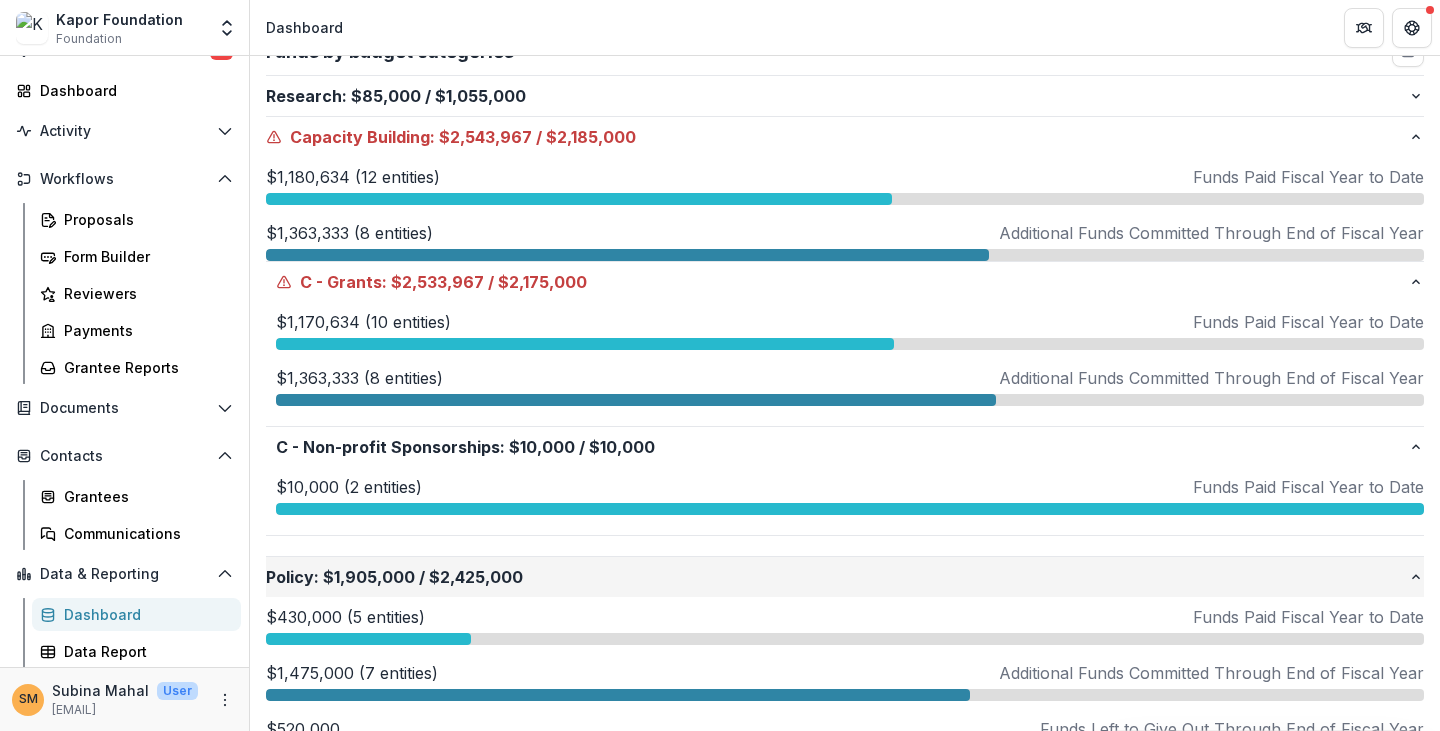 click 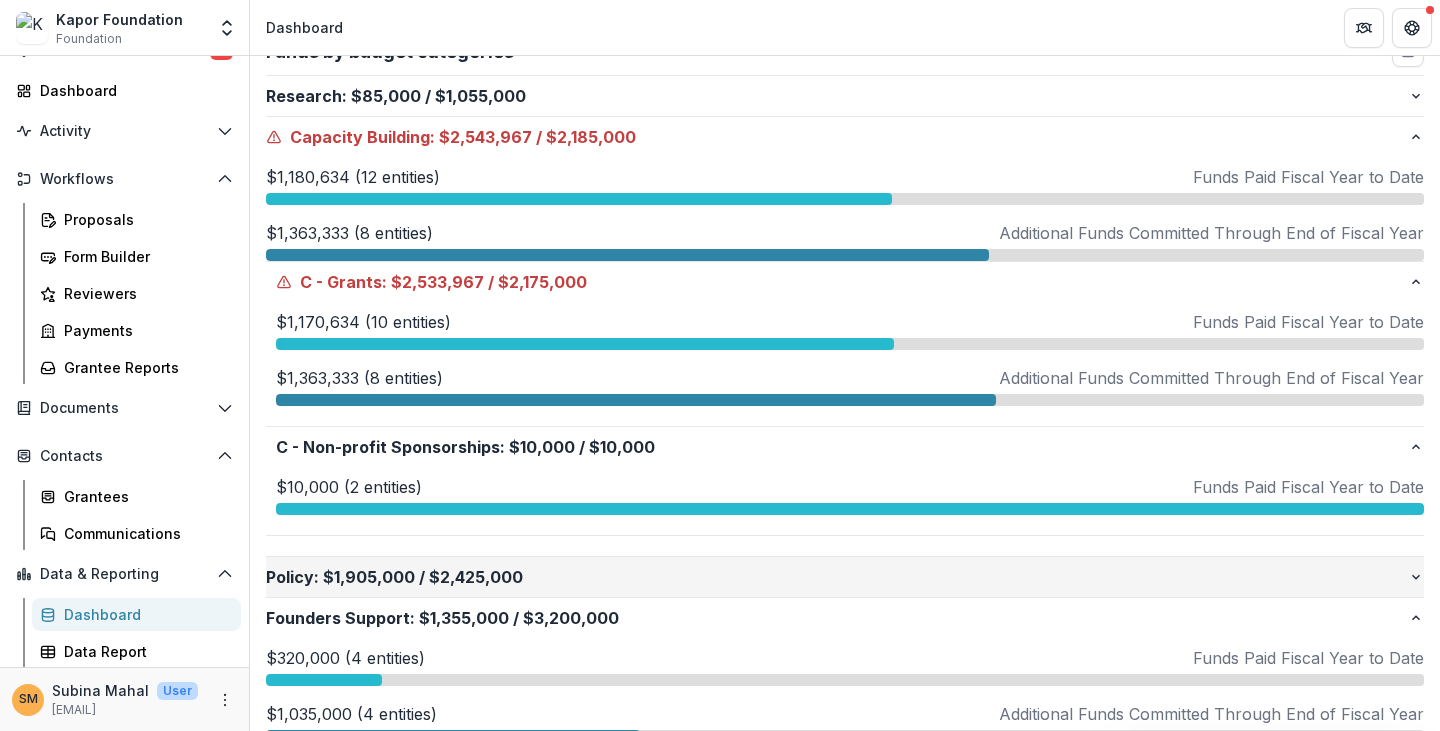 scroll, scrollTop: 700, scrollLeft: 0, axis: vertical 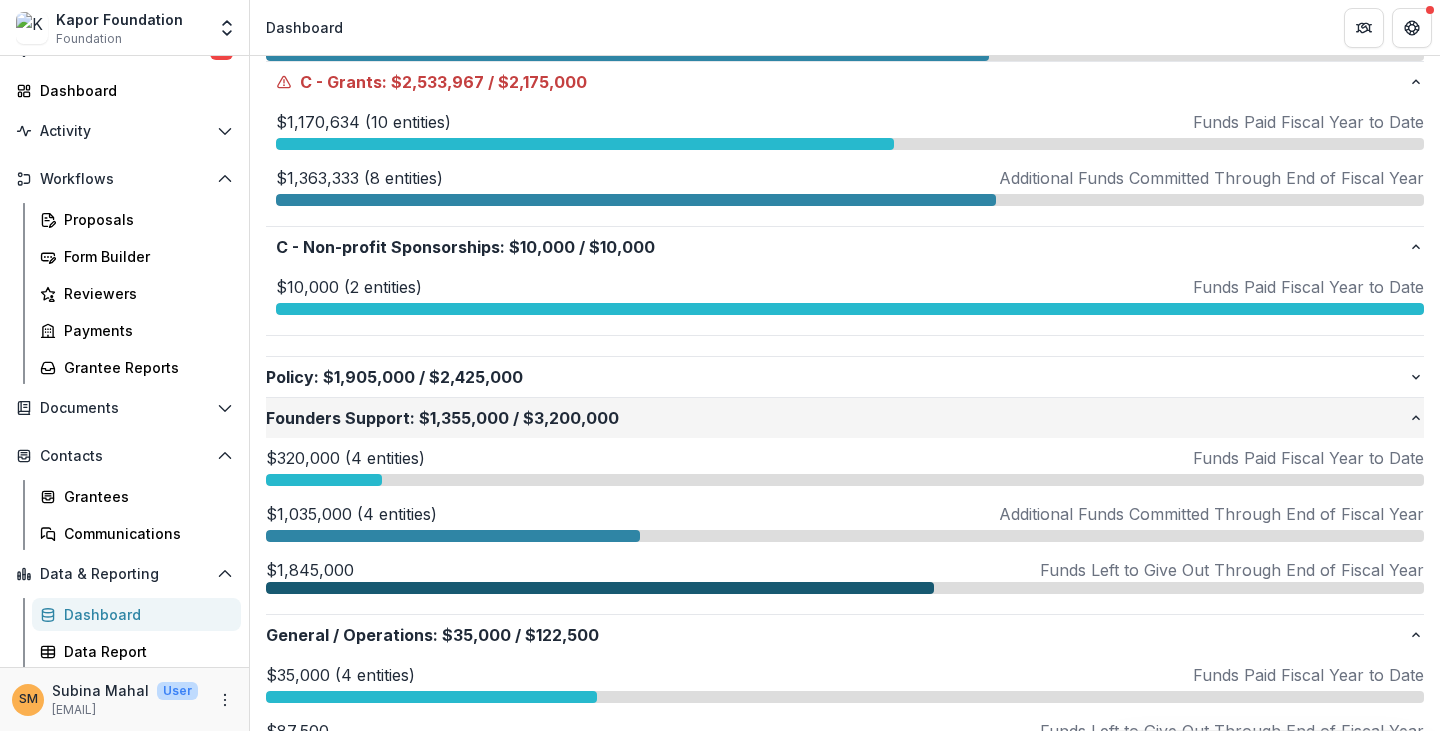 click 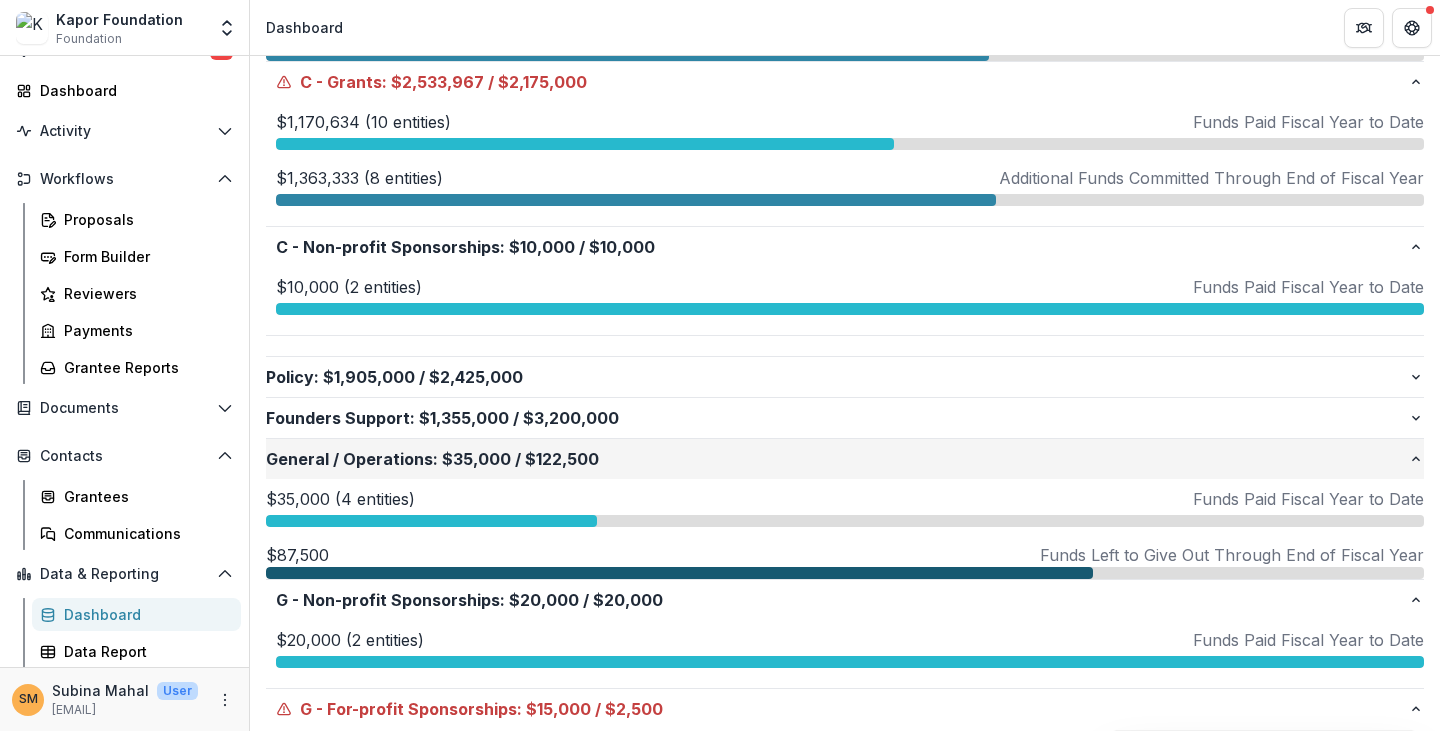 click 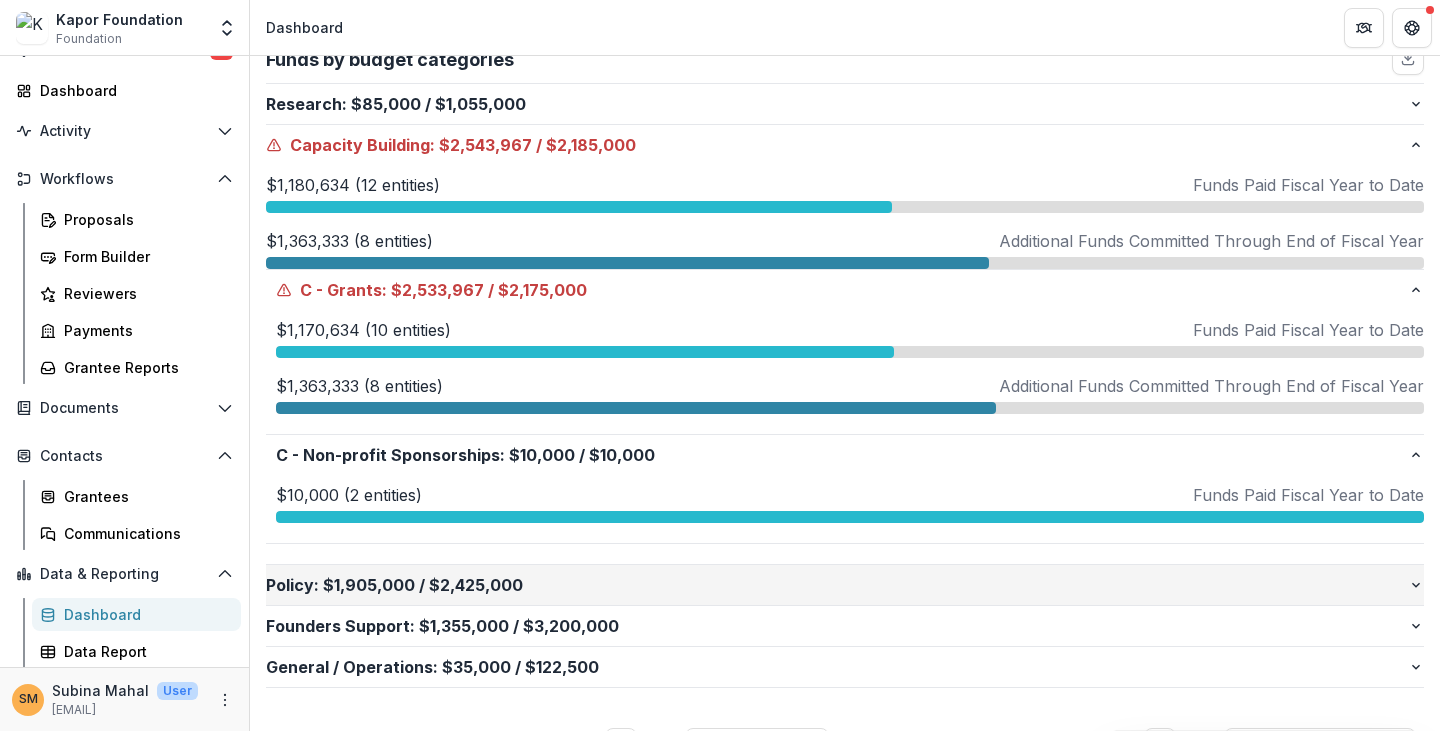 scroll, scrollTop: 400, scrollLeft: 0, axis: vertical 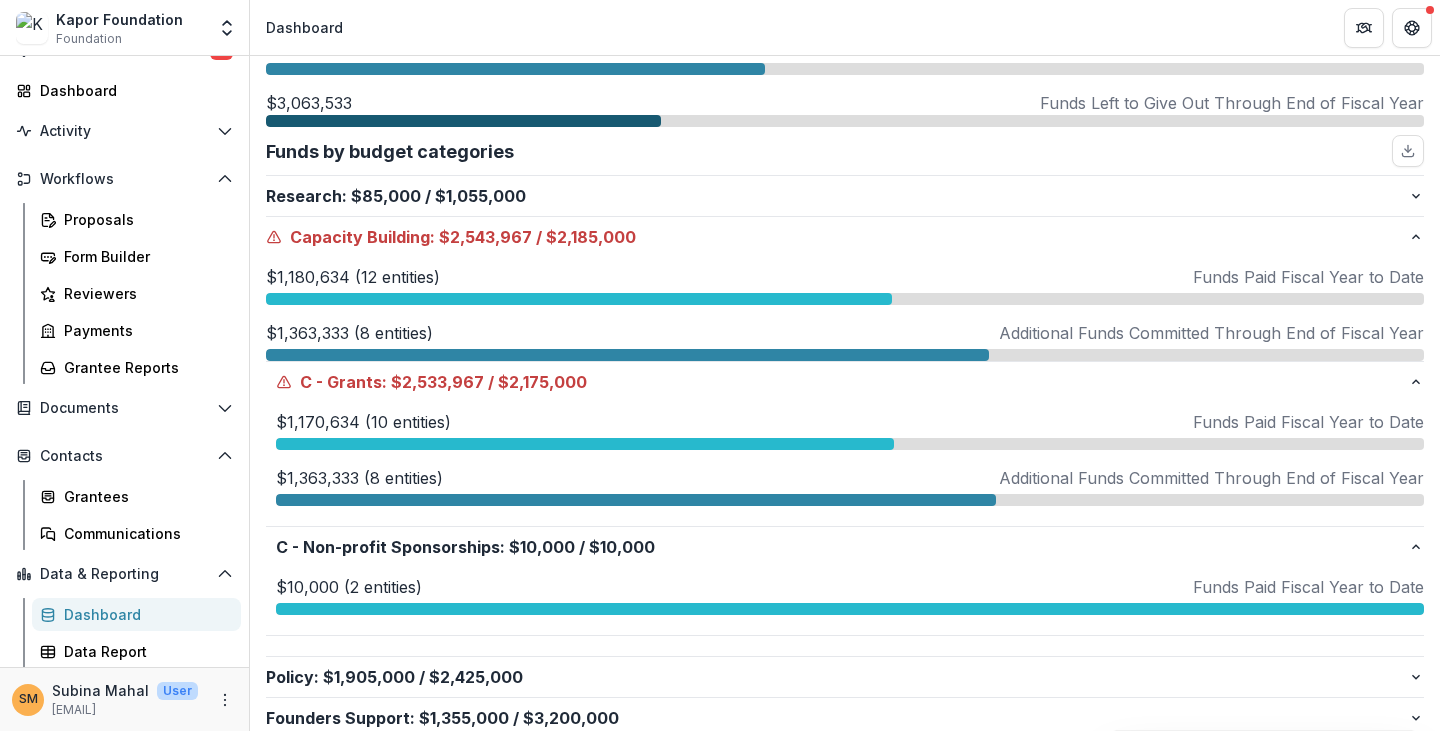 click on "$10,000 (2 entities) Funds Paid Fiscal Year to Date" at bounding box center [850, 587] 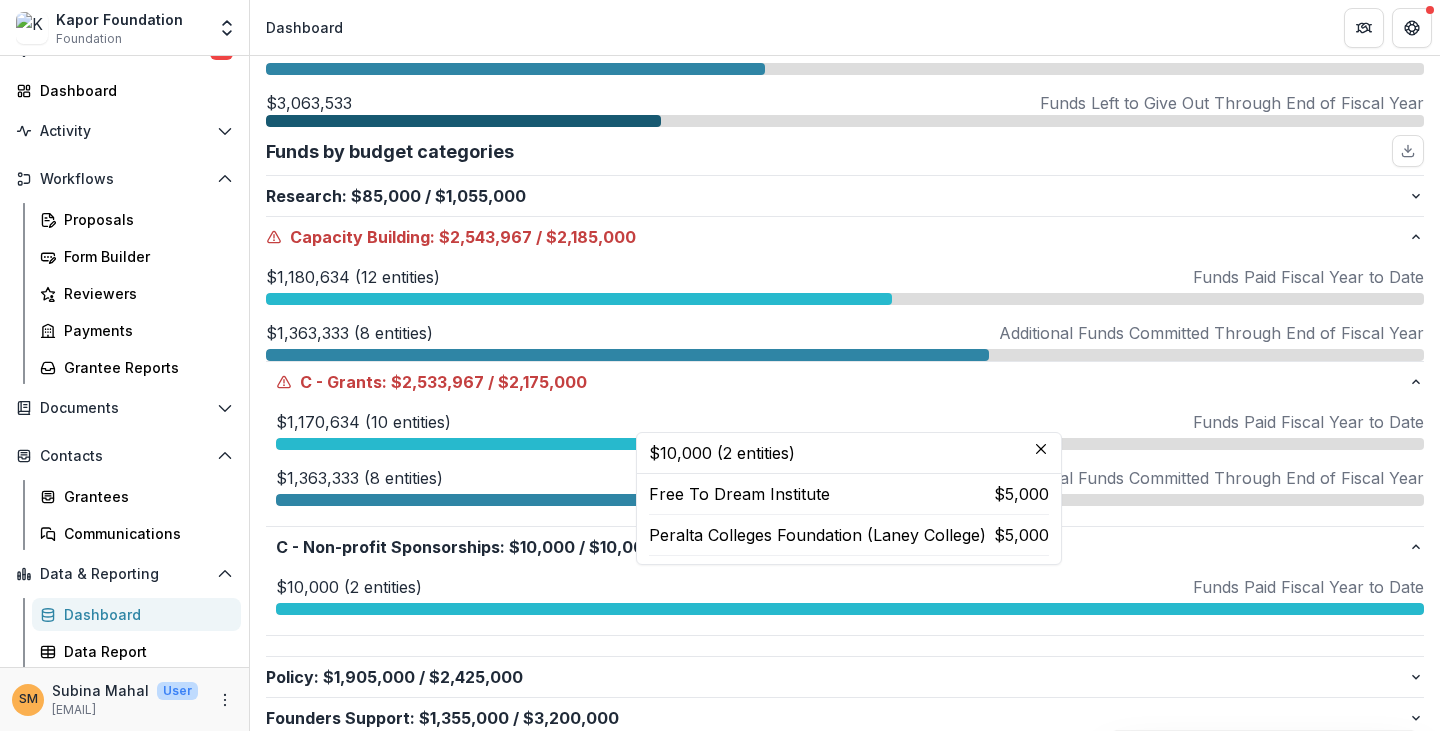 click on "$[AMOUNT] ([NUMBER] entities) Funds Paid Fiscal Year to Date $[AMOUNT] ([NUMBER] entities) [COMPANY] $[AMOUNT] [COMPANY] $[AMOUNT] [COMPANY] $[AMOUNT] [COMPANY] $[AMOUNT] [COMPANY] $[AMOUNT] [COMPANY] $[AMOUNT] [COMPANY] $[AMOUNT] [COMPANY] $[AMOUNT] [COMPANY] $[AMOUNT] $[AMOUNT] ([NUMBER] entities) Additional Funds Committed Through End of Fiscal Year $[AMOUNT] ([NUMBER] entities) [COMPANY] $[AMOUNT] [COMPANY] $[AMOUNT] [COMPANY] $[AMOUNT] [COMPANY] $[AMOUNT] [COMPANY] $[AMOUNT] [COMPANY] $[AMOUNT] [COMPANY] $[AMOUNT] [COMPANY] $[AMOUNT]" at bounding box center (845, 464) 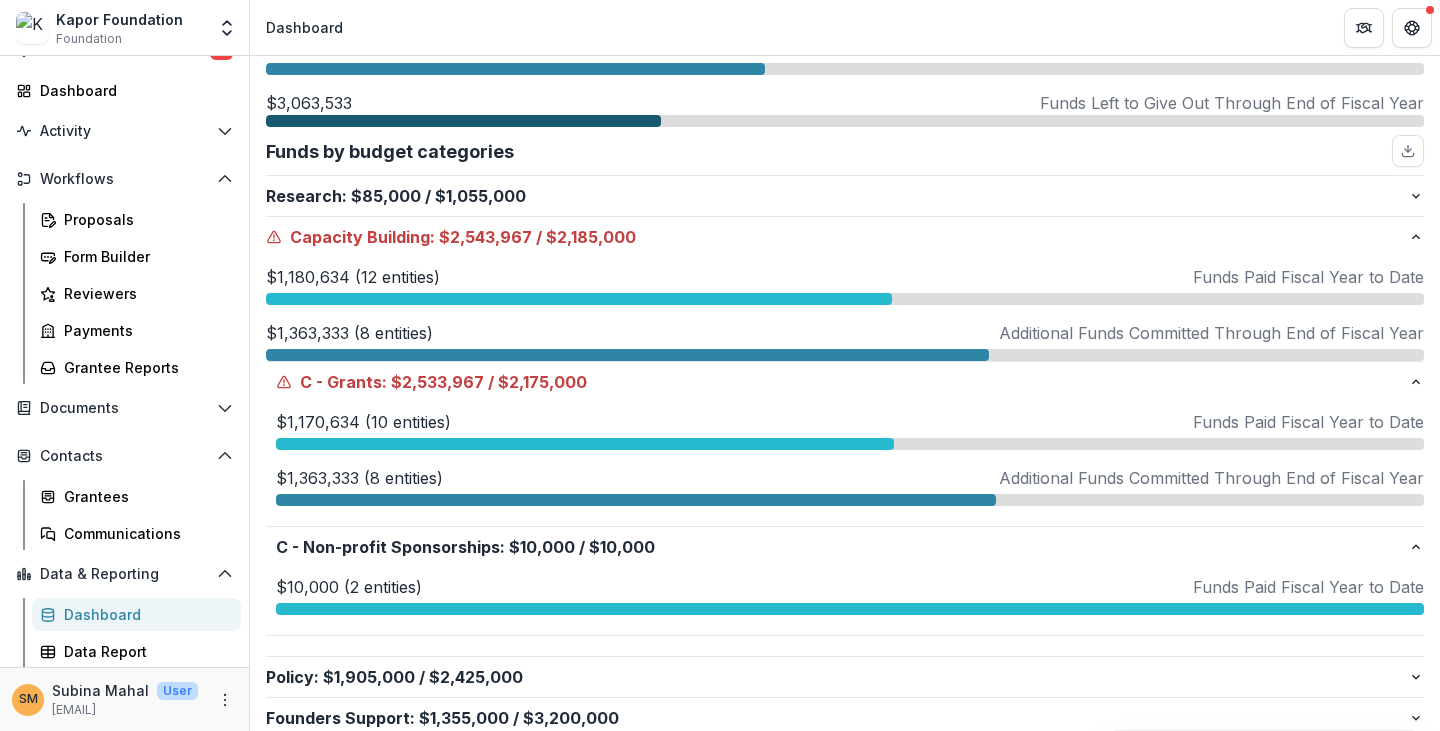 click on "$1,170,634 (10 entities)" at bounding box center [363, 422] 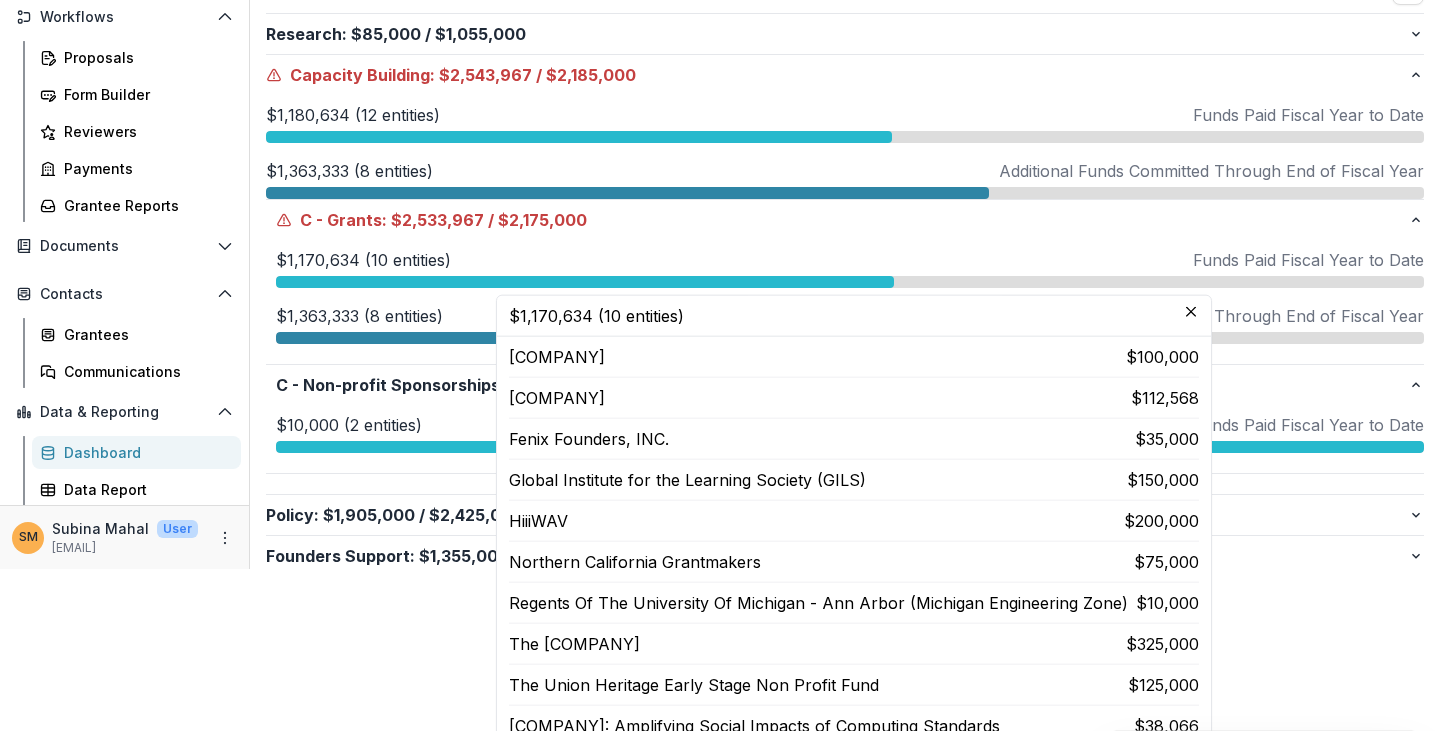 scroll, scrollTop: 162, scrollLeft: 0, axis: vertical 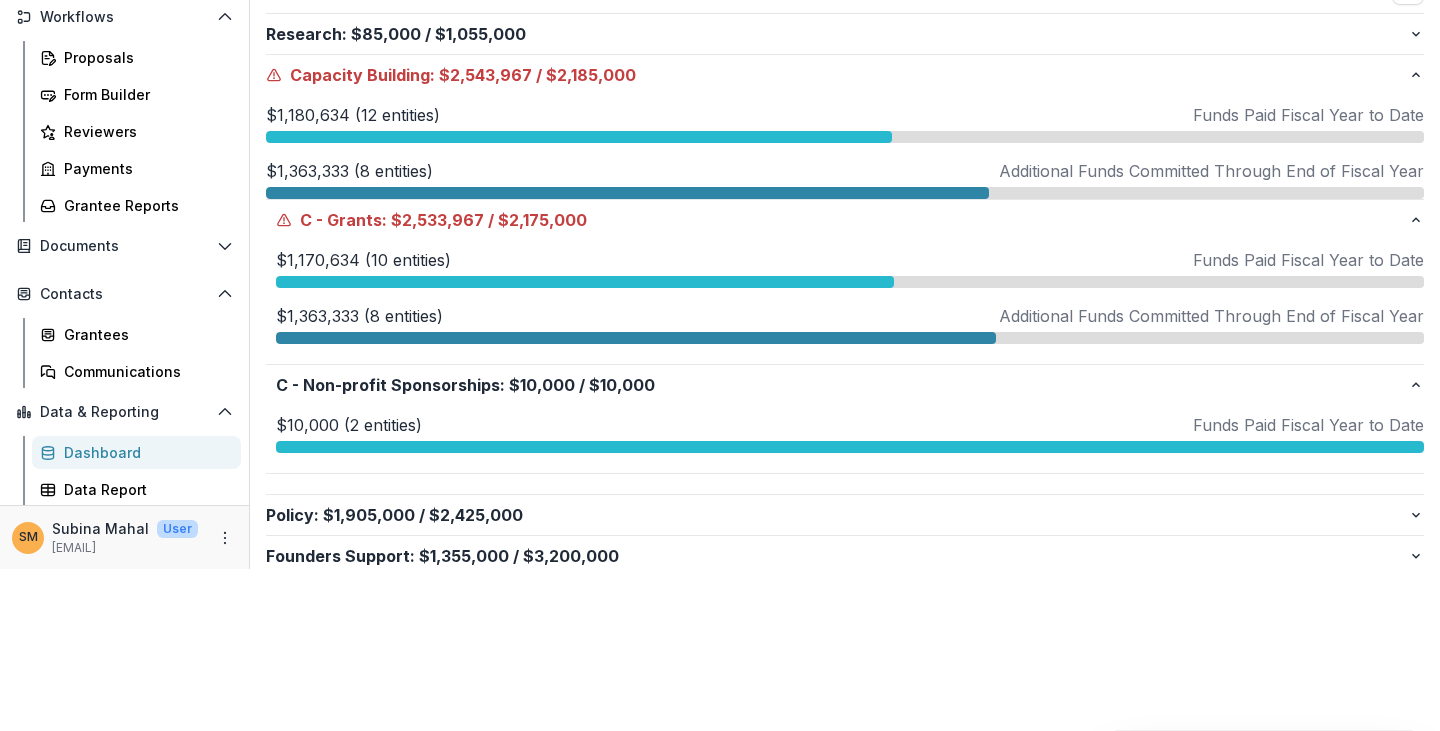 click on "$1,363,333 (8 entities)" at bounding box center [359, 316] 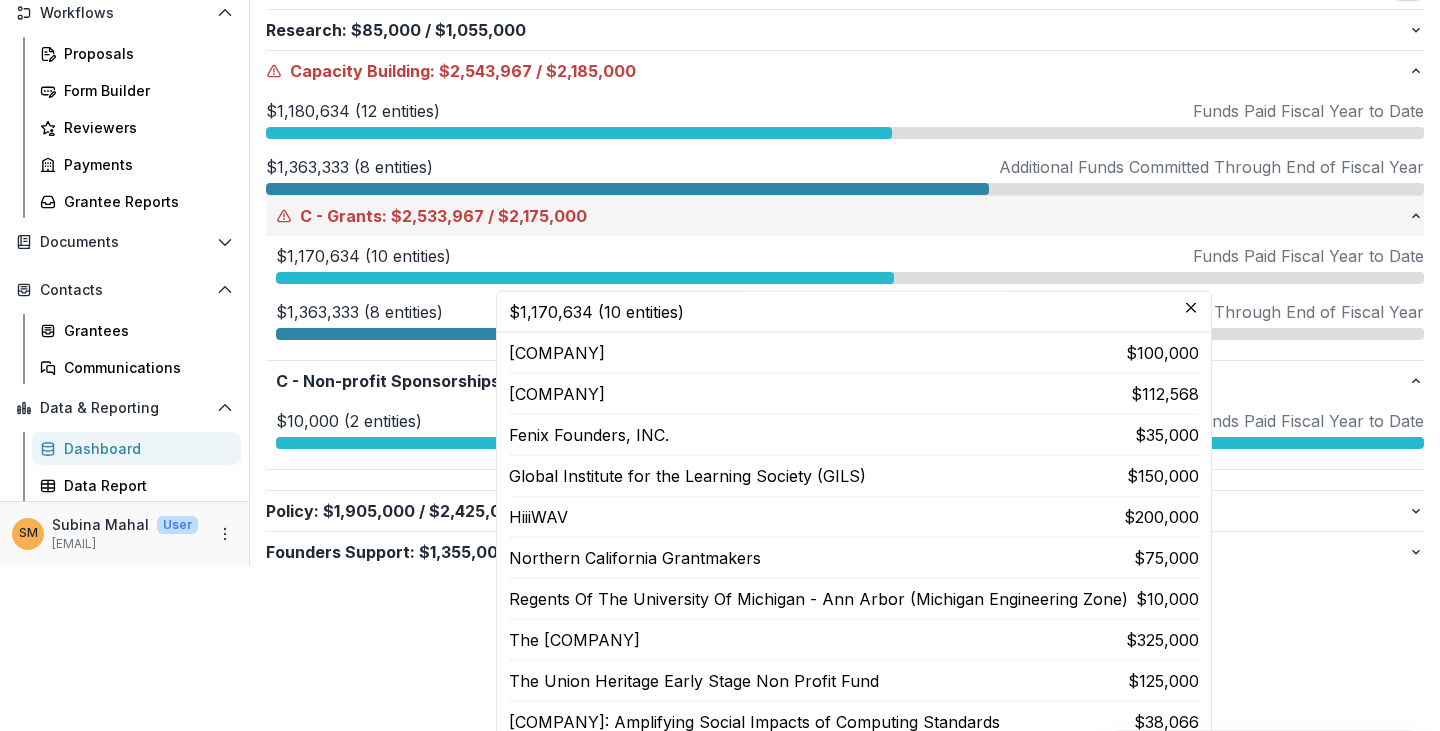 scroll, scrollTop: 156, scrollLeft: 0, axis: vertical 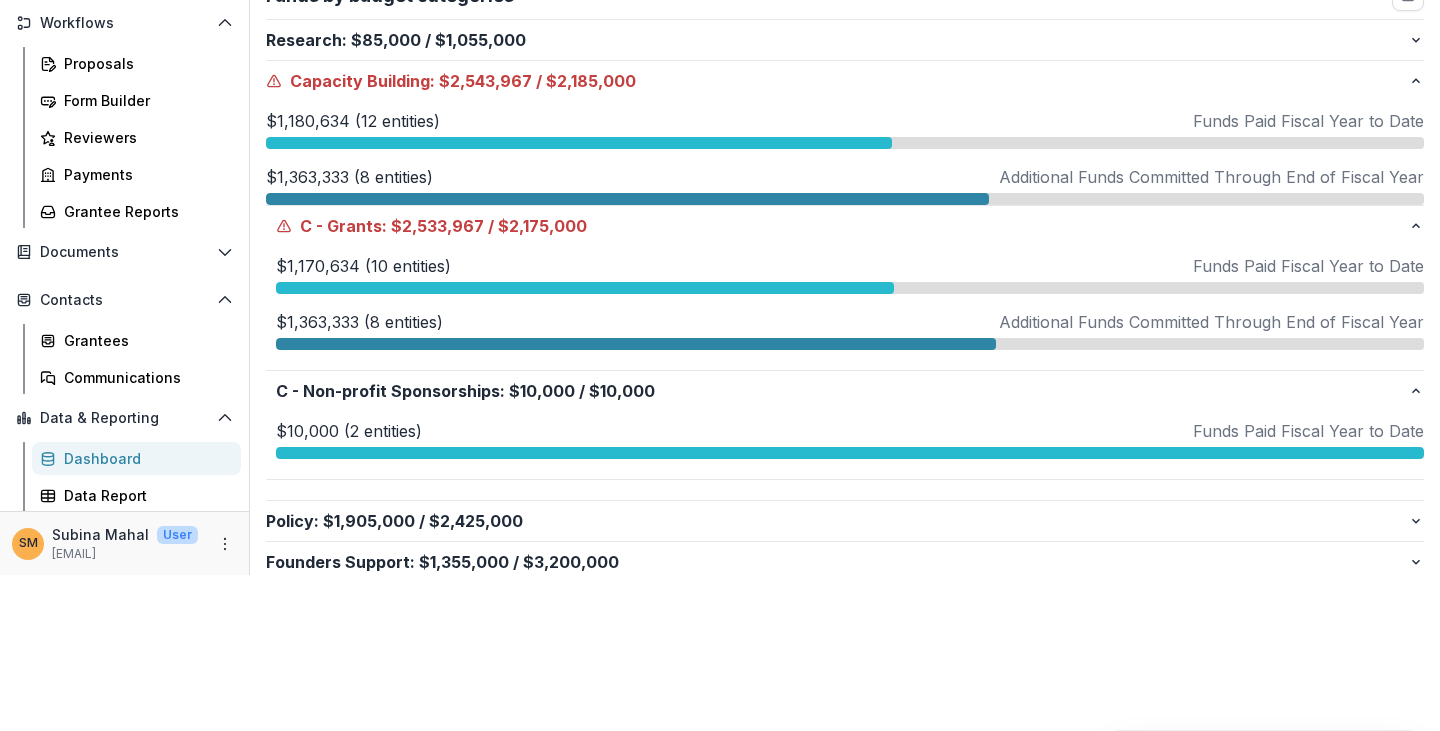 click on "$1,363,333 (8 entities)" at bounding box center (349, 177) 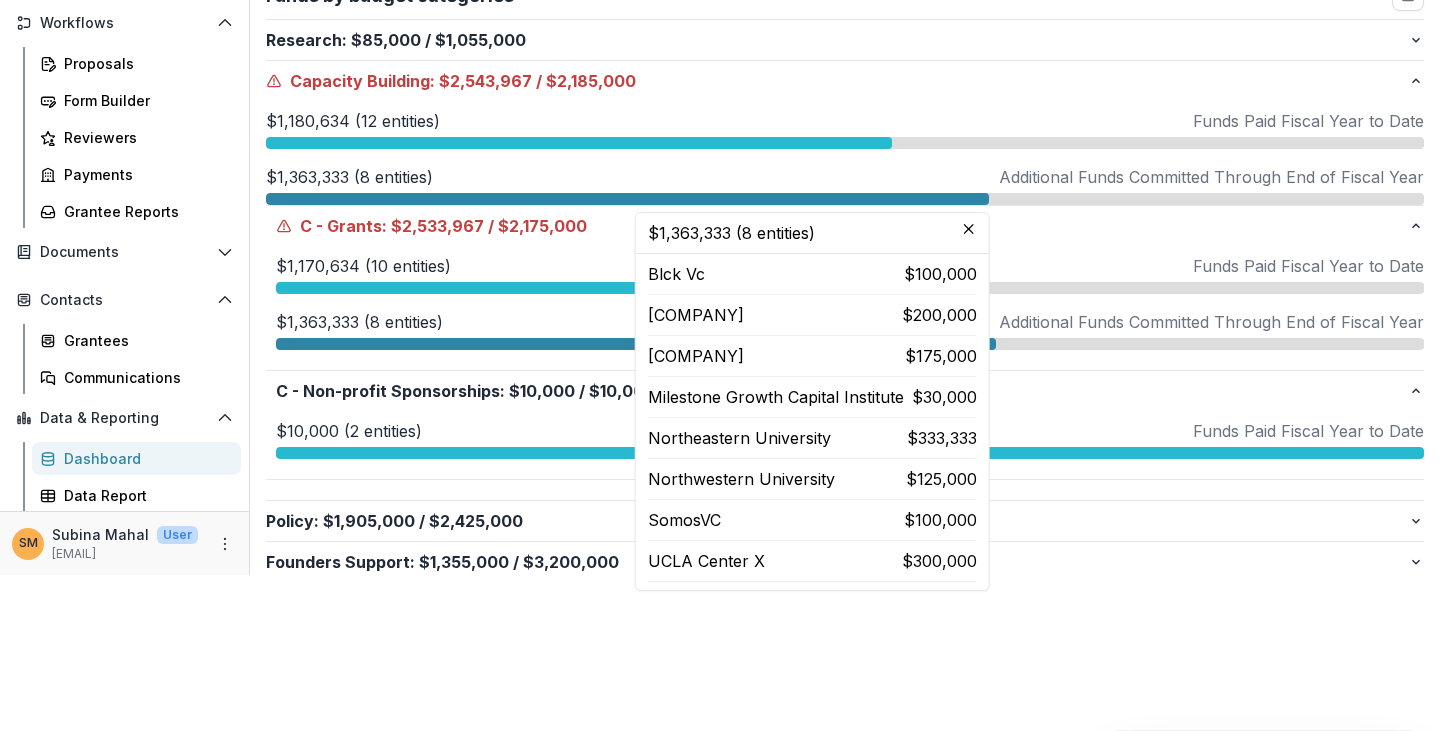 drag, startPoint x: 682, startPoint y: 349, endPoint x: 846, endPoint y: 357, distance: 164.195 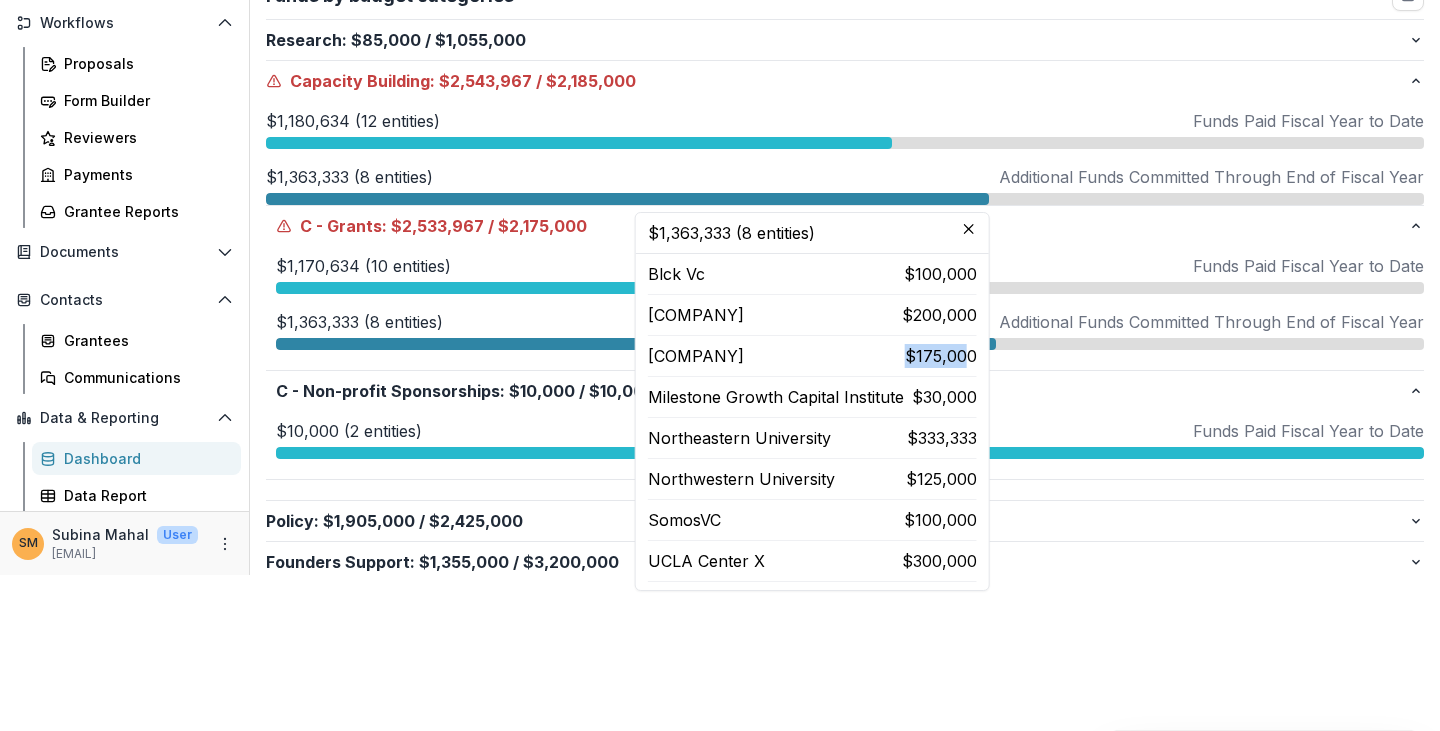 drag, startPoint x: 966, startPoint y: 352, endPoint x: 1030, endPoint y: 351, distance: 64.00781 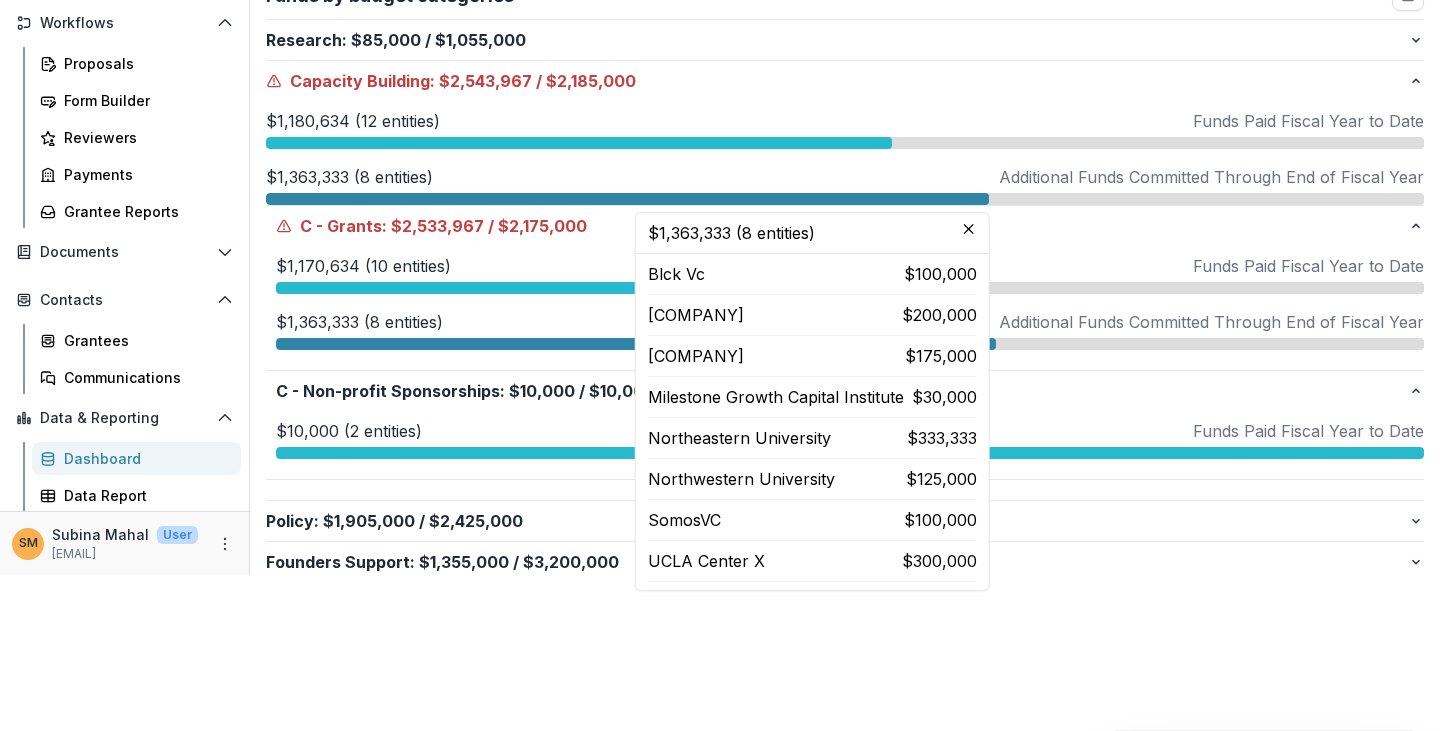 drag, startPoint x: 693, startPoint y: 353, endPoint x: 767, endPoint y: 356, distance: 74.06078 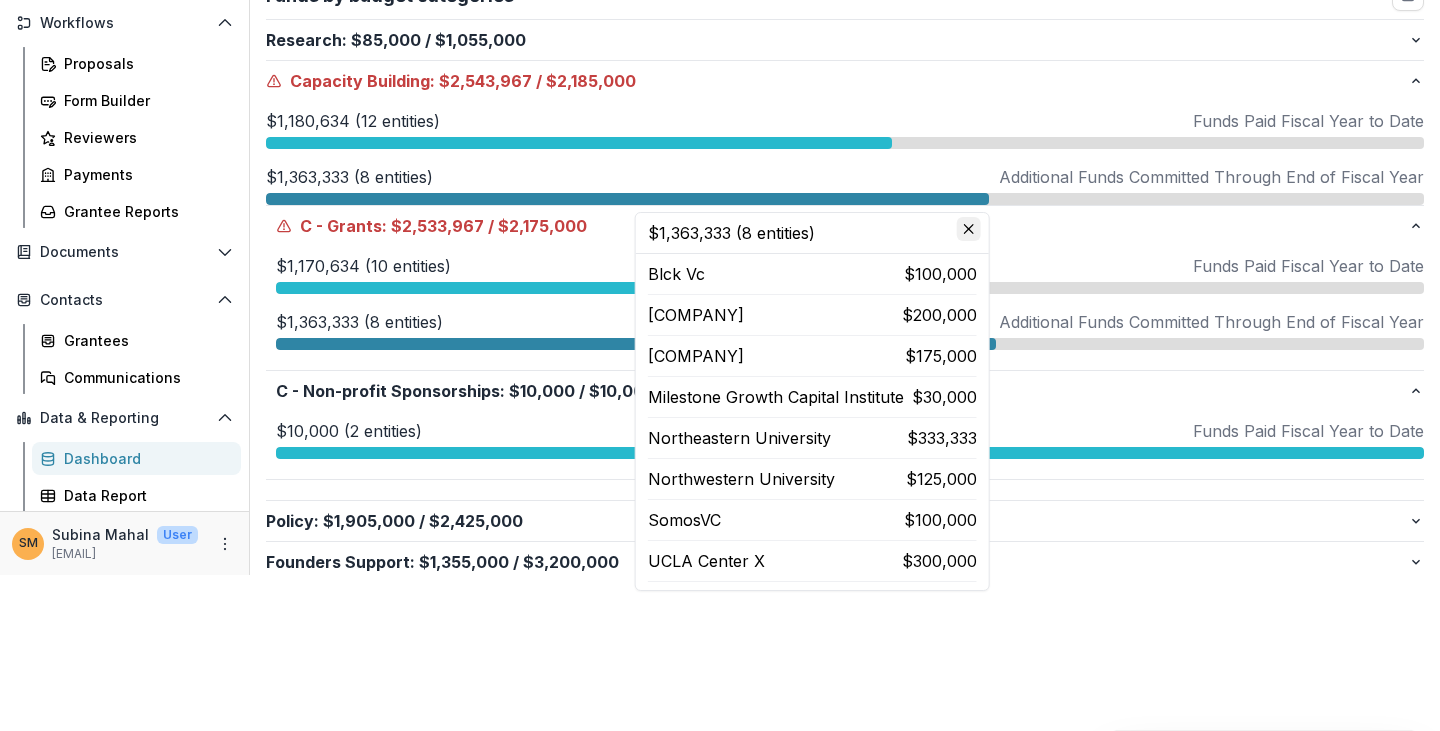 click at bounding box center [969, 229] 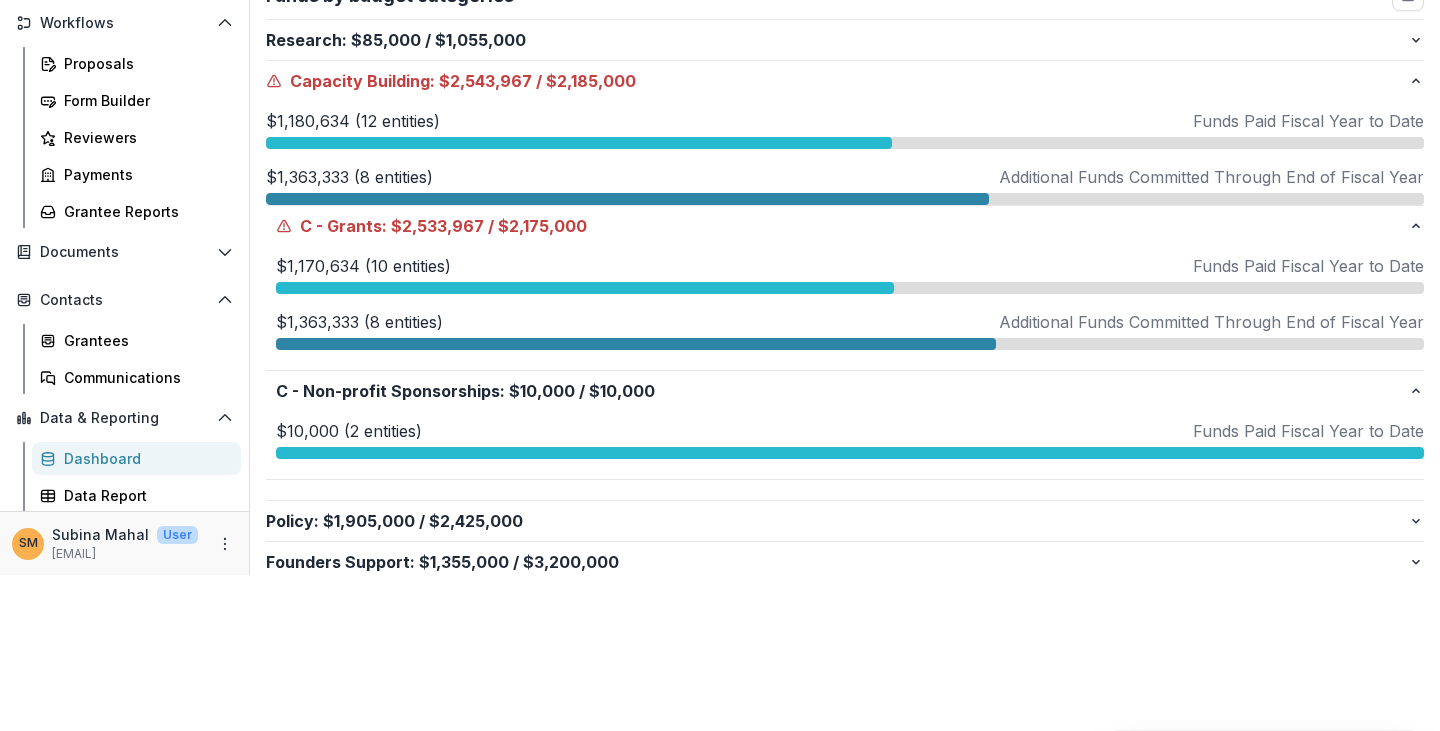 scroll, scrollTop: 592, scrollLeft: 0, axis: vertical 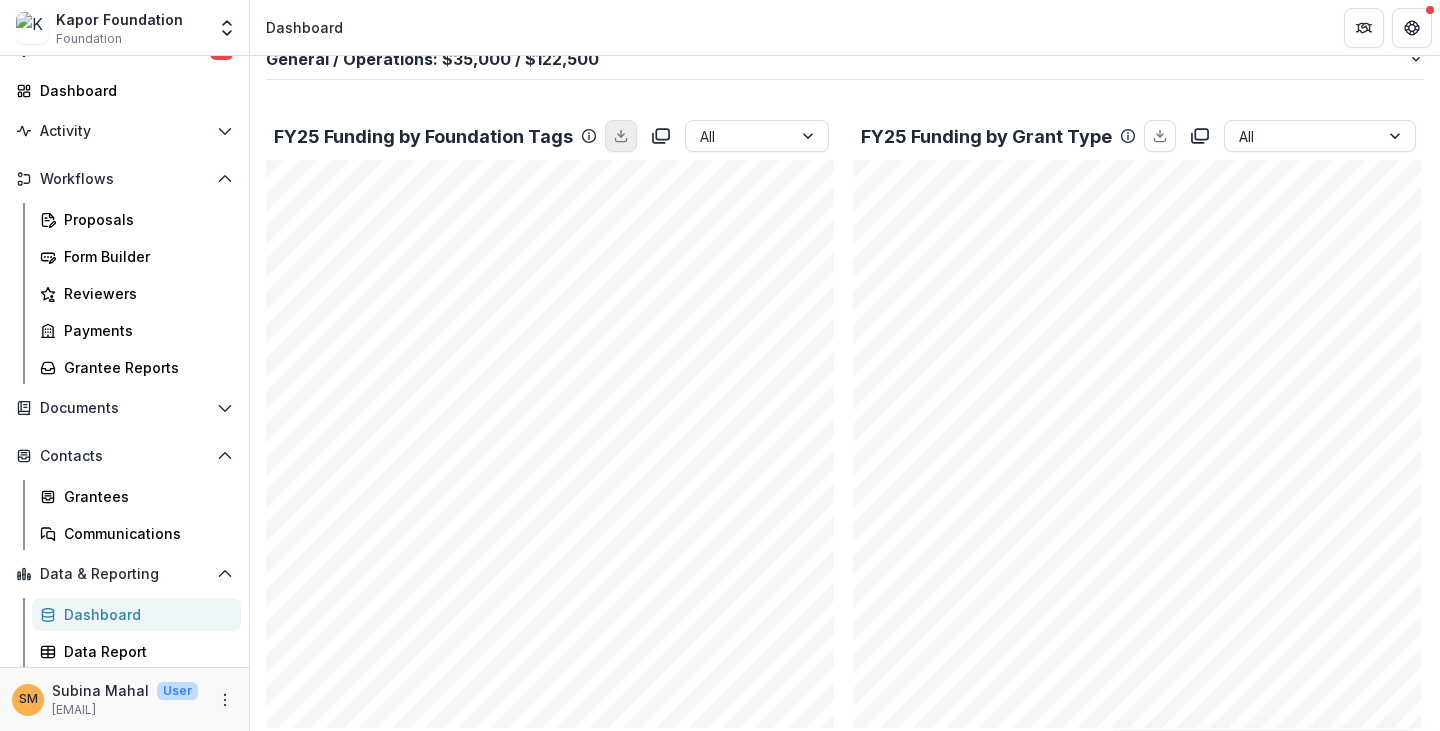 click 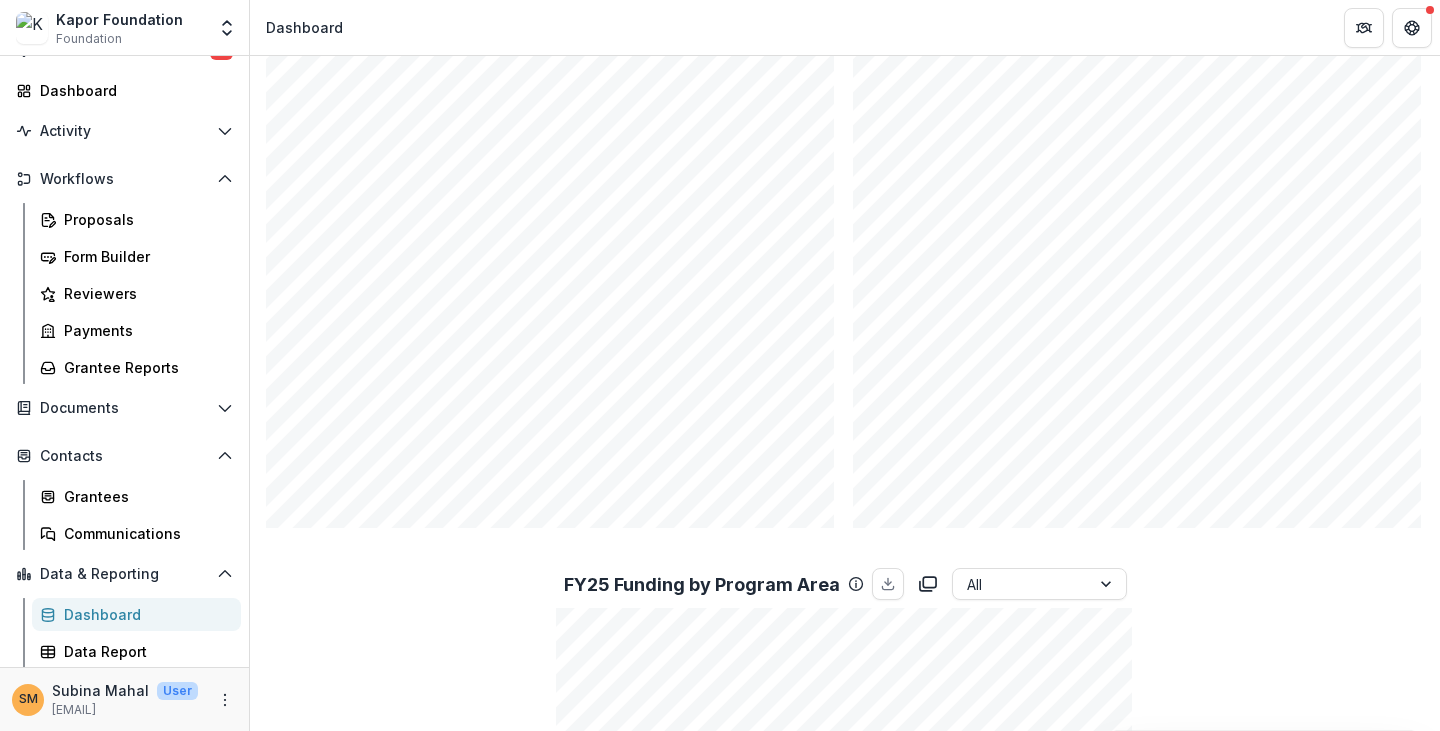scroll, scrollTop: 1100, scrollLeft: 0, axis: vertical 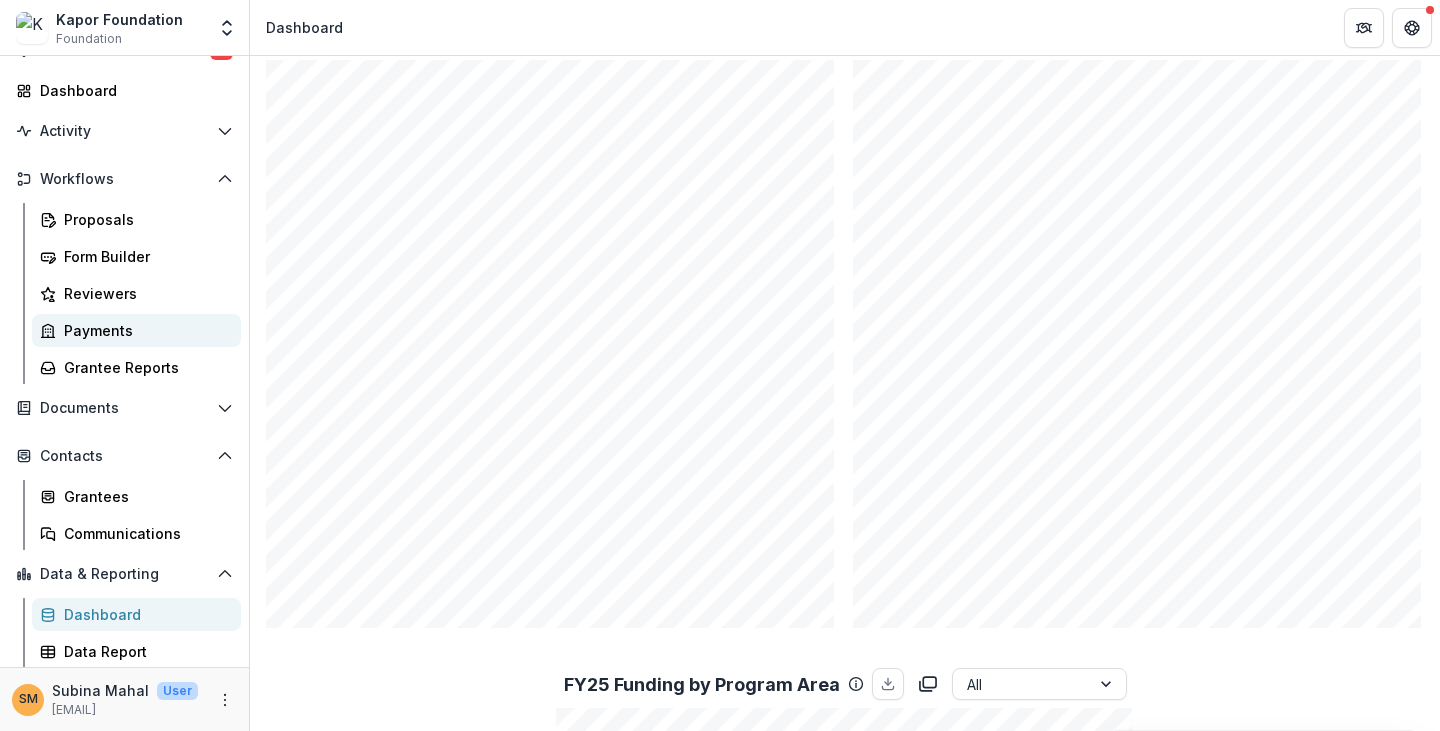 click on "Payments" at bounding box center [144, 330] 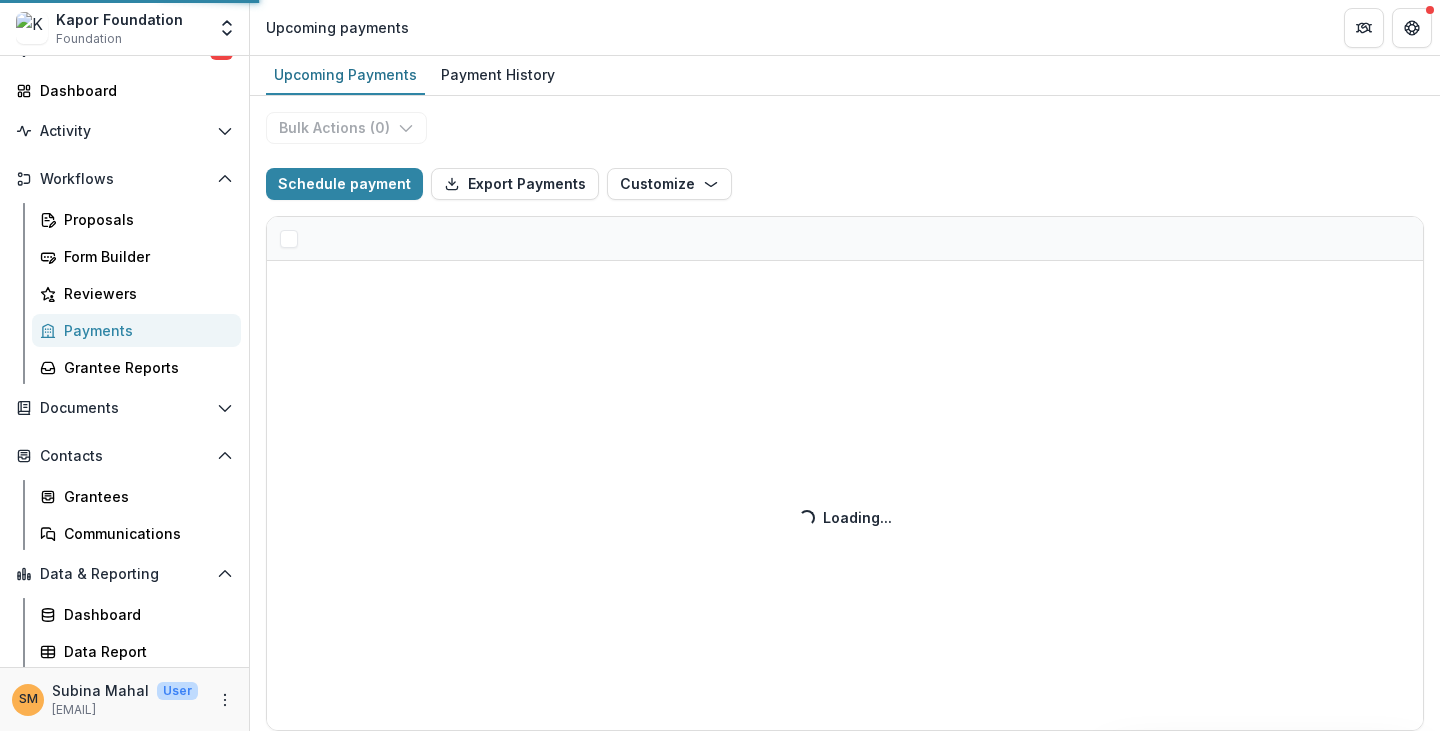 scroll, scrollTop: 0, scrollLeft: 0, axis: both 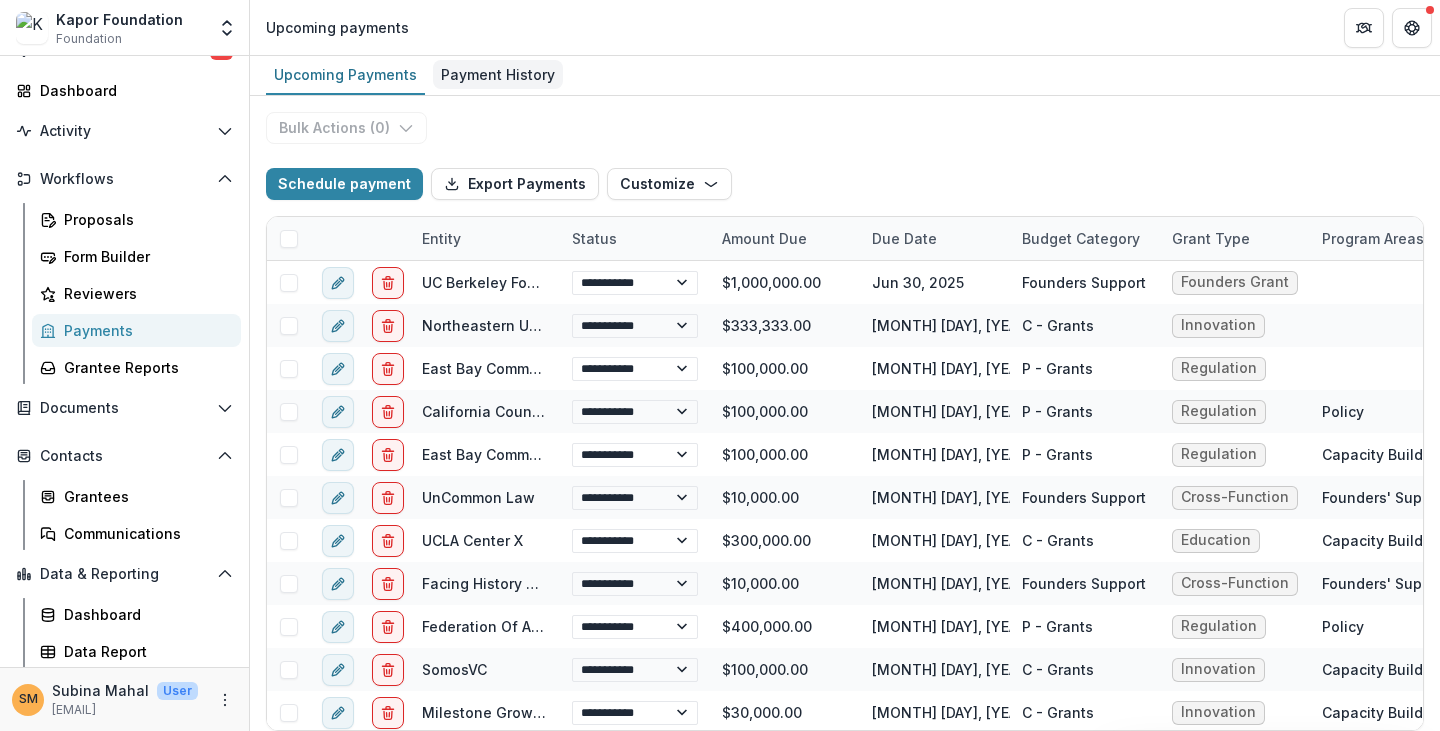 click on "Payment History" at bounding box center [498, 74] 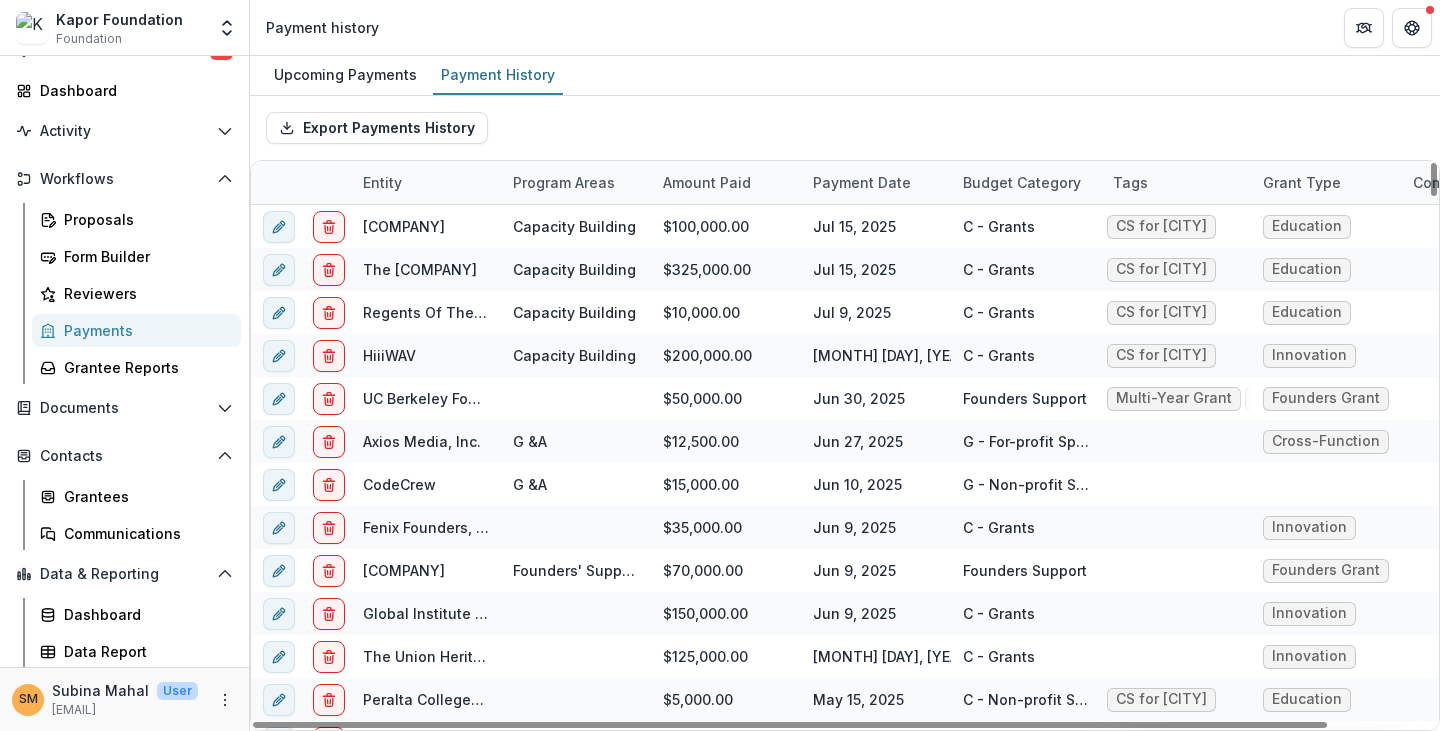 click on "Tags" at bounding box center (1130, 182) 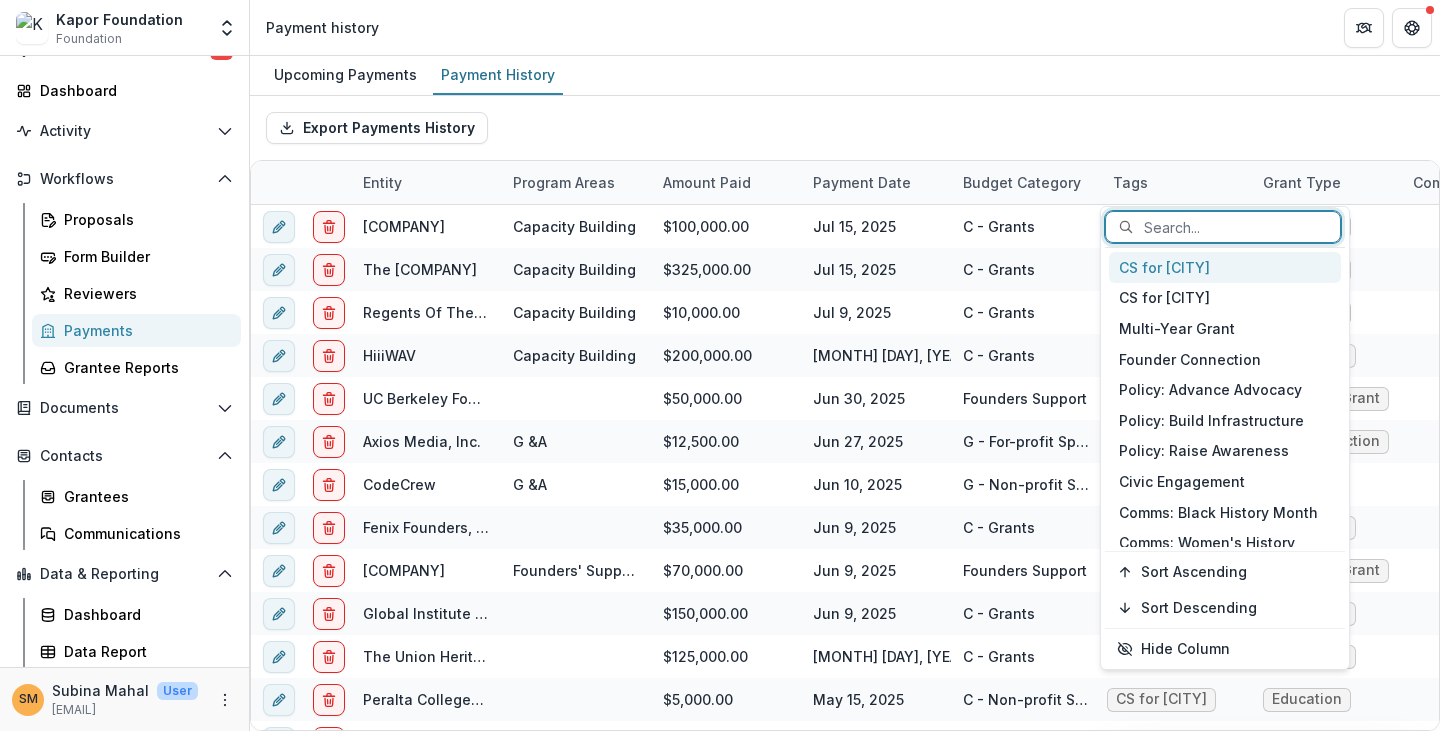 click at bounding box center (1235, 227) 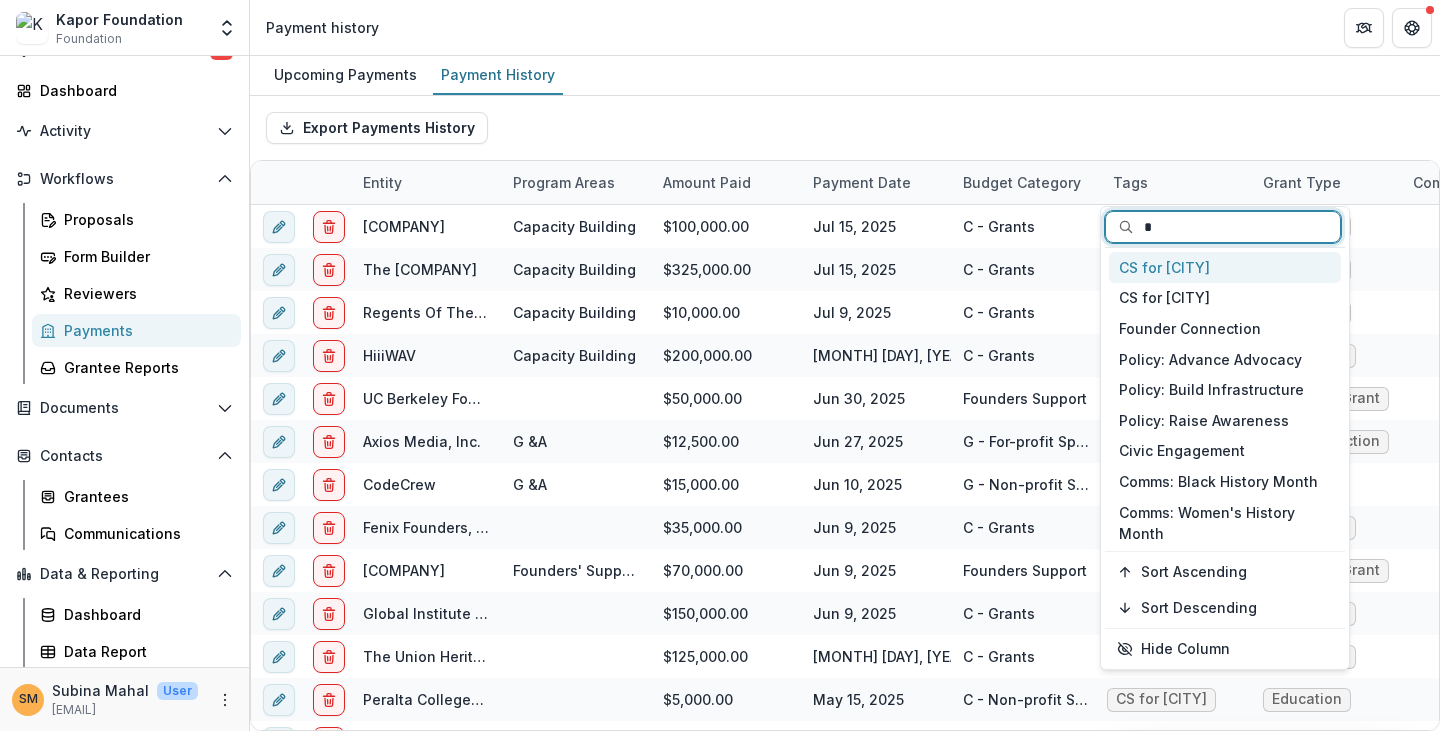 type on "**" 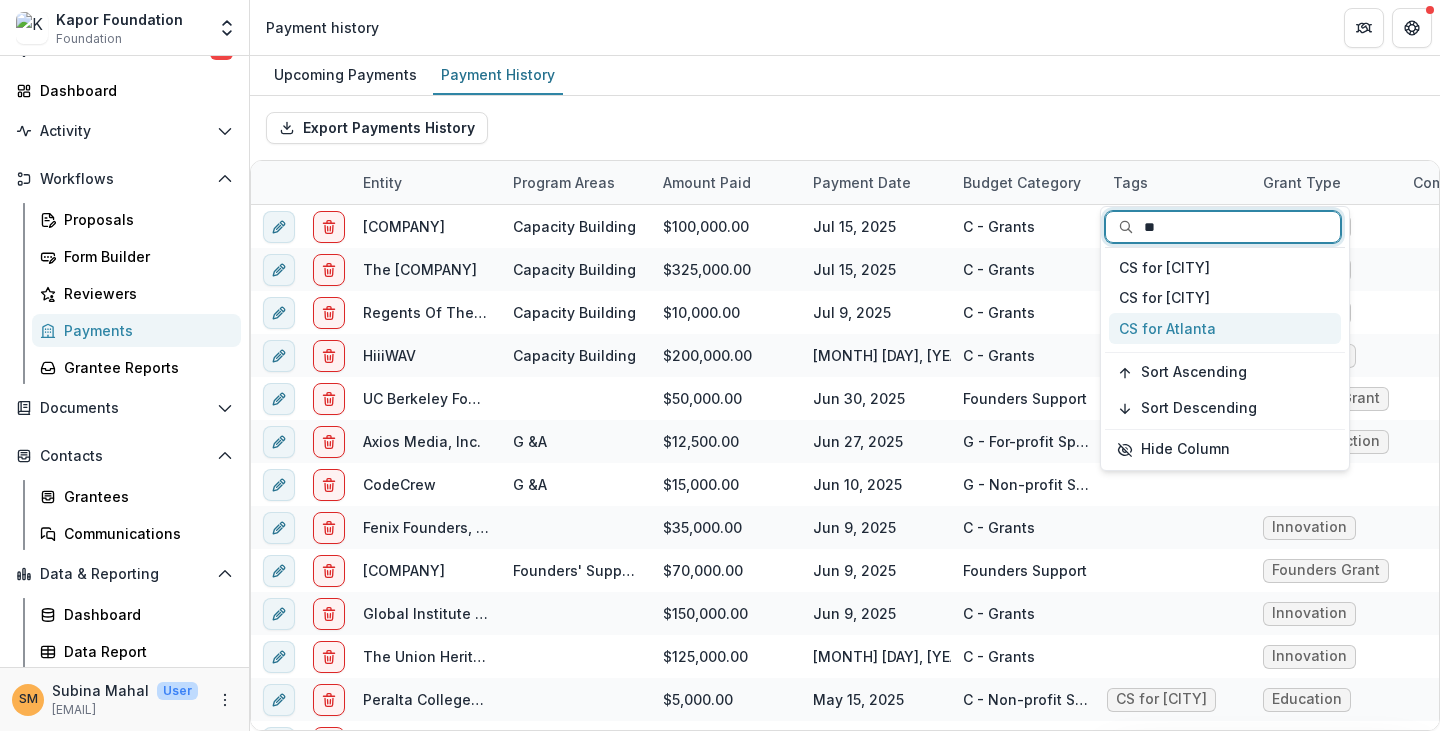 click on "CS for Atlanta" at bounding box center [1225, 328] 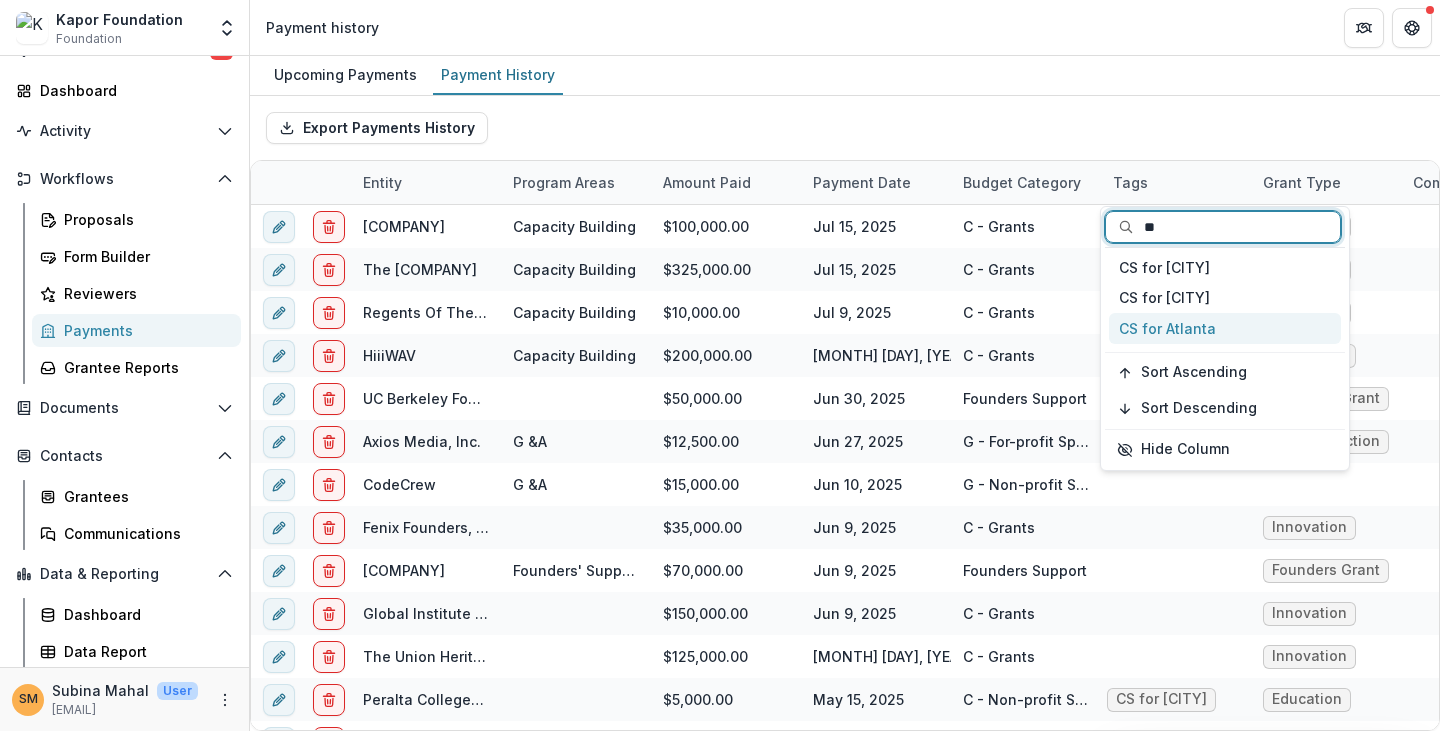 type 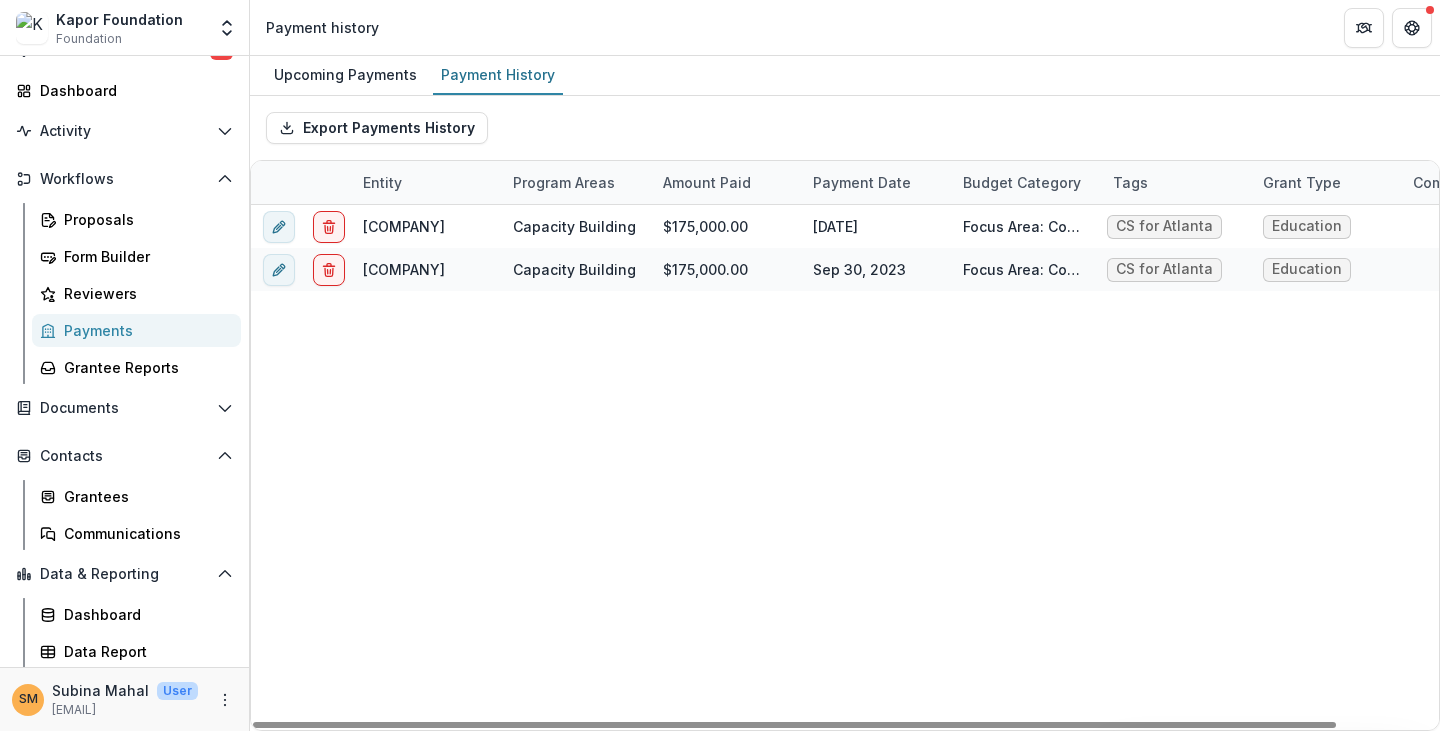 click on "[ORG] Capacity Building $[AMOUNT] [DATE] Focus Area: Computer Science Equity [ORG] Education [ORG] Capacity Building $[AMOUNT] [DATE] Focus Area: Computer Science Equity [ORG] Education" at bounding box center [901, 467] 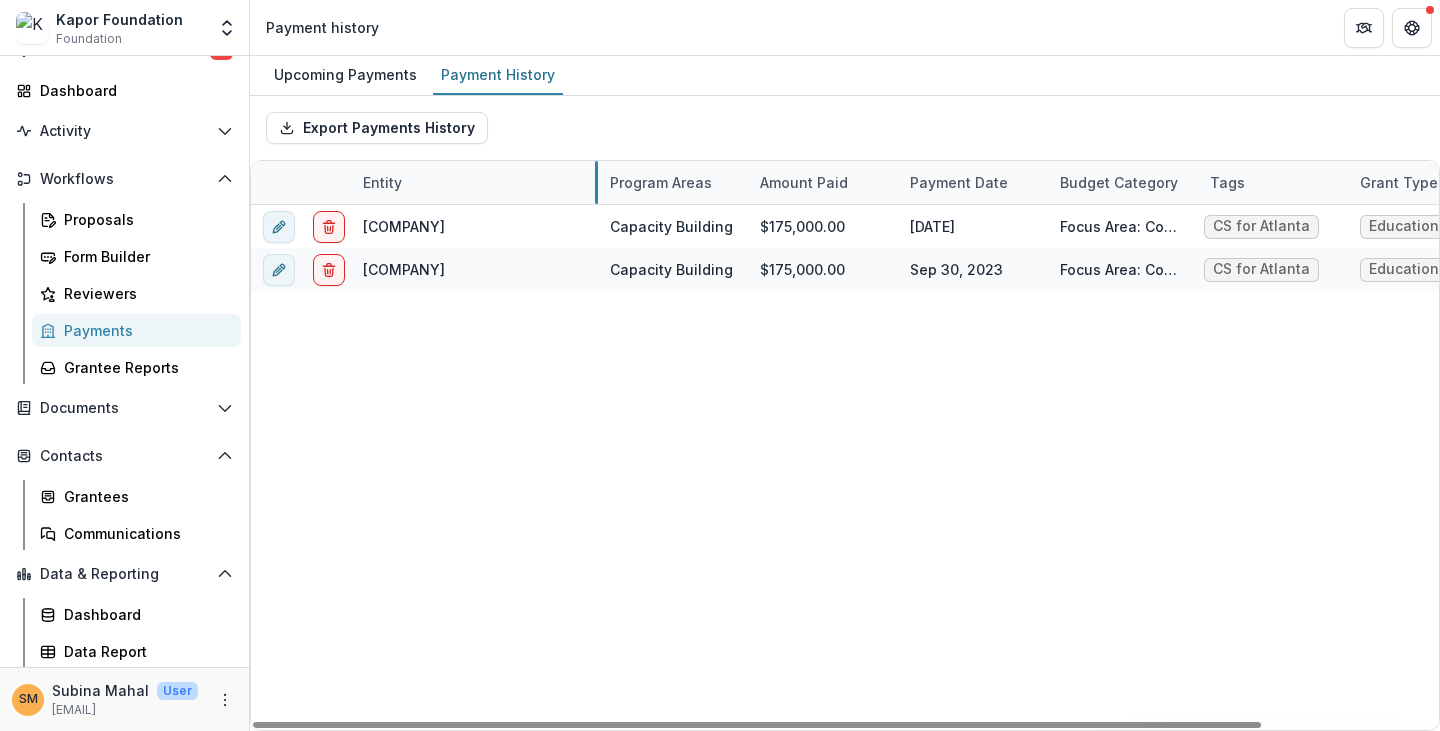 drag, startPoint x: 497, startPoint y: 183, endPoint x: 594, endPoint y: 181, distance: 97.020615 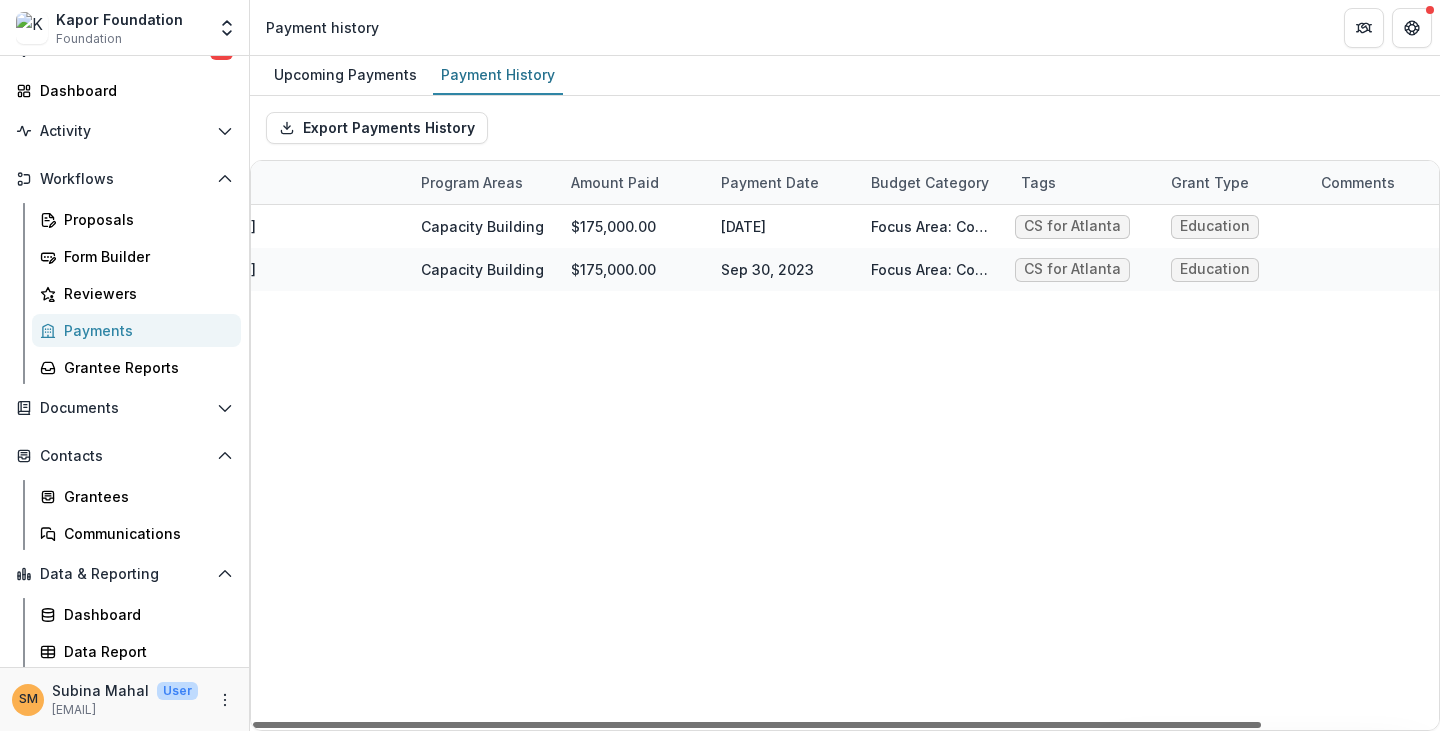 scroll, scrollTop: 0, scrollLeft: 0, axis: both 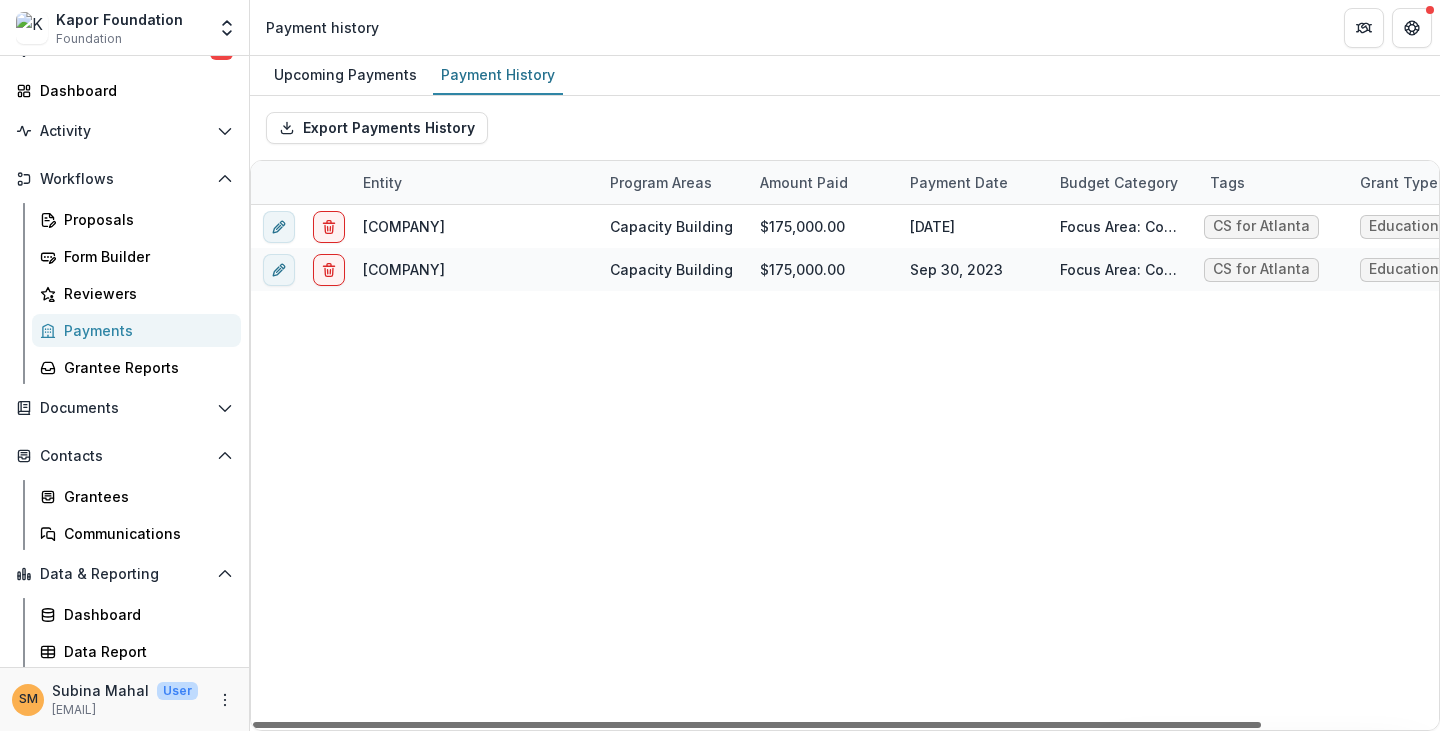 drag, startPoint x: 926, startPoint y: 725, endPoint x: 821, endPoint y: 745, distance: 106.887794 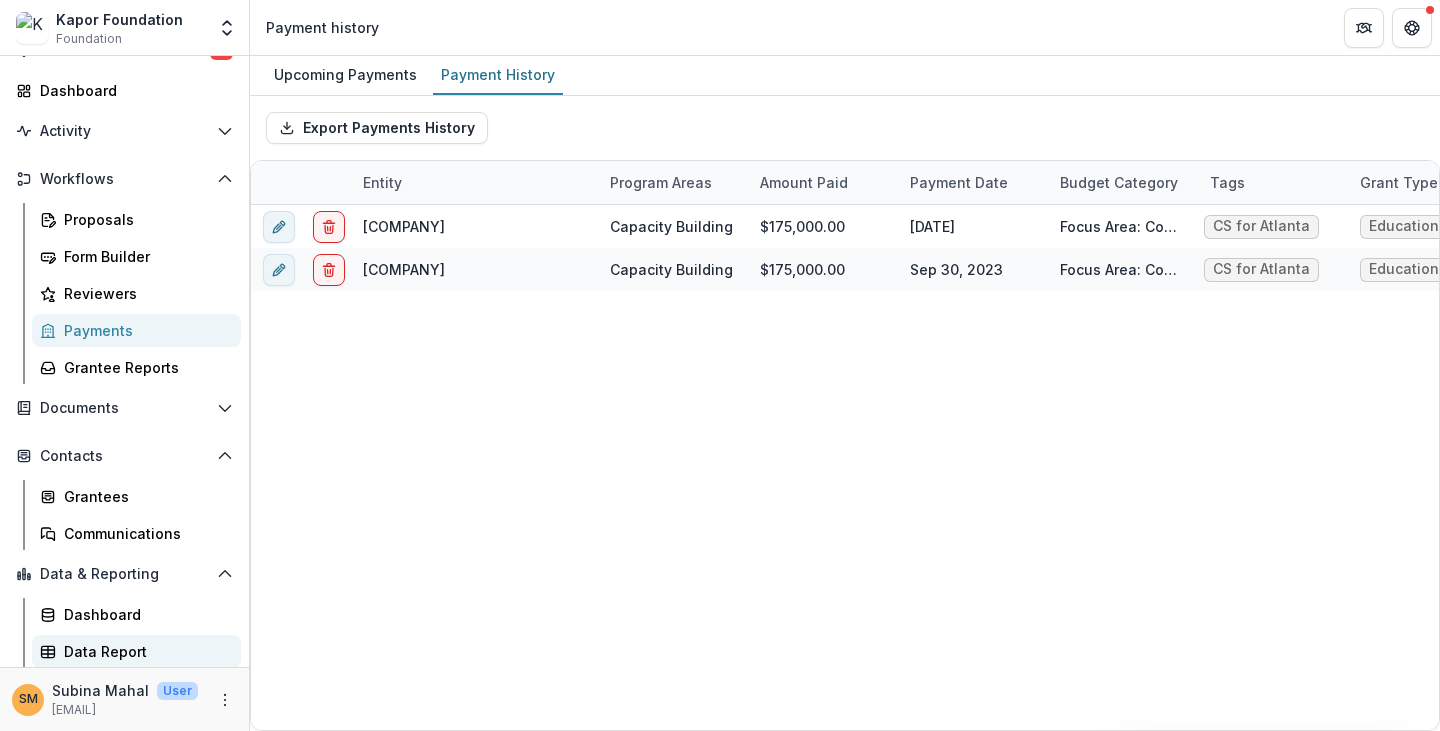 click on "Data Report" at bounding box center [144, 651] 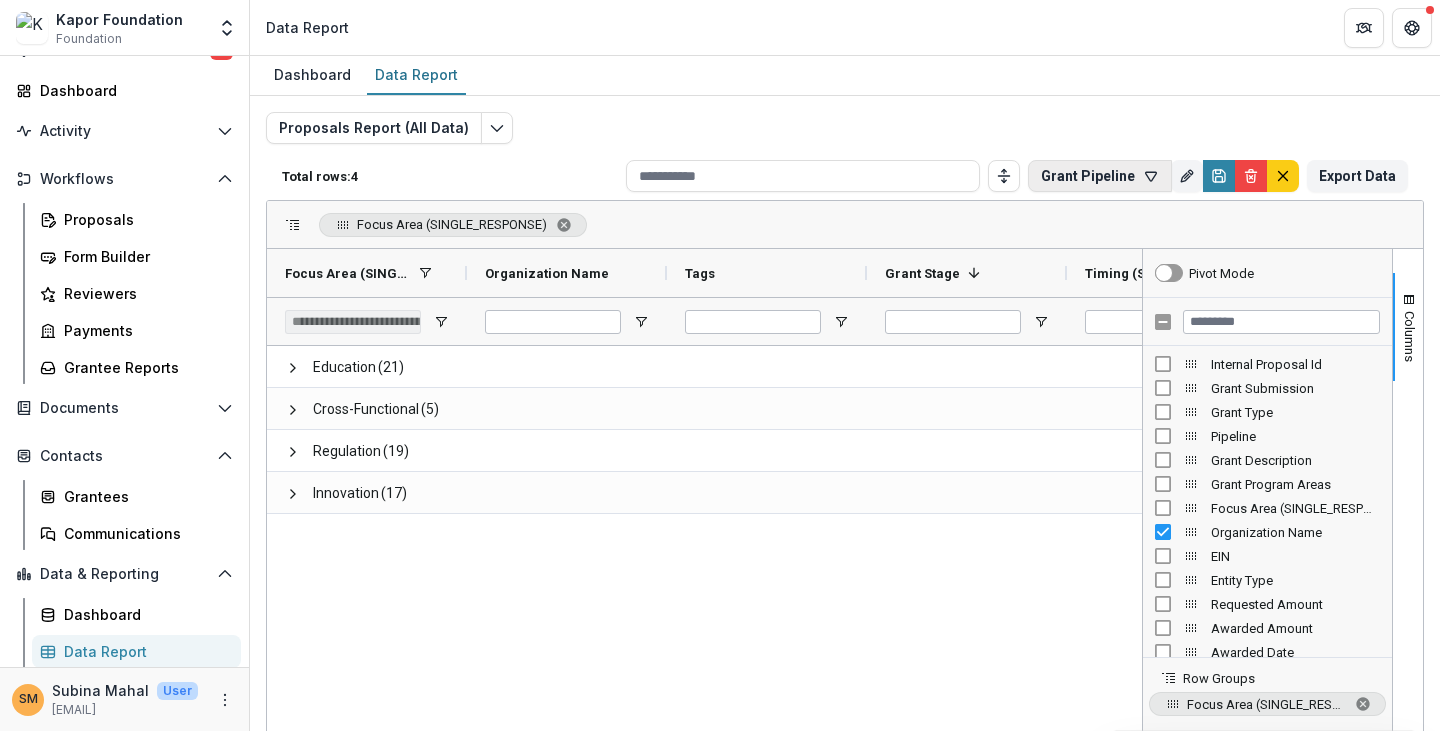 click on "Grant Pipeline" at bounding box center (1100, 176) 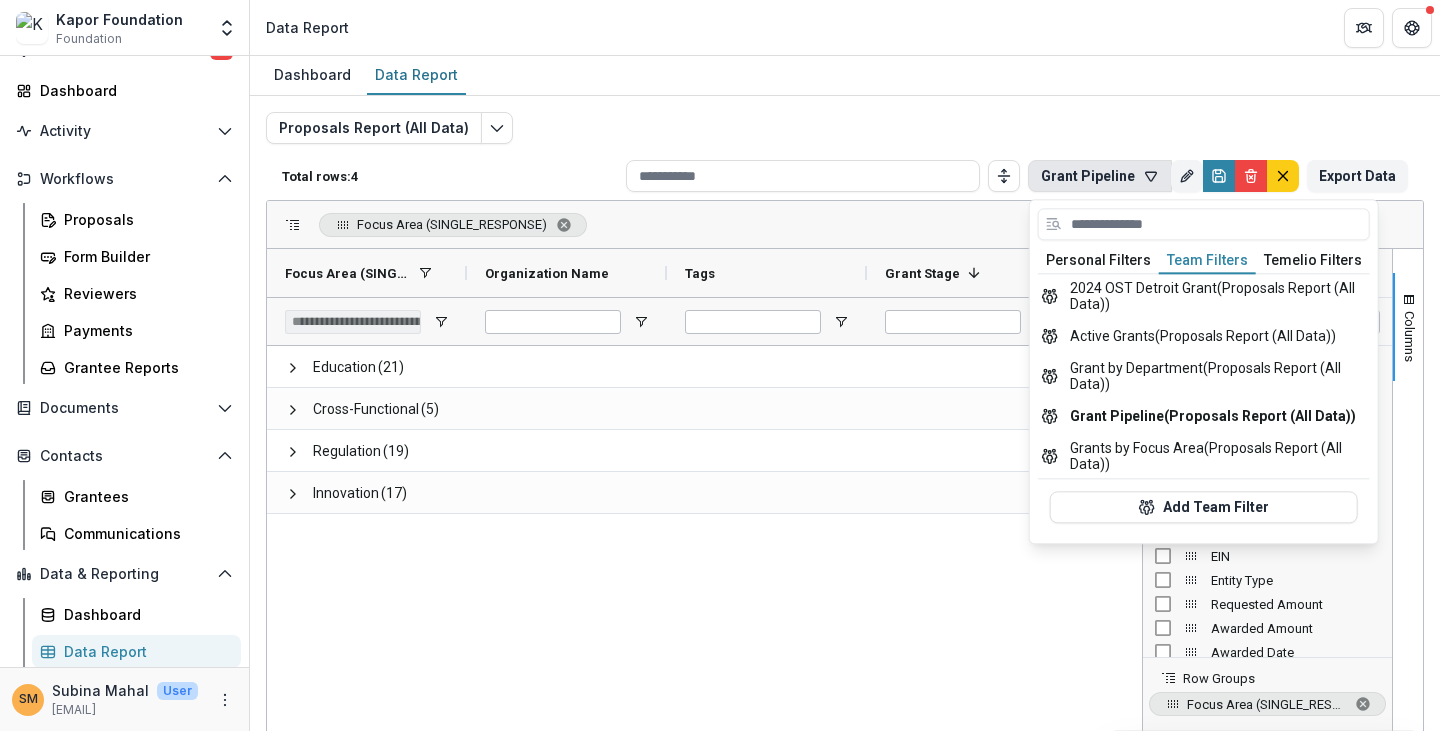 click on "Team Filters" at bounding box center (1207, 261) 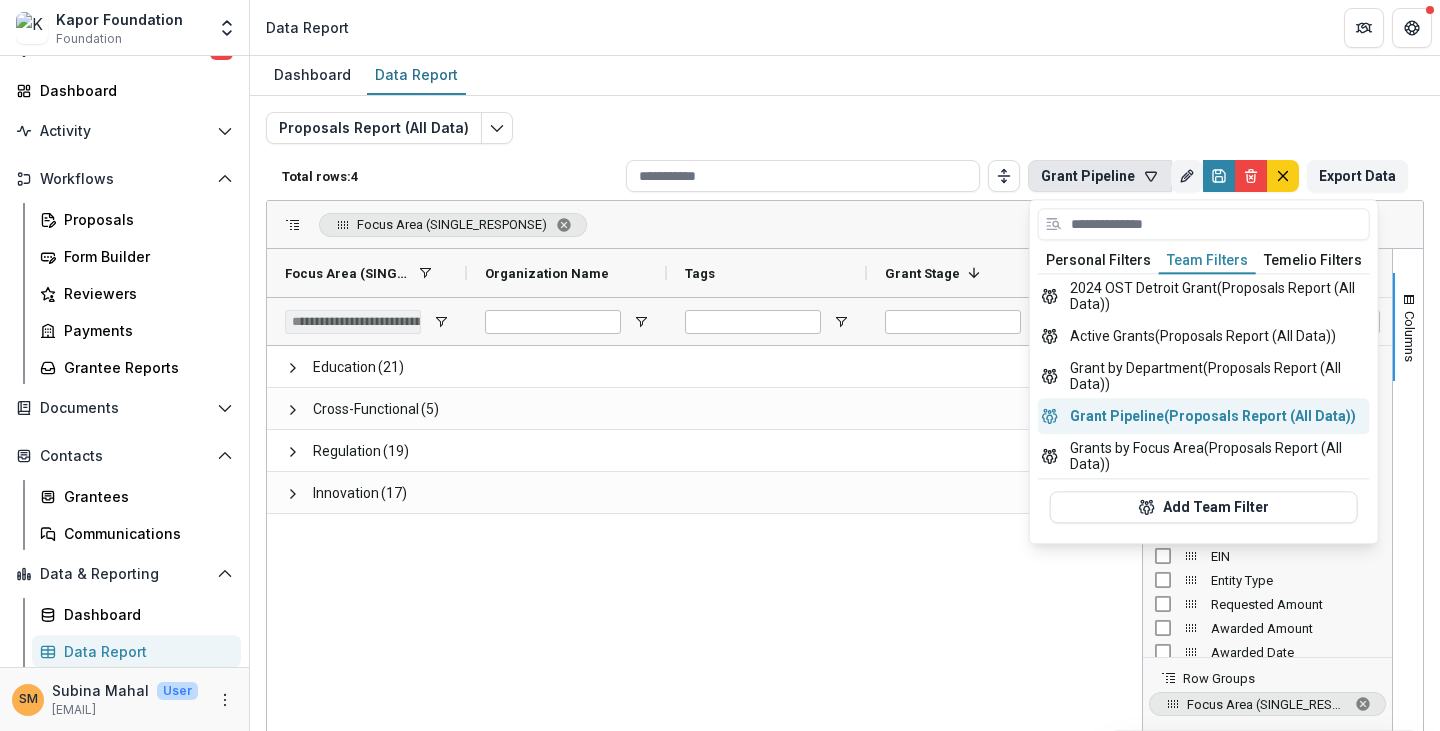 click on "Grant Pipeline  (Proposals Report (All Data))" at bounding box center [1204, 416] 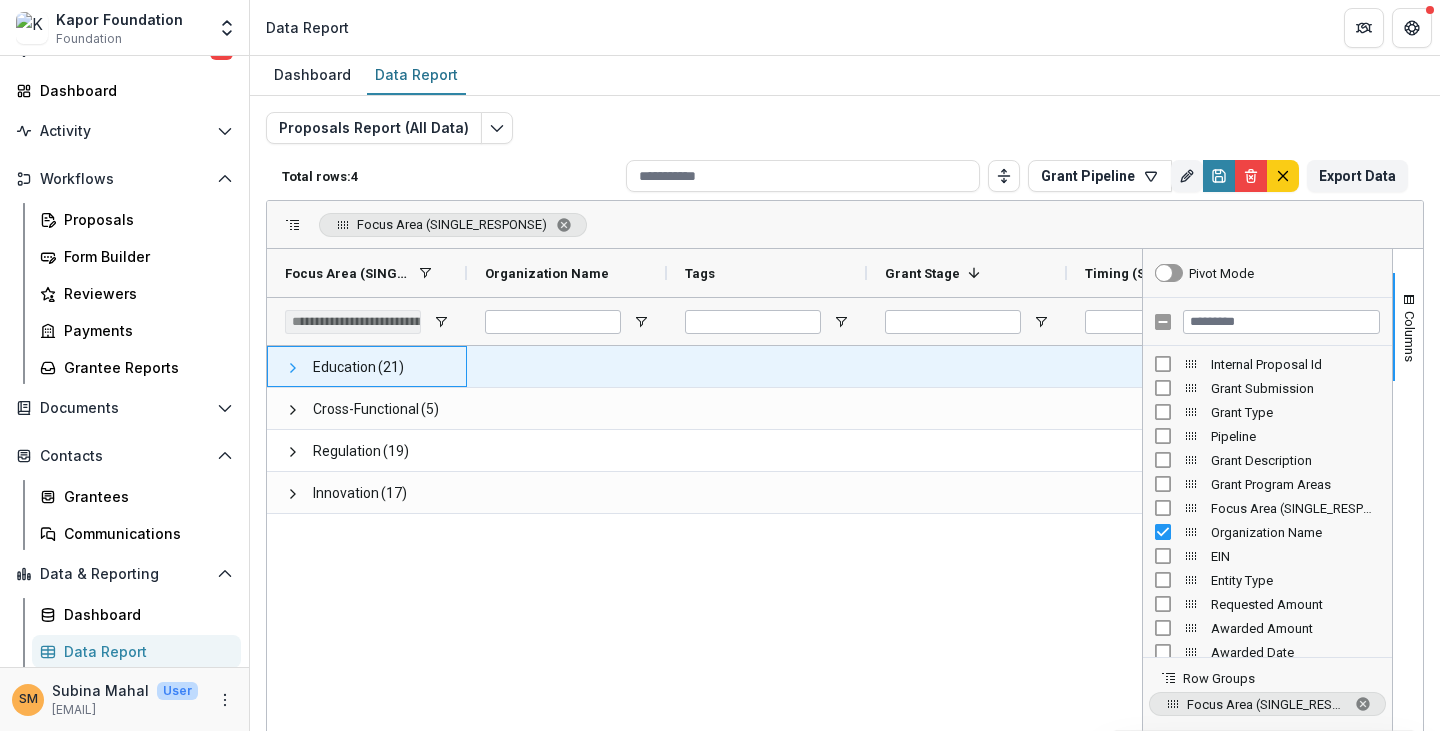 click at bounding box center (293, 368) 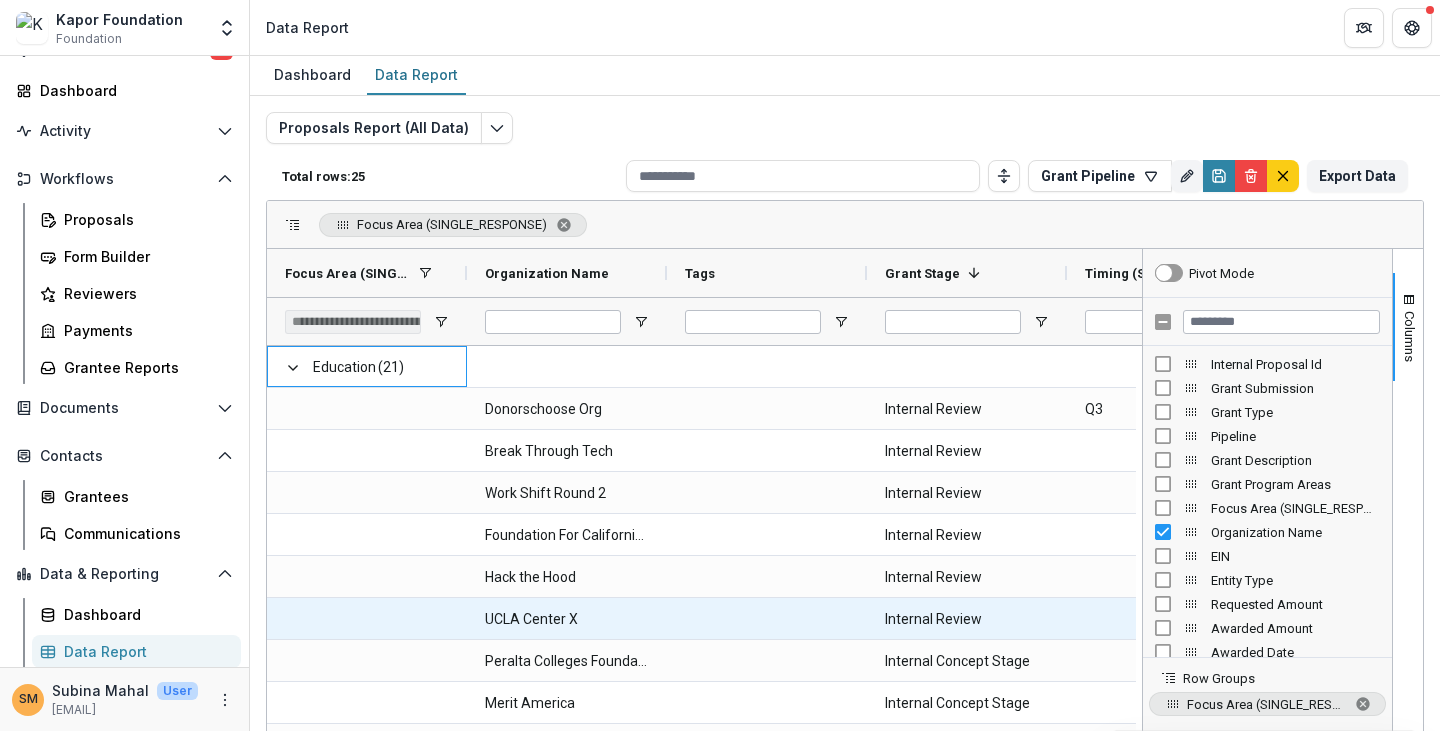 scroll, scrollTop: 96, scrollLeft: 0, axis: vertical 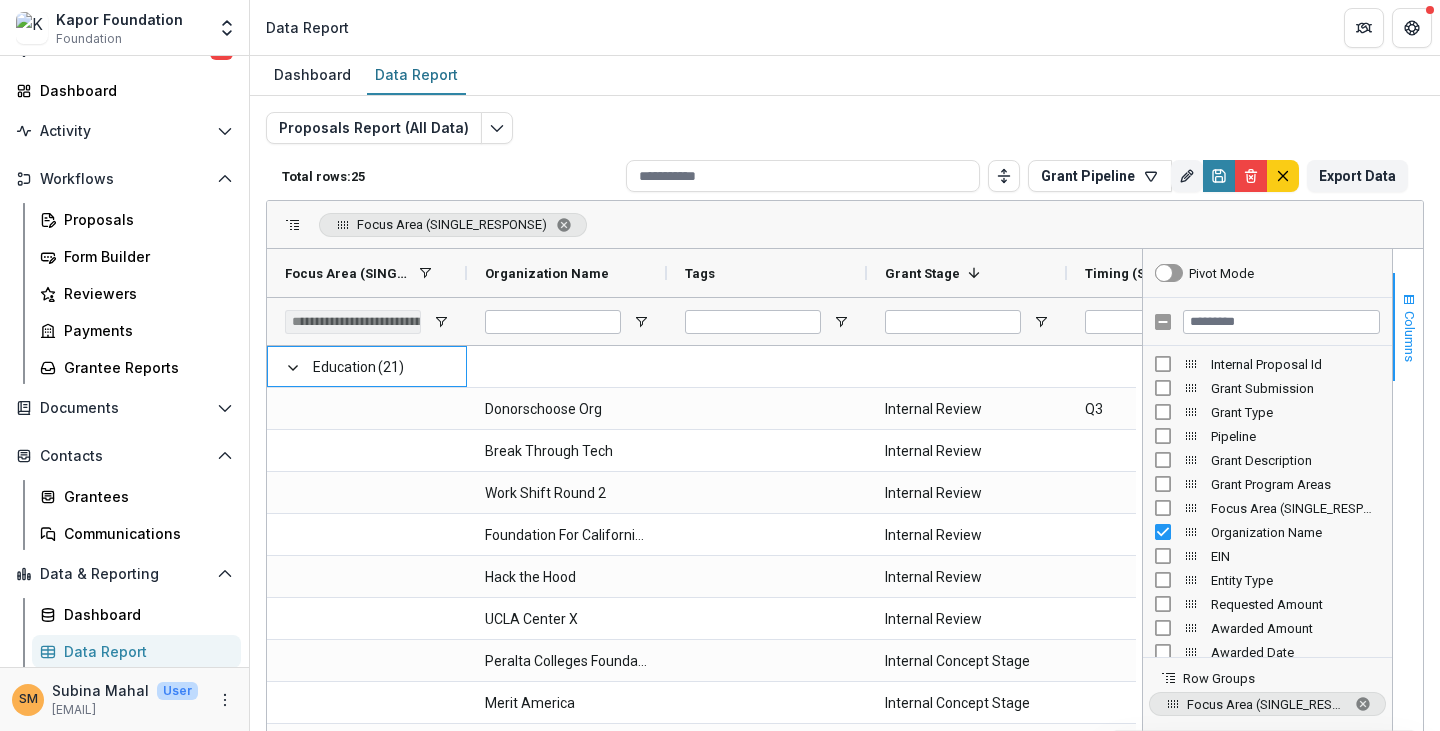click on "Columns" at bounding box center (1409, 336) 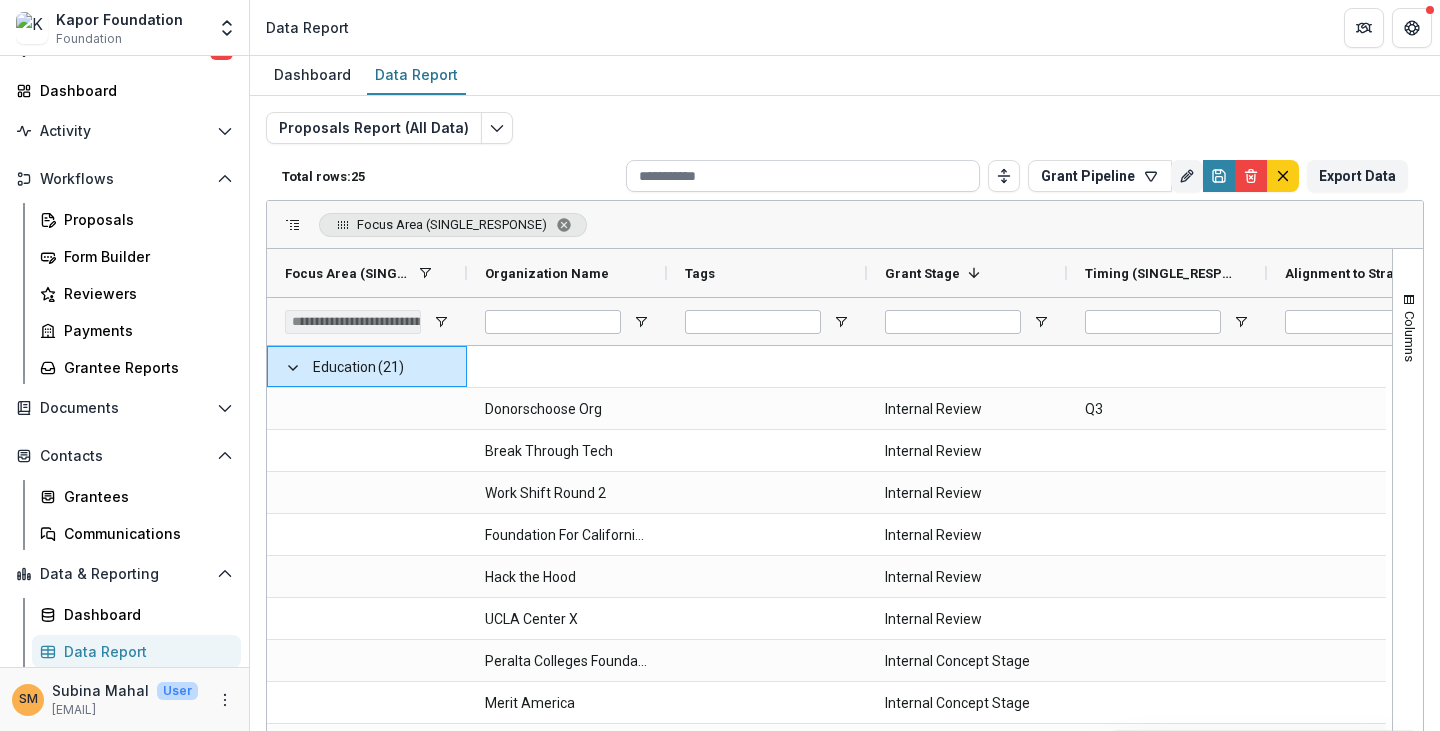 click at bounding box center [803, 176] 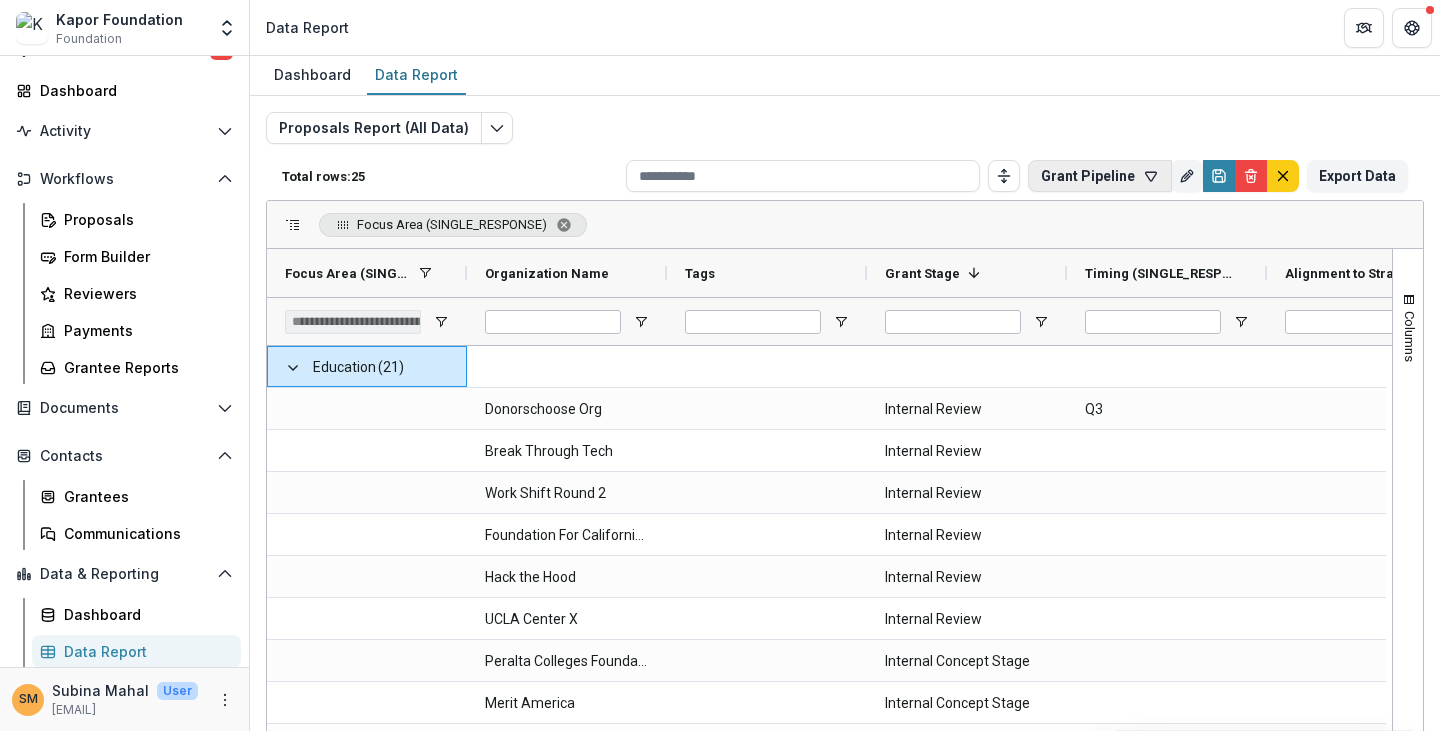 click on "Grant Pipeline" at bounding box center [1100, 176] 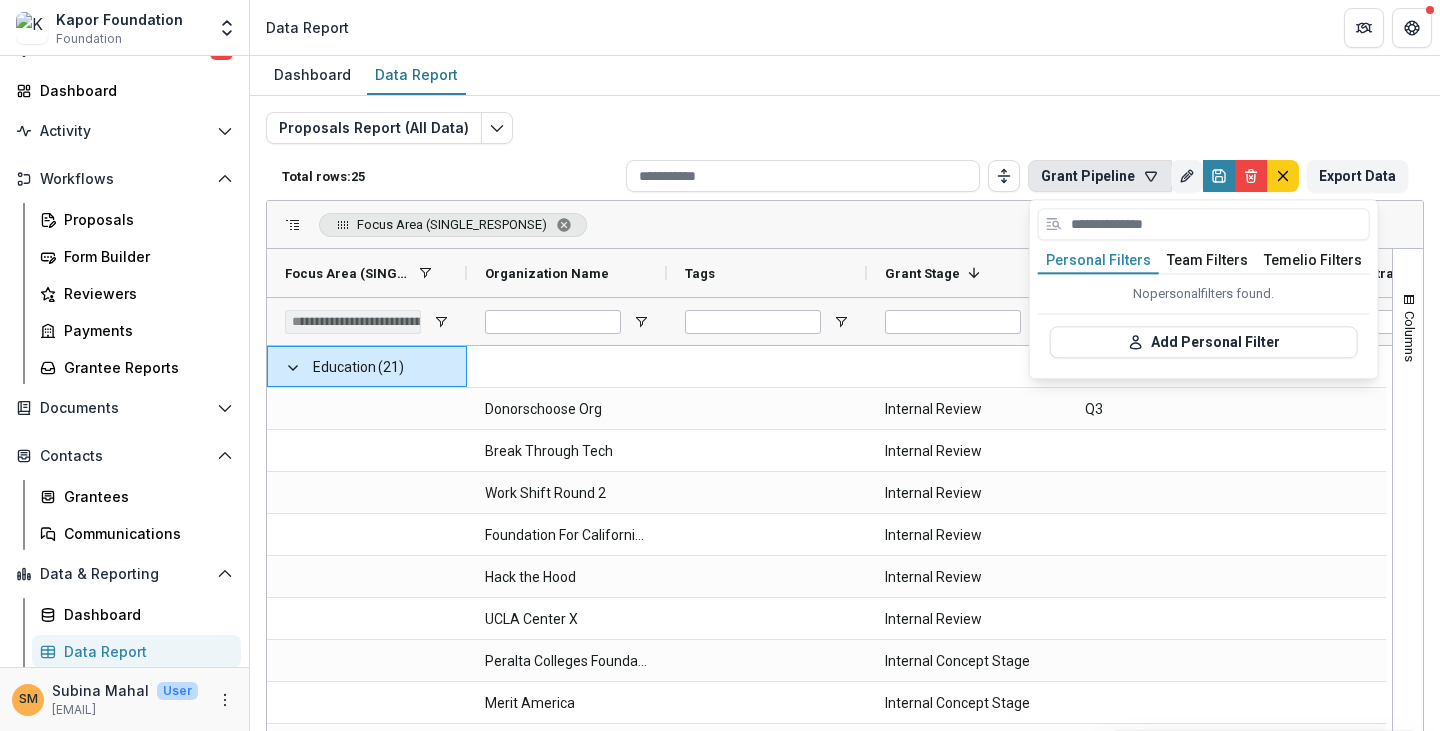 click on "Team Filters" at bounding box center (1207, 261) 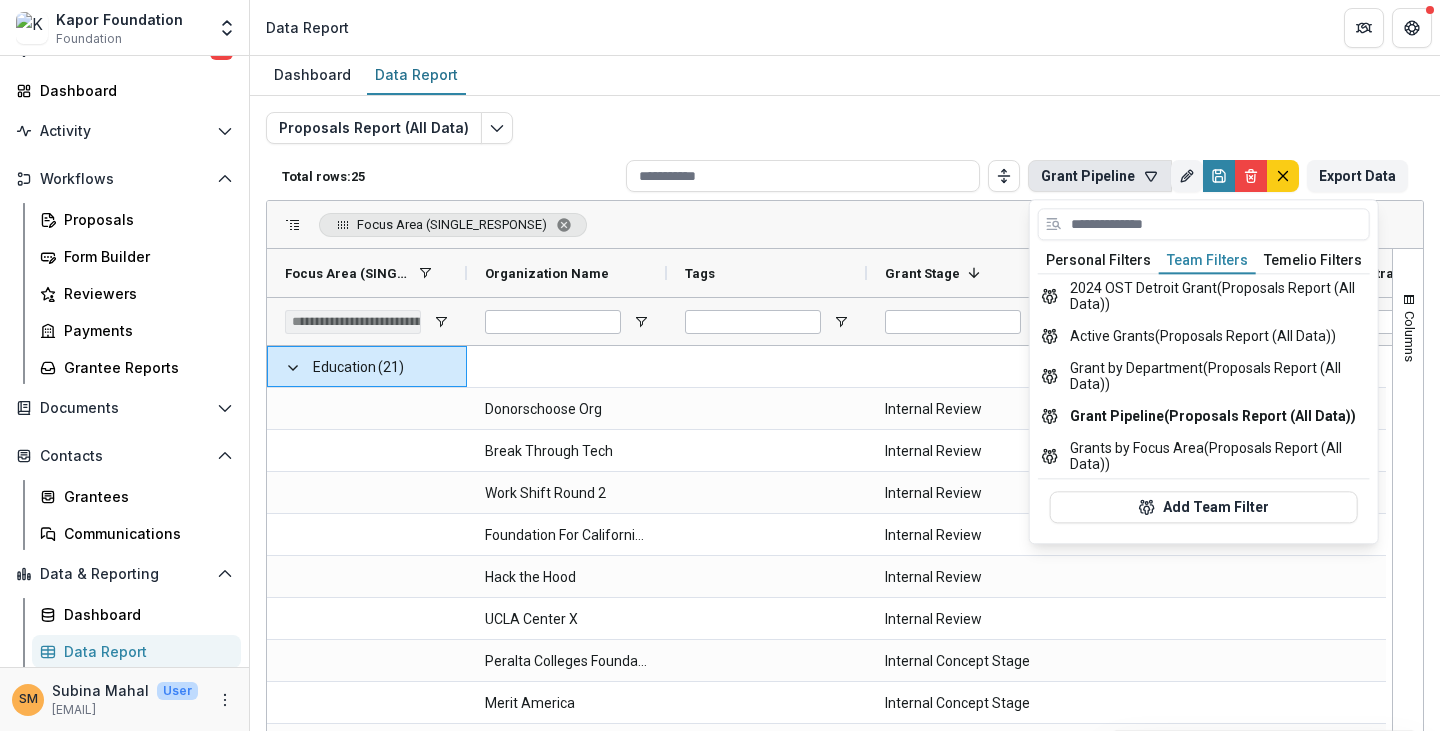 click on "Temelio Filters" at bounding box center (1313, 261) 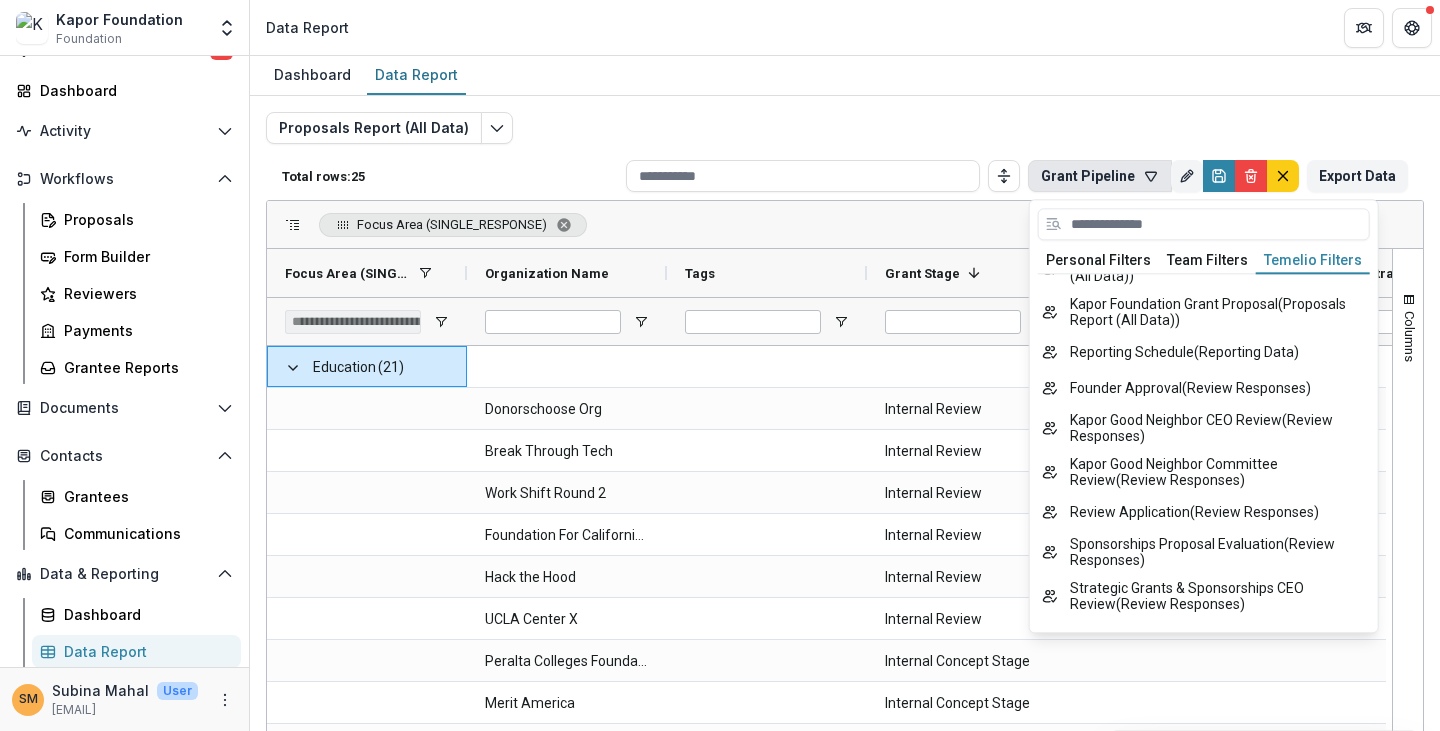 scroll, scrollTop: 71, scrollLeft: 0, axis: vertical 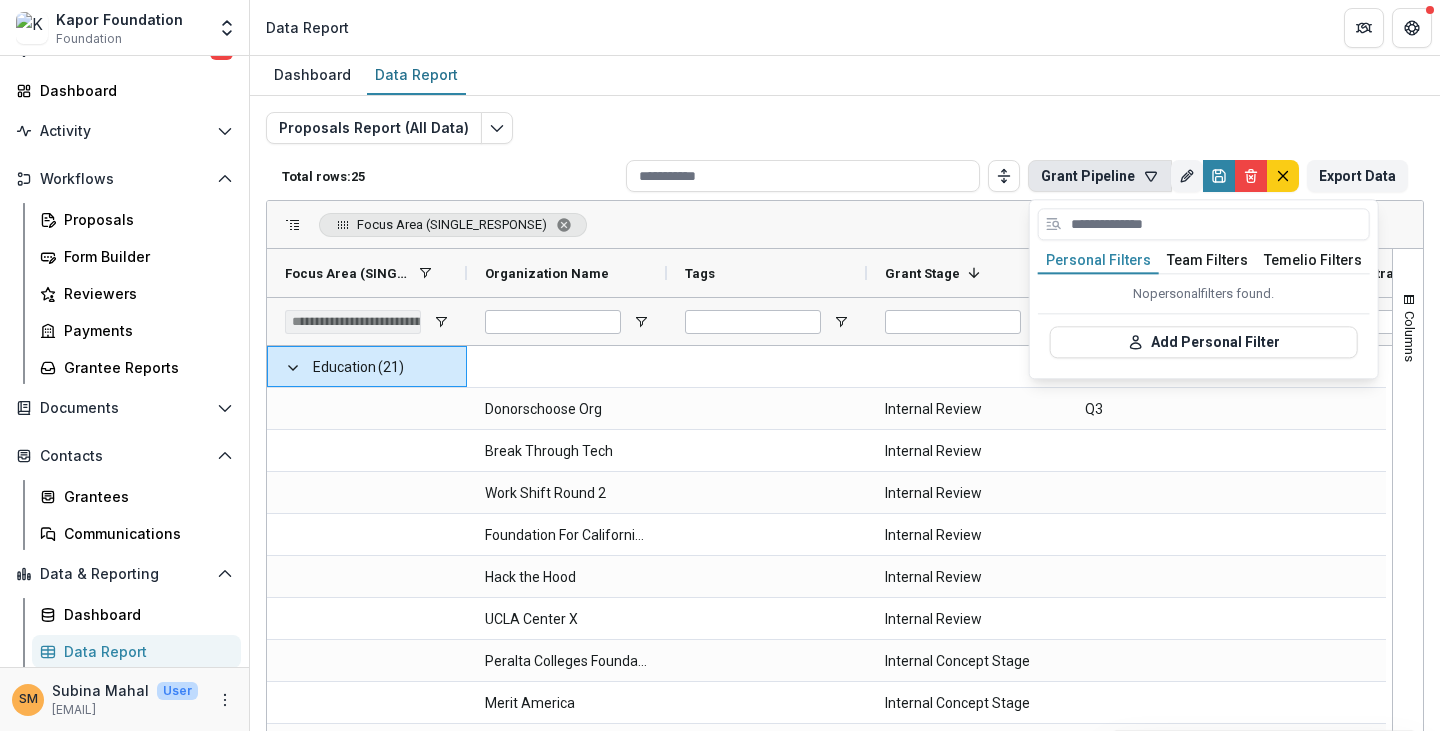 click on "Personal Filters" at bounding box center (1098, 261) 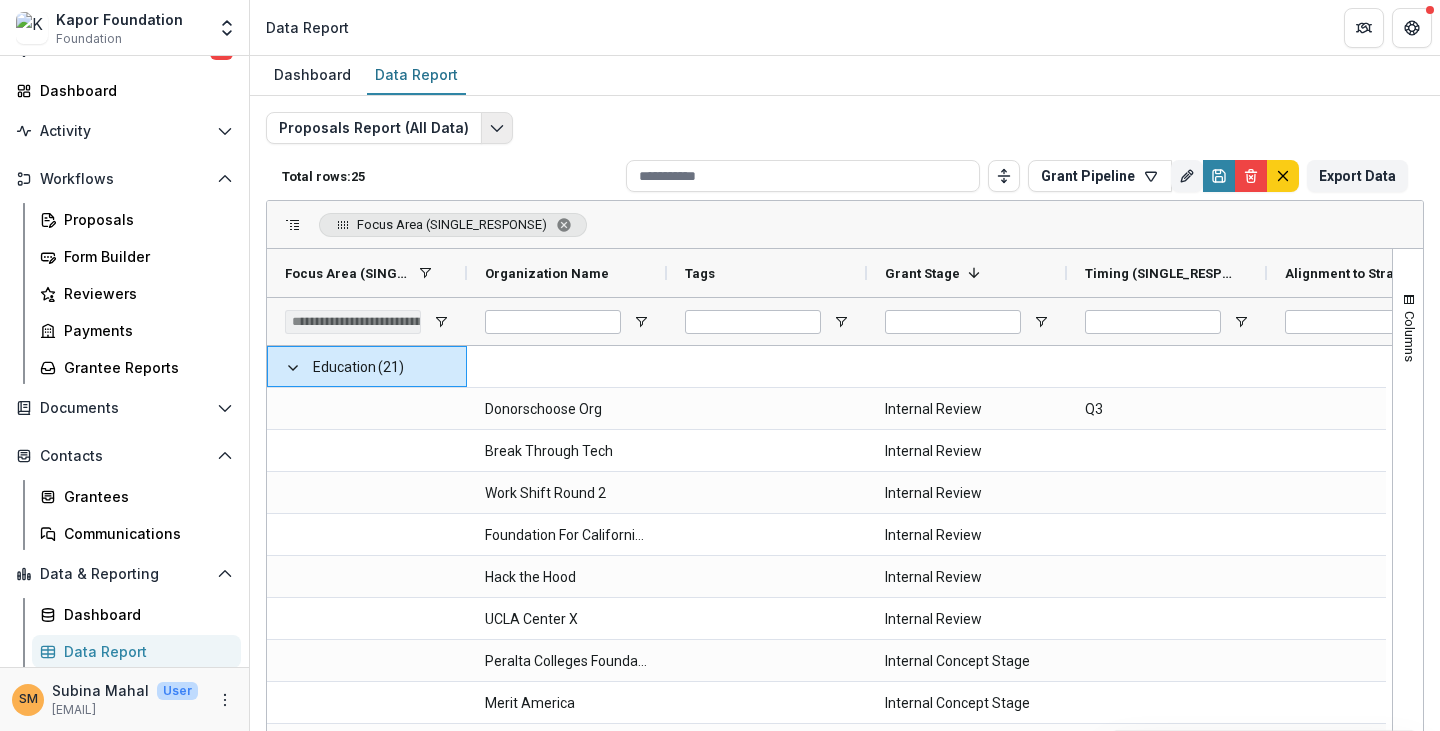 click 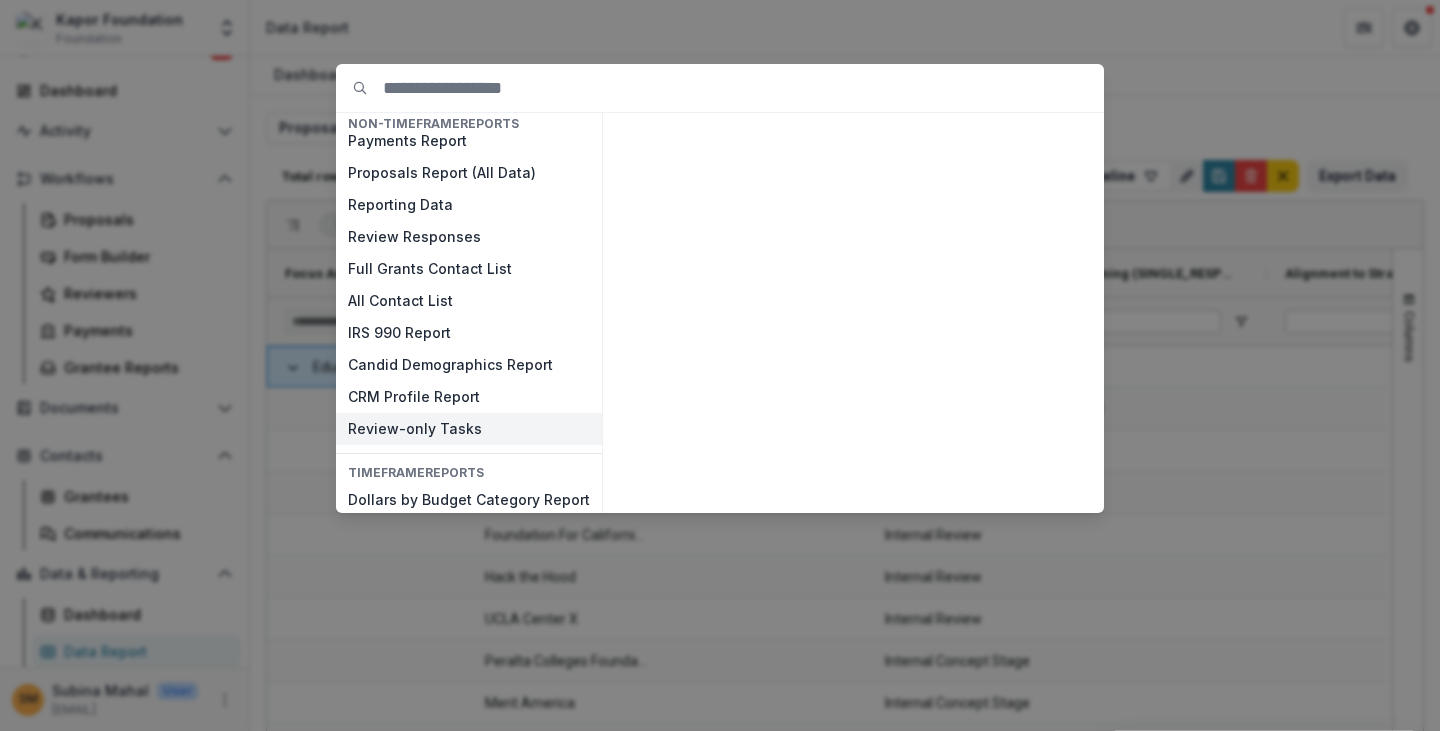 scroll, scrollTop: 0, scrollLeft: 0, axis: both 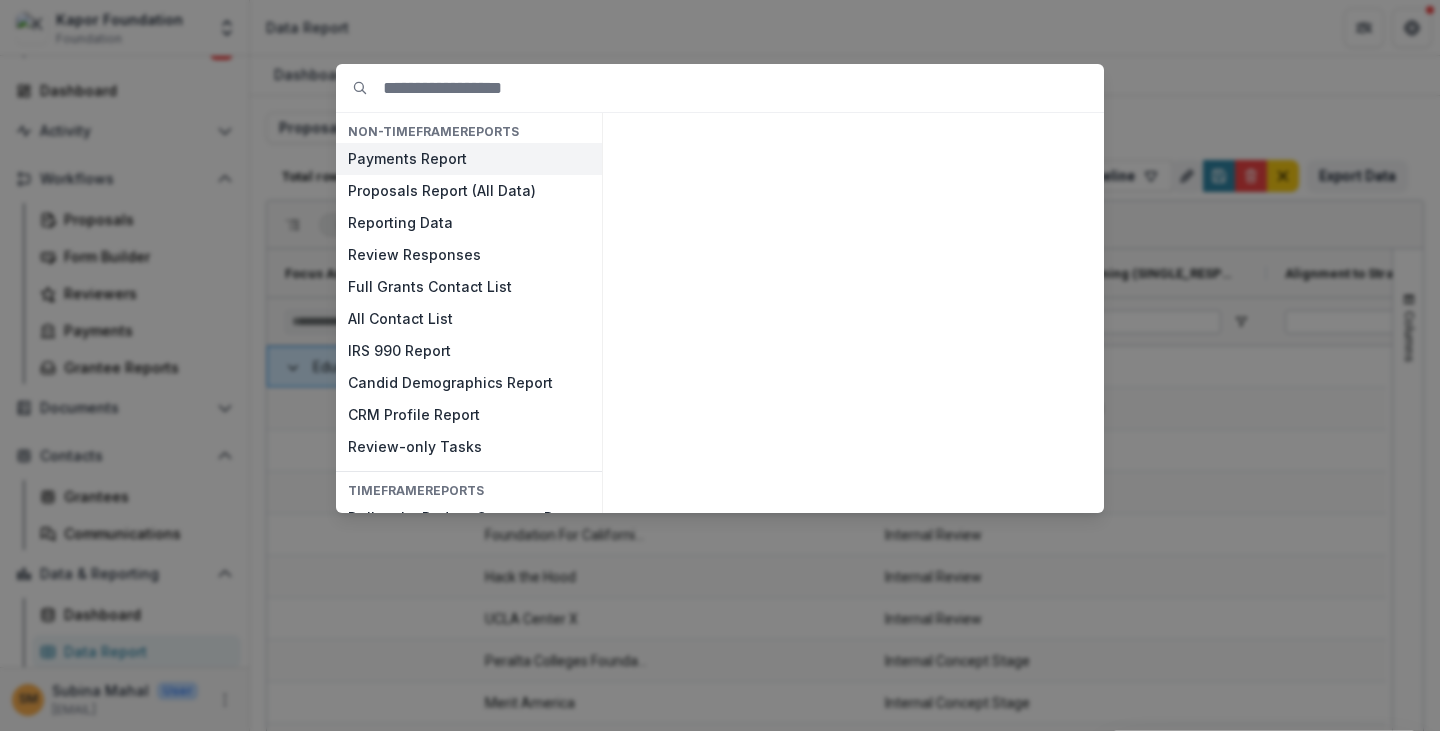 click on "Payments Report" at bounding box center (469, 159) 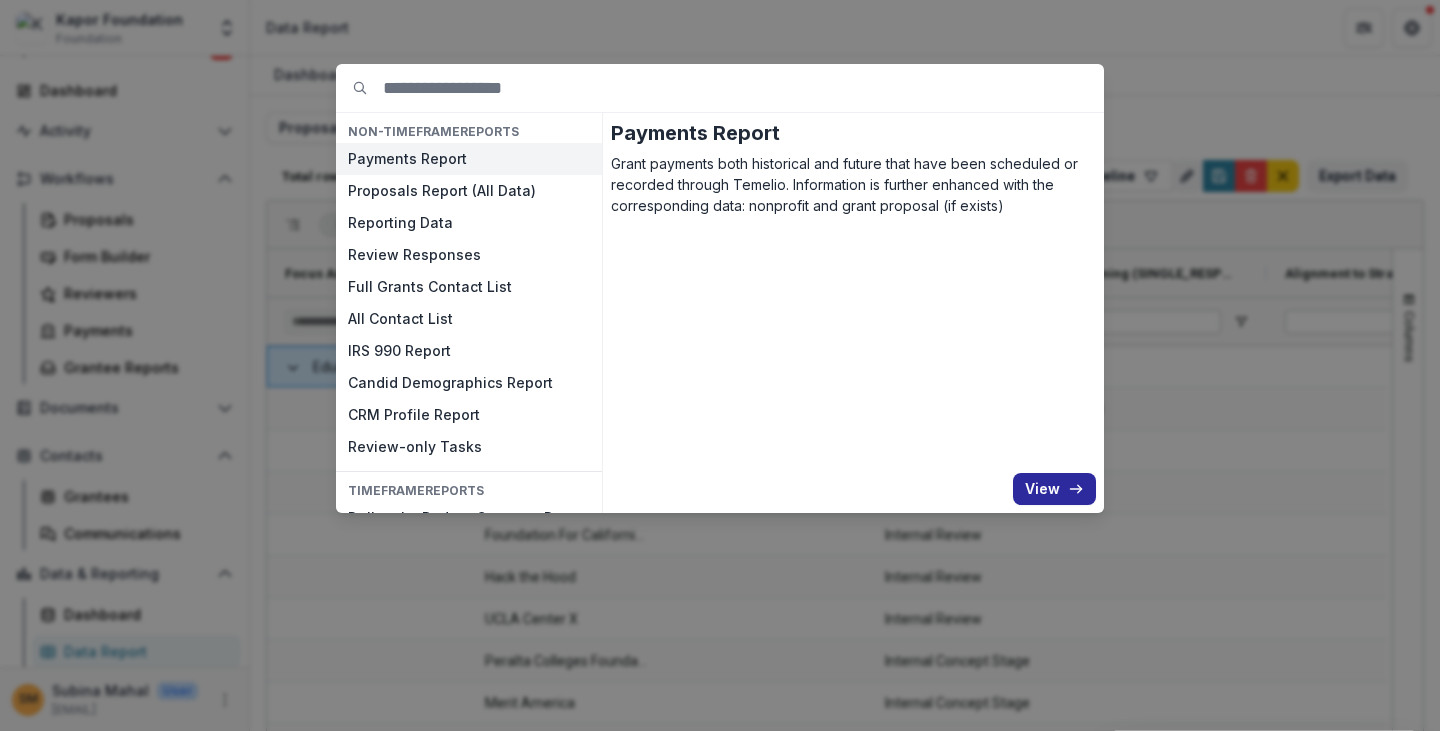 click on "View" at bounding box center (1054, 489) 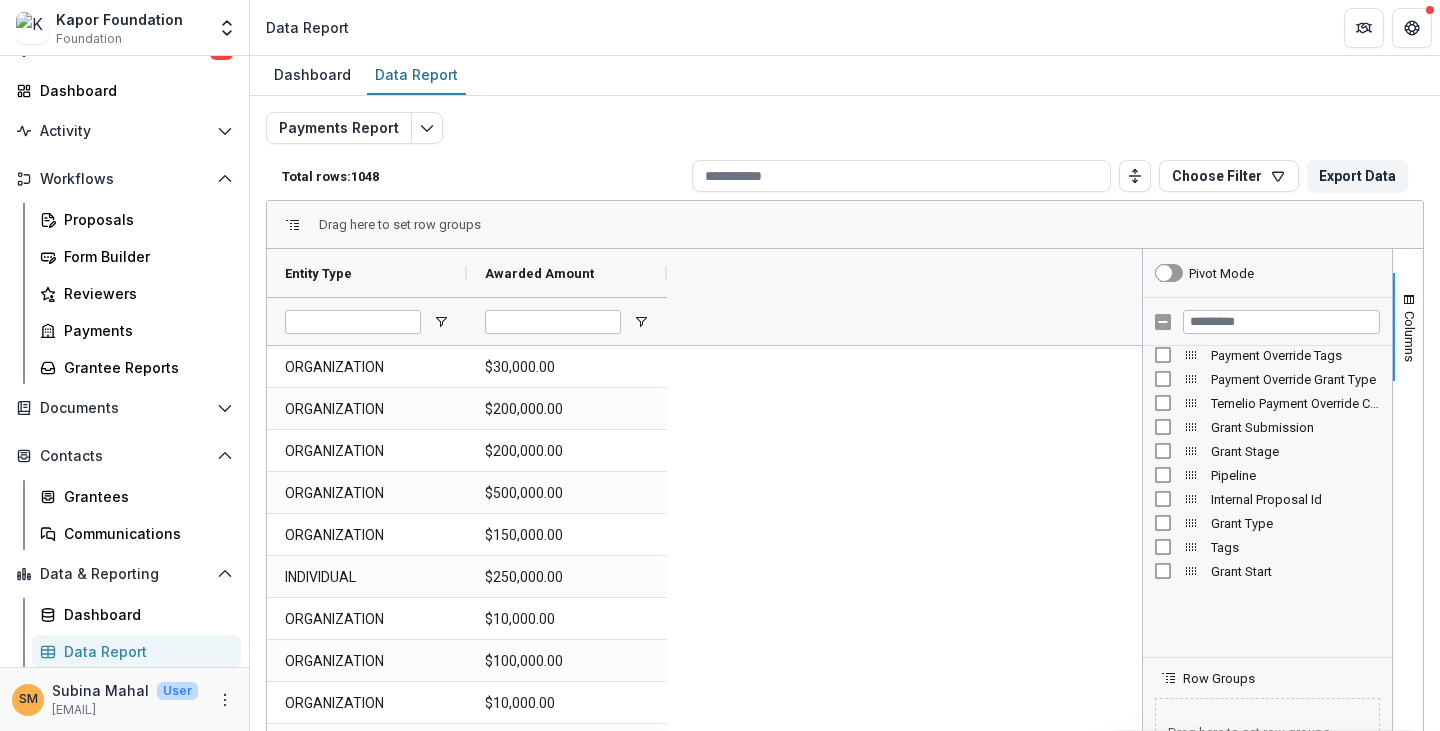 scroll, scrollTop: 600, scrollLeft: 0, axis: vertical 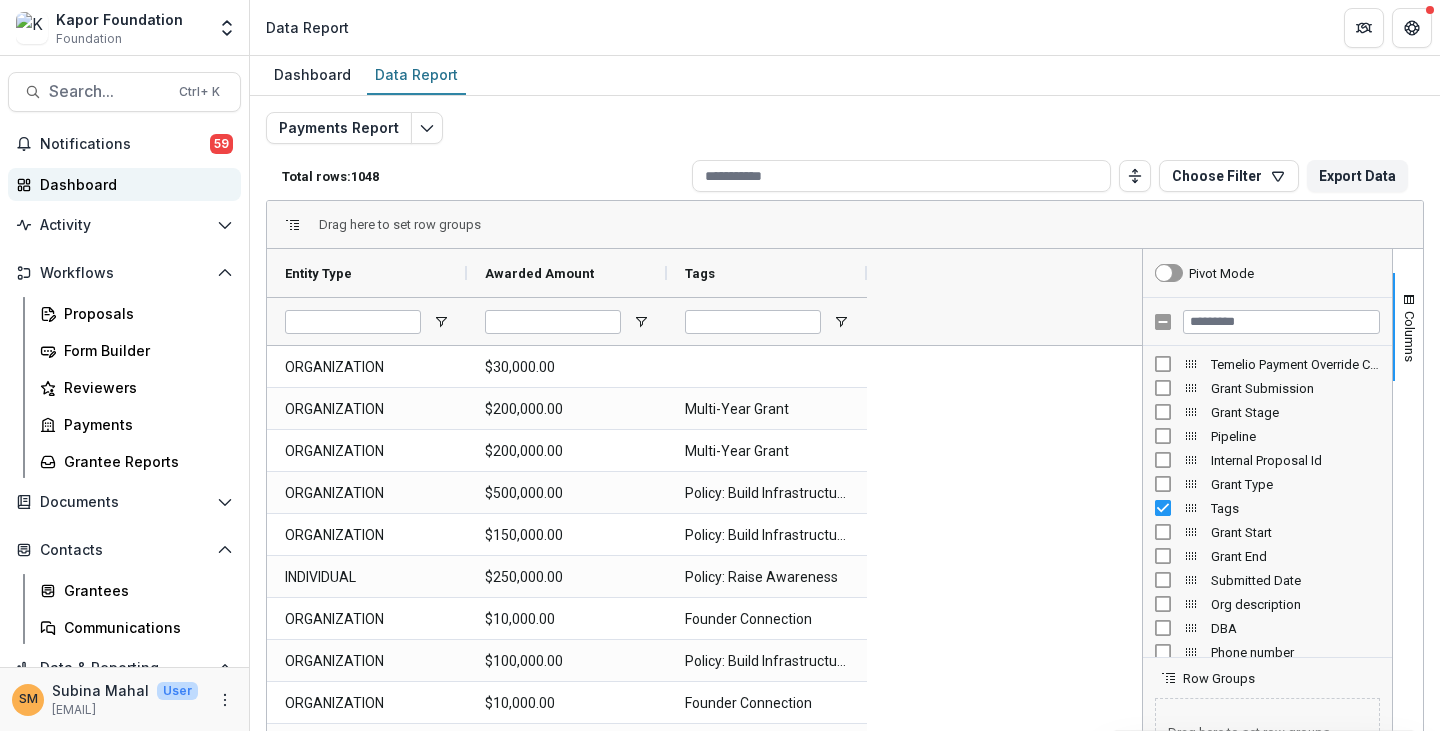 click on "Dashboard" at bounding box center (132, 184) 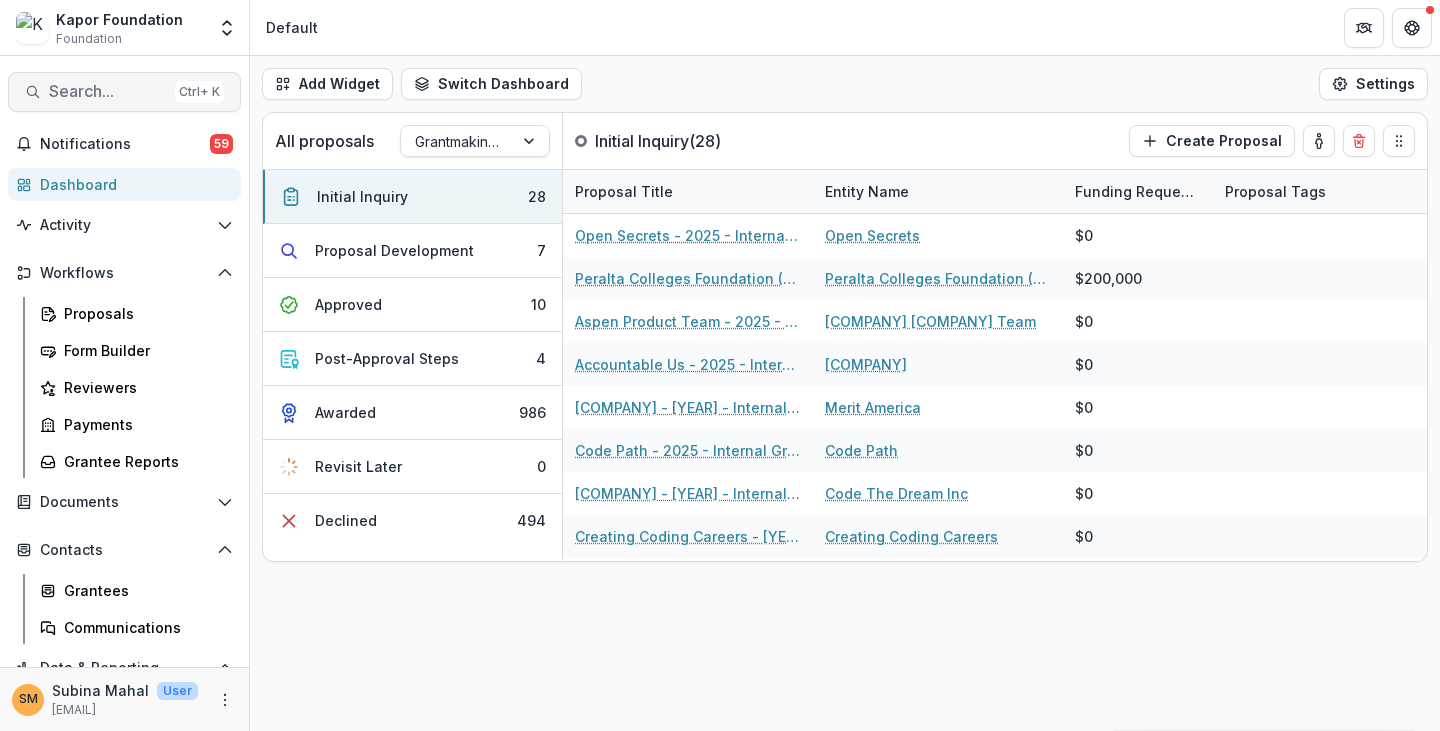 click on "Search..." at bounding box center [108, 91] 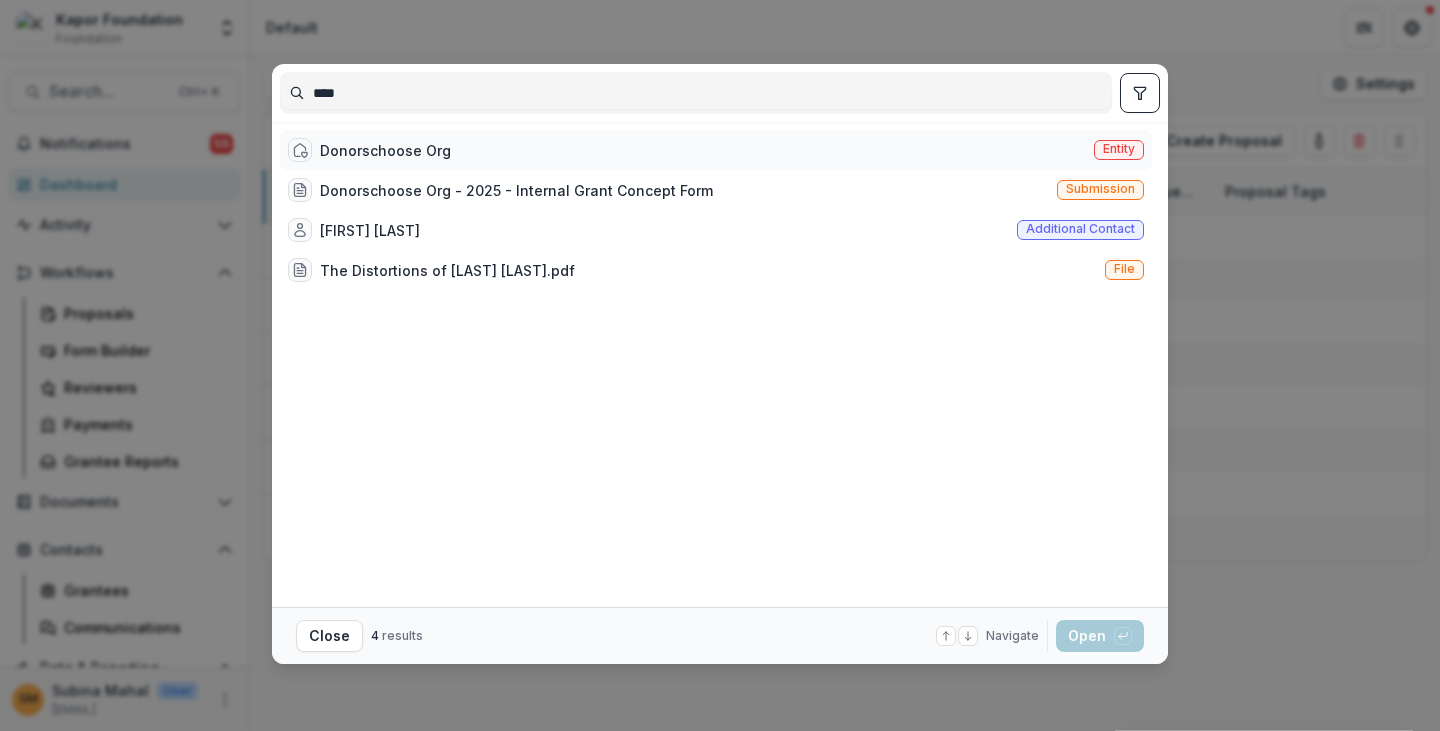 type on "****" 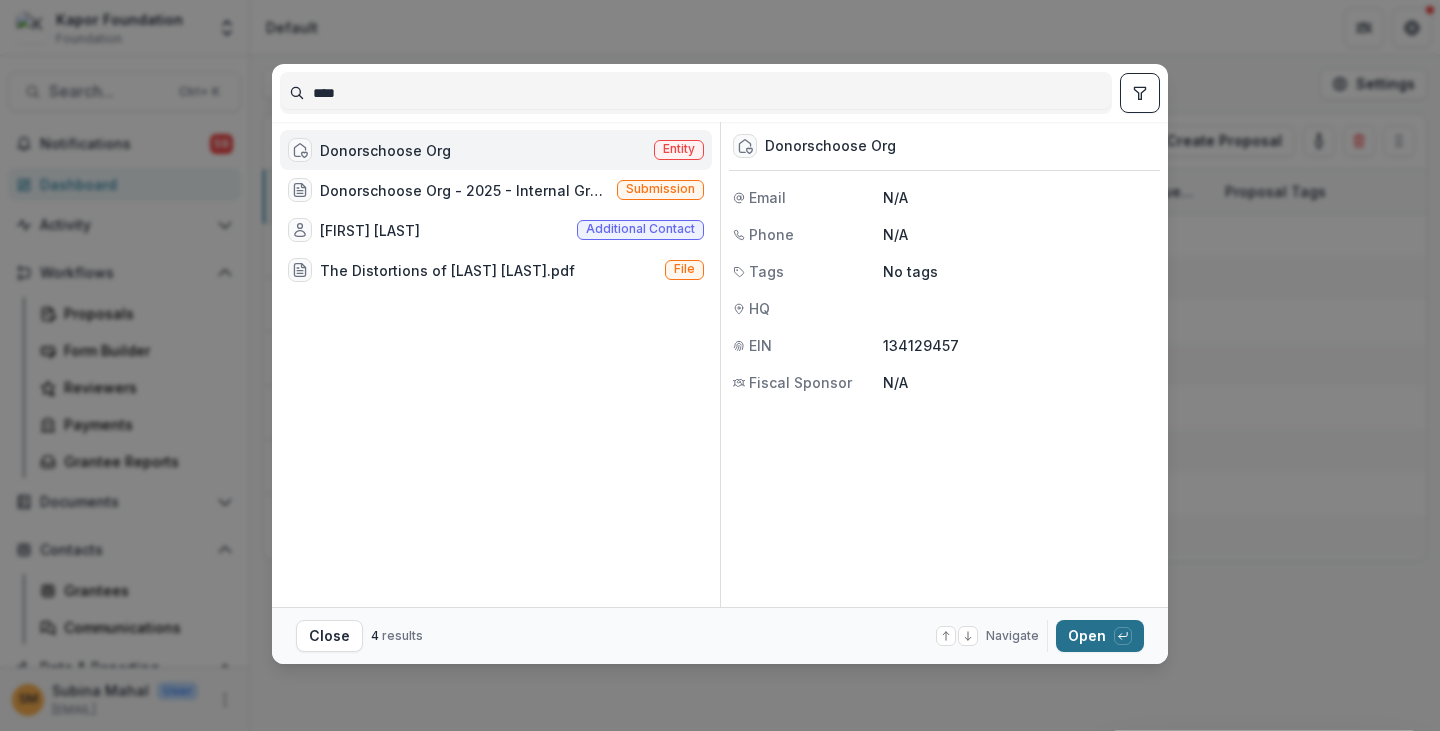 click on "Open with enter key" at bounding box center [1100, 636] 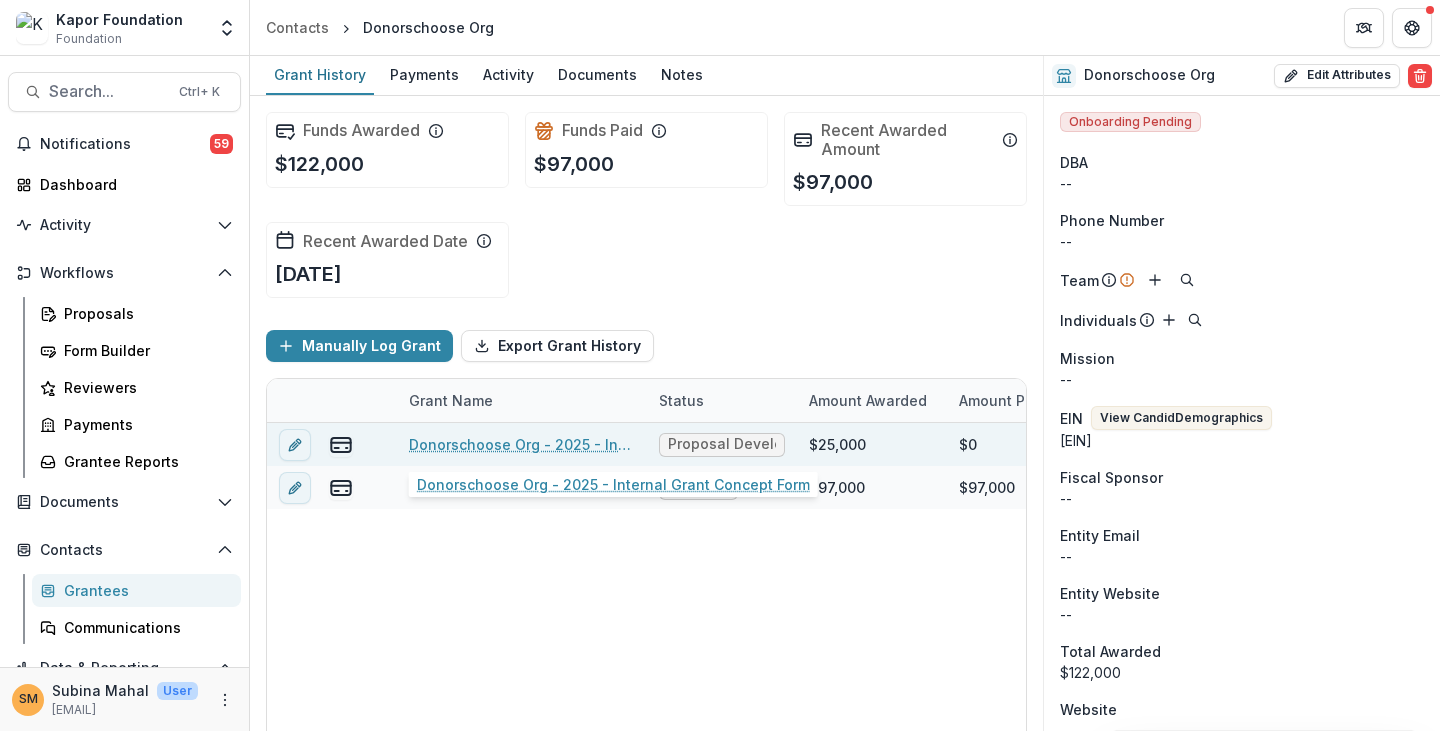 click on "Donorschoose Org - 2025 - Internal Grant Concept Form" at bounding box center (522, 444) 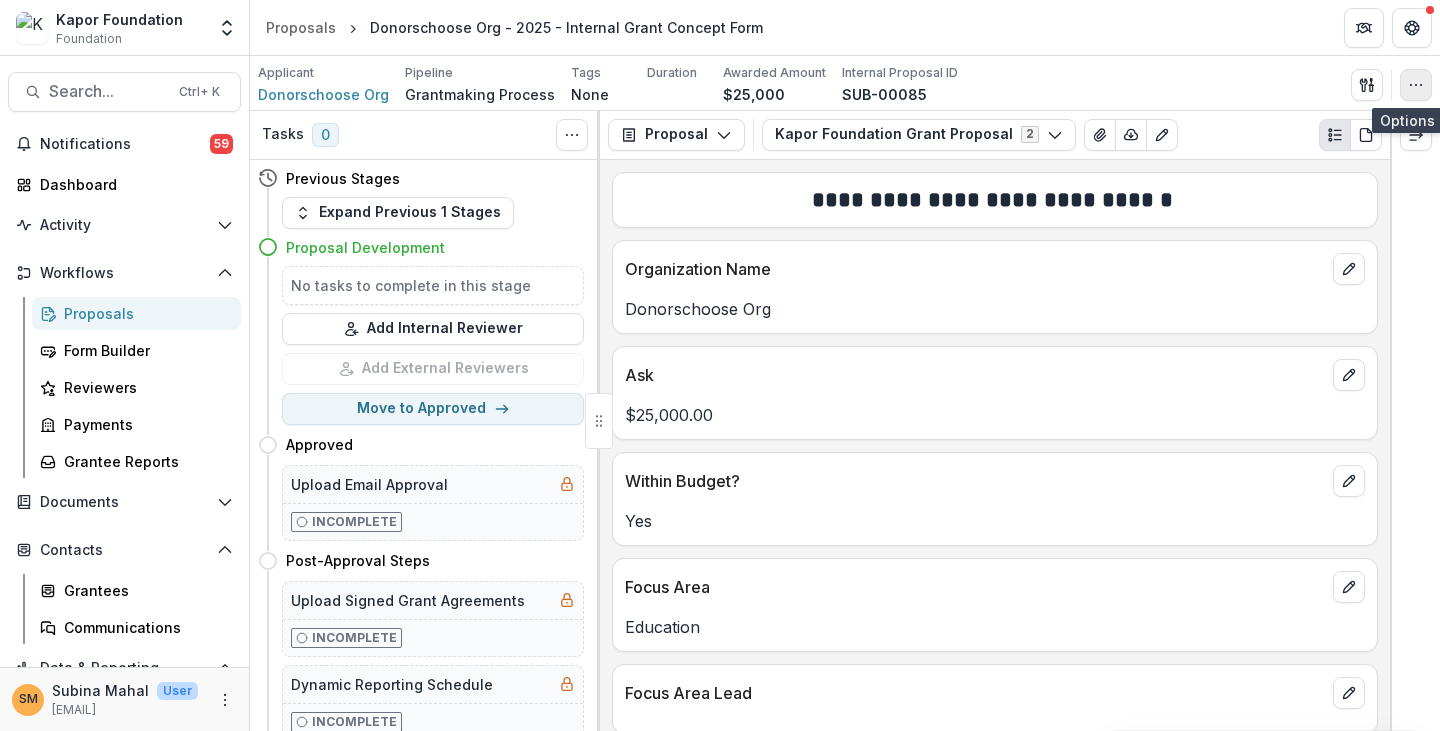 click 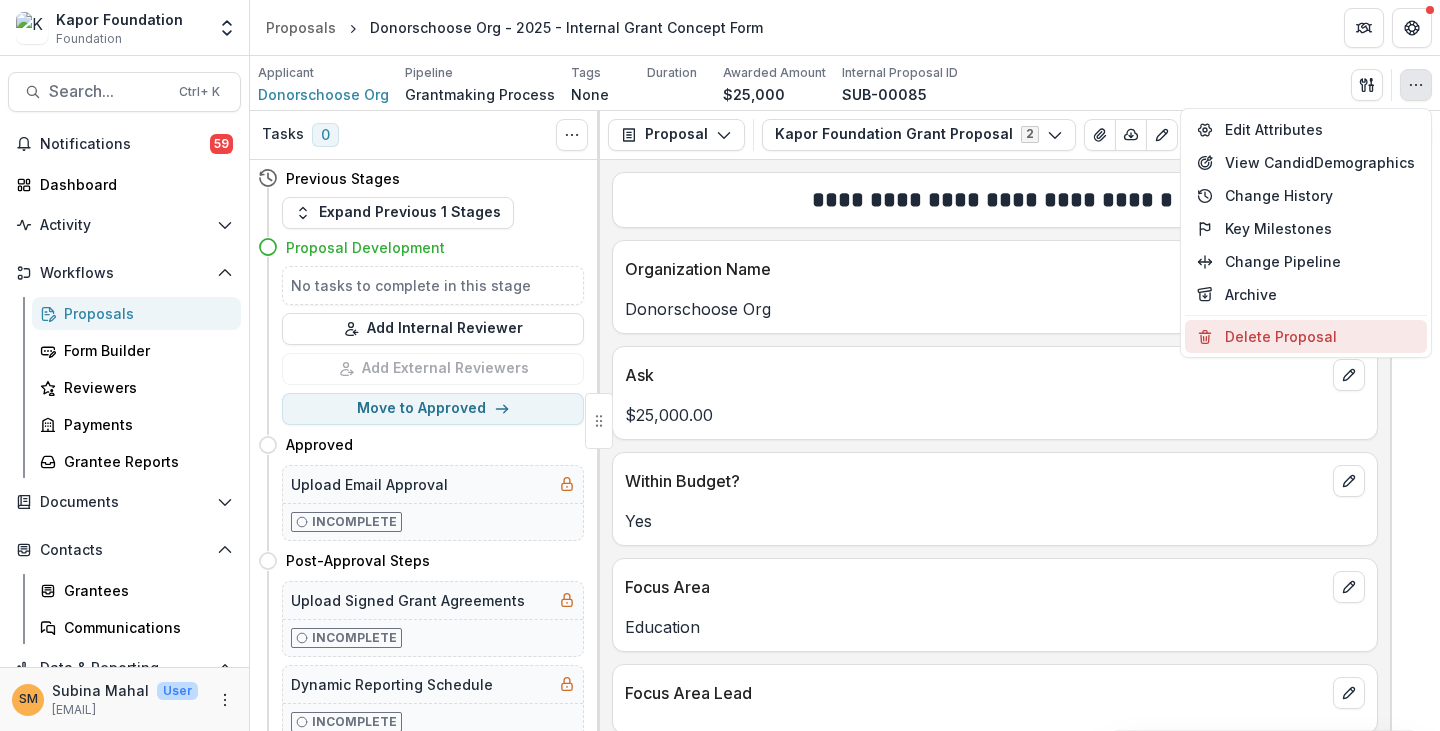 click on "Delete Proposal" at bounding box center [1306, 336] 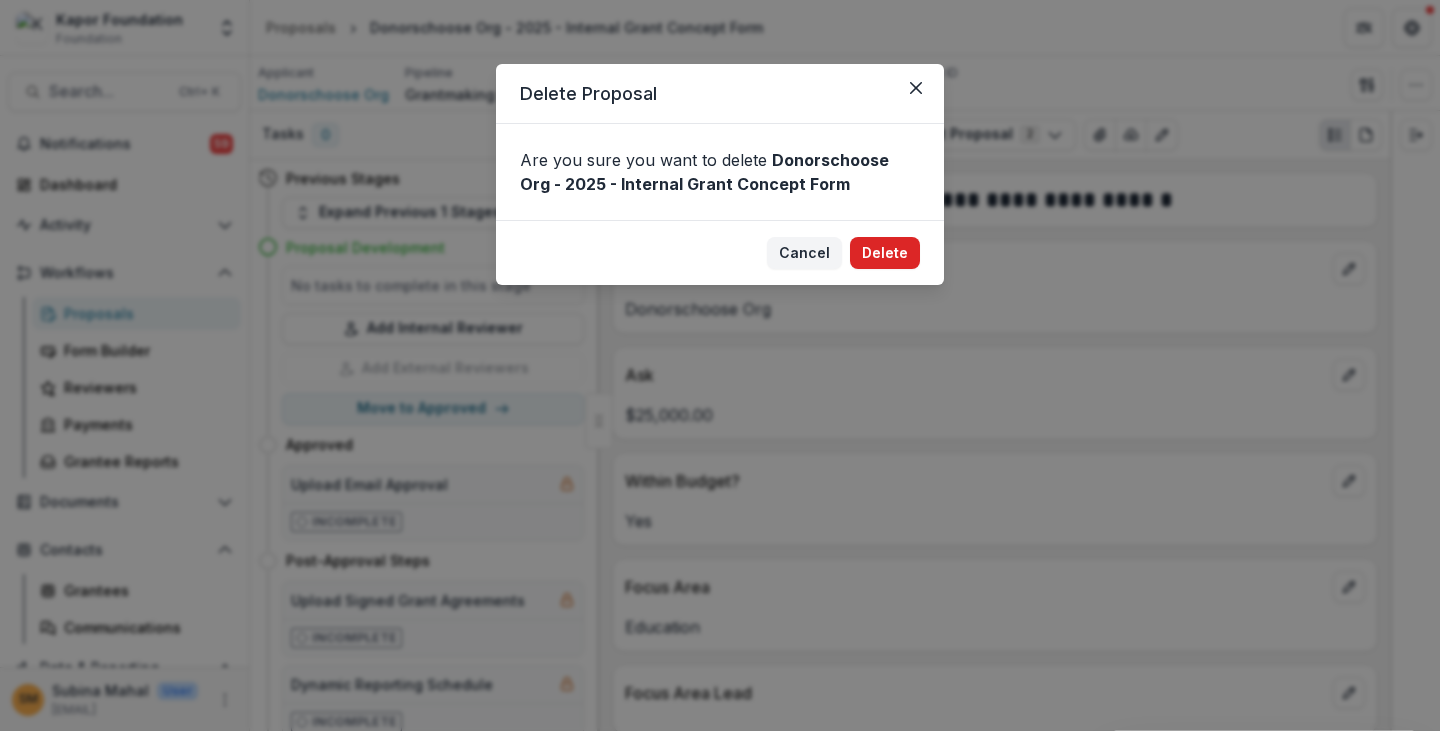 click on "Delete" at bounding box center [885, 253] 